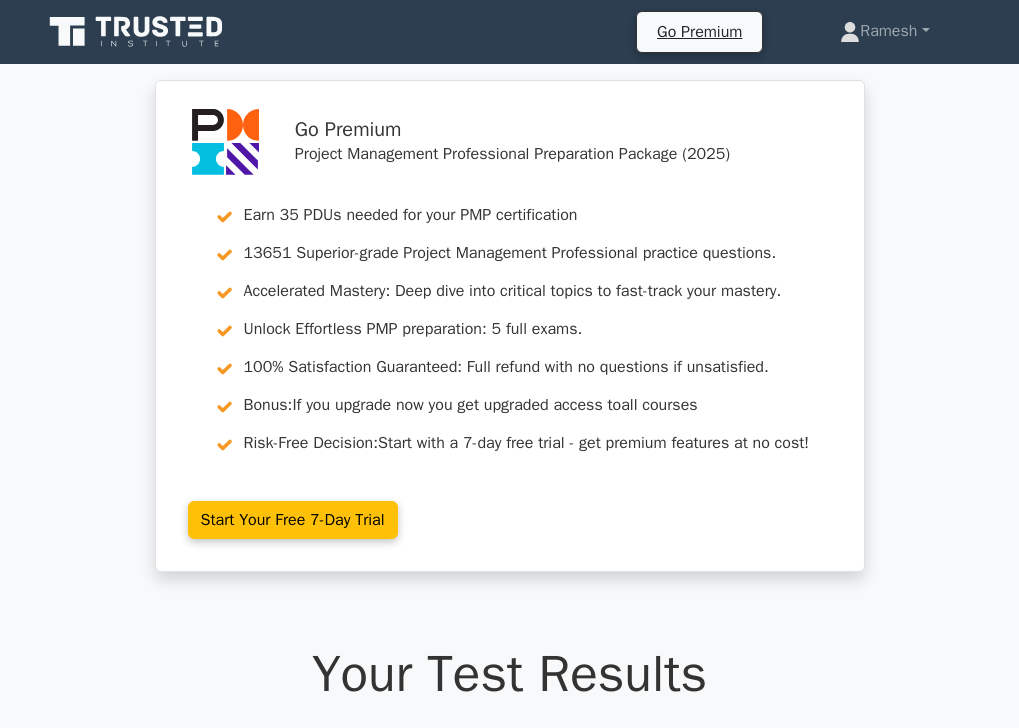 scroll, scrollTop: 0, scrollLeft: 0, axis: both 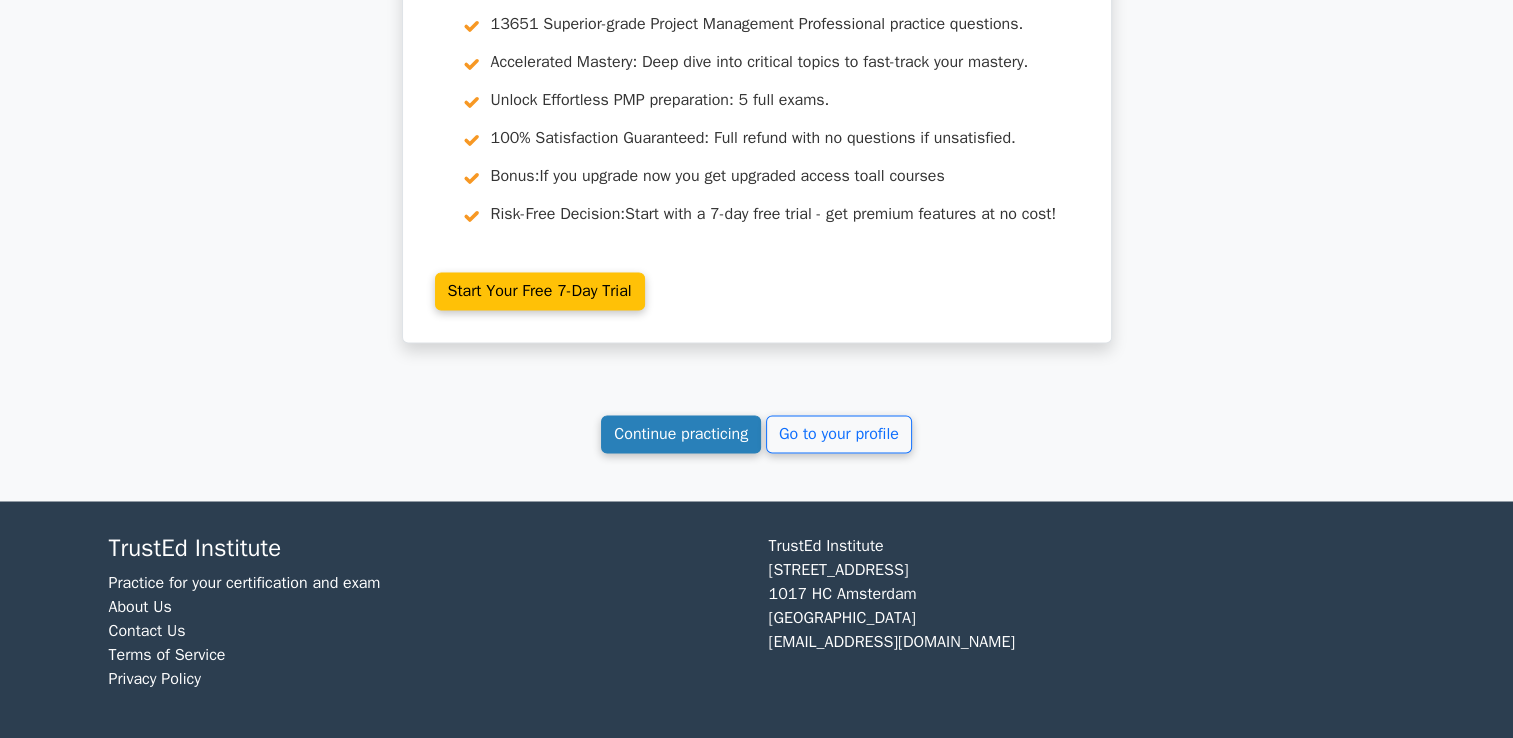 click on "Continue practicing" at bounding box center (681, 434) 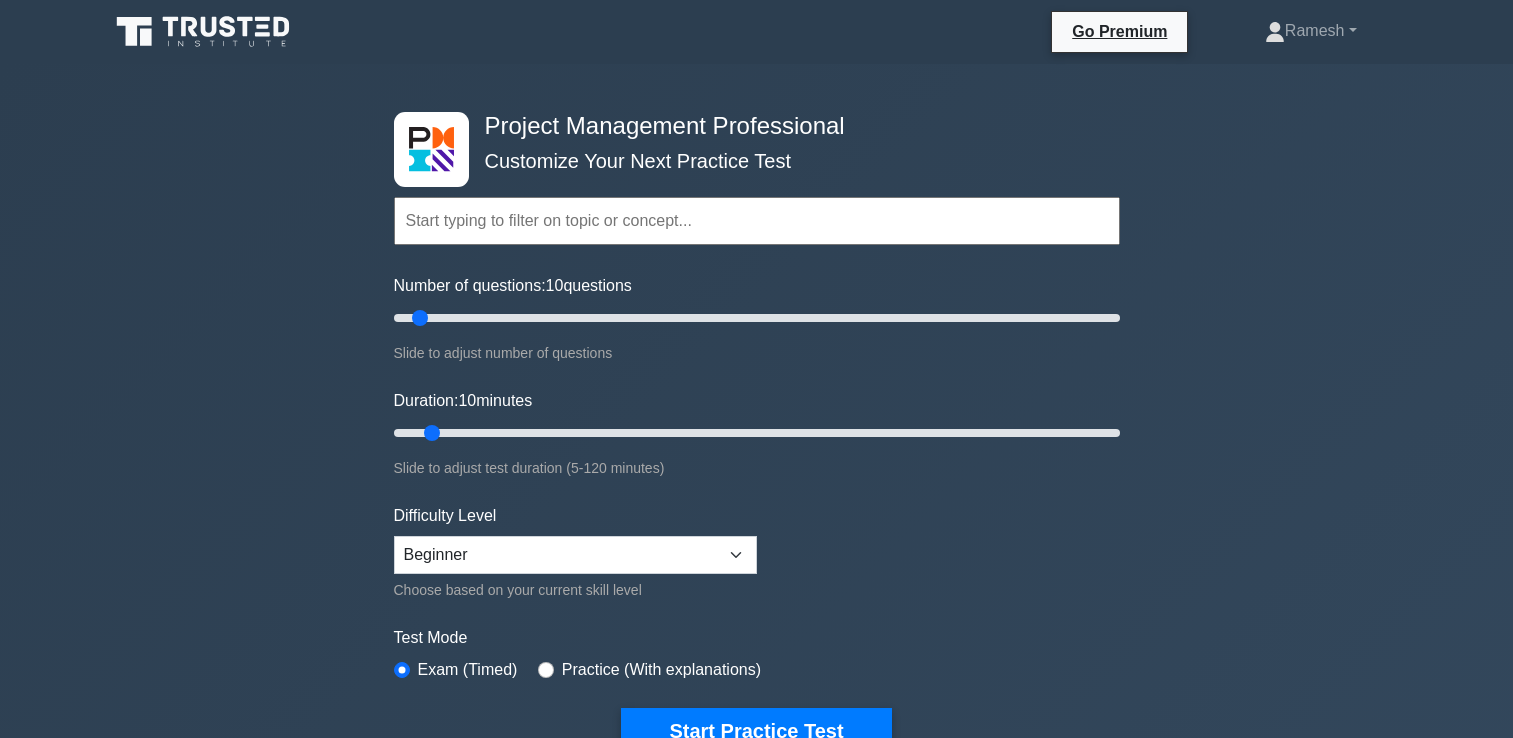 scroll, scrollTop: 600, scrollLeft: 0, axis: vertical 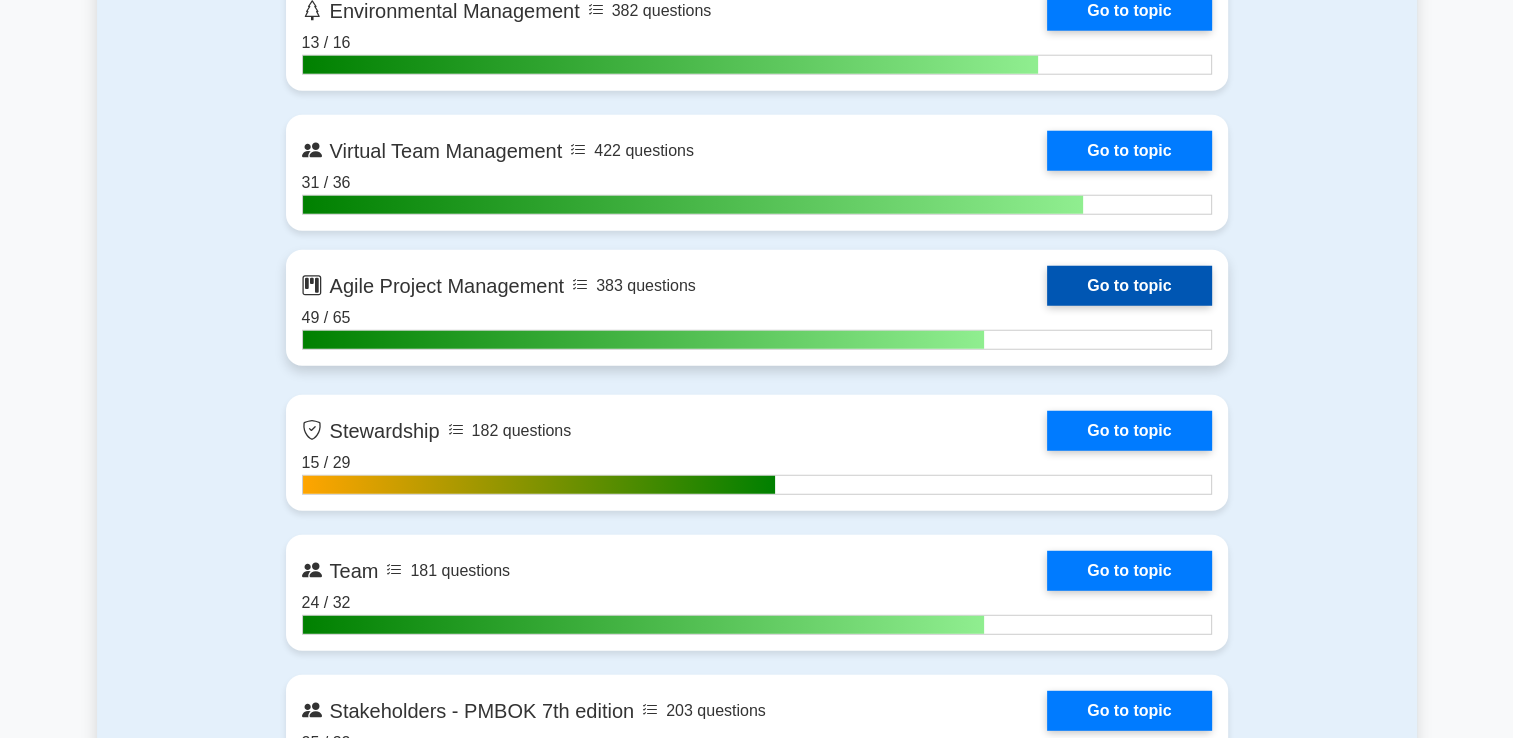 click on "Go to topic" at bounding box center [1129, 286] 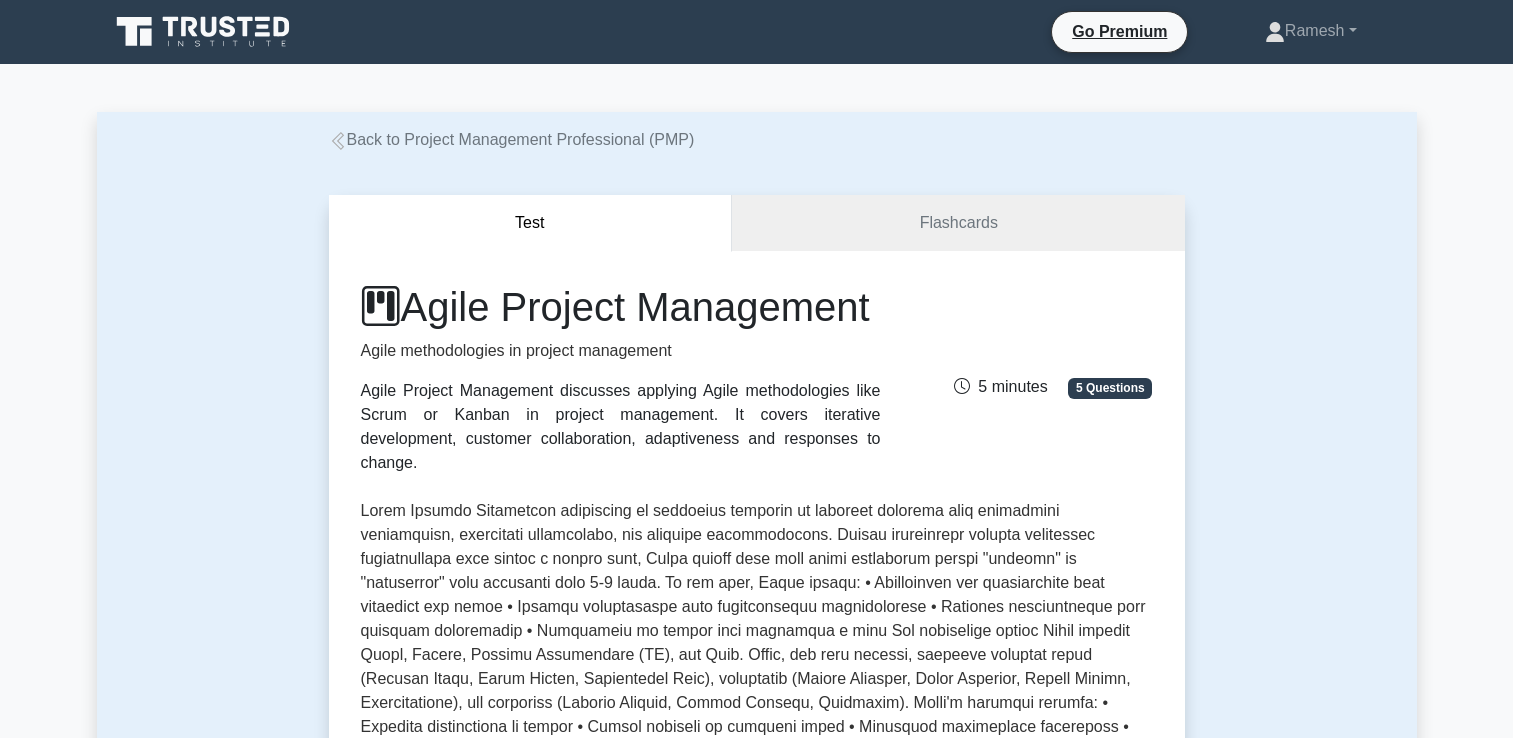 scroll, scrollTop: 0, scrollLeft: 0, axis: both 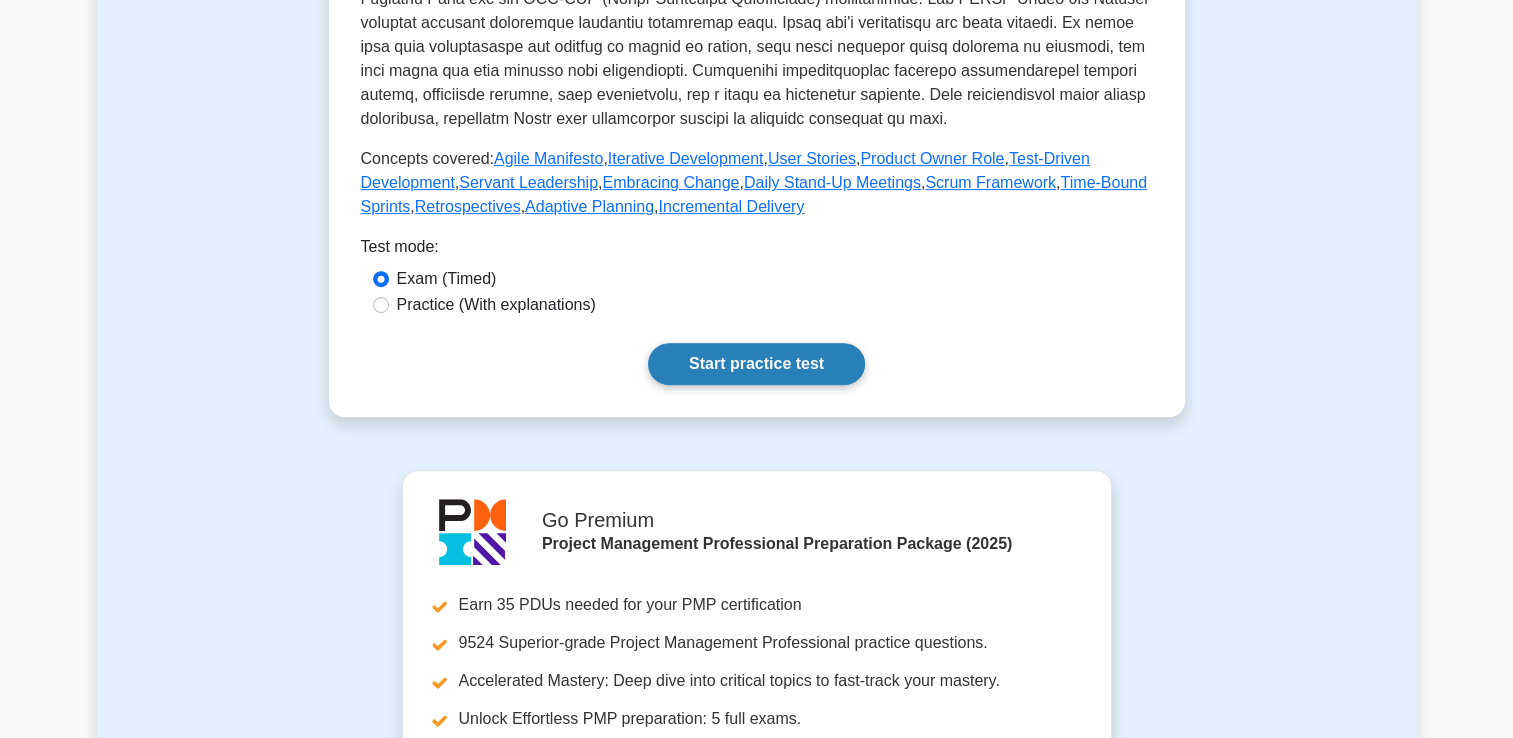 click on "Start practice test" at bounding box center [756, 364] 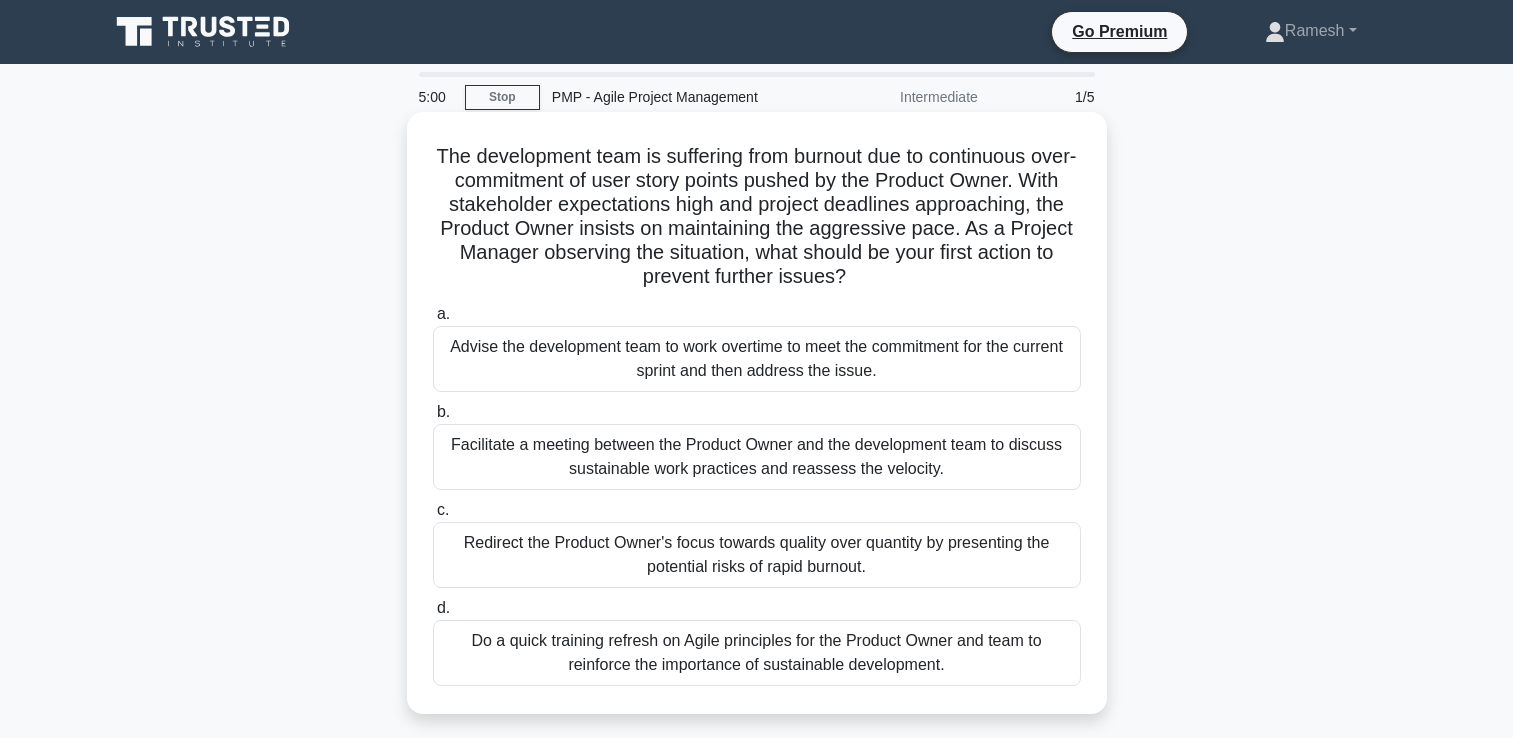 scroll, scrollTop: 0, scrollLeft: 0, axis: both 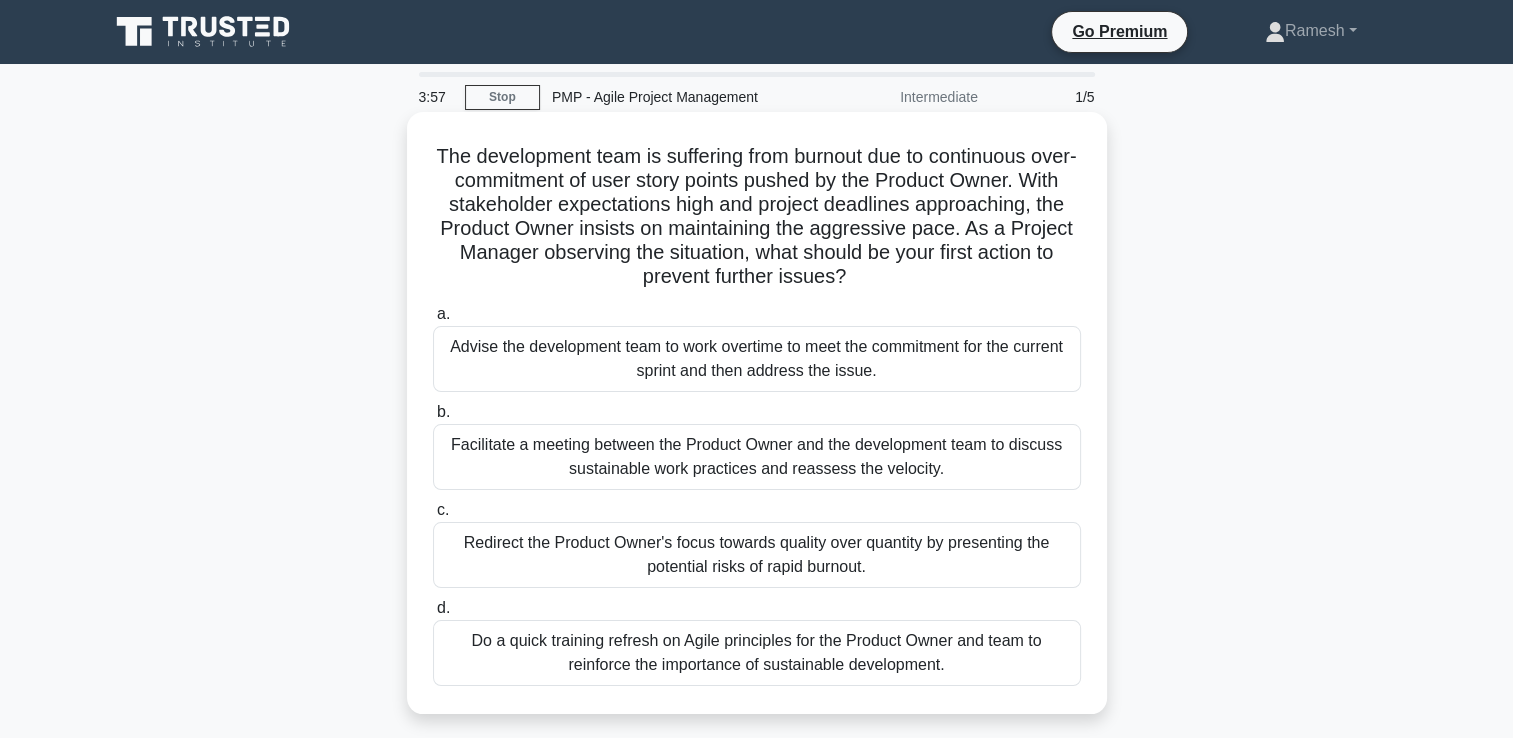 click on "Facilitate a meeting between the Product Owner and the development team to discuss sustainable work practices and reassess the velocity." at bounding box center [757, 457] 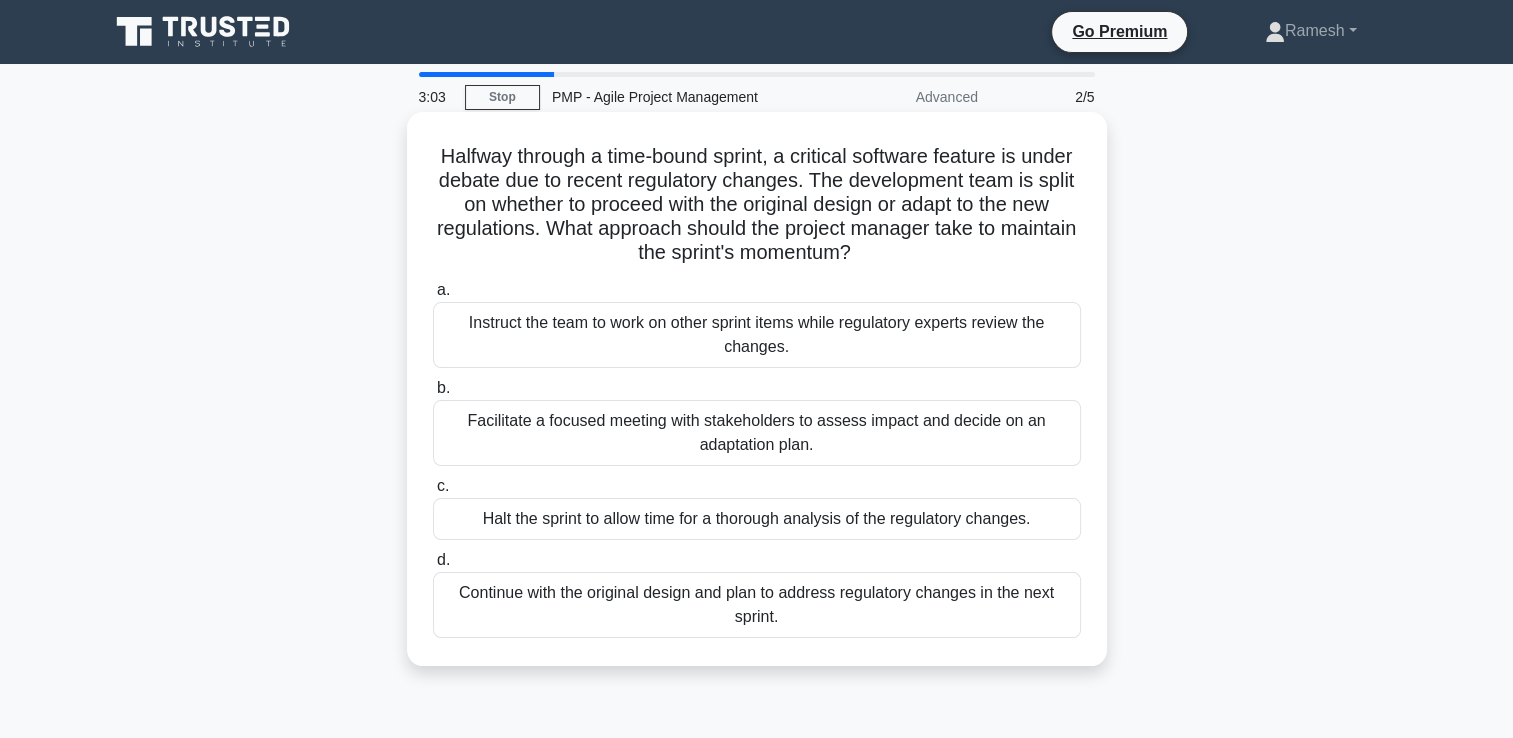 click on "Facilitate a focused meeting with stakeholders to assess impact and decide on an adaptation plan." at bounding box center (757, 433) 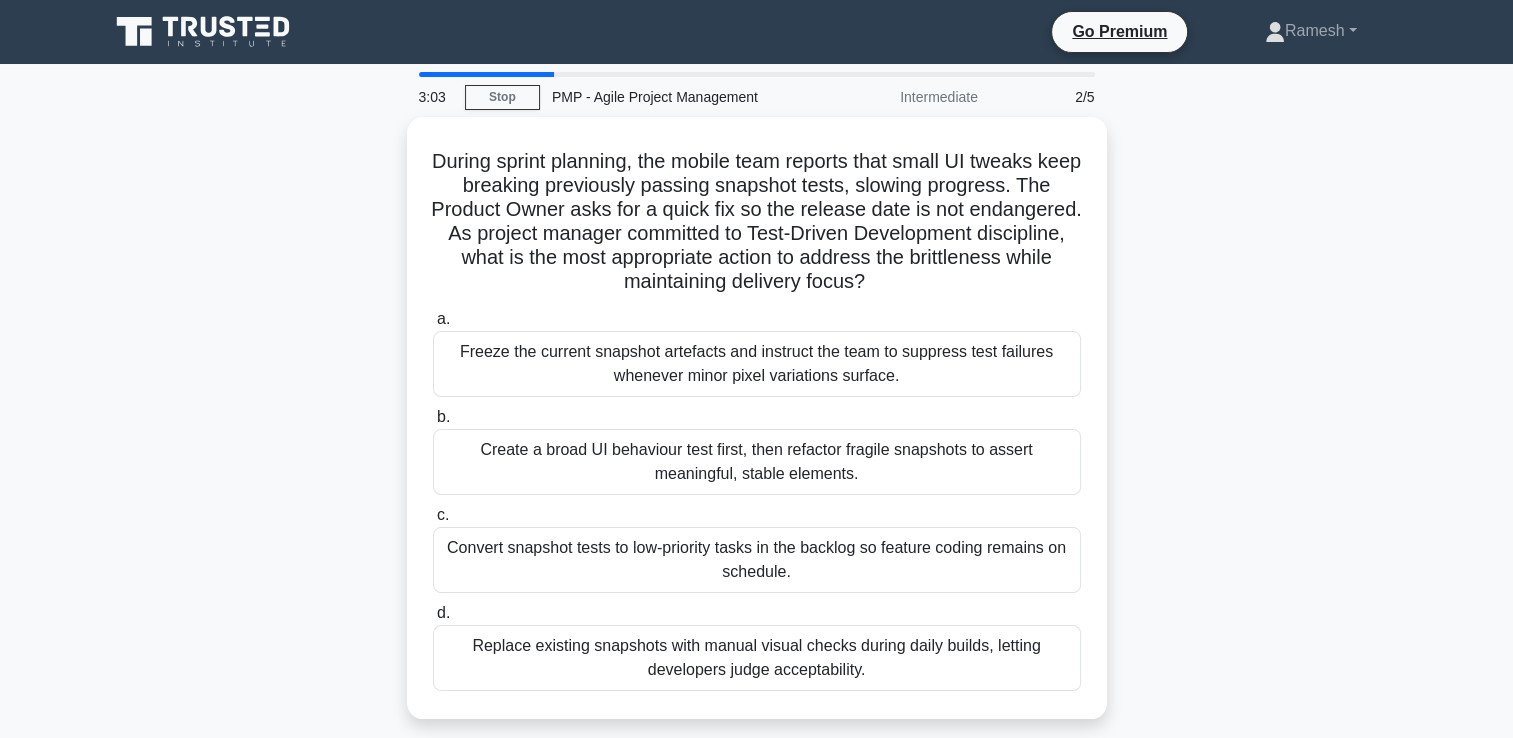 click on "Create a broad UI behaviour test first, then refactor fragile snapshots to assert meaningful, stable elements." at bounding box center [757, 462] 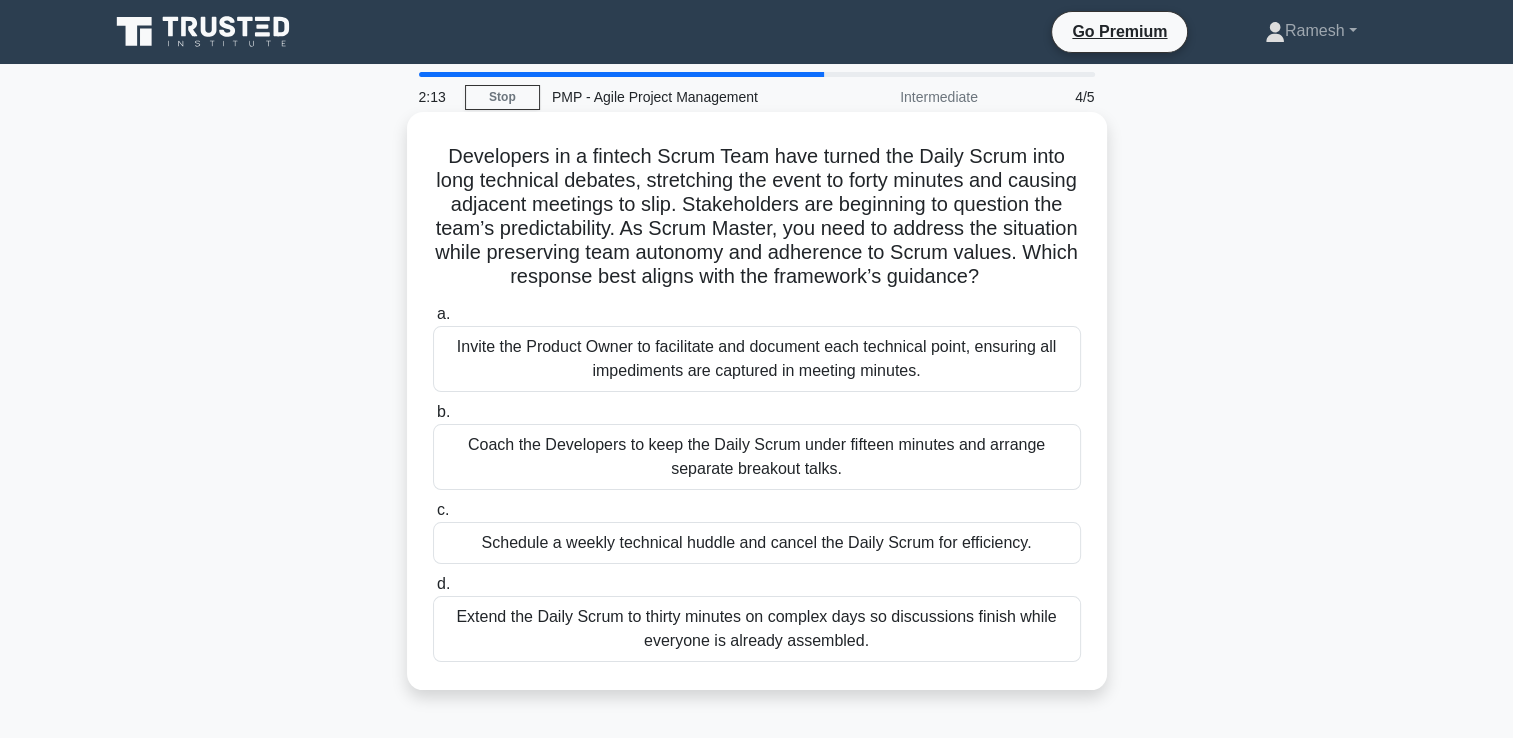 click on "Coach the Developers to keep the Daily Scrum under fifteen minutes and arrange separate breakout talks." at bounding box center (757, 457) 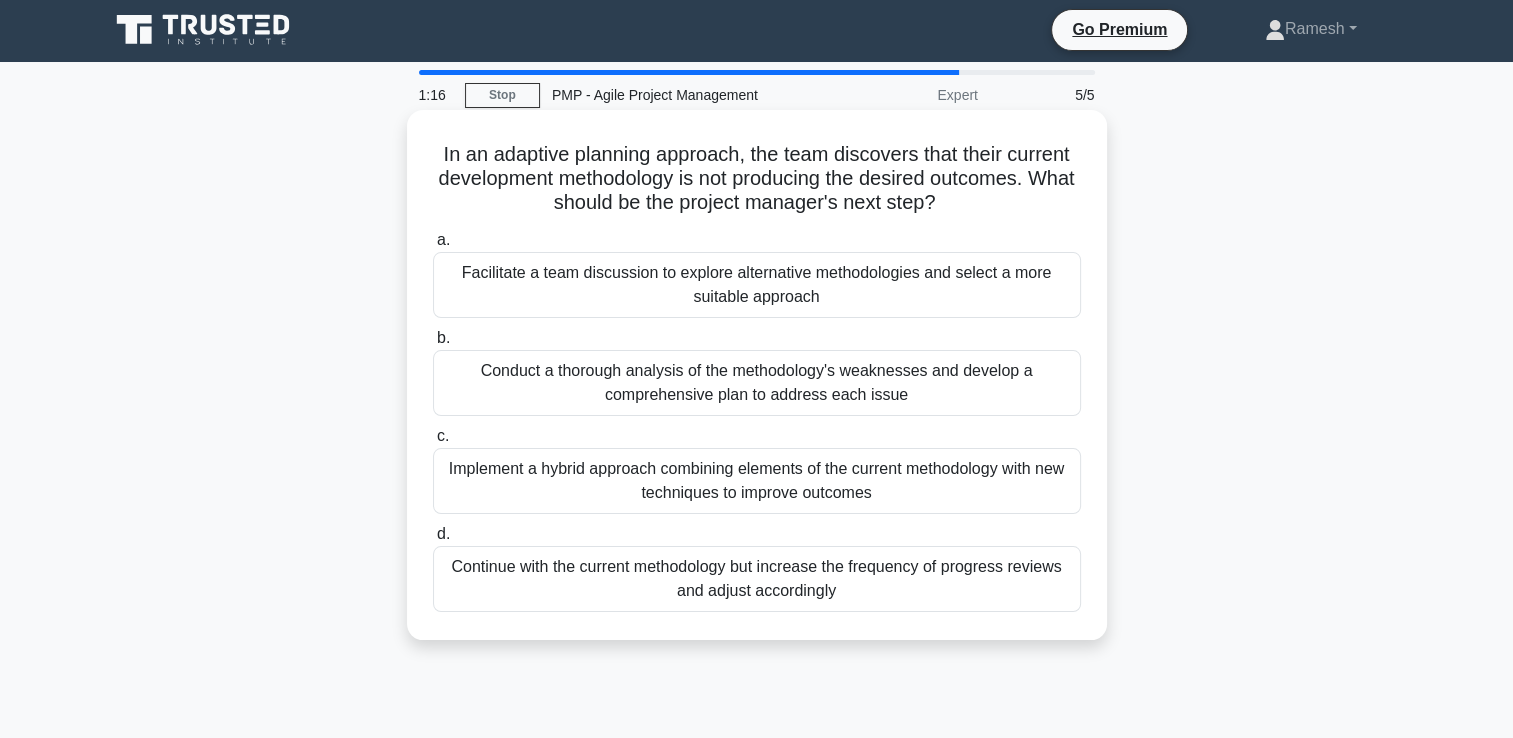 scroll, scrollTop: 0, scrollLeft: 0, axis: both 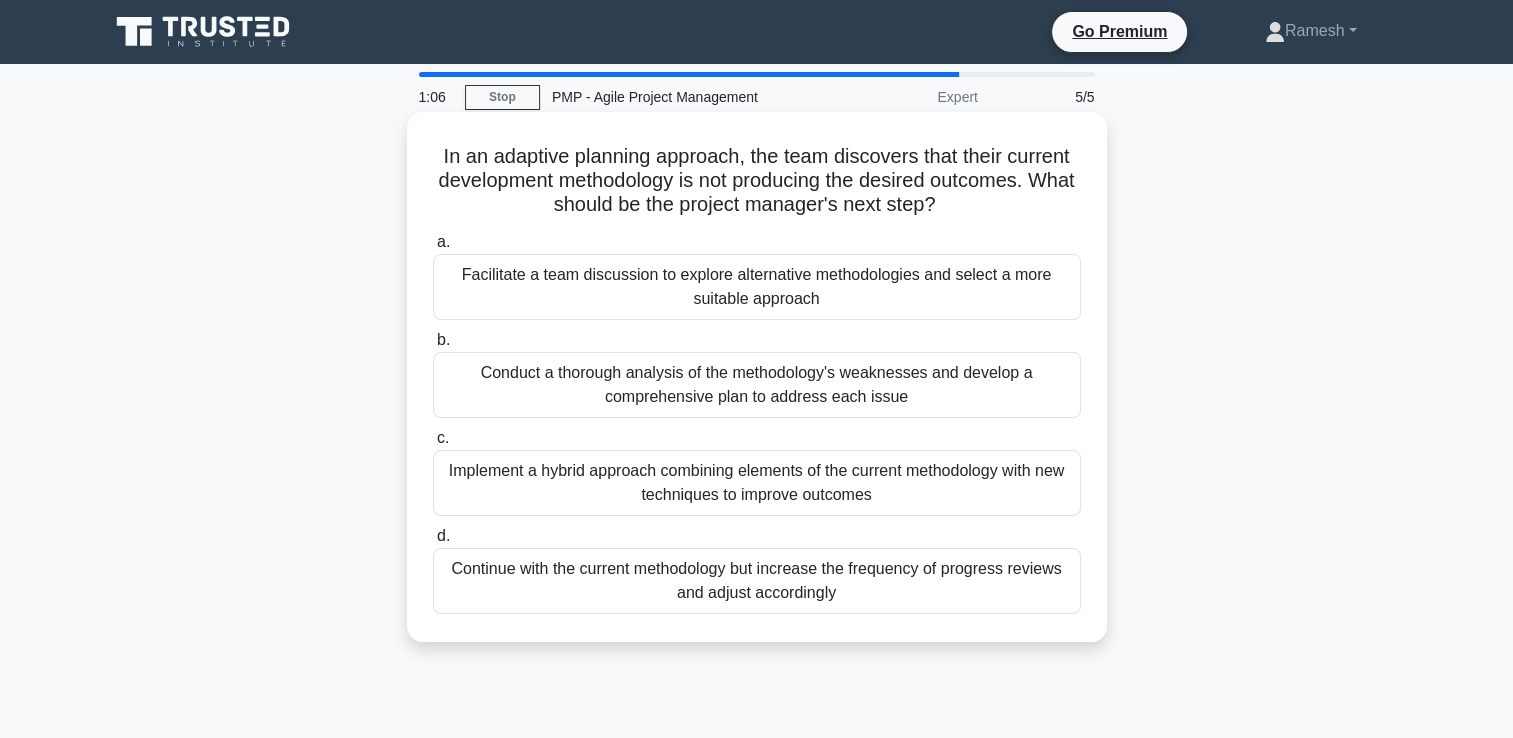 drag, startPoint x: 444, startPoint y: 153, endPoint x: 983, endPoint y: 627, distance: 717.7723 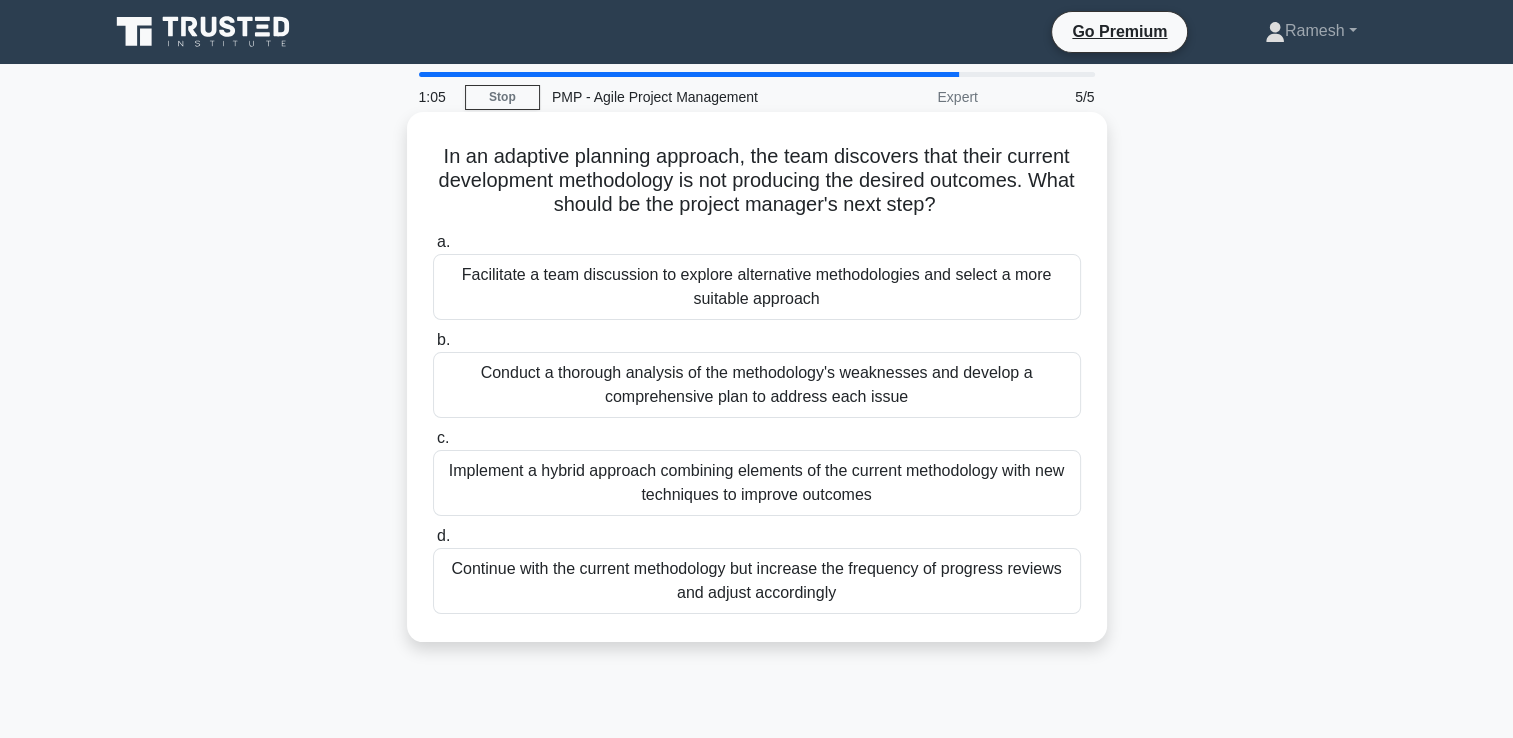 drag, startPoint x: 983, startPoint y: 627, endPoint x: 811, endPoint y: 485, distance: 223.0426 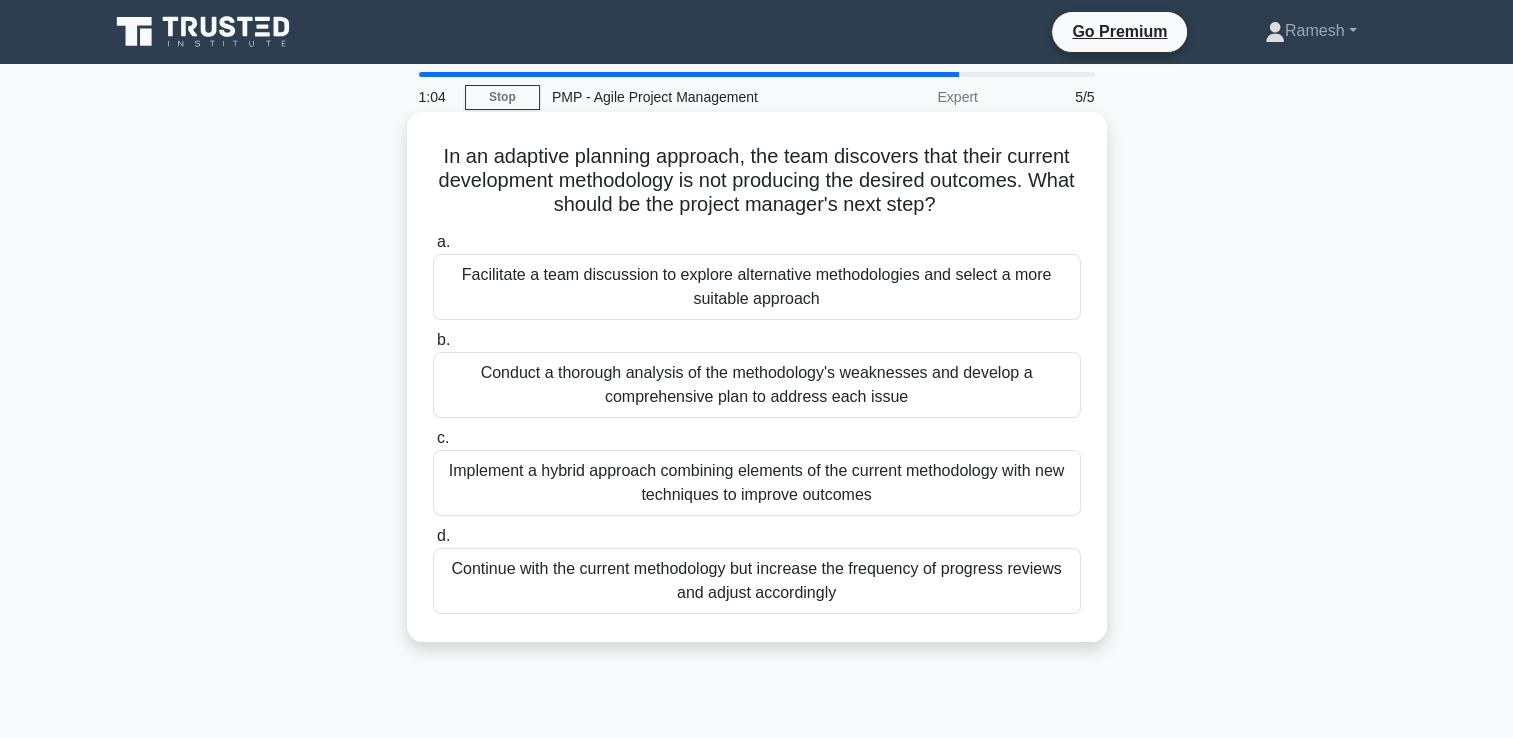 copy on "In an adaptive planning approach, the team discovers that their current development methodology is not producing the desired outcomes. What should be the project manager's next step?
.spinner_0XTQ{transform-origin:center;animation:spinner_y6GP .75s linear infinite}@keyframes spinner_y6GP{100%{transform:rotate(360deg)}}
a.
Facilitate a team discussion to explore alternative methodologies and select a more suitable approach
b.
Conduct a thorough analysis of the methodology's weaknesses and develop a comprehensive plan to address each issue
c.
Implement a hybrid approach combining elements of the current methodology with new techniques to improve outcomes
d.
Continue with the current methodology but increase ..." 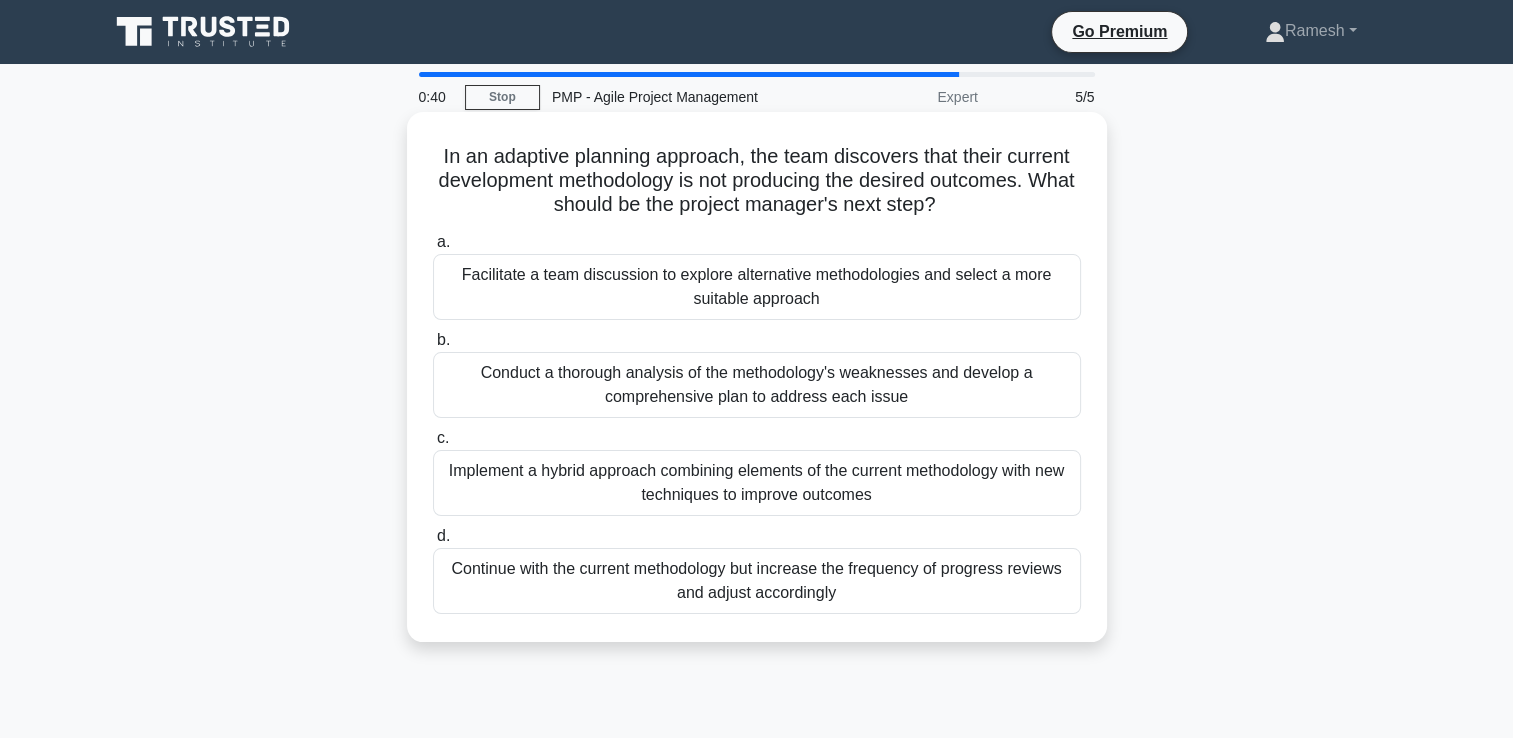 click on "Facilitate a team discussion to explore alternative methodologies and select a more suitable approach" at bounding box center [757, 287] 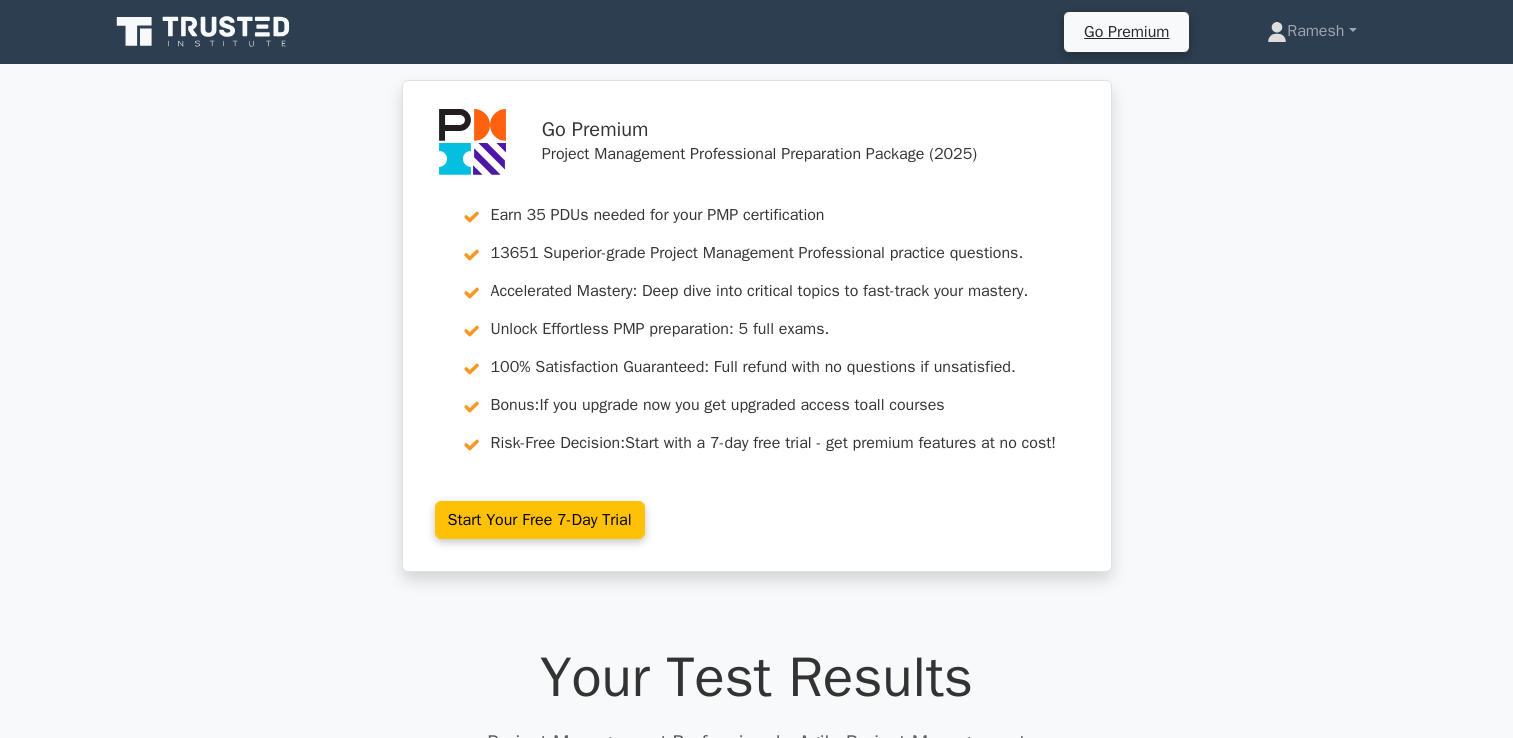 scroll, scrollTop: 0, scrollLeft: 0, axis: both 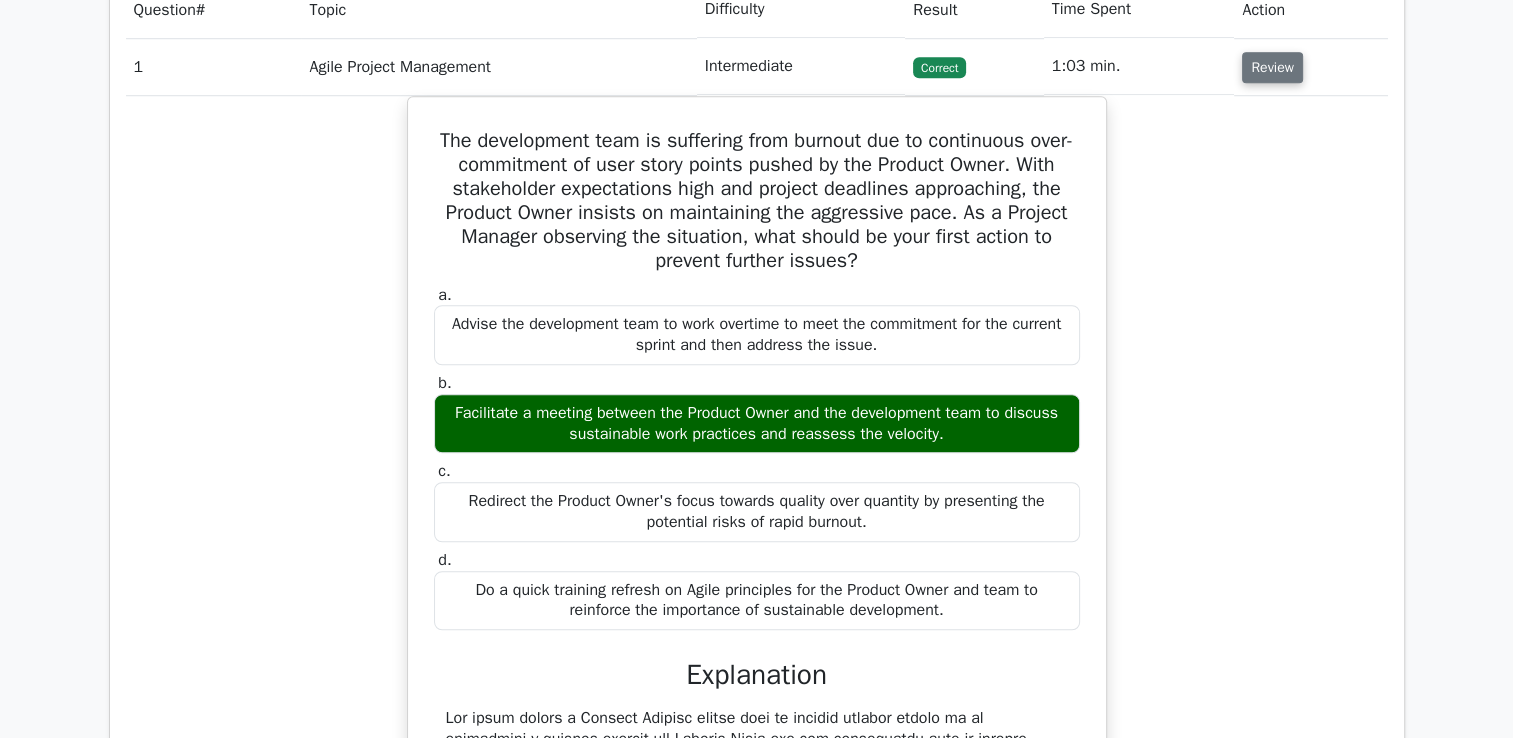 click on "Review" at bounding box center [1272, 67] 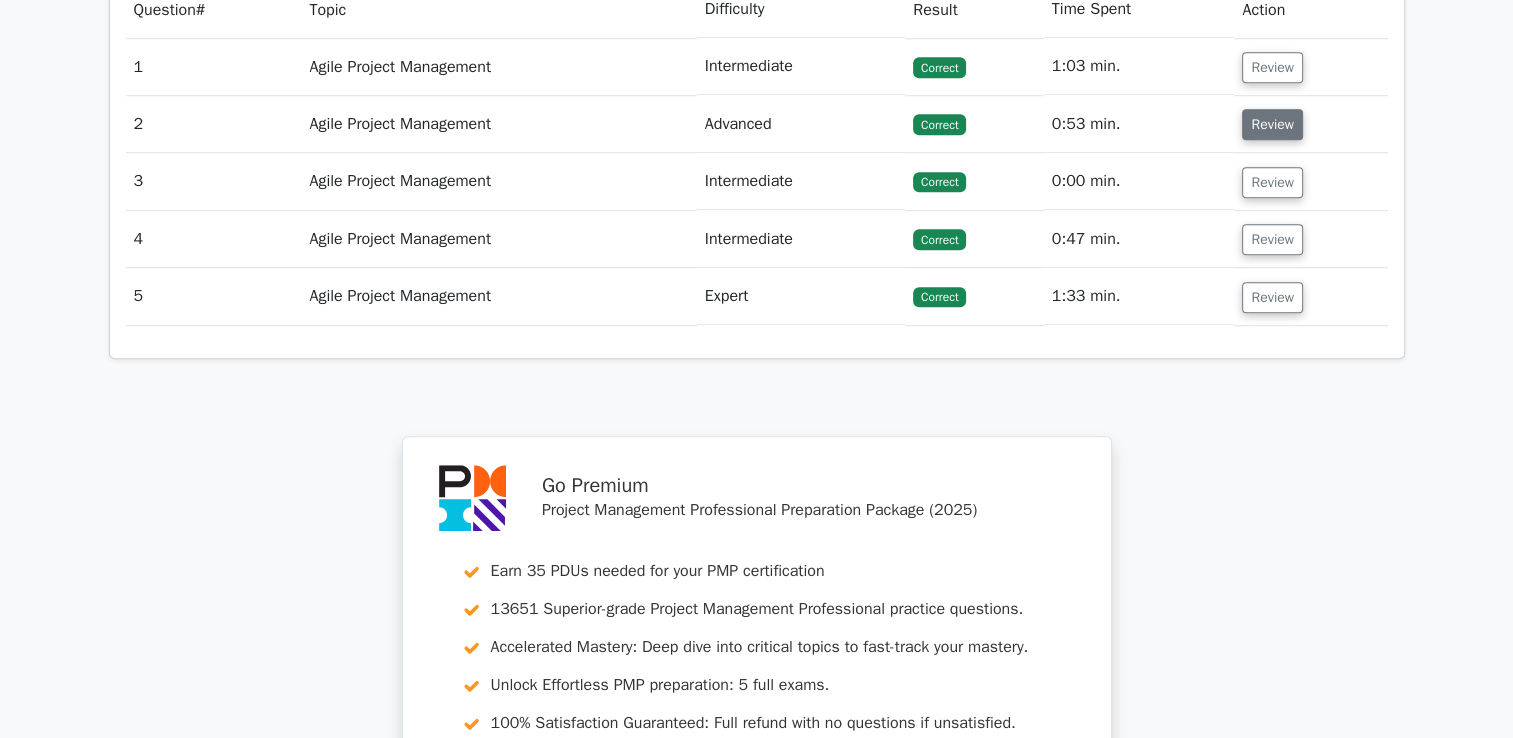 click on "Review" at bounding box center (1272, 124) 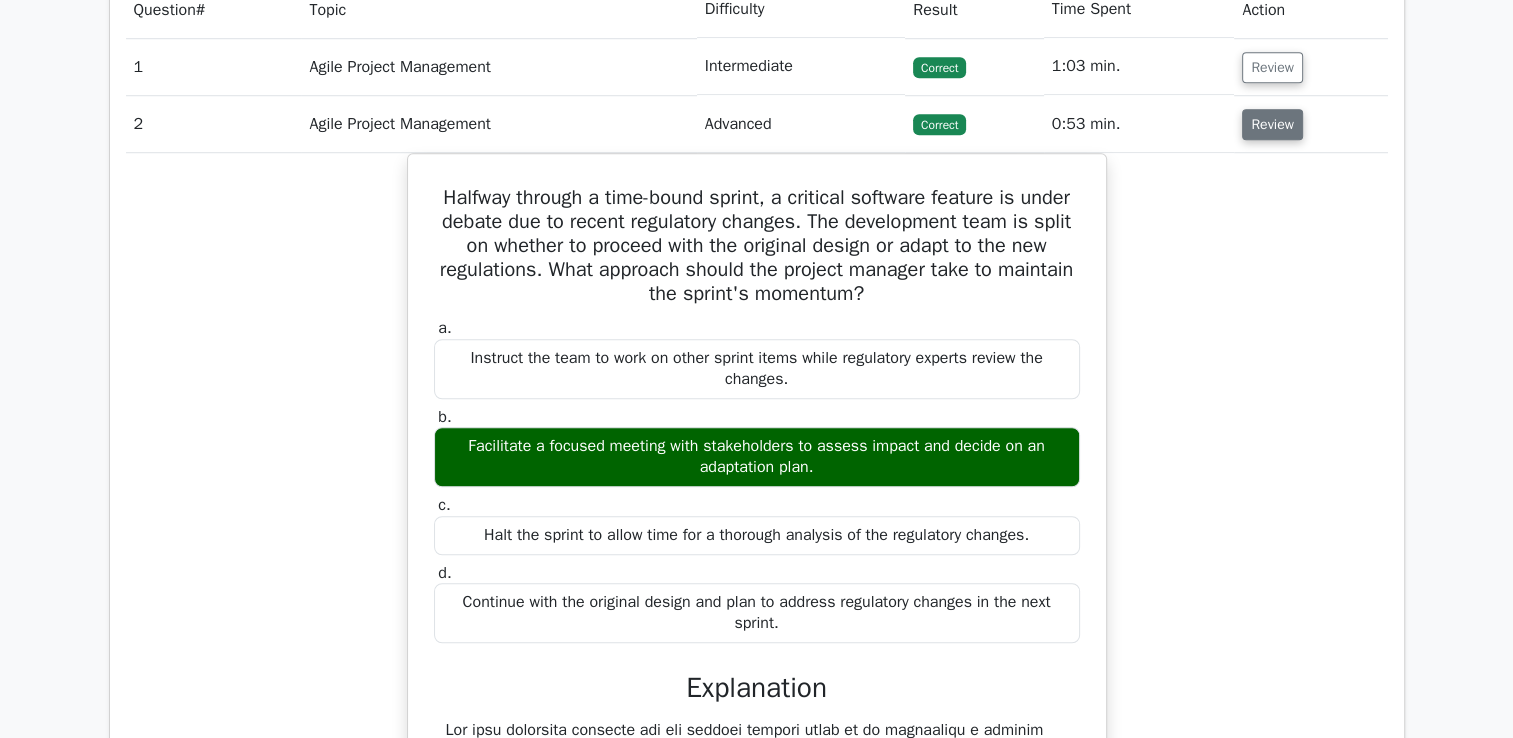 click on "Review" at bounding box center [1272, 124] 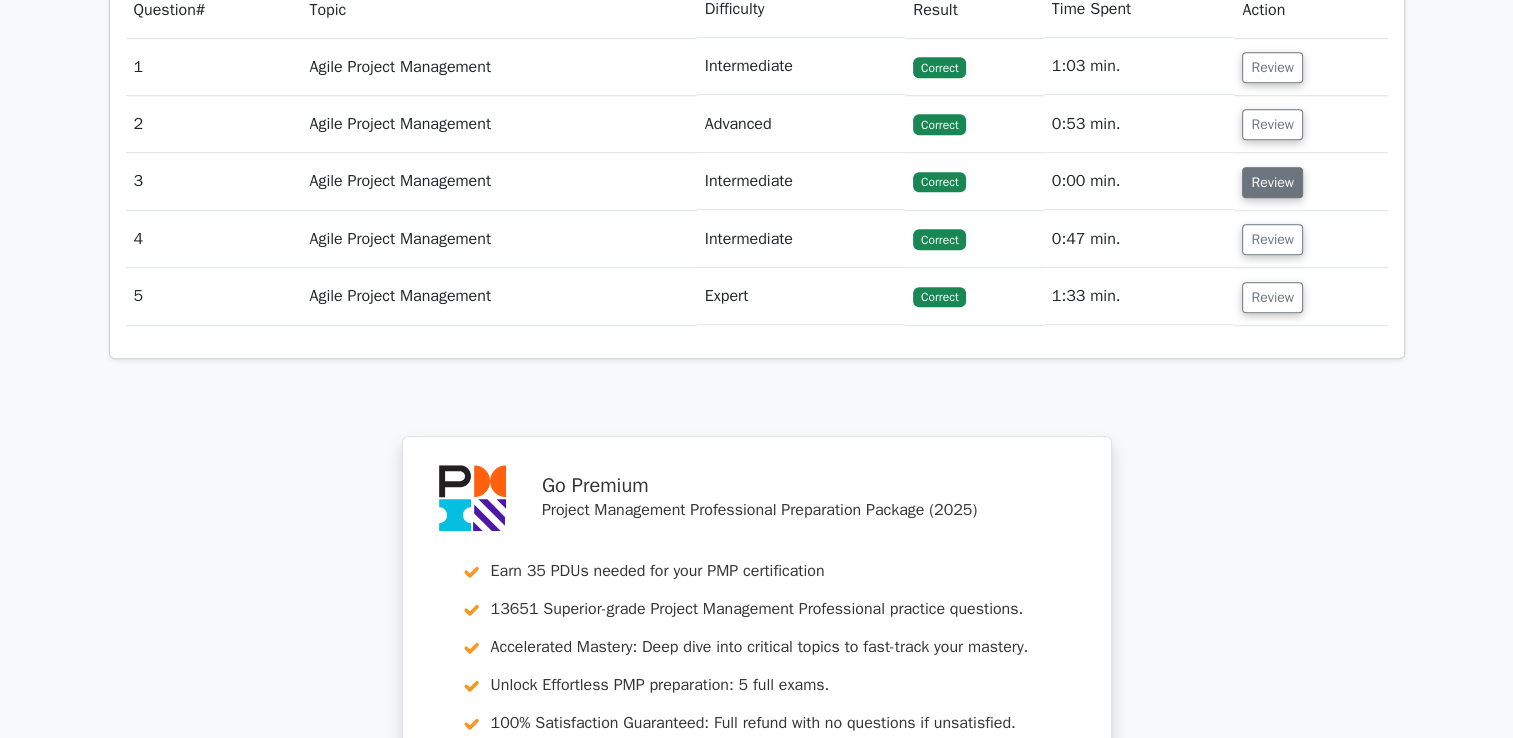 click on "Review" at bounding box center (1272, 182) 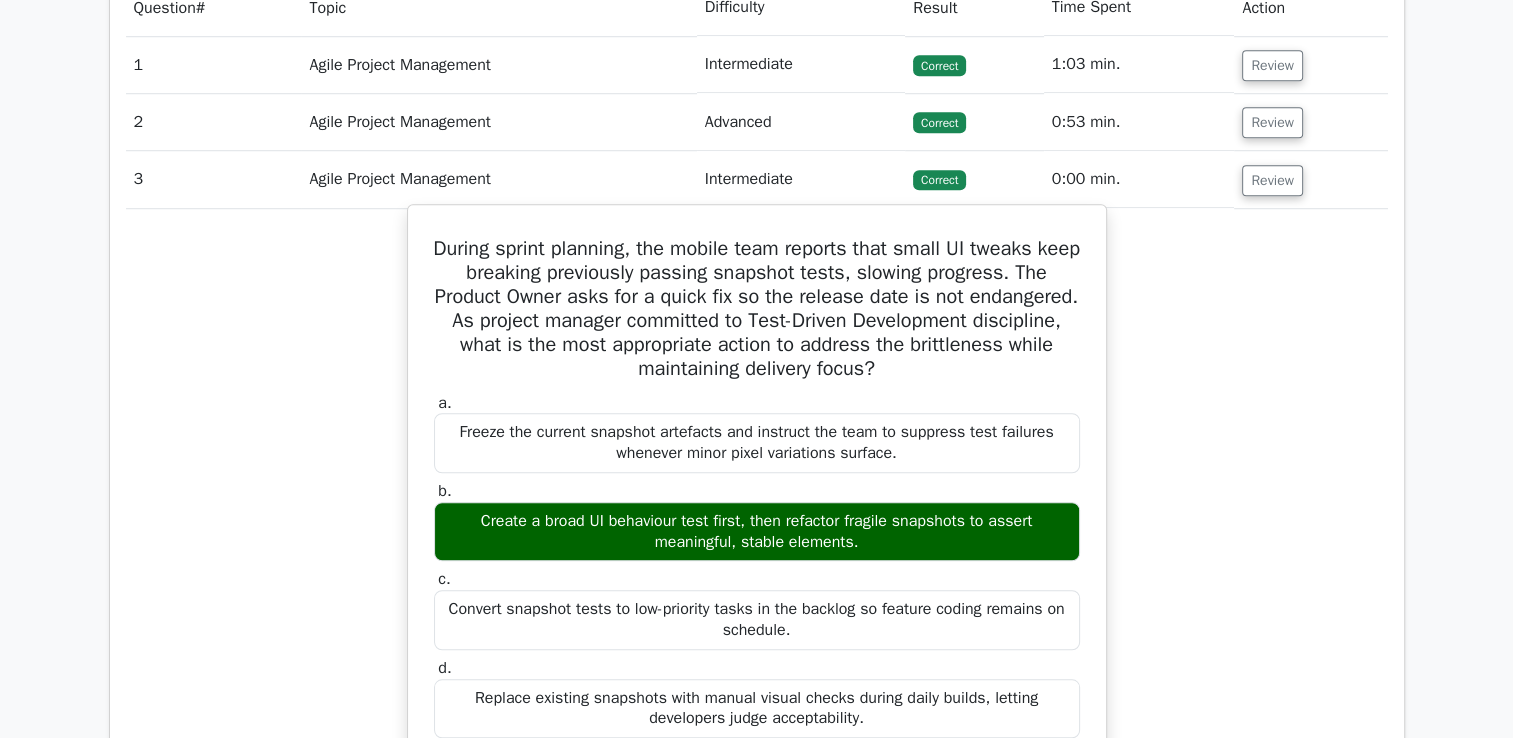 scroll, scrollTop: 1500, scrollLeft: 0, axis: vertical 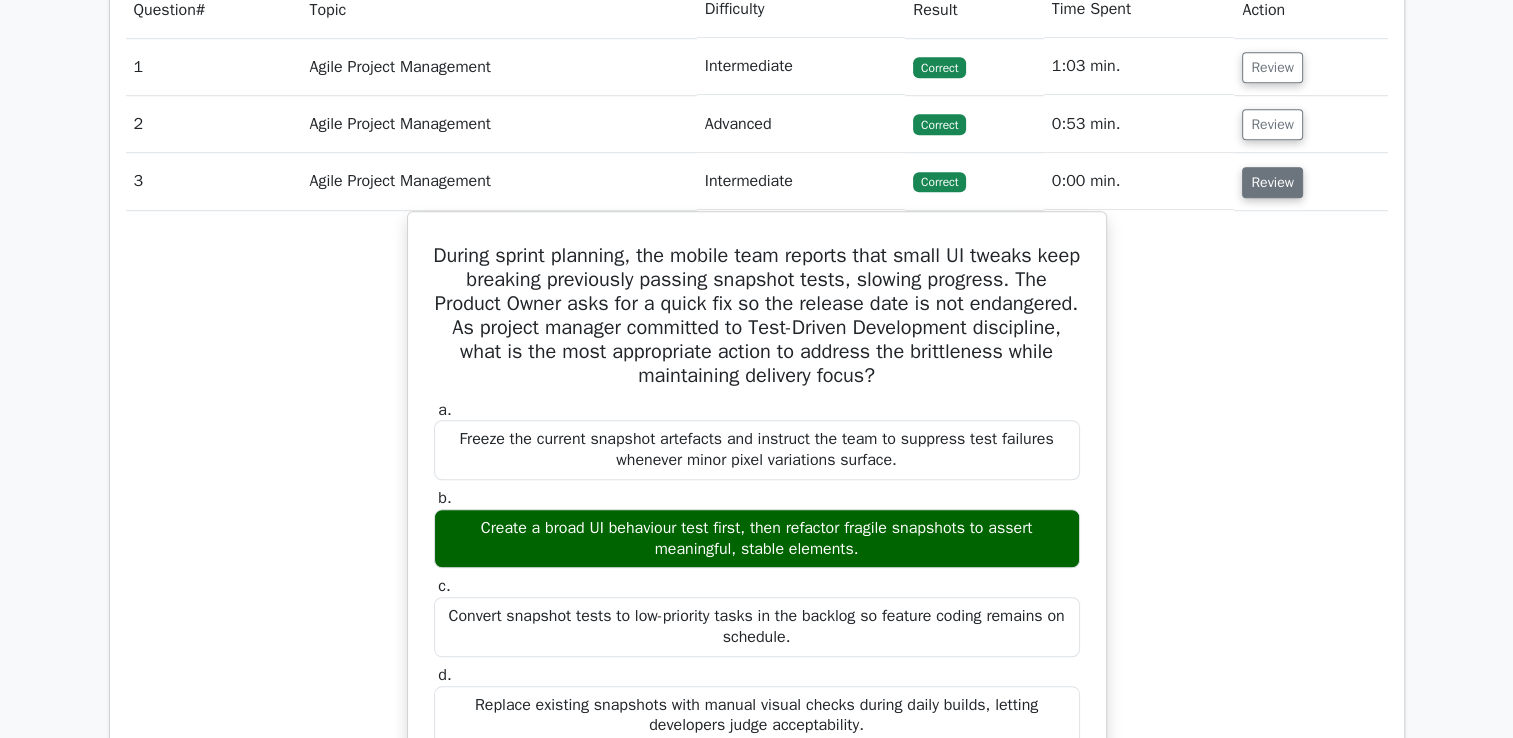 click on "Review" at bounding box center [1272, 182] 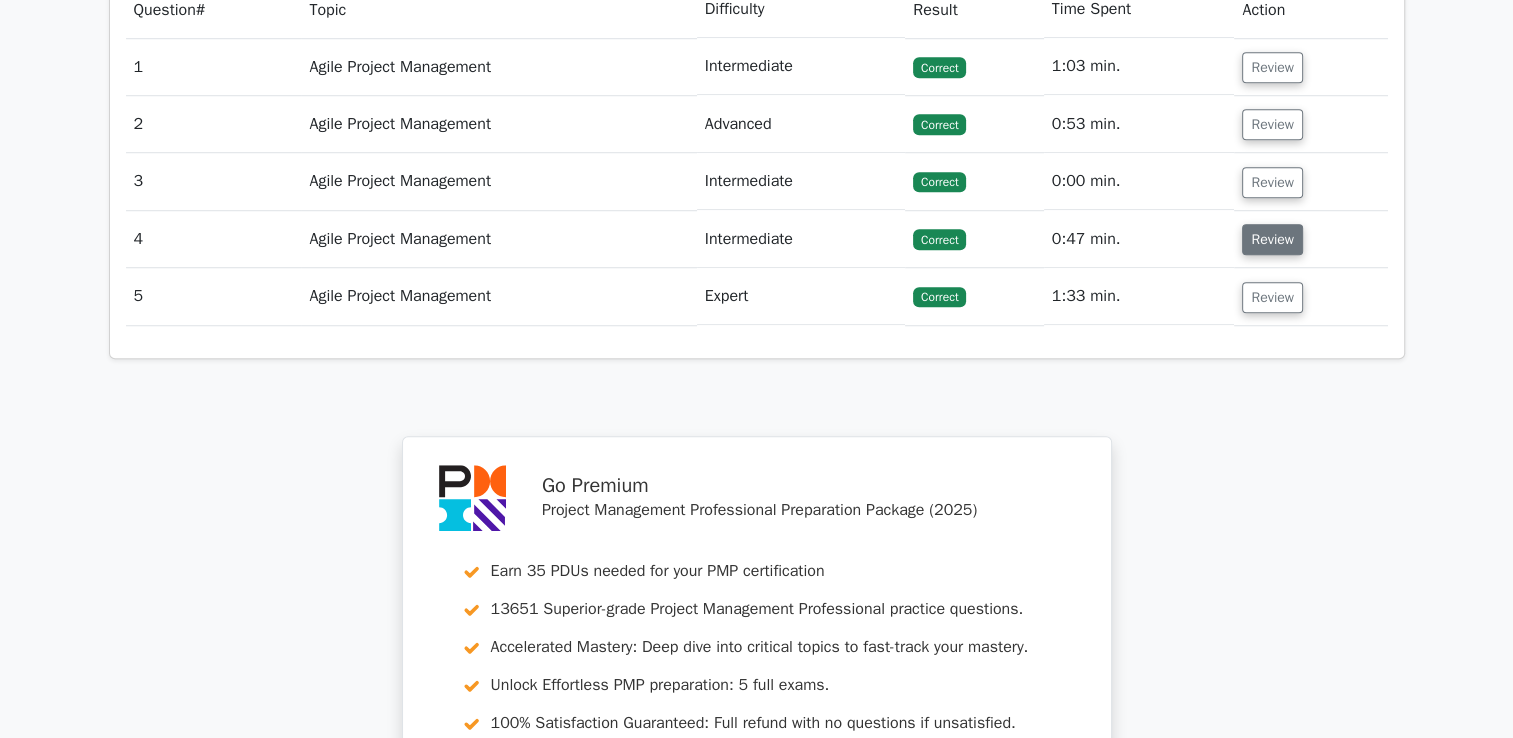 click on "Review" at bounding box center (1272, 239) 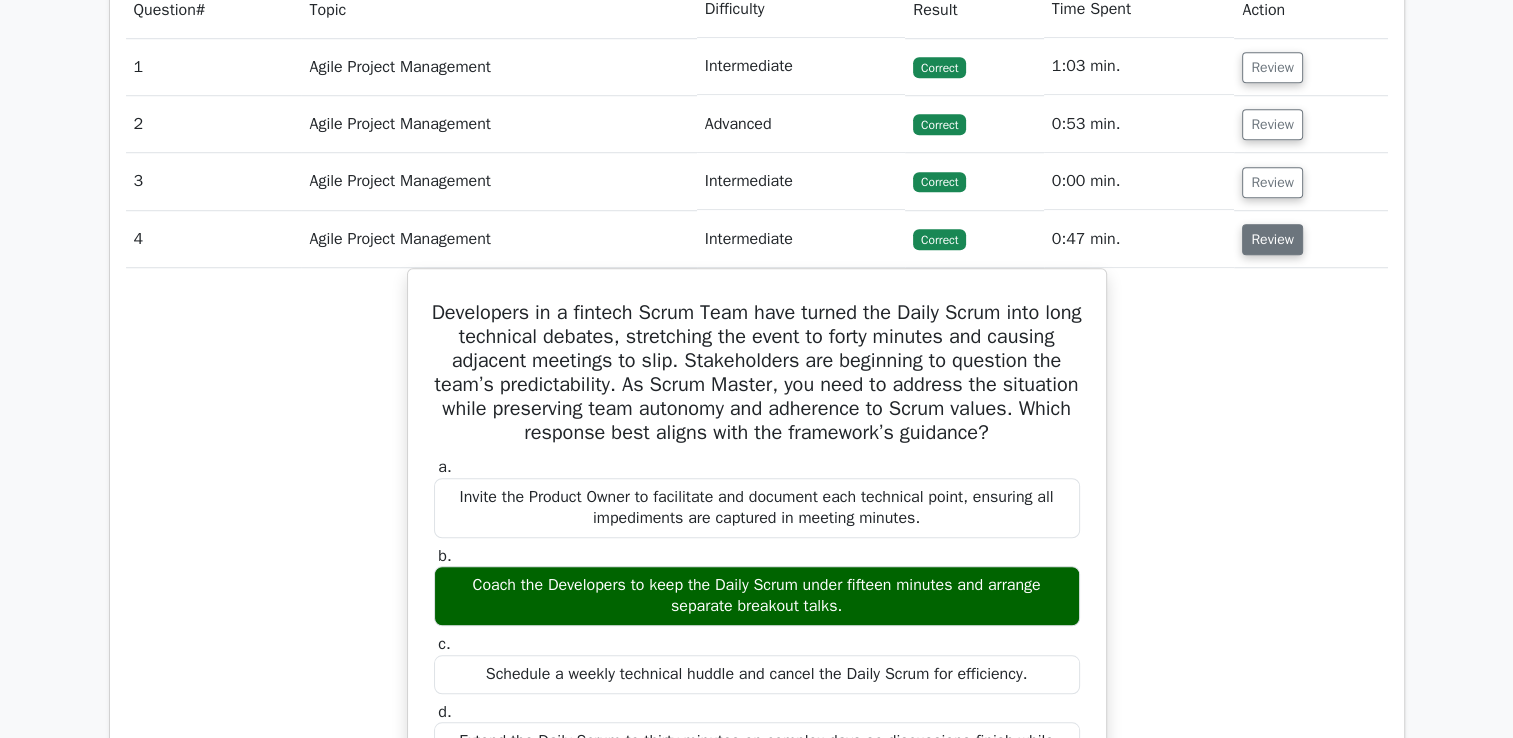 click on "Review" at bounding box center (1272, 239) 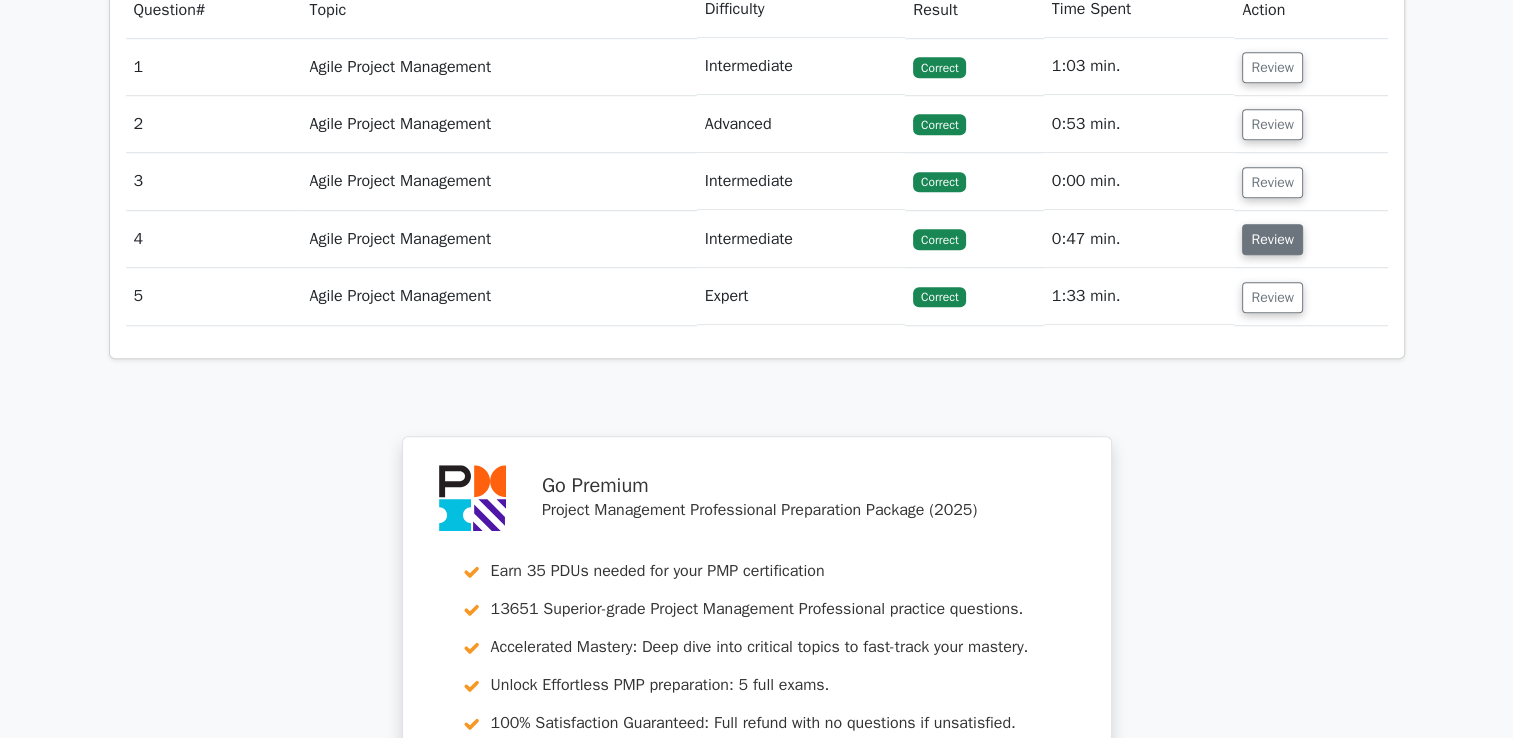 click on "Review" at bounding box center [1272, 239] 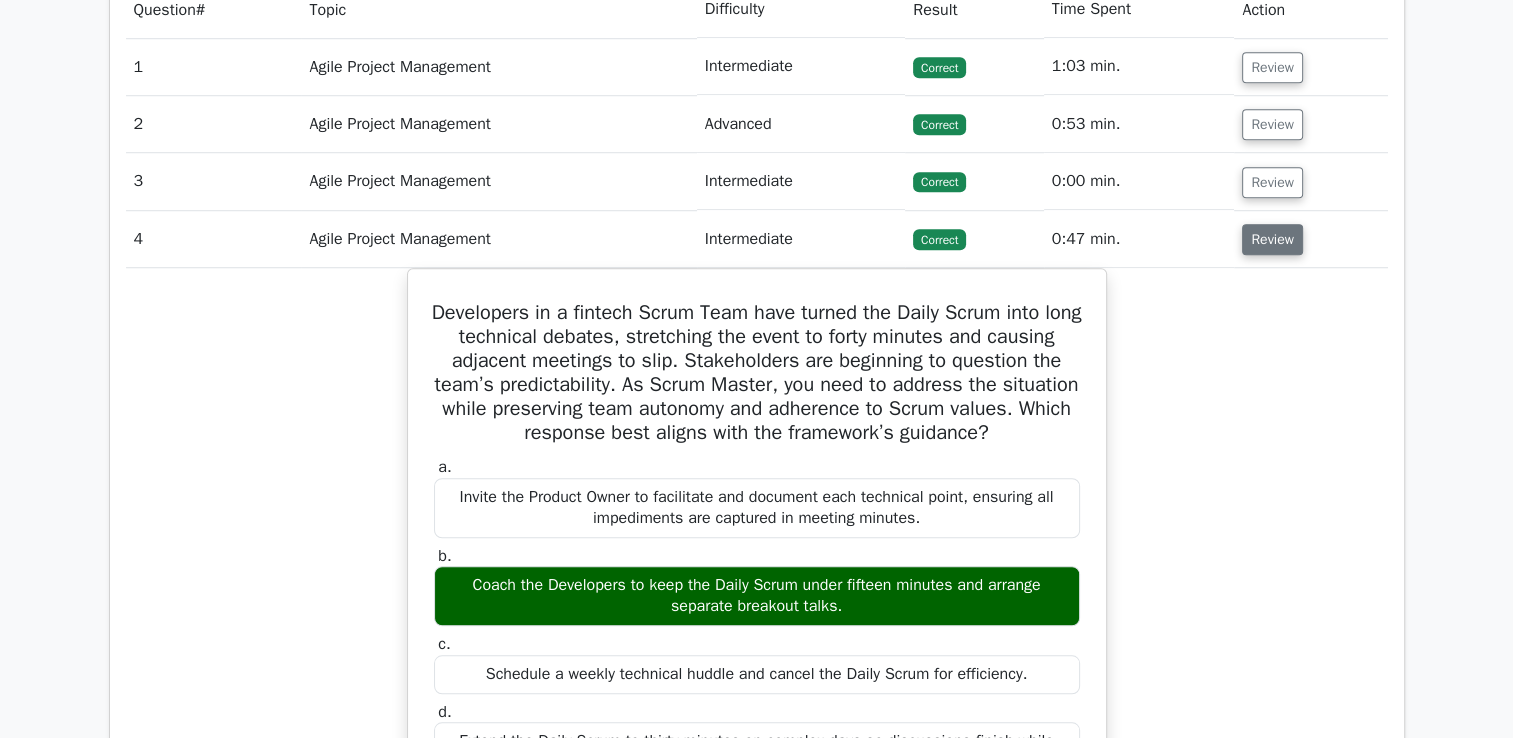 click on "Review" at bounding box center (1272, 239) 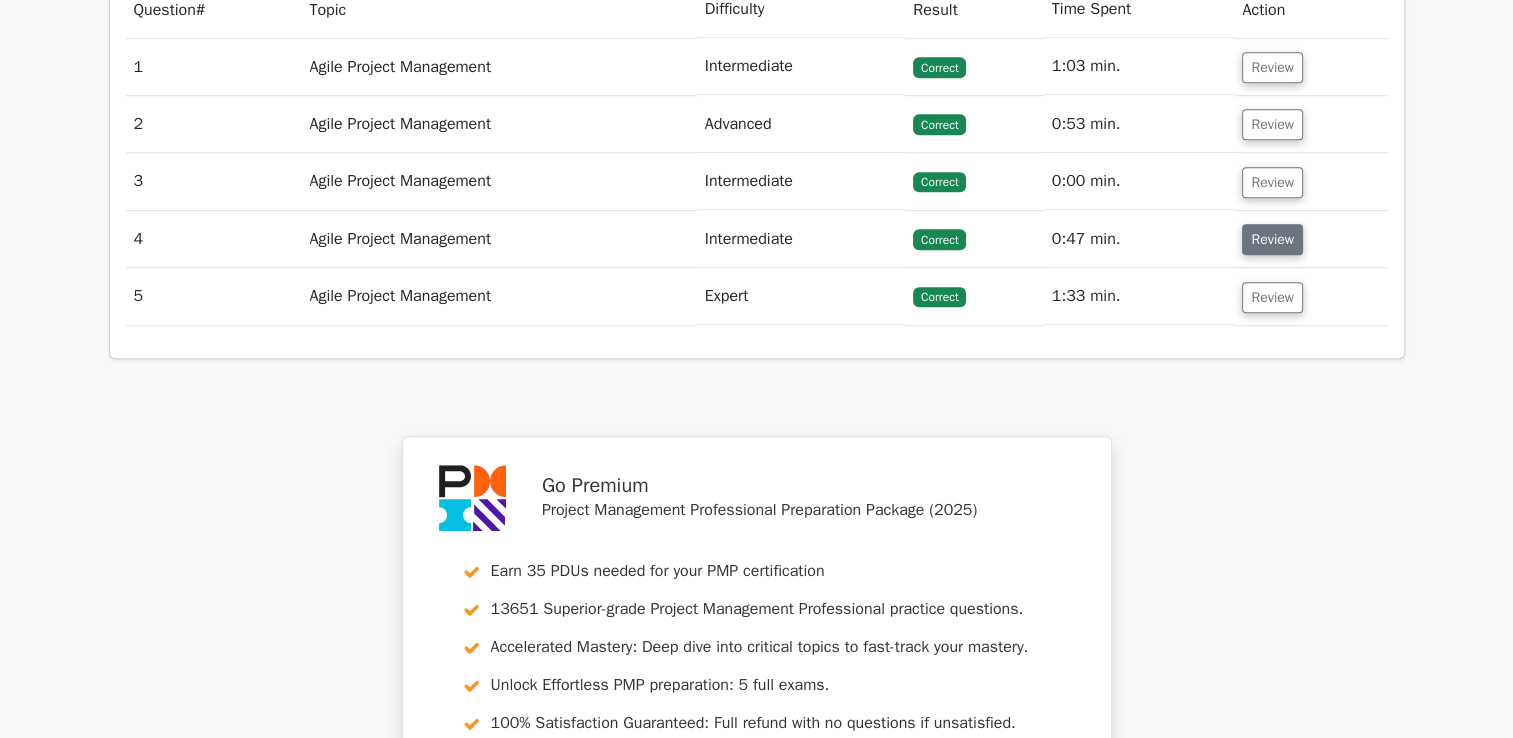 click on "Review" at bounding box center [1272, 239] 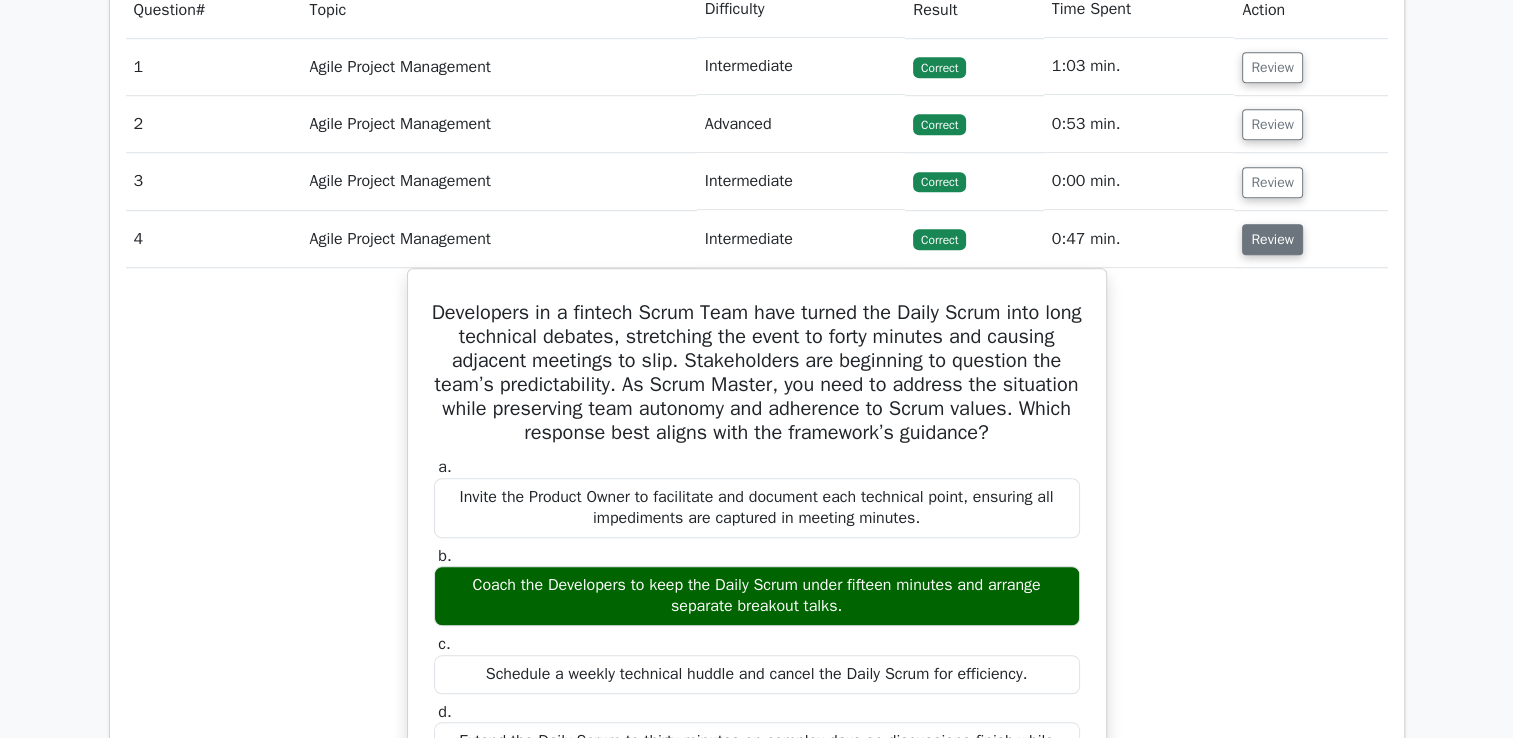 click on "Review" at bounding box center [1272, 239] 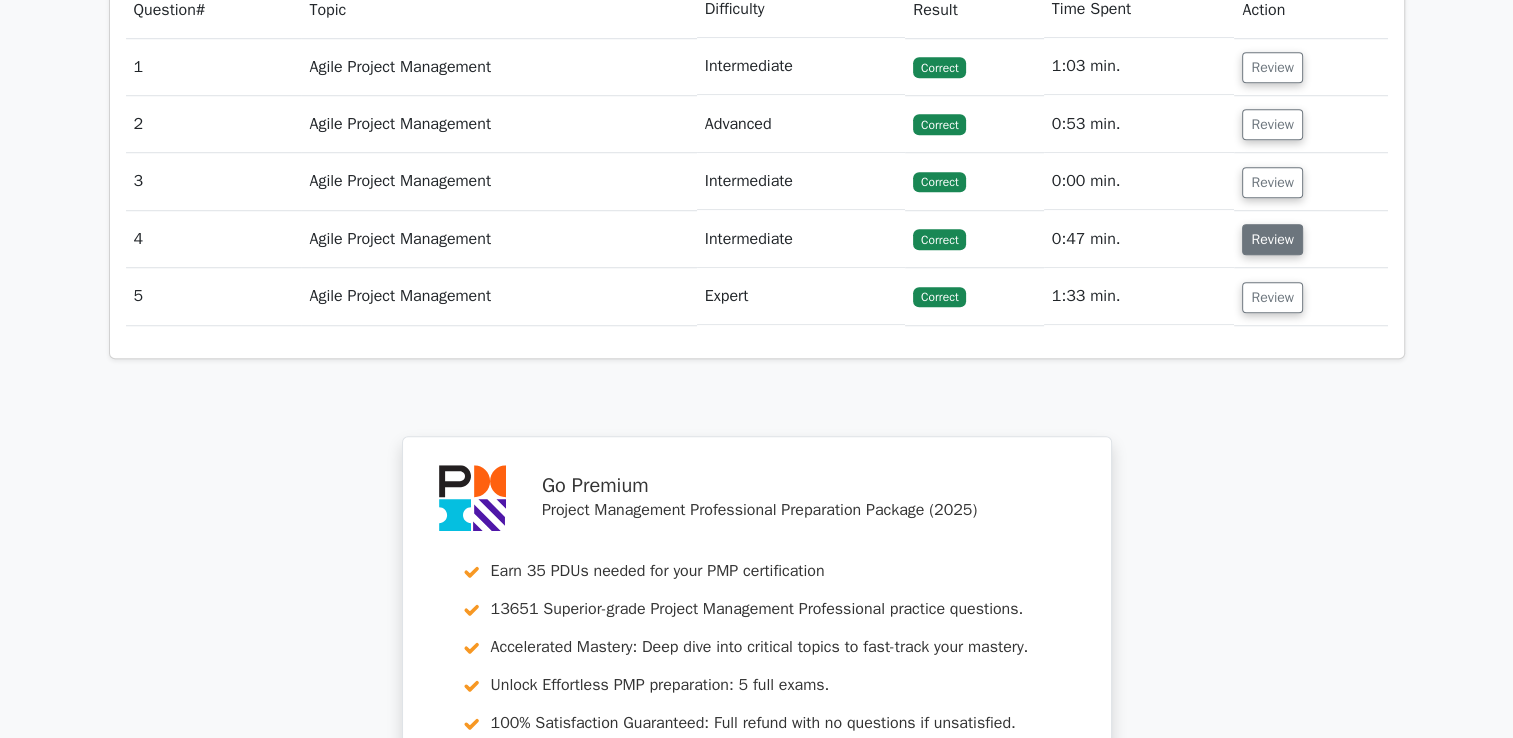 click on "Review" at bounding box center (1272, 239) 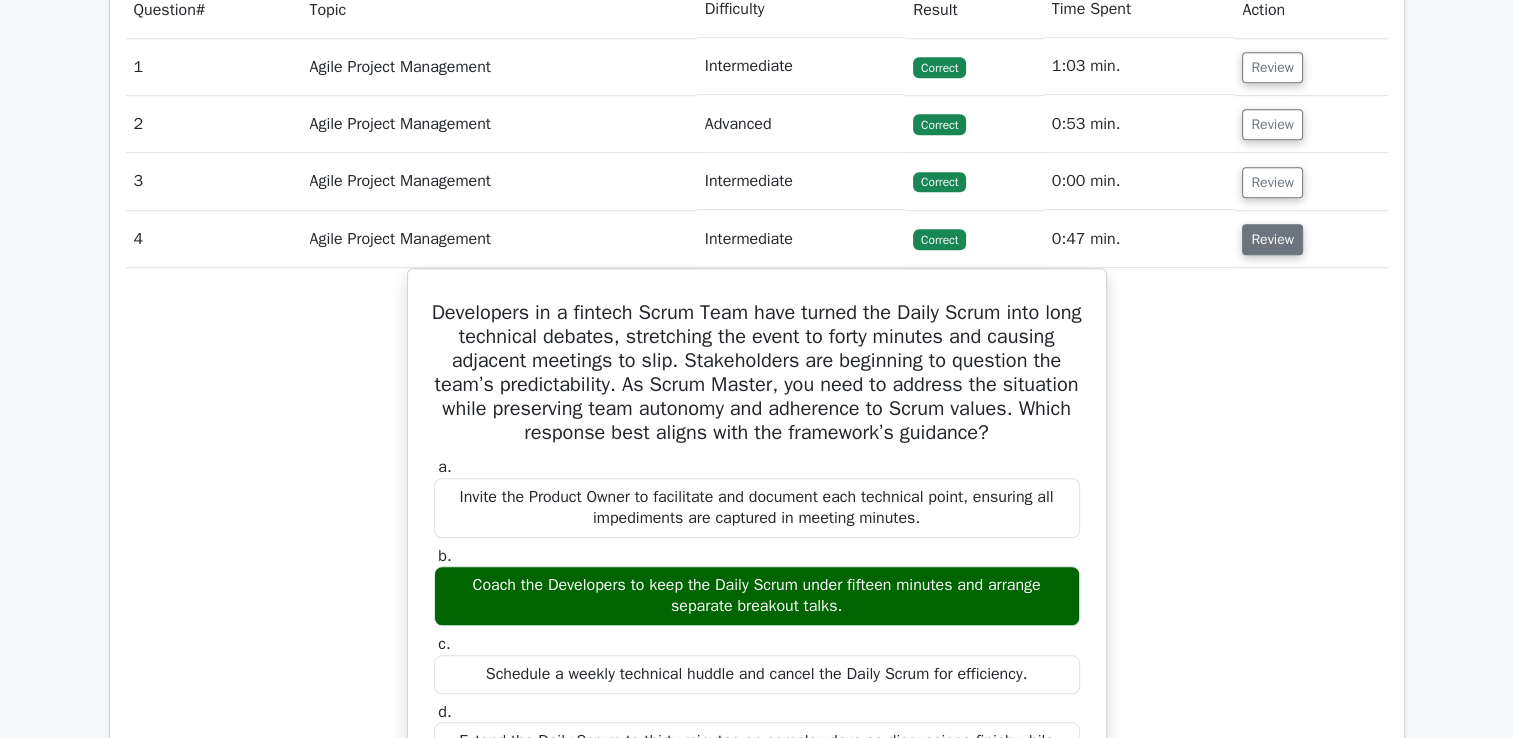 click on "Review" at bounding box center (1272, 239) 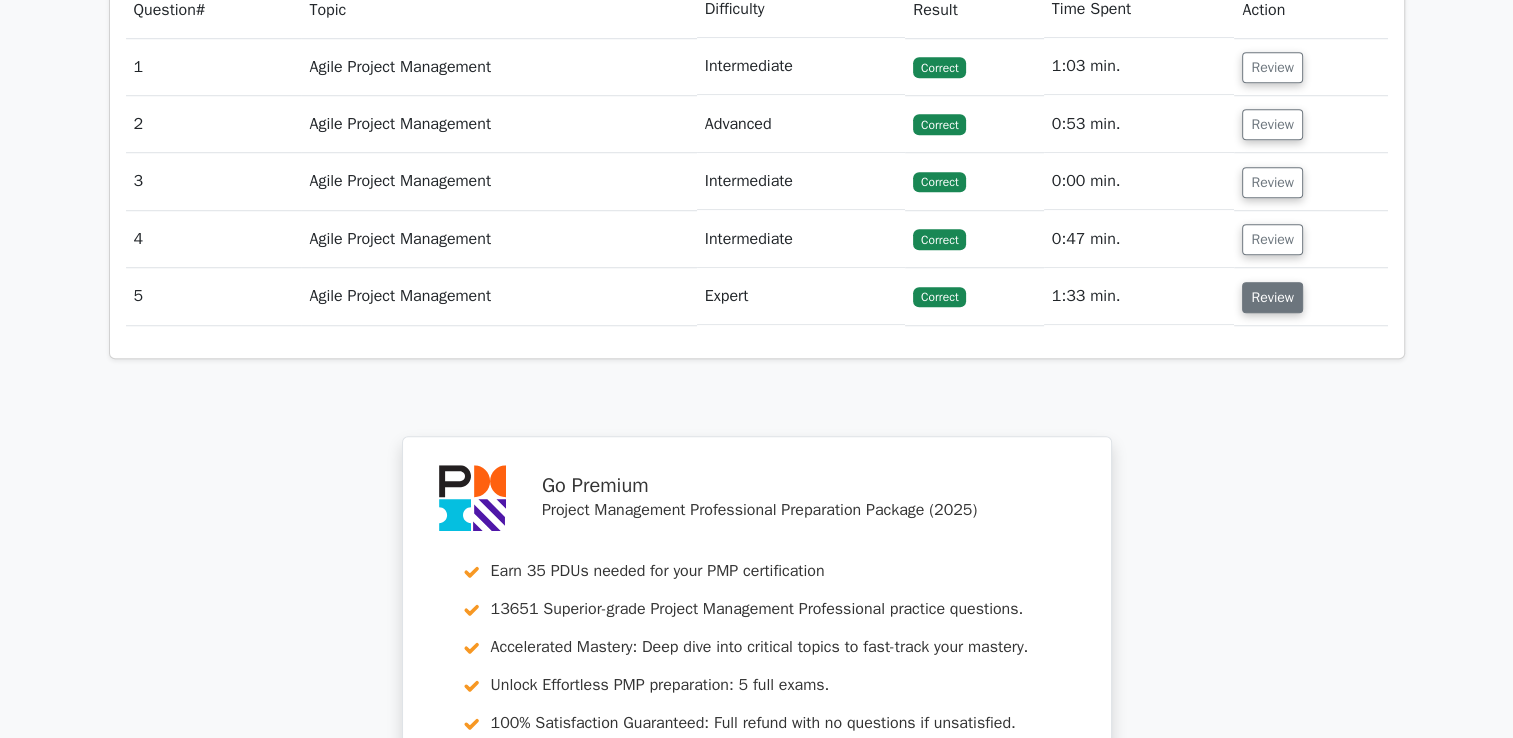 click on "Review" at bounding box center [1272, 297] 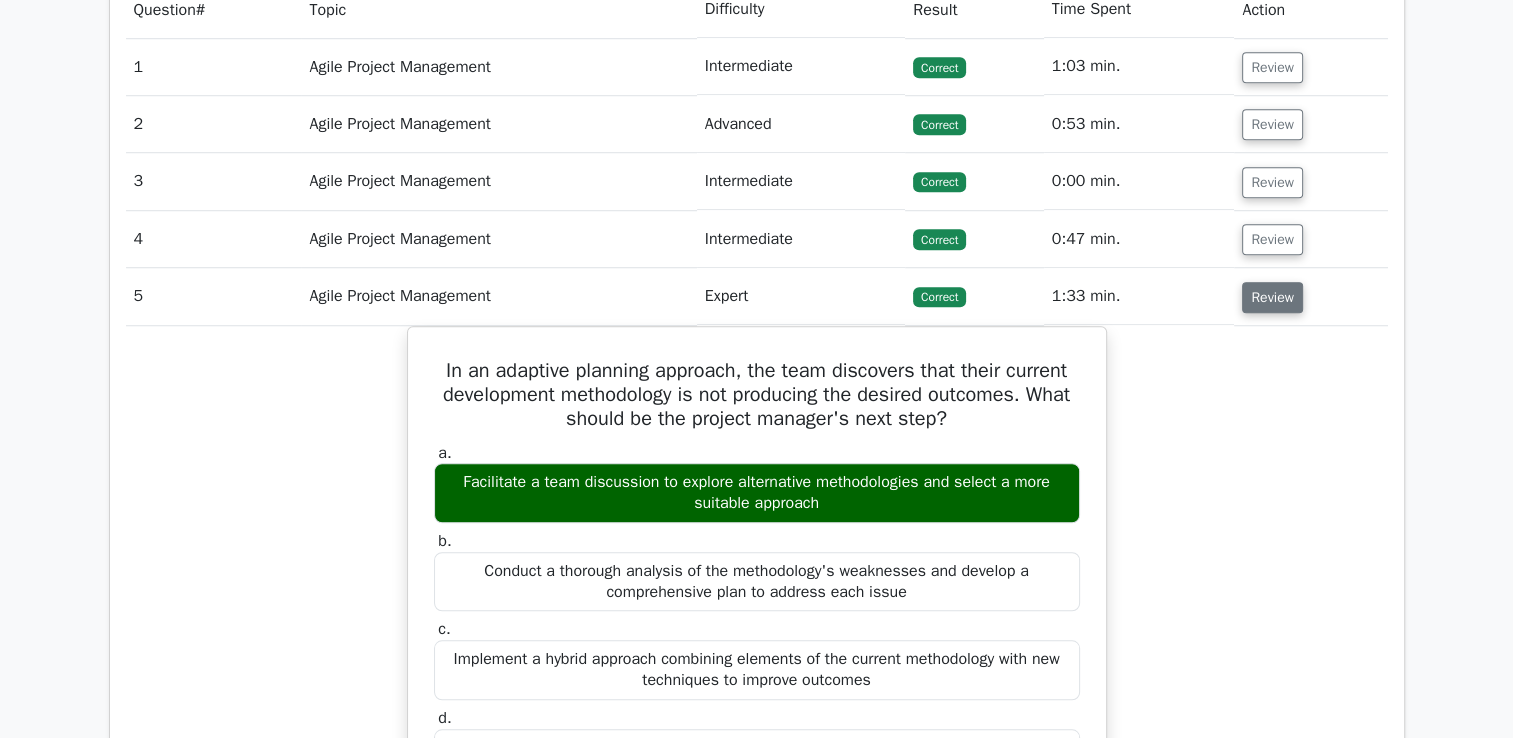 click on "Review" at bounding box center [1272, 297] 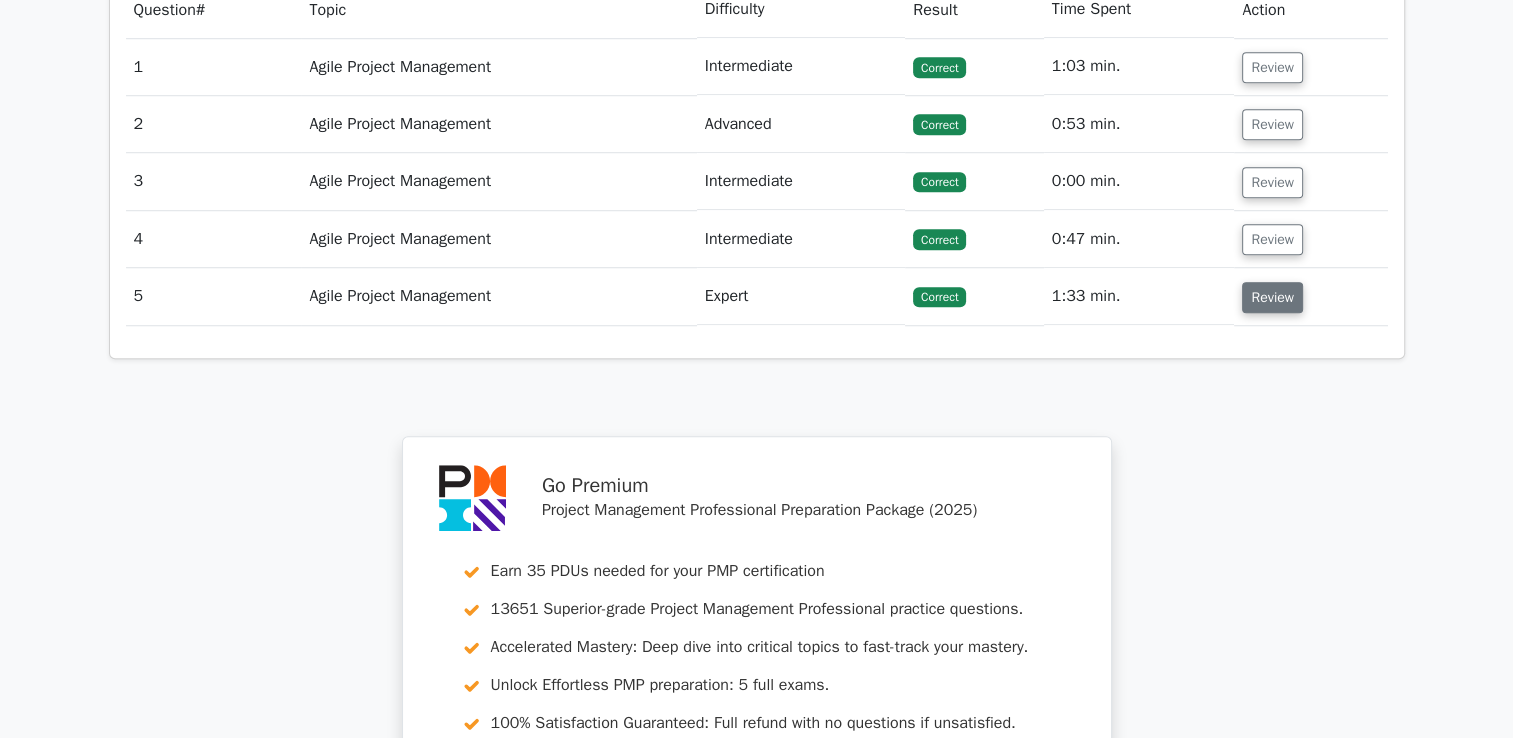 click on "Review" at bounding box center (1272, 297) 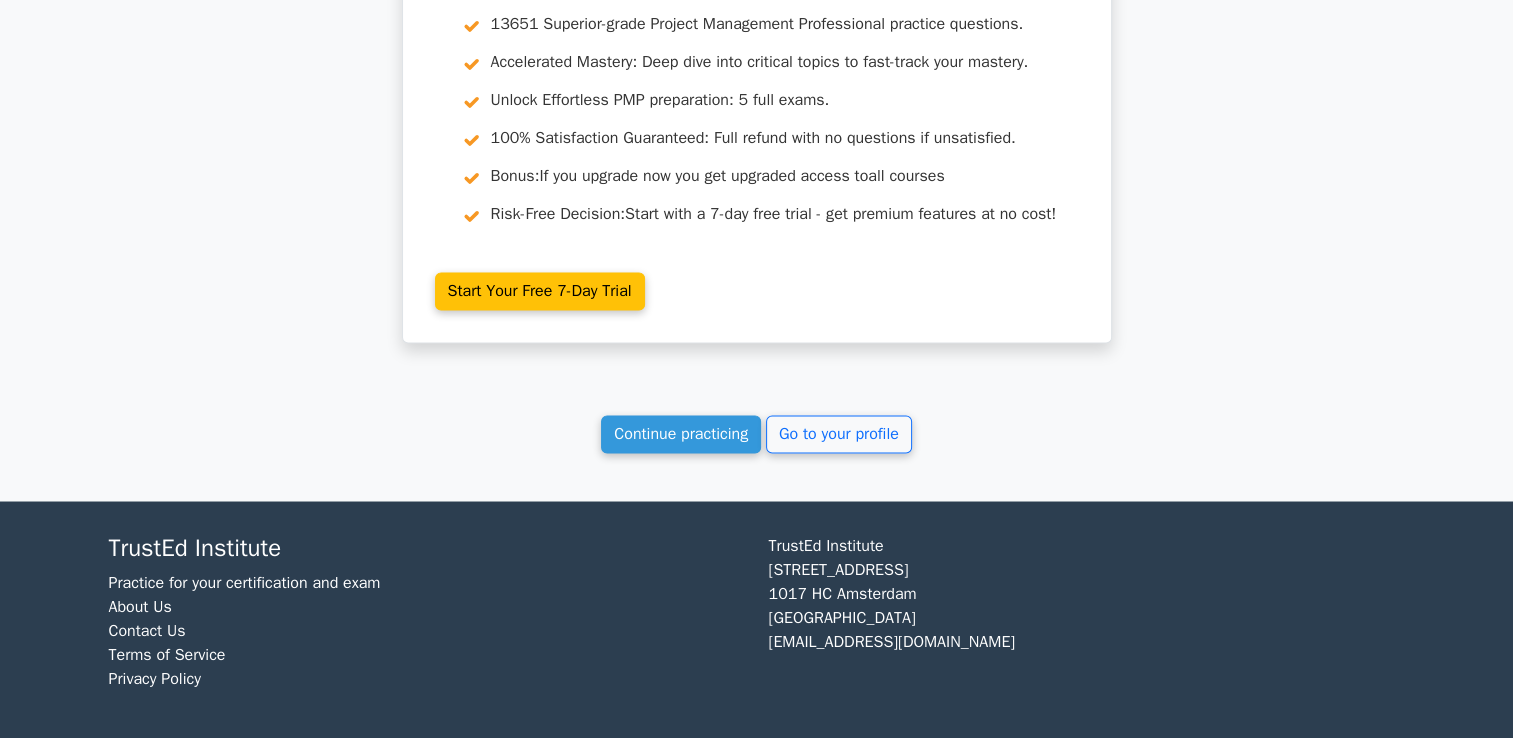 scroll, scrollTop: 3303, scrollLeft: 0, axis: vertical 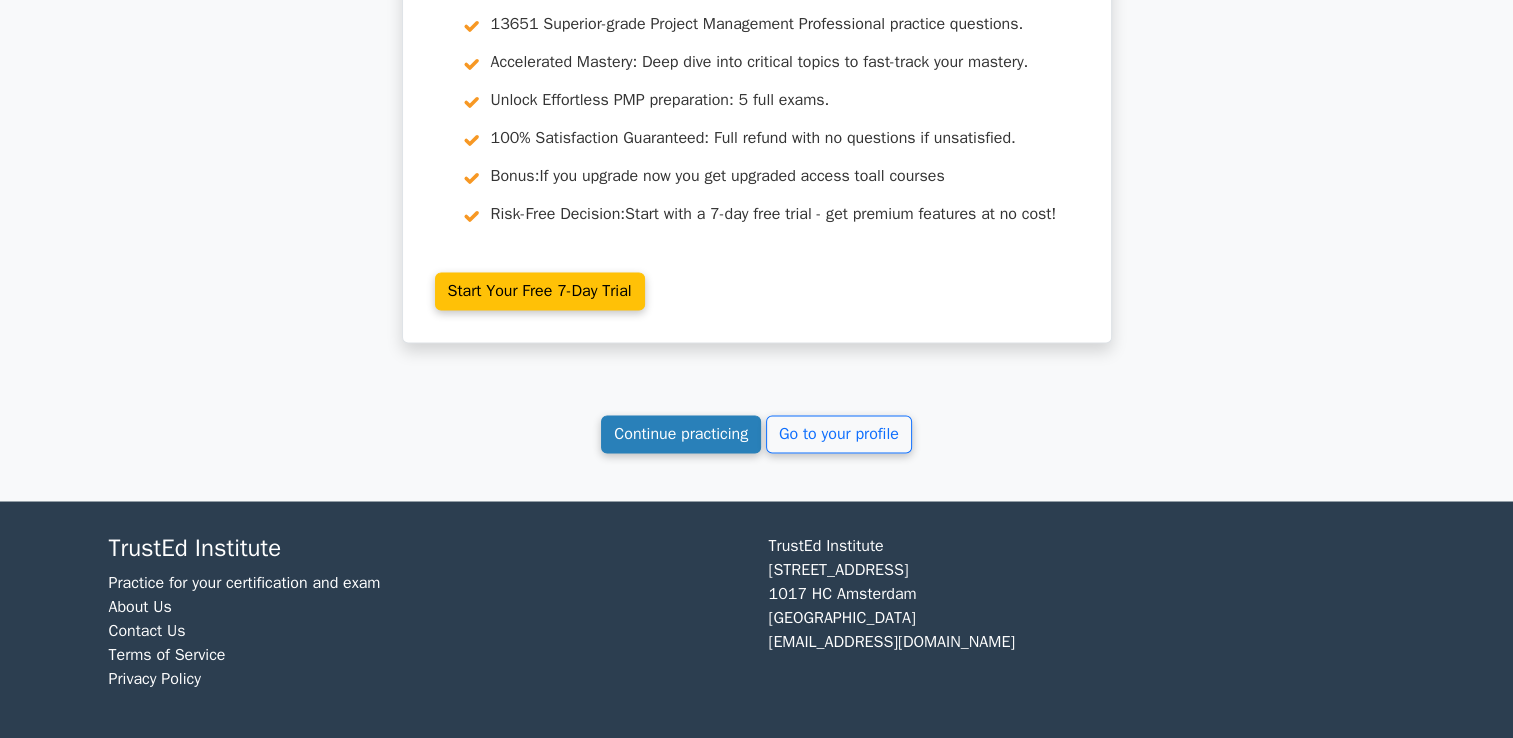 click on "Continue practicing" at bounding box center (681, 434) 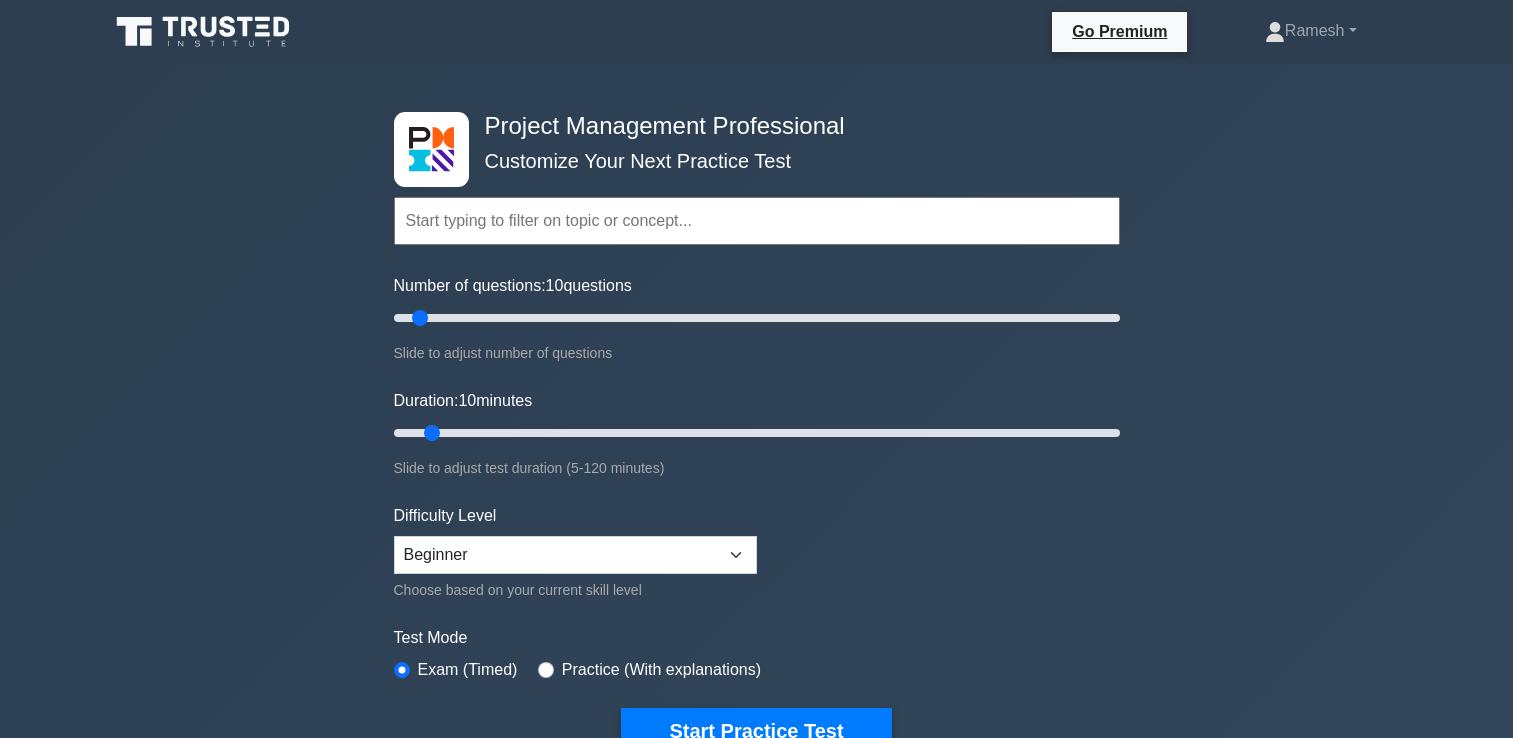 scroll, scrollTop: 681, scrollLeft: 0, axis: vertical 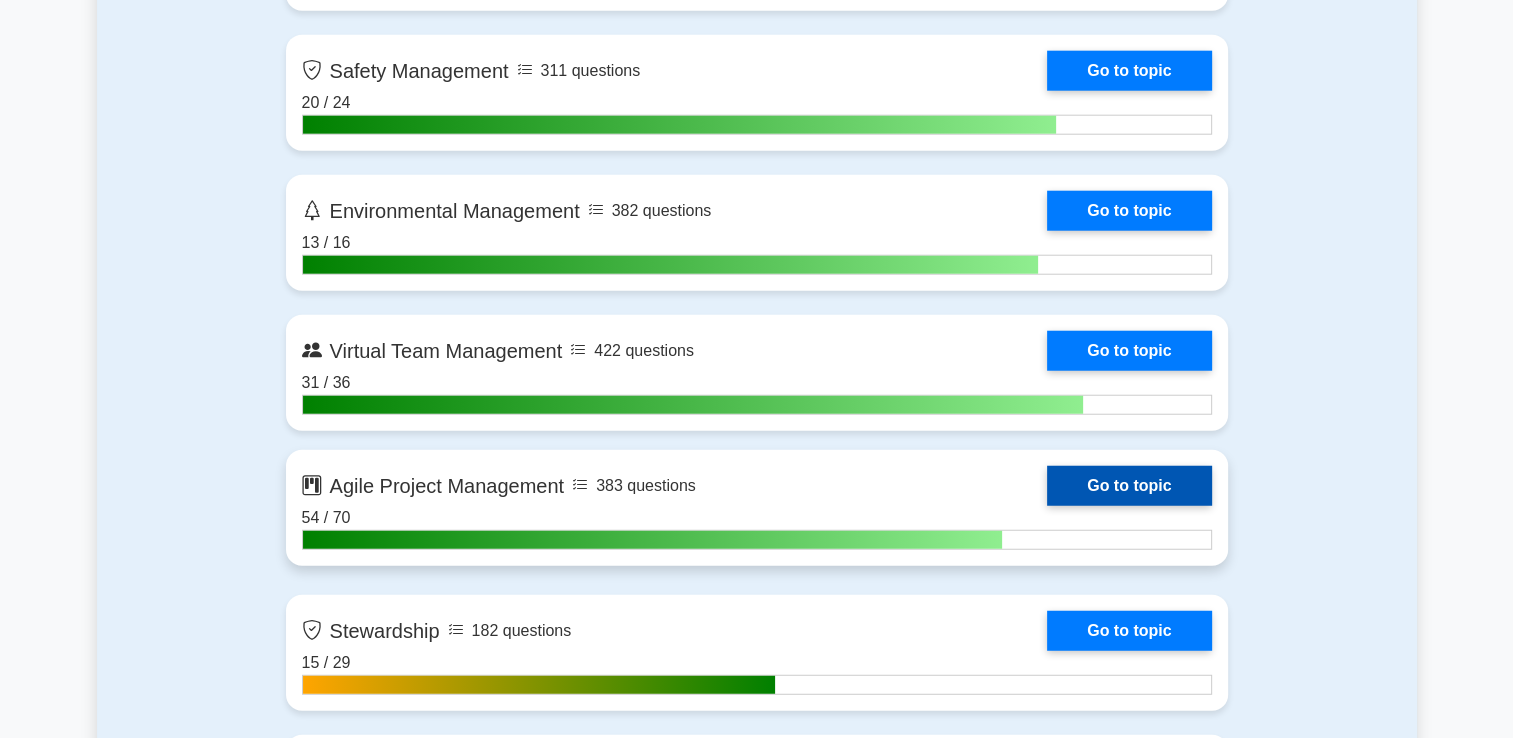 click on "Go to topic" at bounding box center (1129, 486) 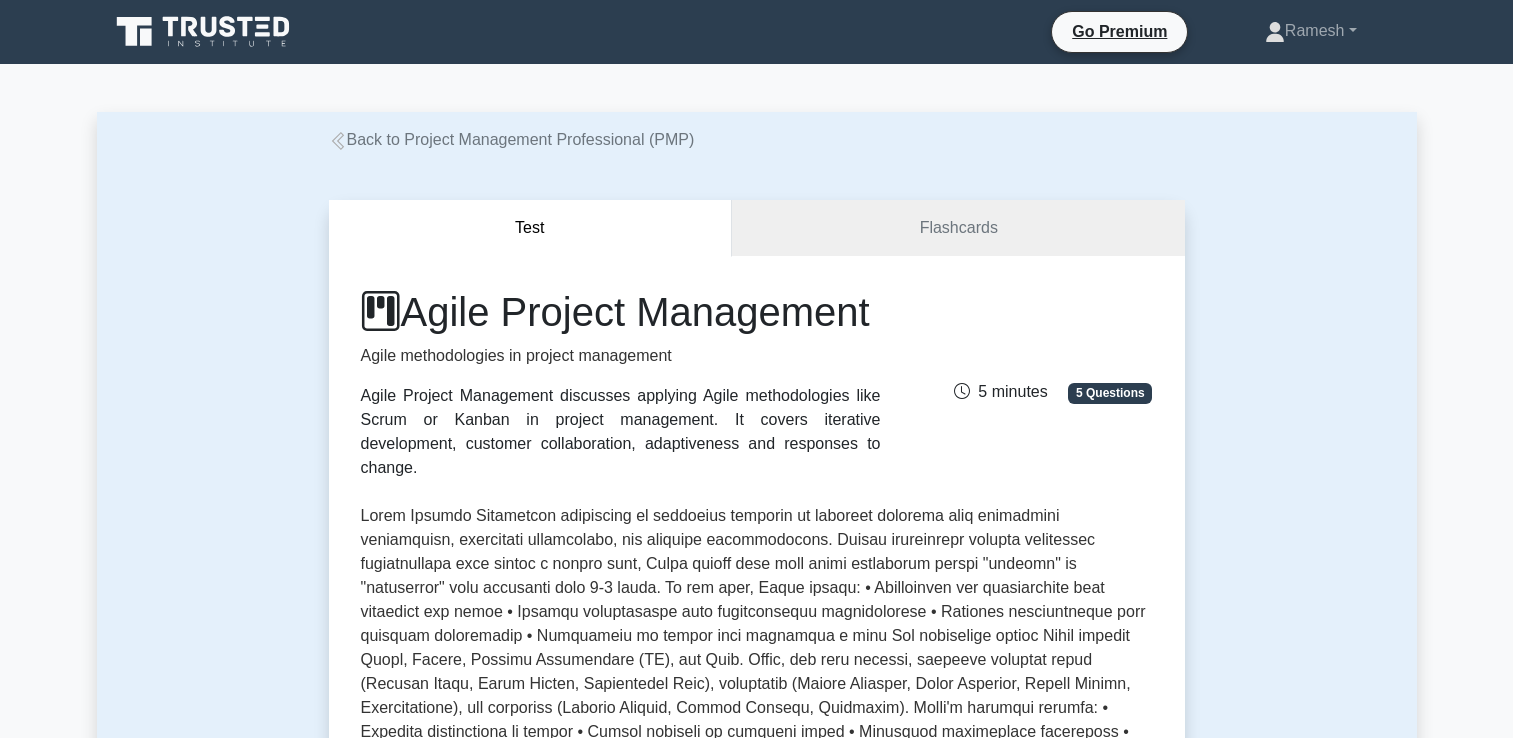scroll, scrollTop: 0, scrollLeft: 0, axis: both 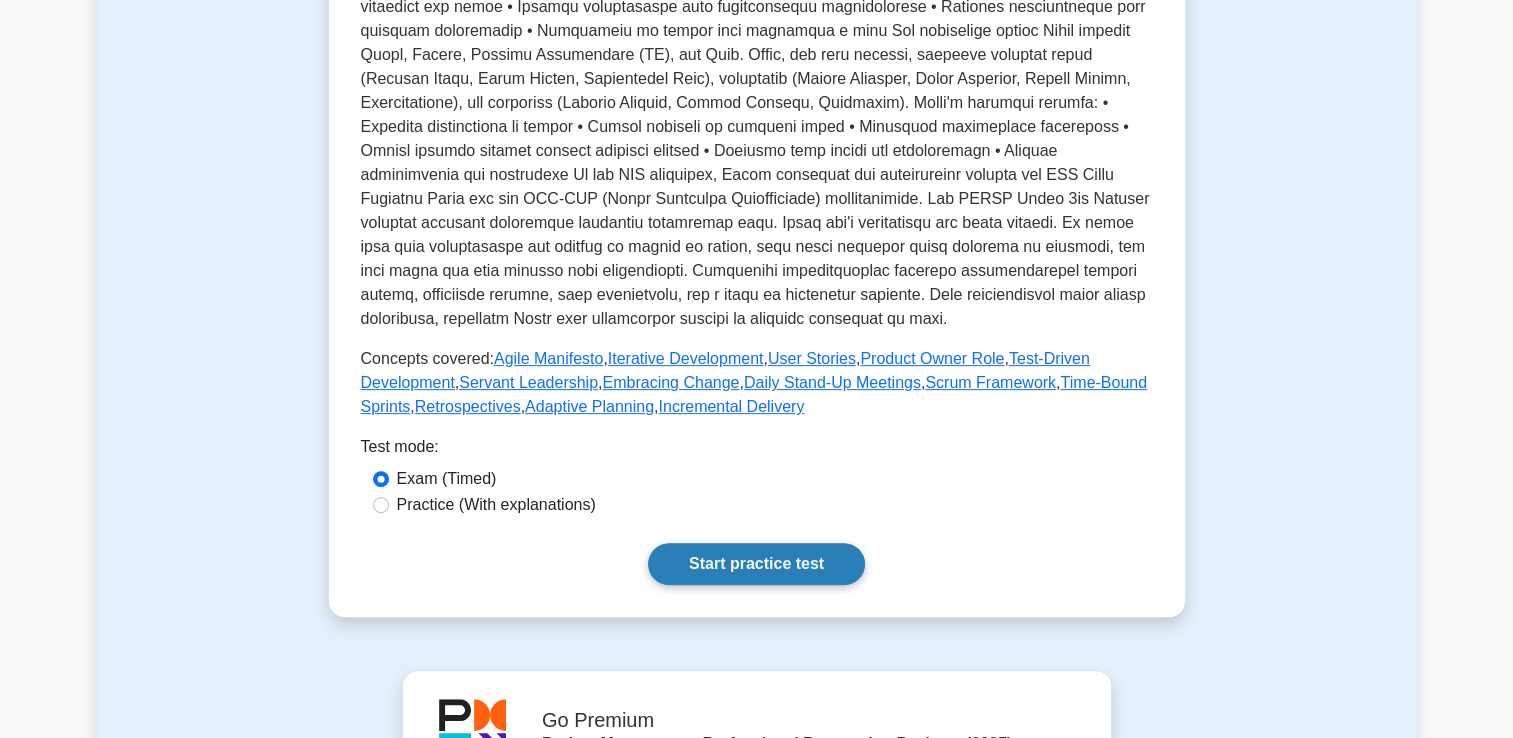 click on "Start practice test" at bounding box center (756, 564) 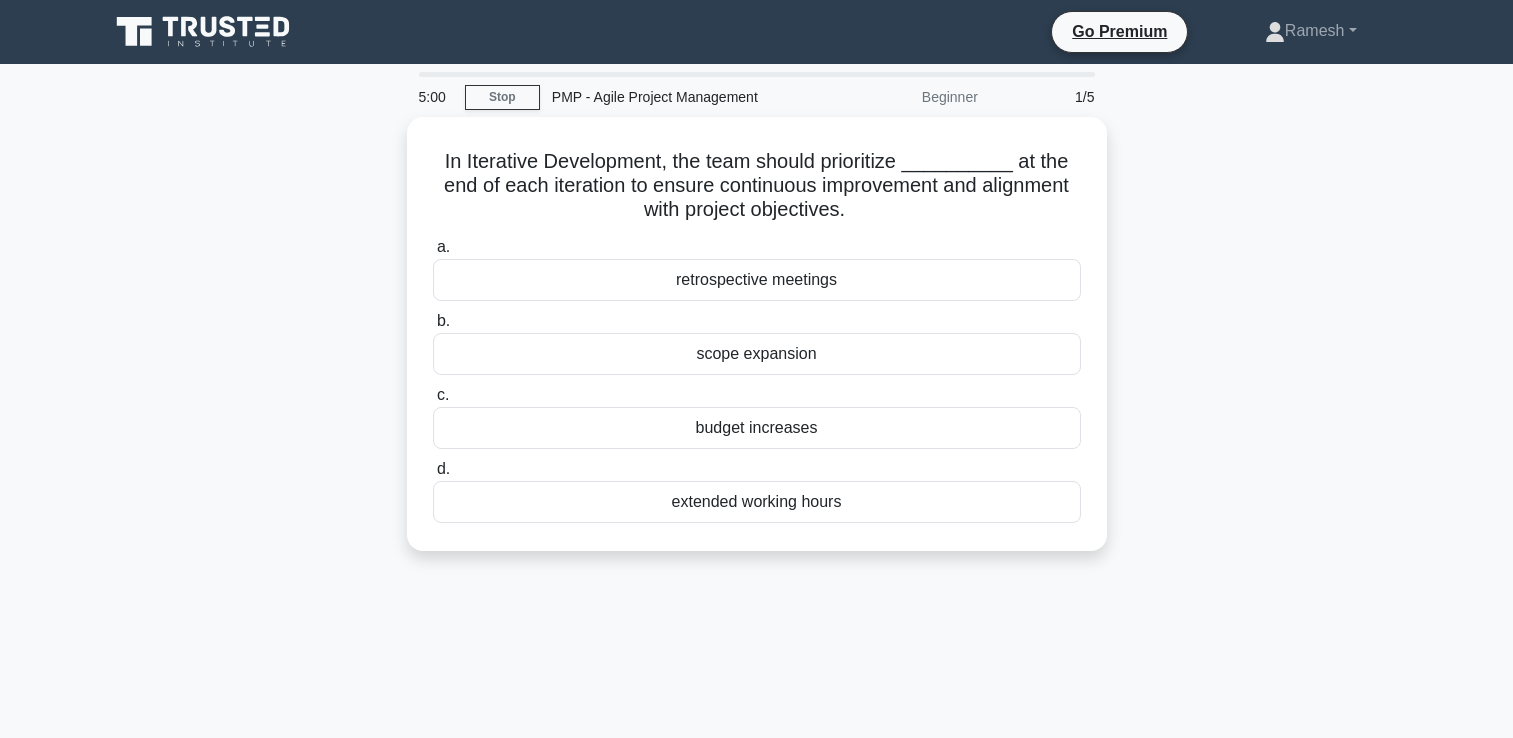 scroll, scrollTop: 0, scrollLeft: 0, axis: both 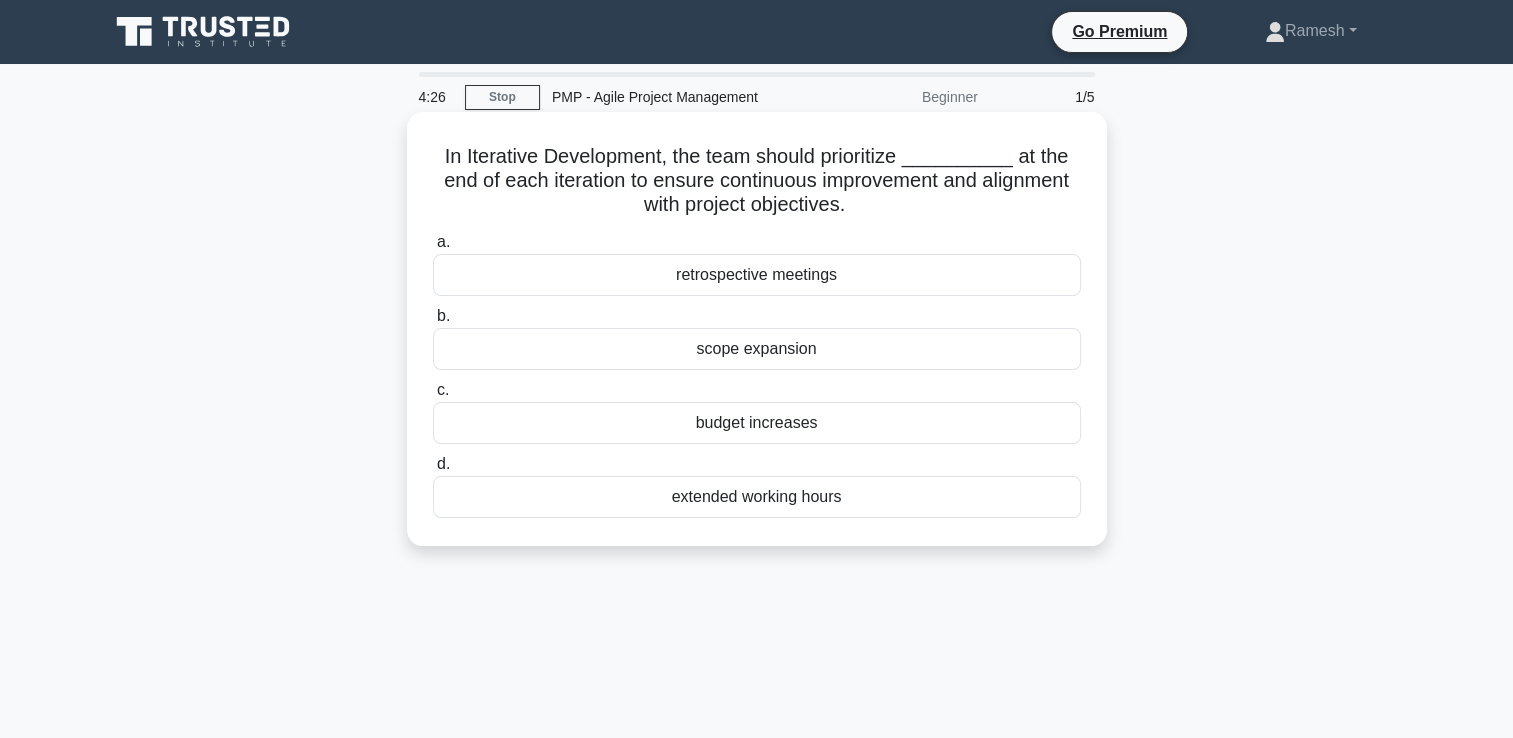 click on "retrospective meetings" at bounding box center (757, 275) 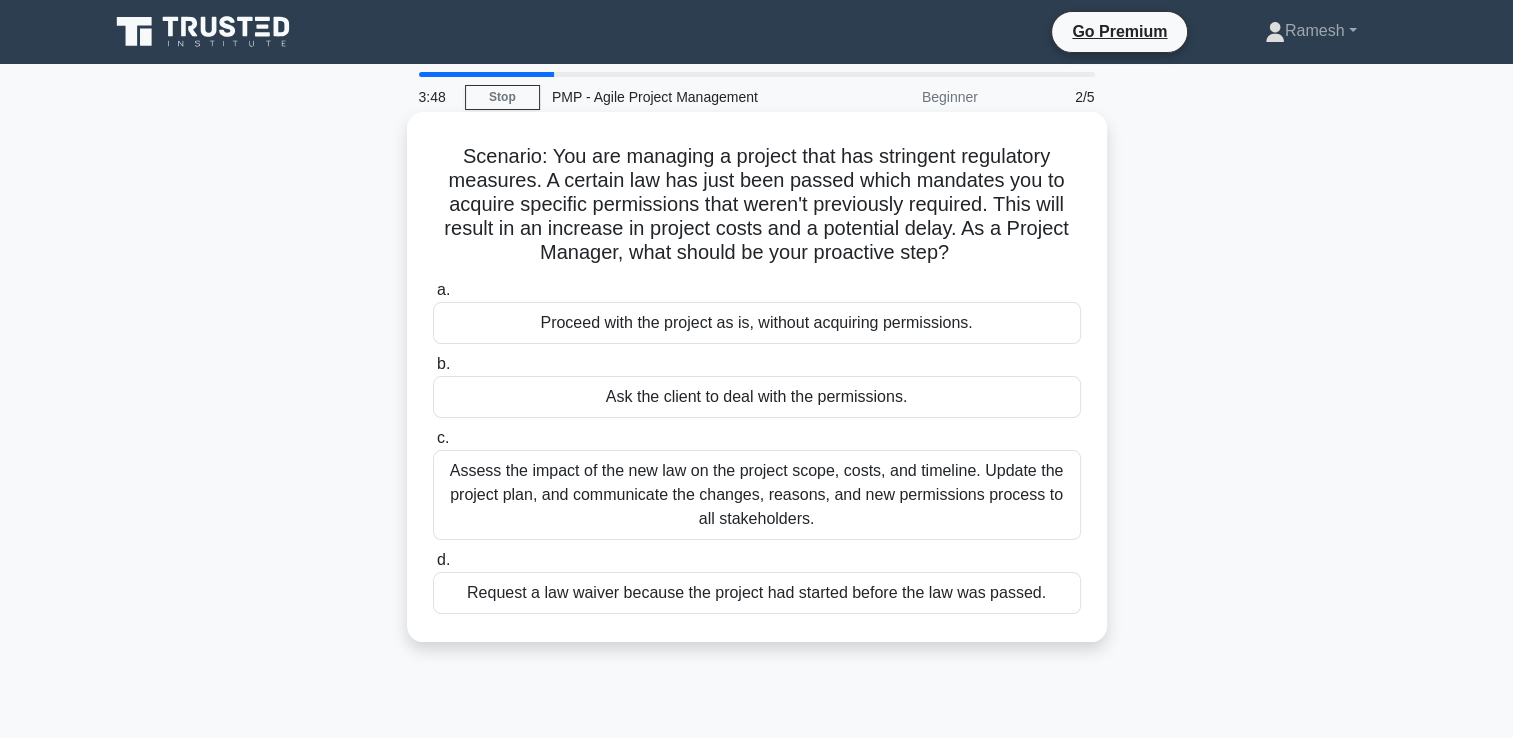 click on "Assess the impact of the new law on the project scope, costs, and timeline. Update the project plan, and communicate the changes, reasons, and new permissions process to all stakeholders." at bounding box center (757, 495) 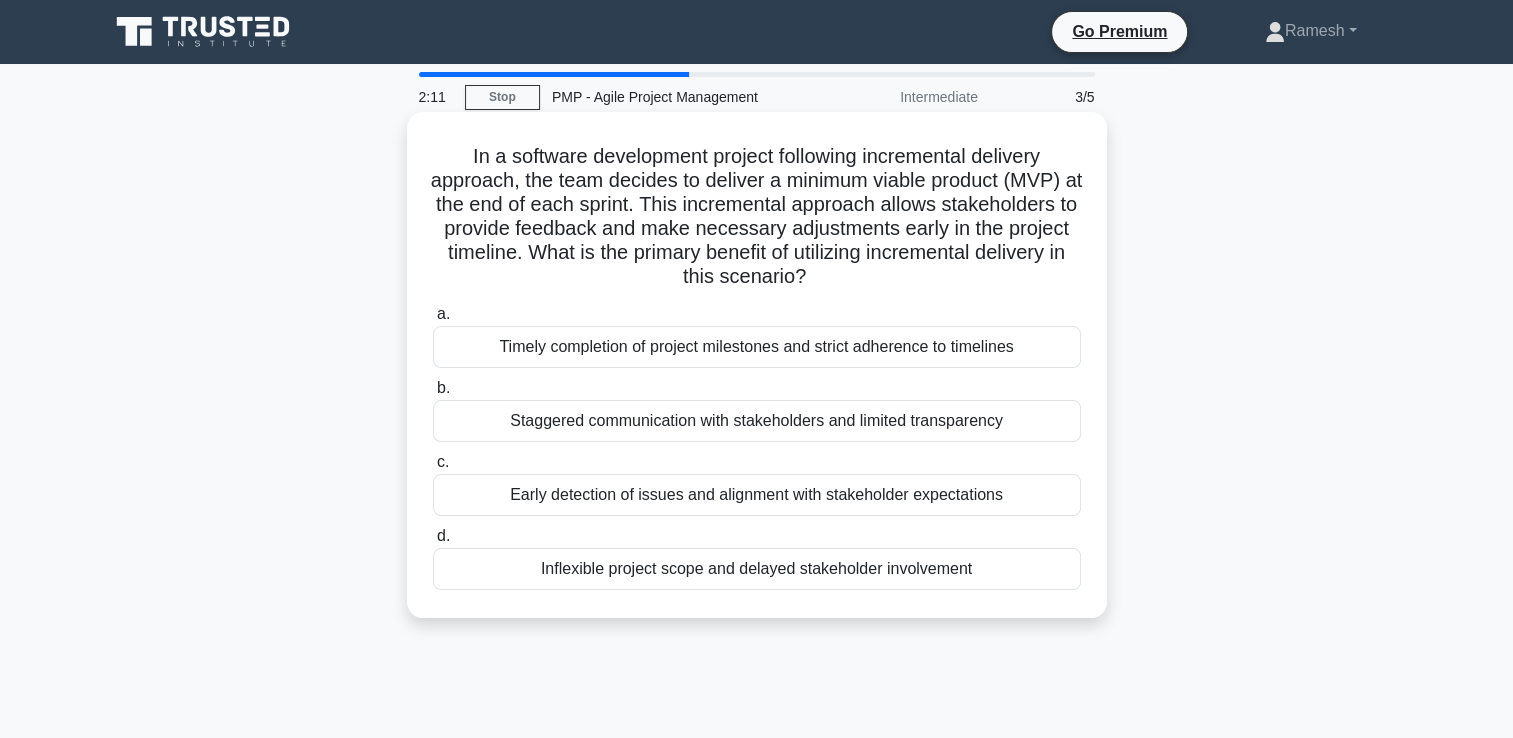 click on "Timely completion of project milestones and strict adherence to timelines" at bounding box center [757, 347] 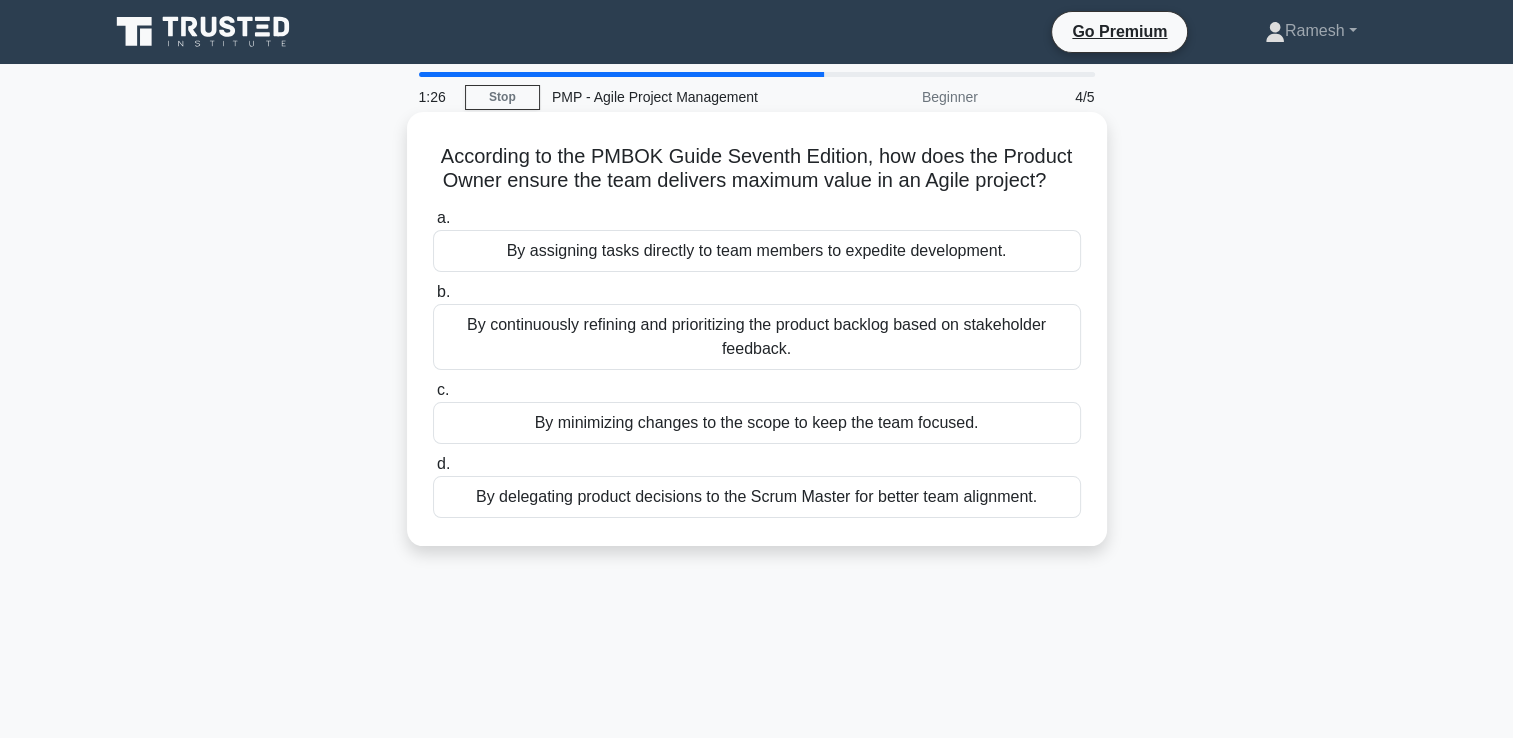 click on "By continuously refining and prioritizing the product backlog based on stakeholder feedback." at bounding box center (757, 337) 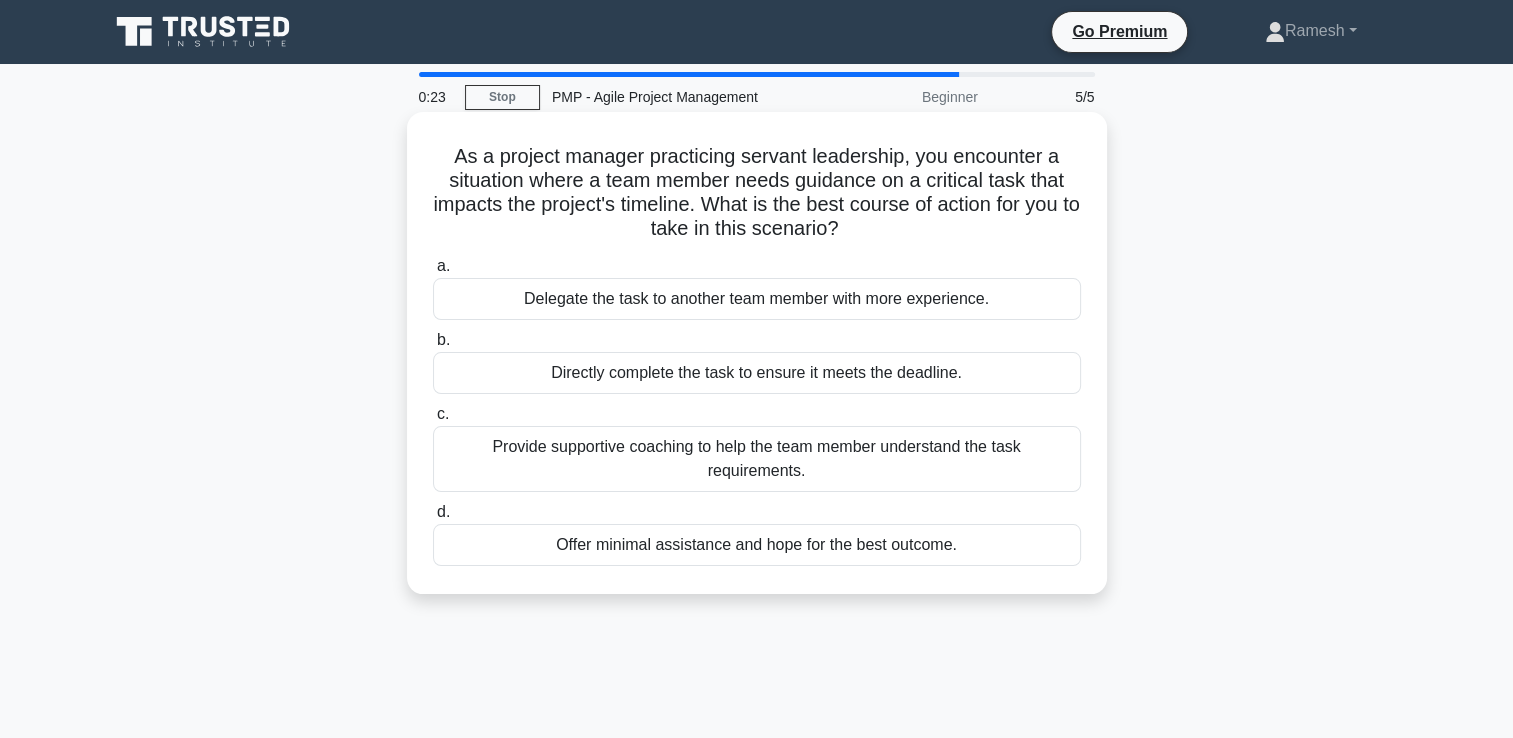 click on "Provide supportive coaching to help the team member understand the task requirements." at bounding box center (757, 459) 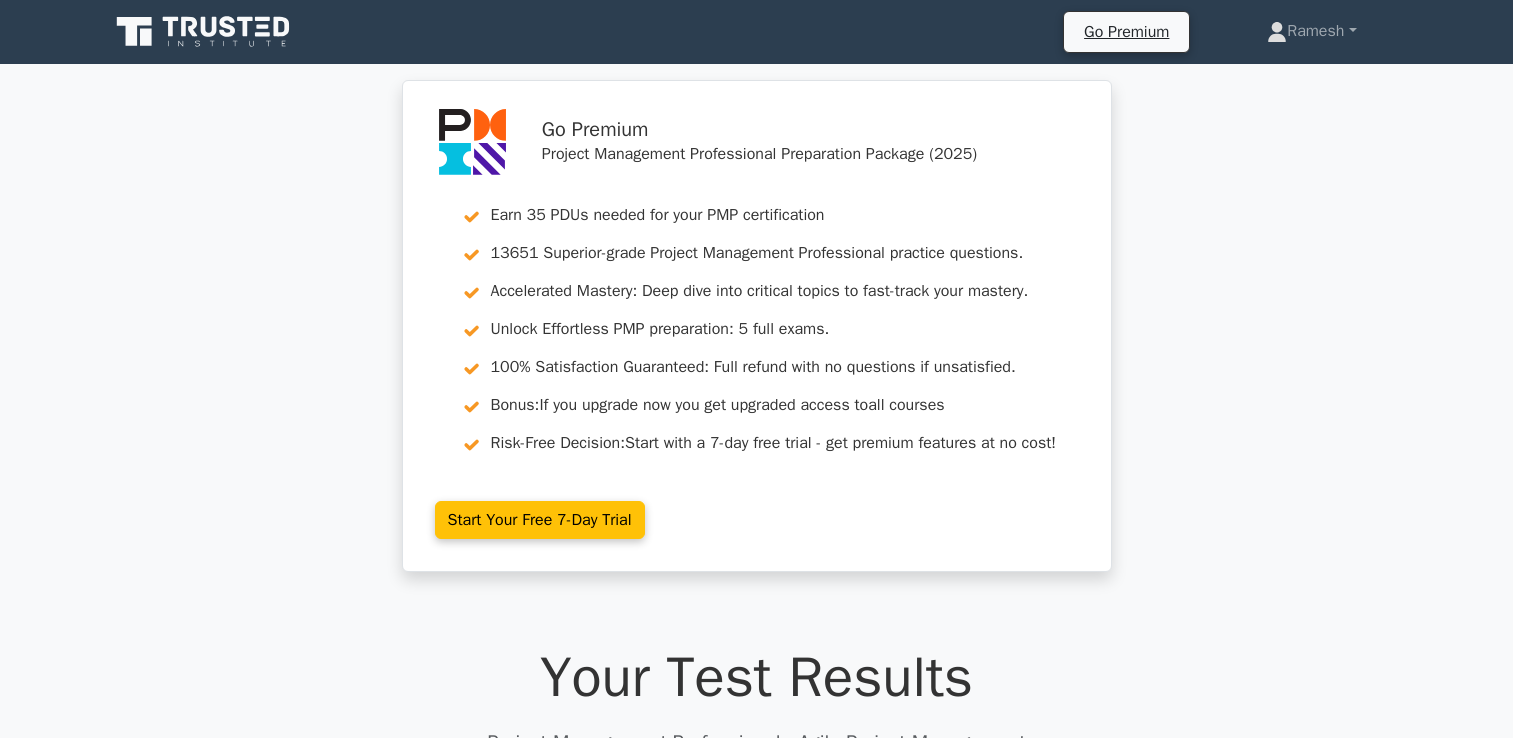 scroll, scrollTop: 400, scrollLeft: 0, axis: vertical 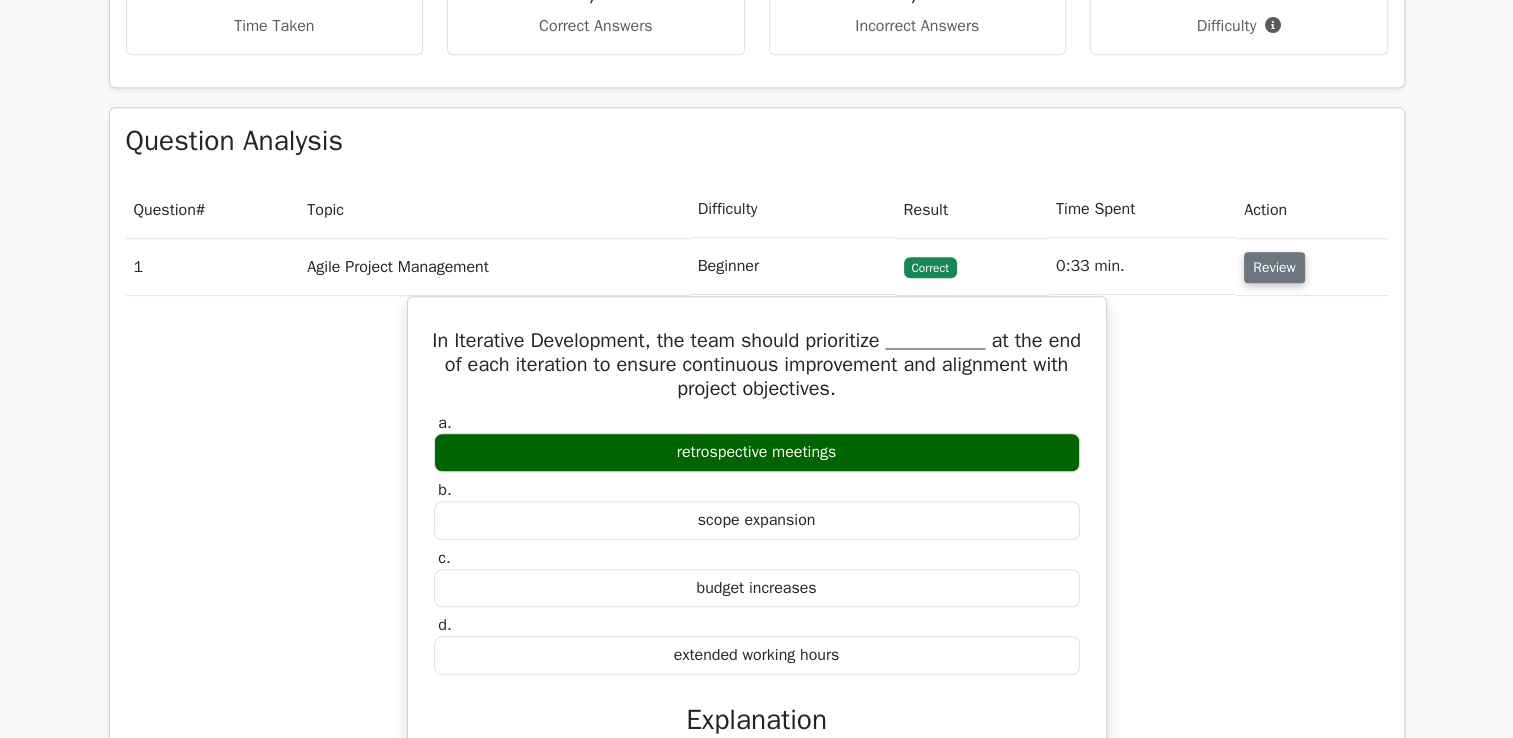 click on "Review" at bounding box center [1274, 267] 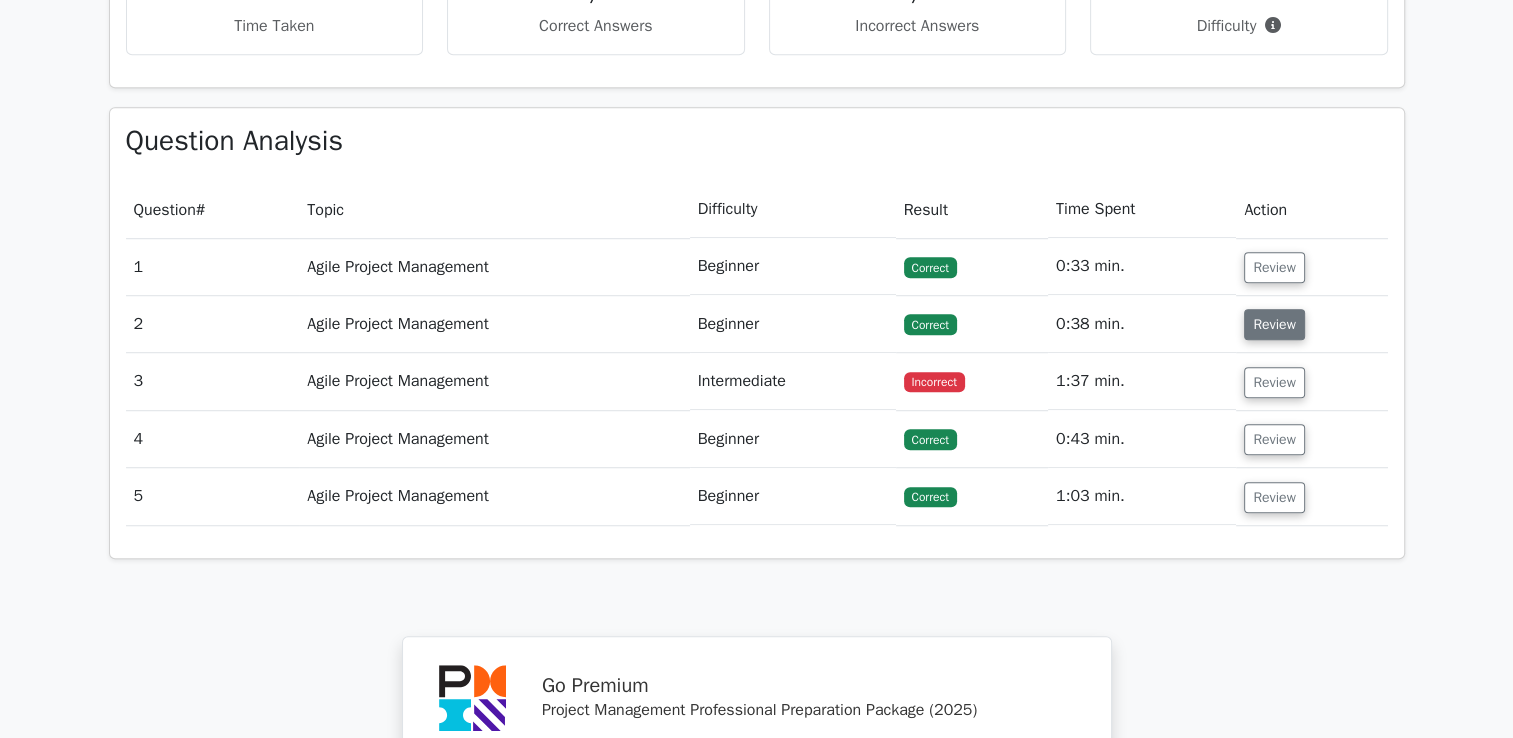 click on "Review" at bounding box center (1274, 324) 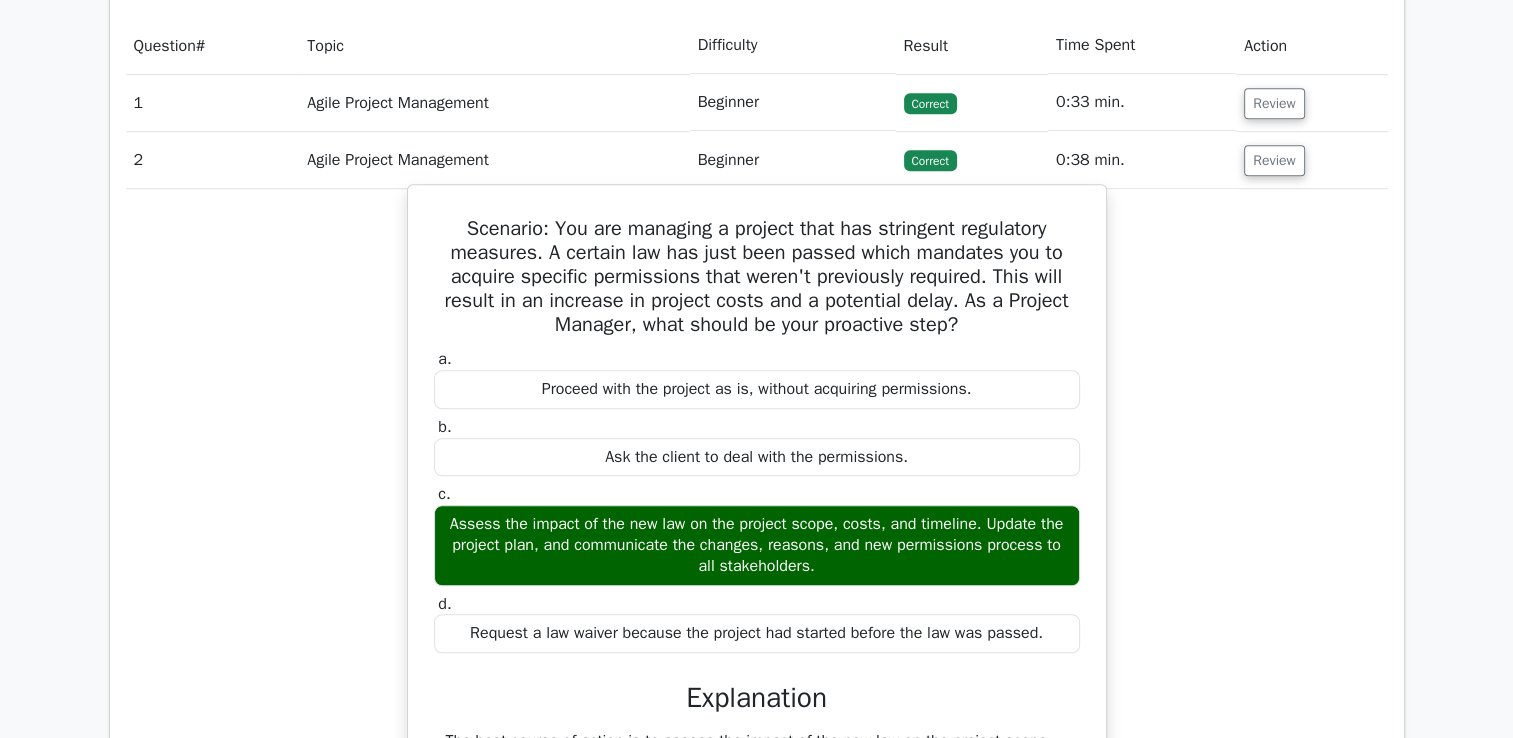 scroll, scrollTop: 1500, scrollLeft: 0, axis: vertical 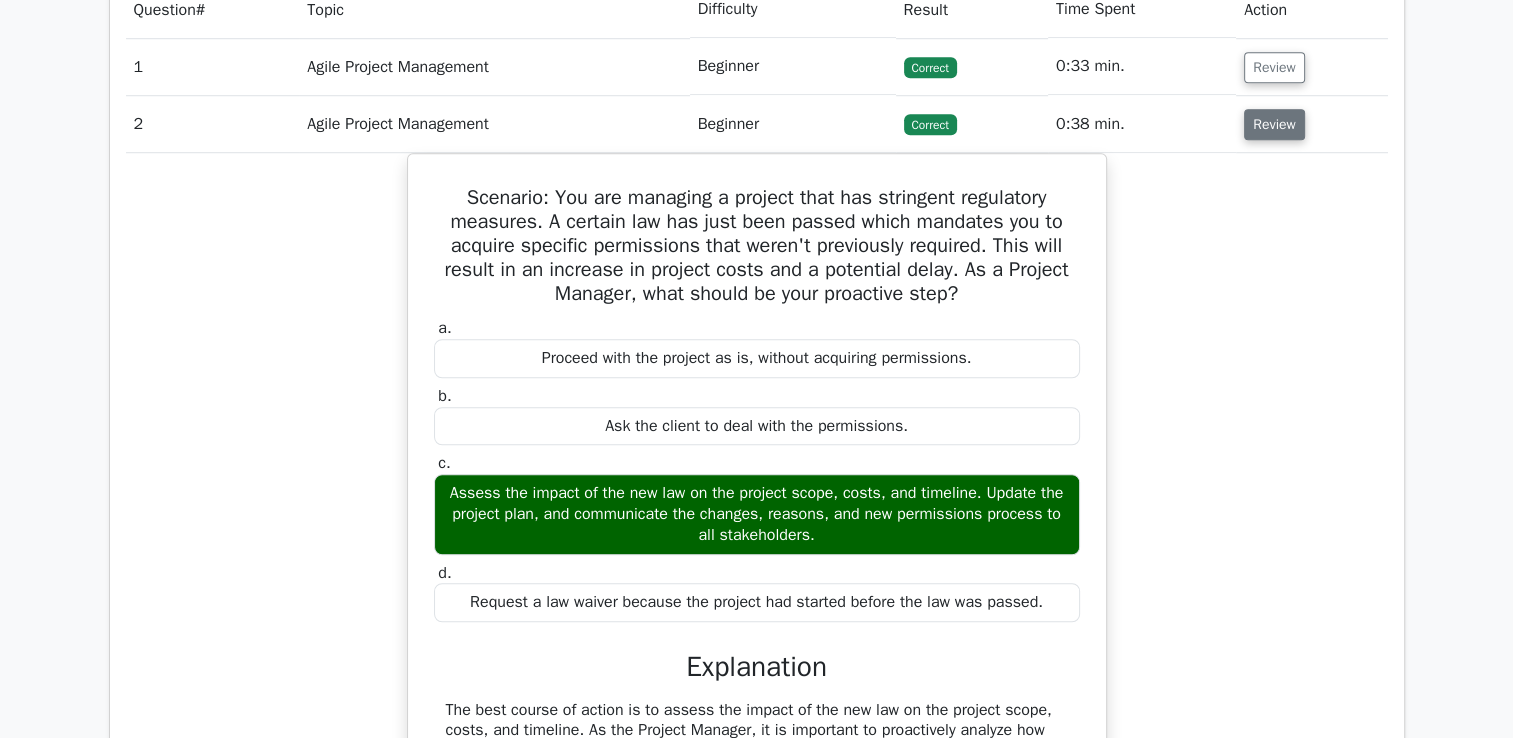 click on "Review" at bounding box center [1274, 124] 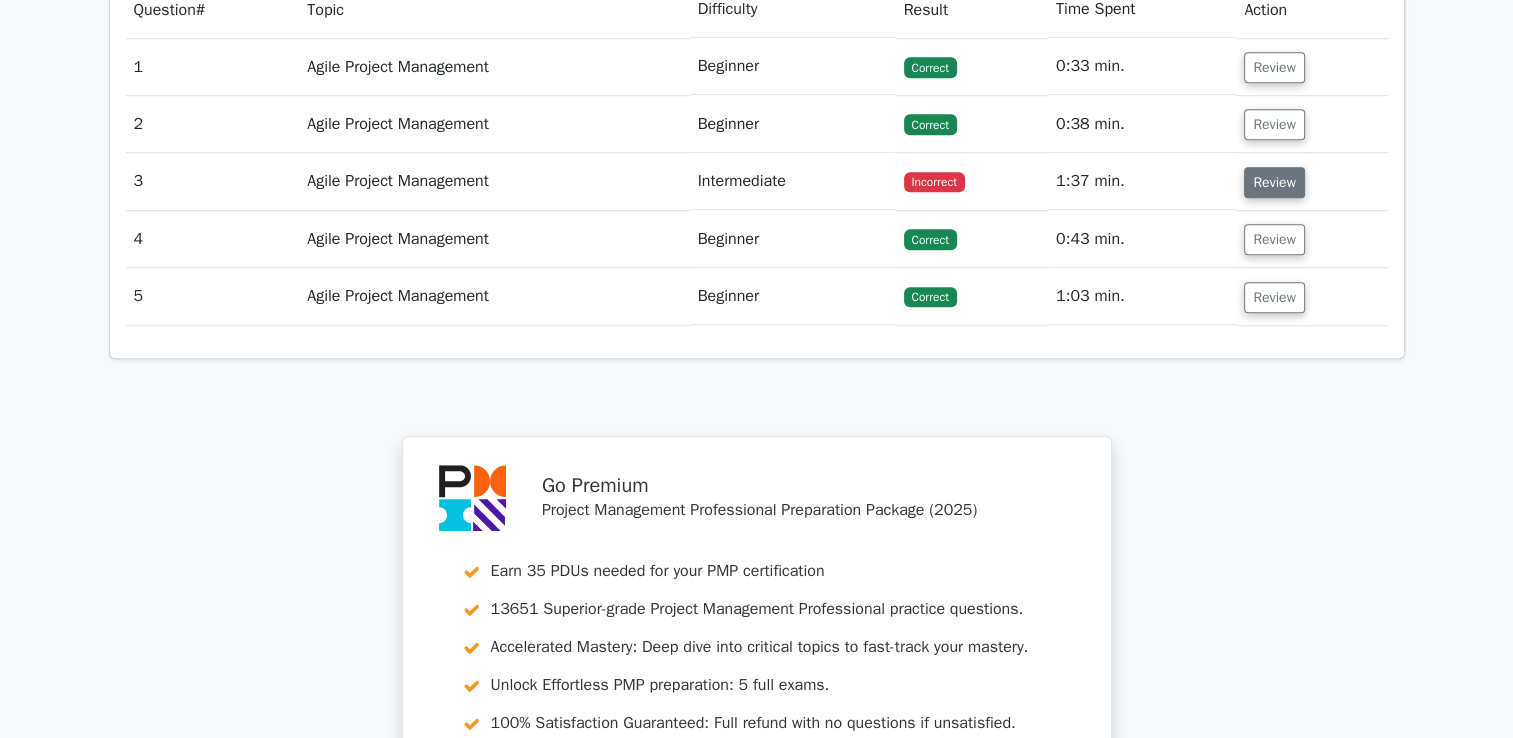 click on "Review" at bounding box center [1274, 182] 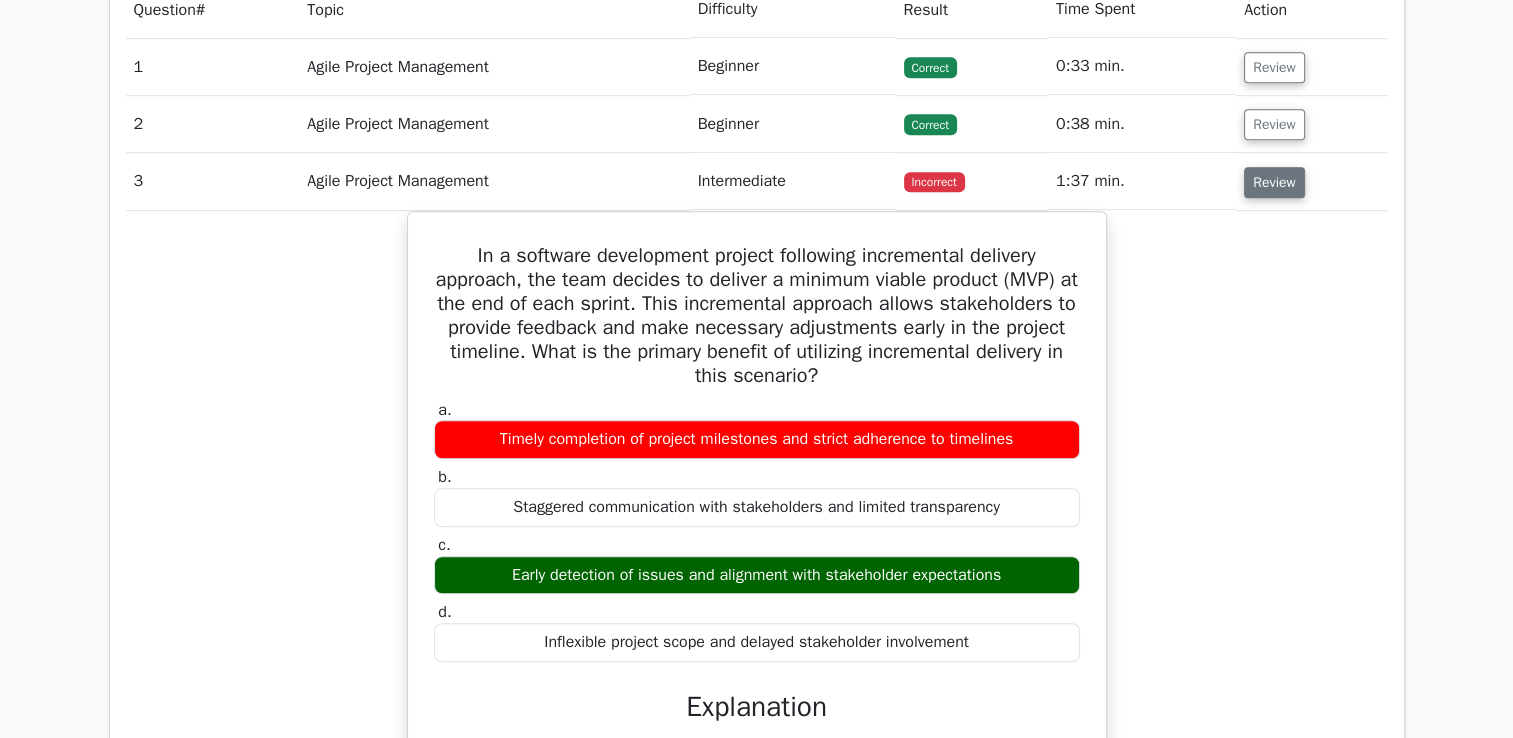click on "Review" at bounding box center [1274, 182] 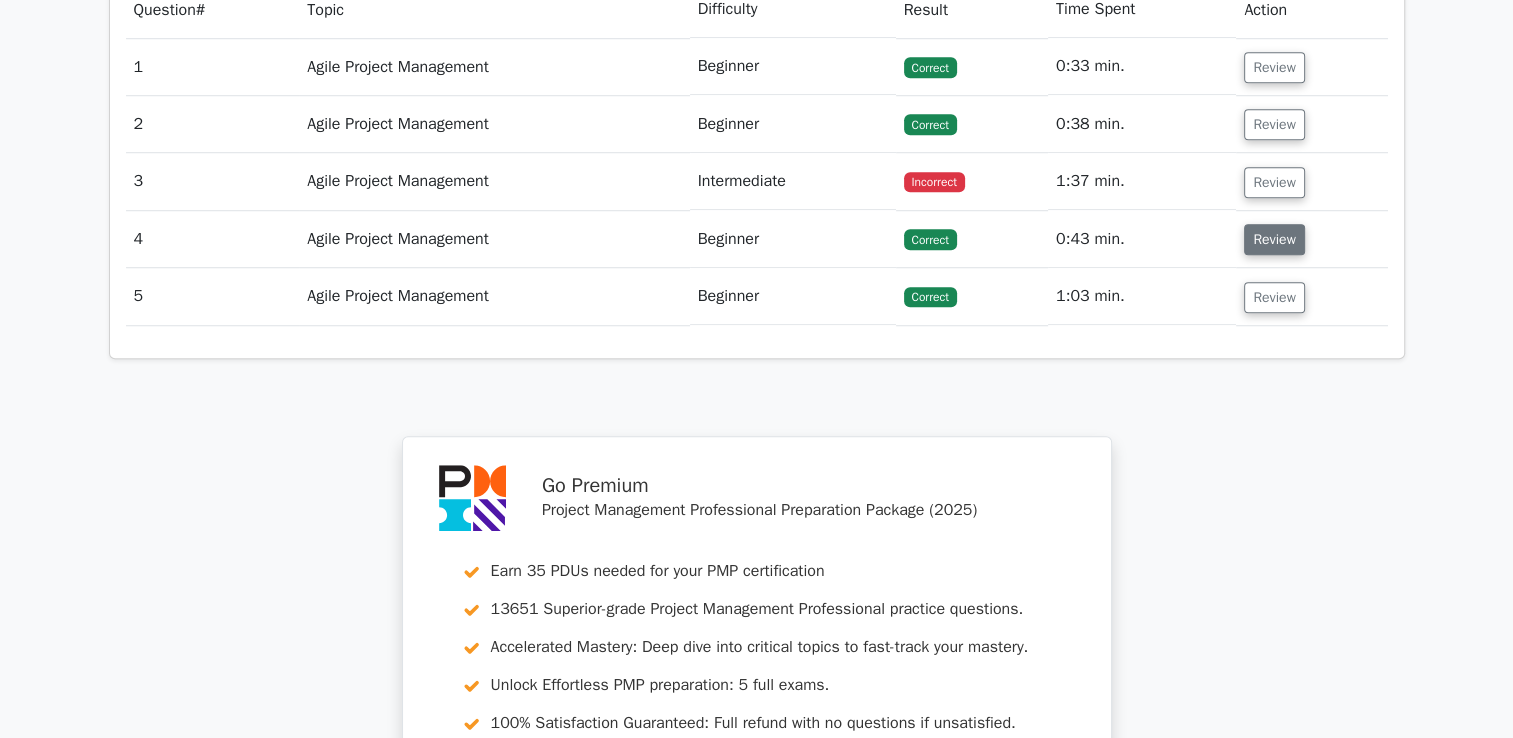 click on "Review" at bounding box center (1274, 239) 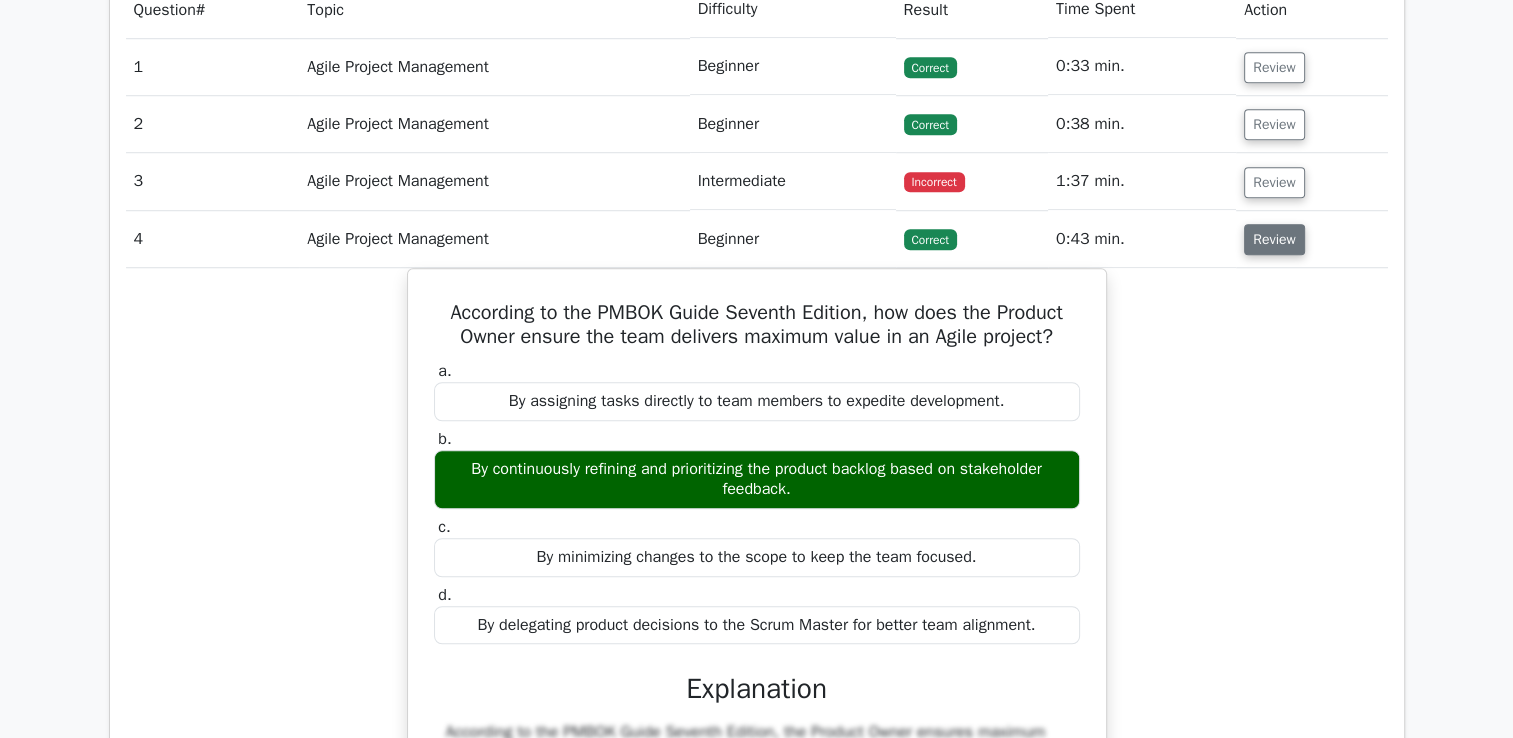 click on "Review" at bounding box center [1274, 239] 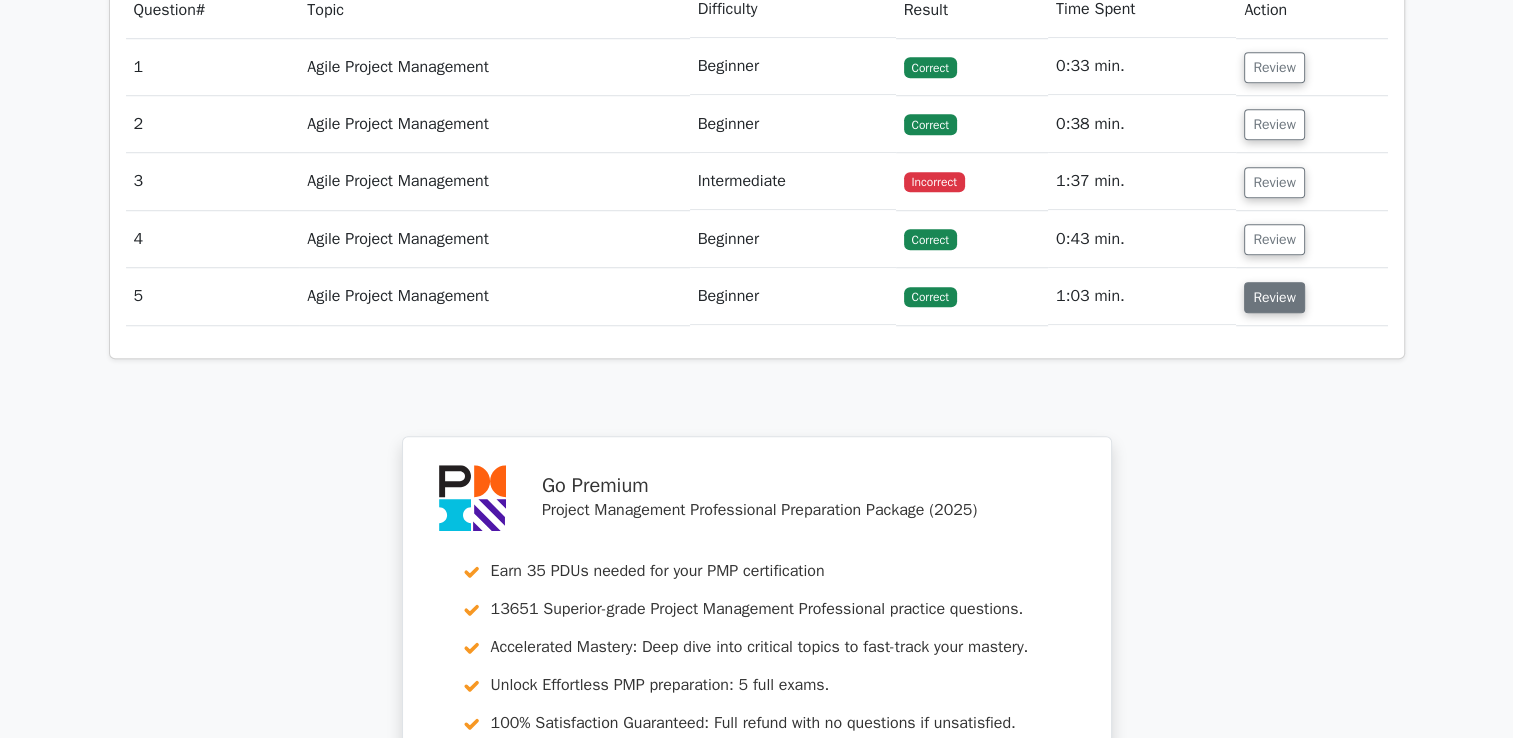 click on "Review" at bounding box center (1274, 297) 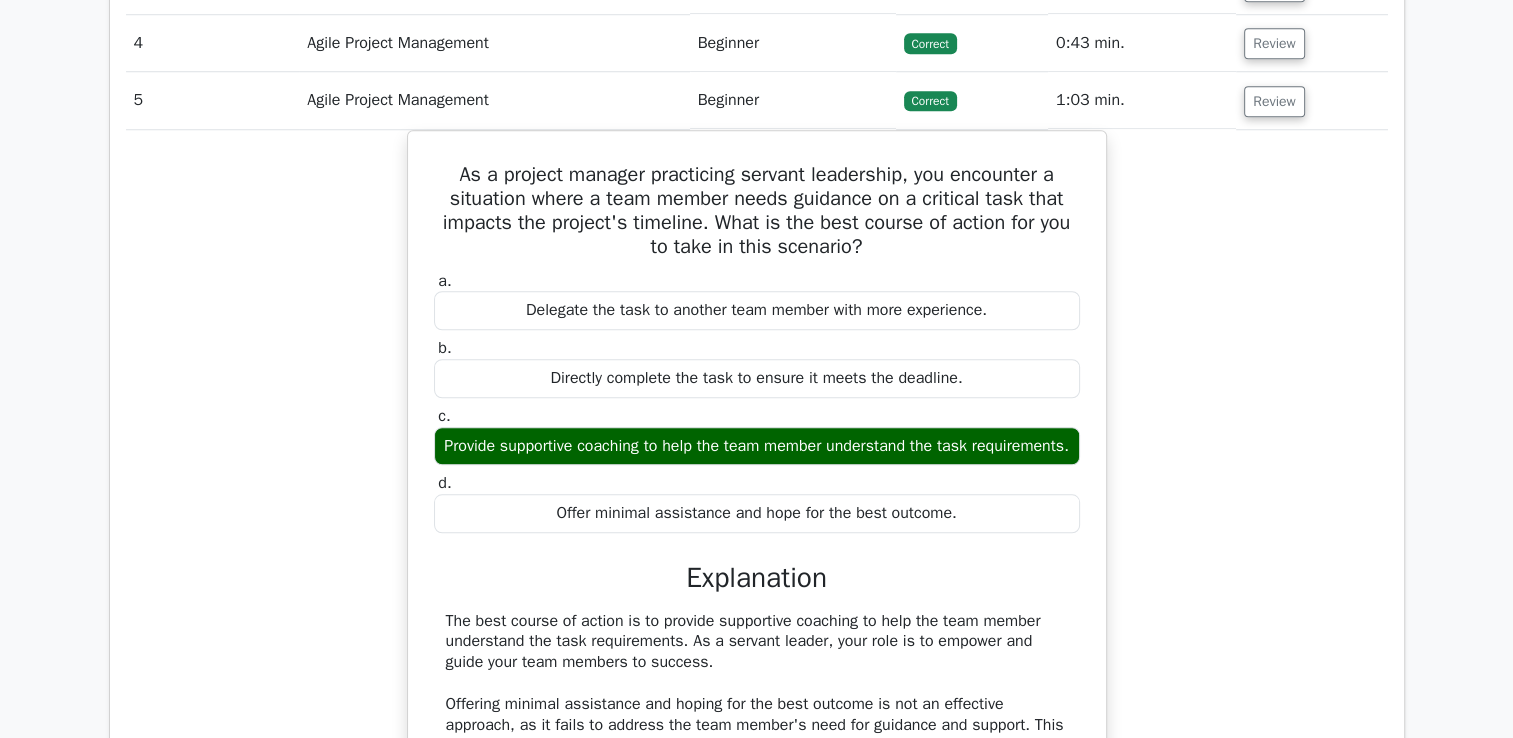 scroll, scrollTop: 1700, scrollLeft: 0, axis: vertical 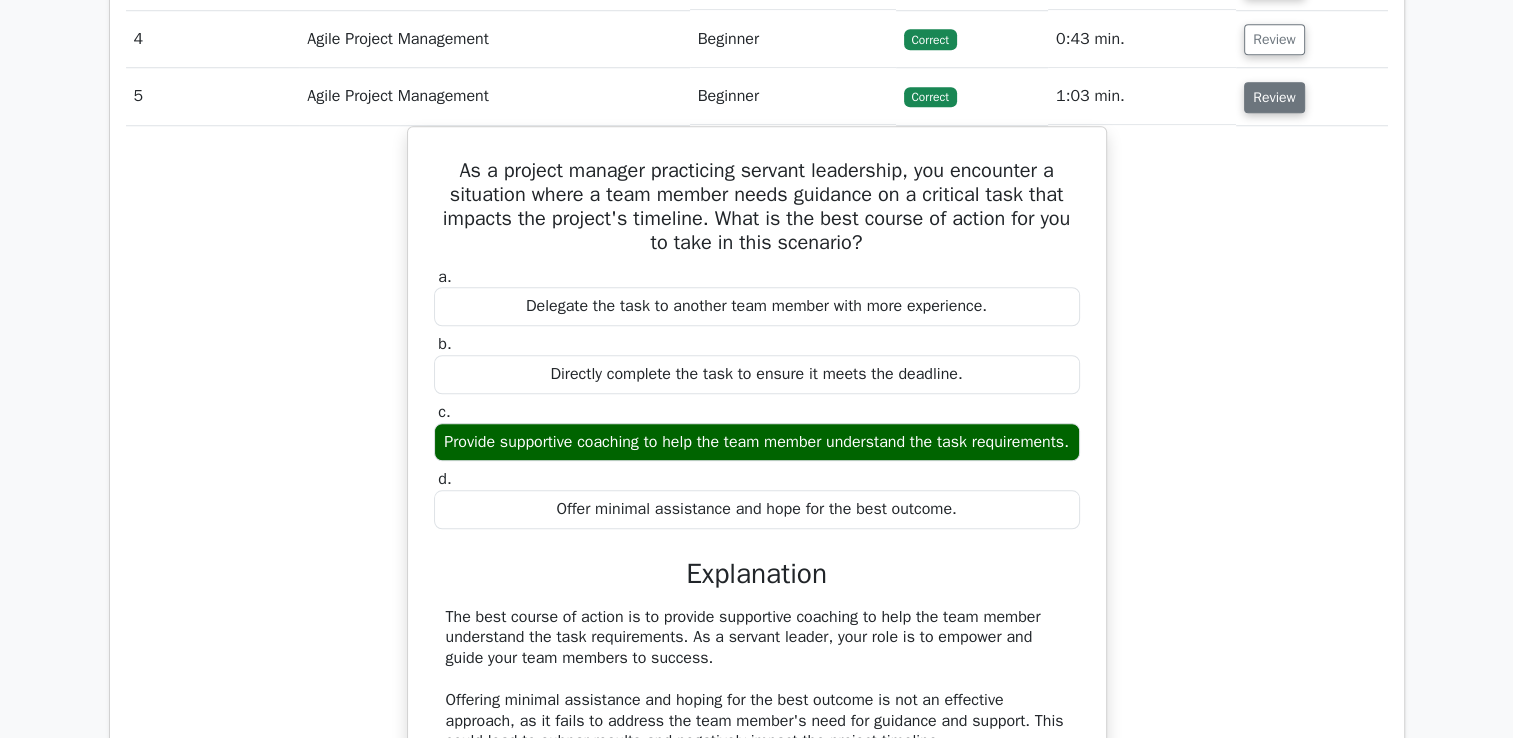click on "Review" at bounding box center [1274, 97] 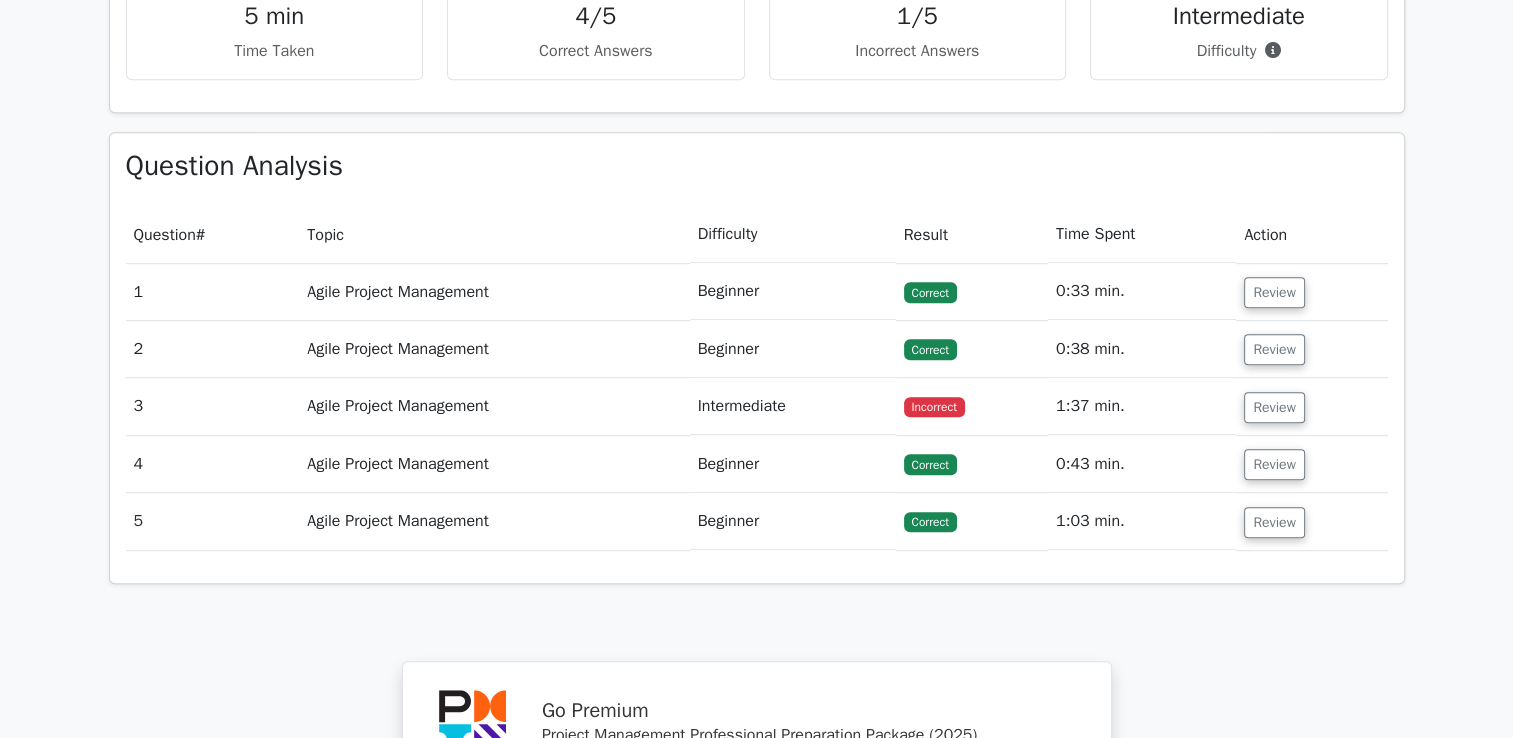 scroll, scrollTop: 1278, scrollLeft: 0, axis: vertical 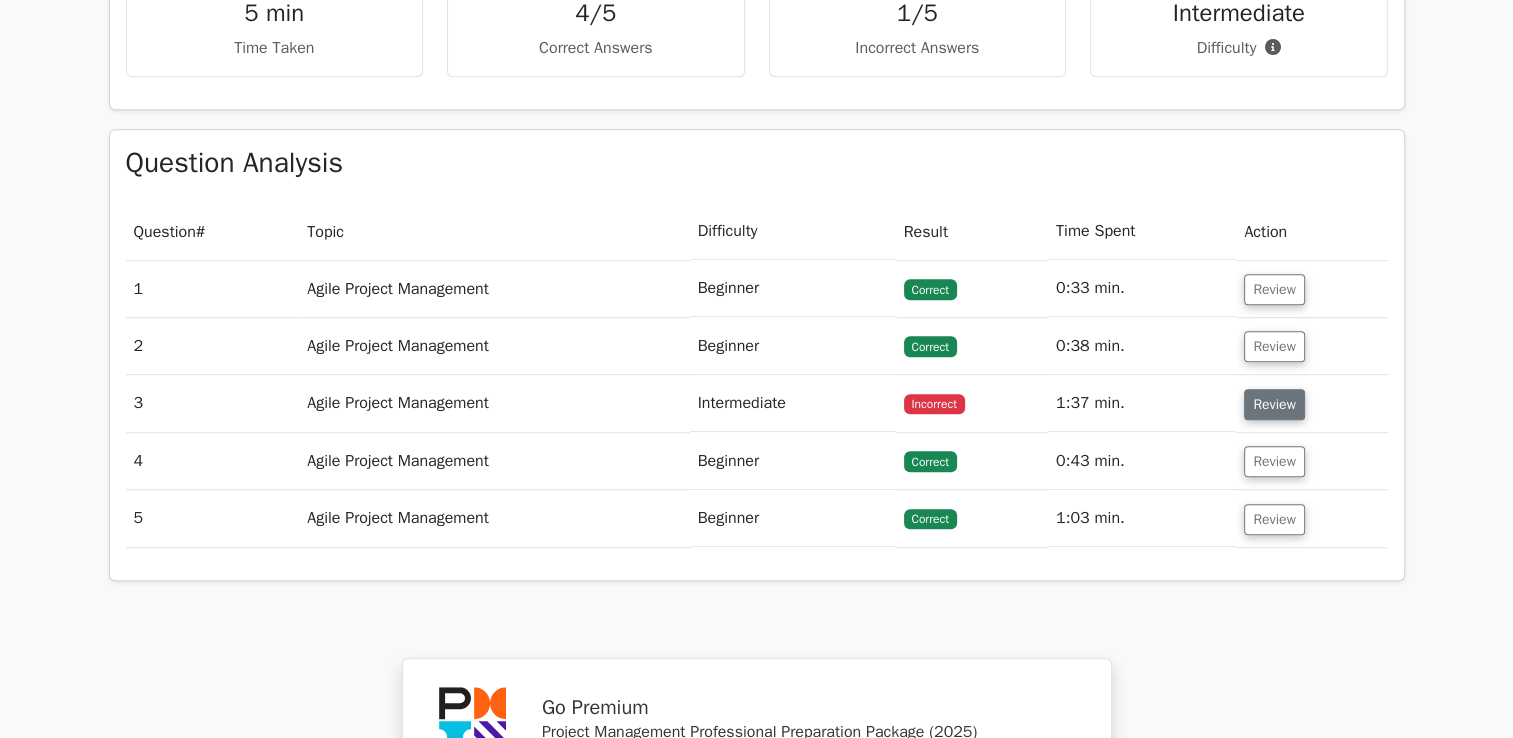 click on "Review" at bounding box center [1274, 404] 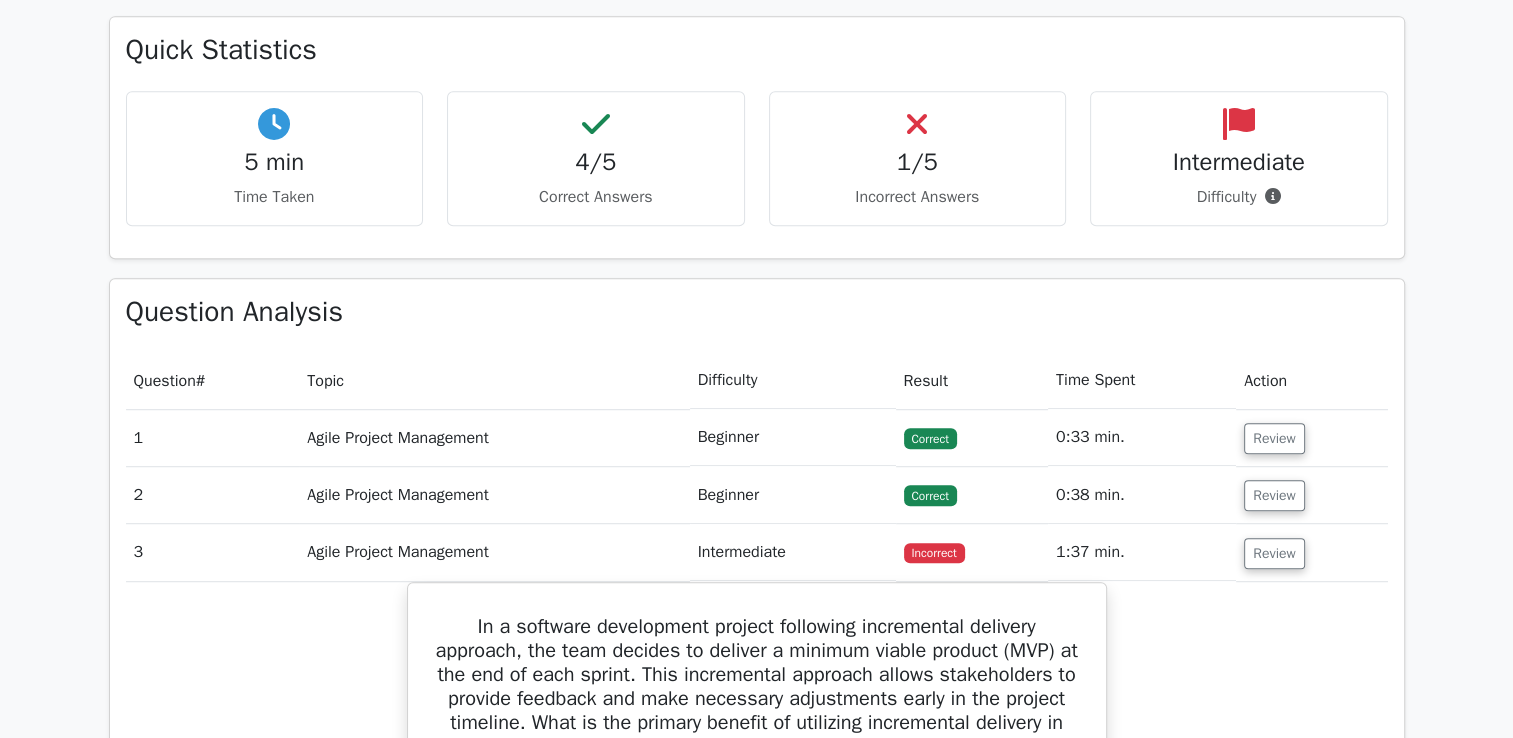 scroll, scrollTop: 1108, scrollLeft: 0, axis: vertical 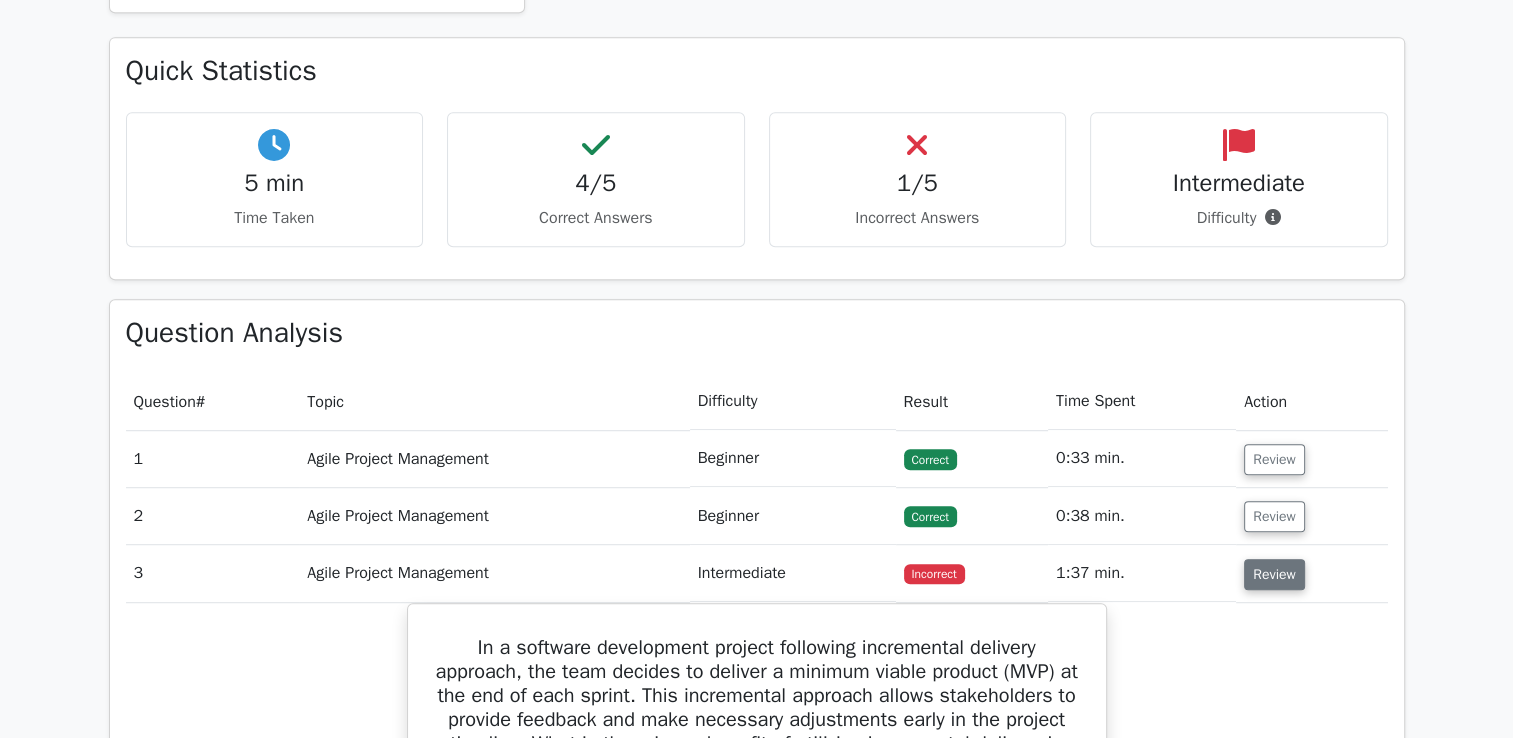 click on "Review" at bounding box center [1274, 574] 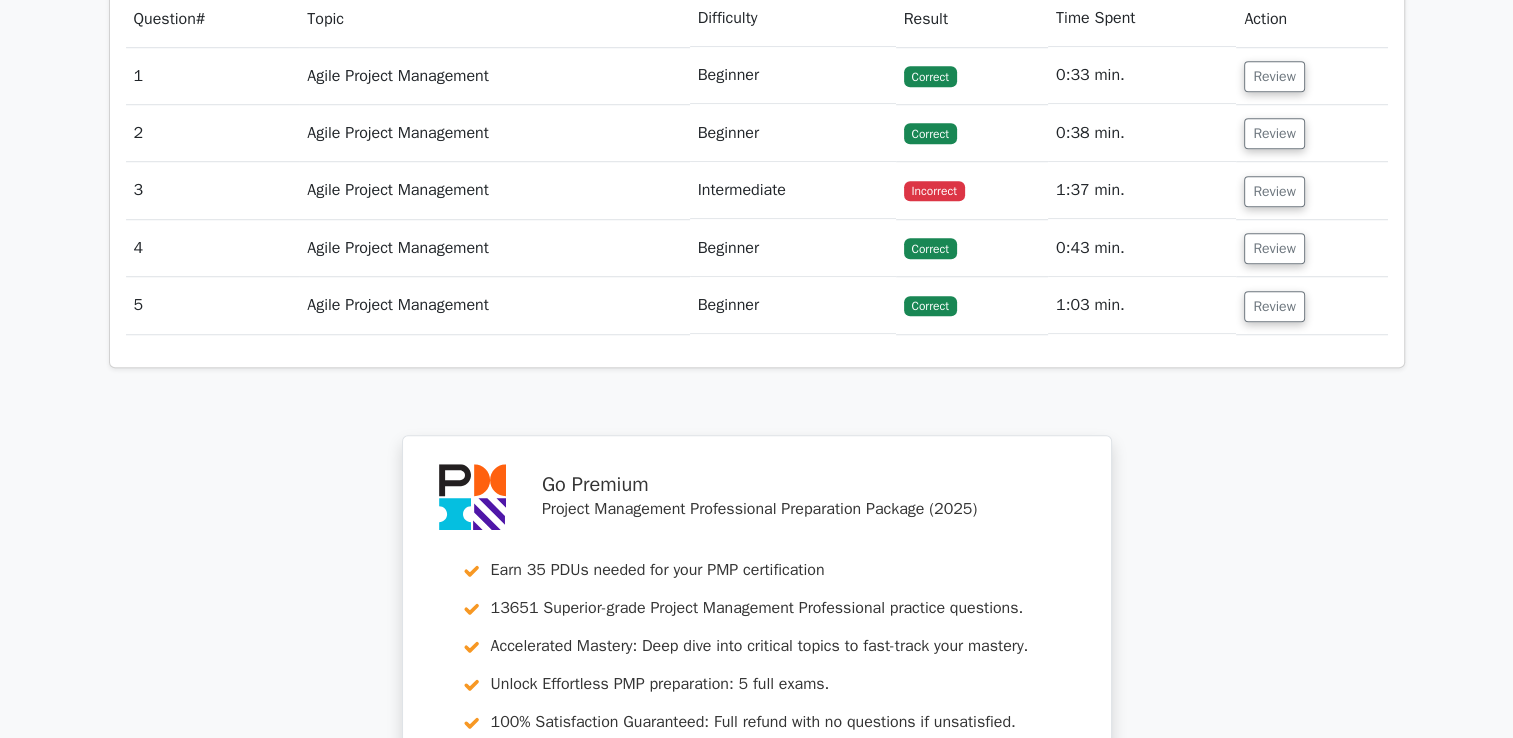 scroll, scrollTop: 1508, scrollLeft: 0, axis: vertical 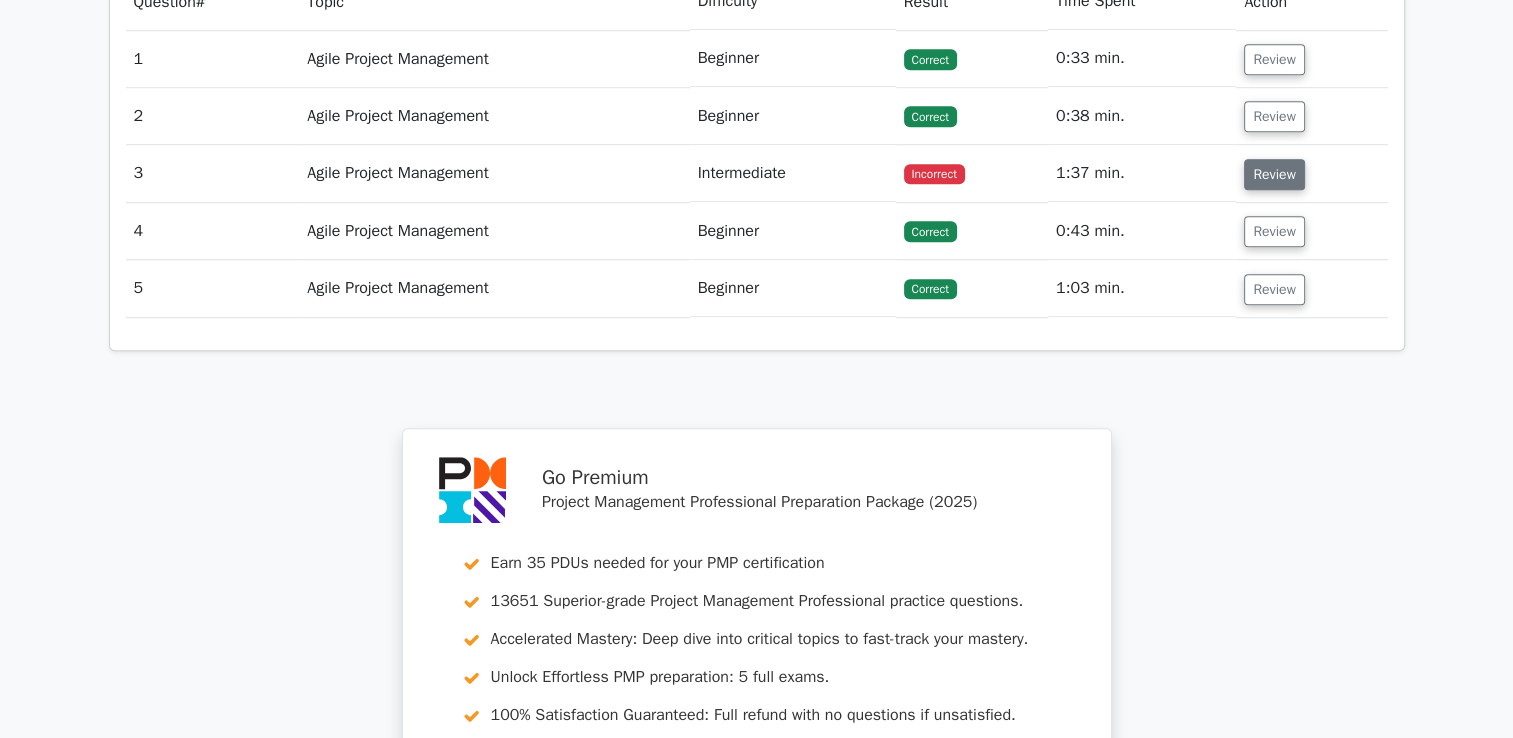 click on "Review" at bounding box center (1274, 174) 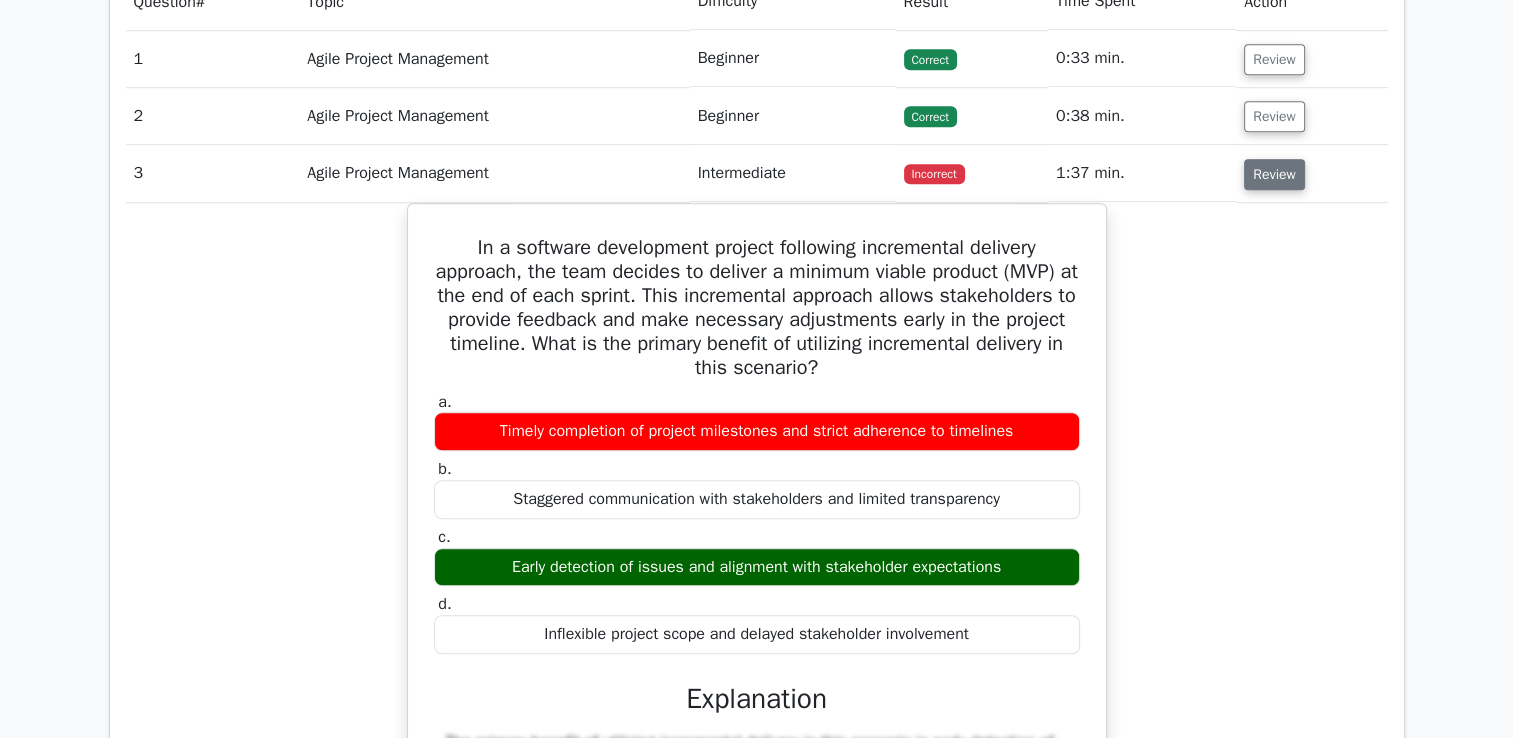 click on "Review" at bounding box center [1274, 174] 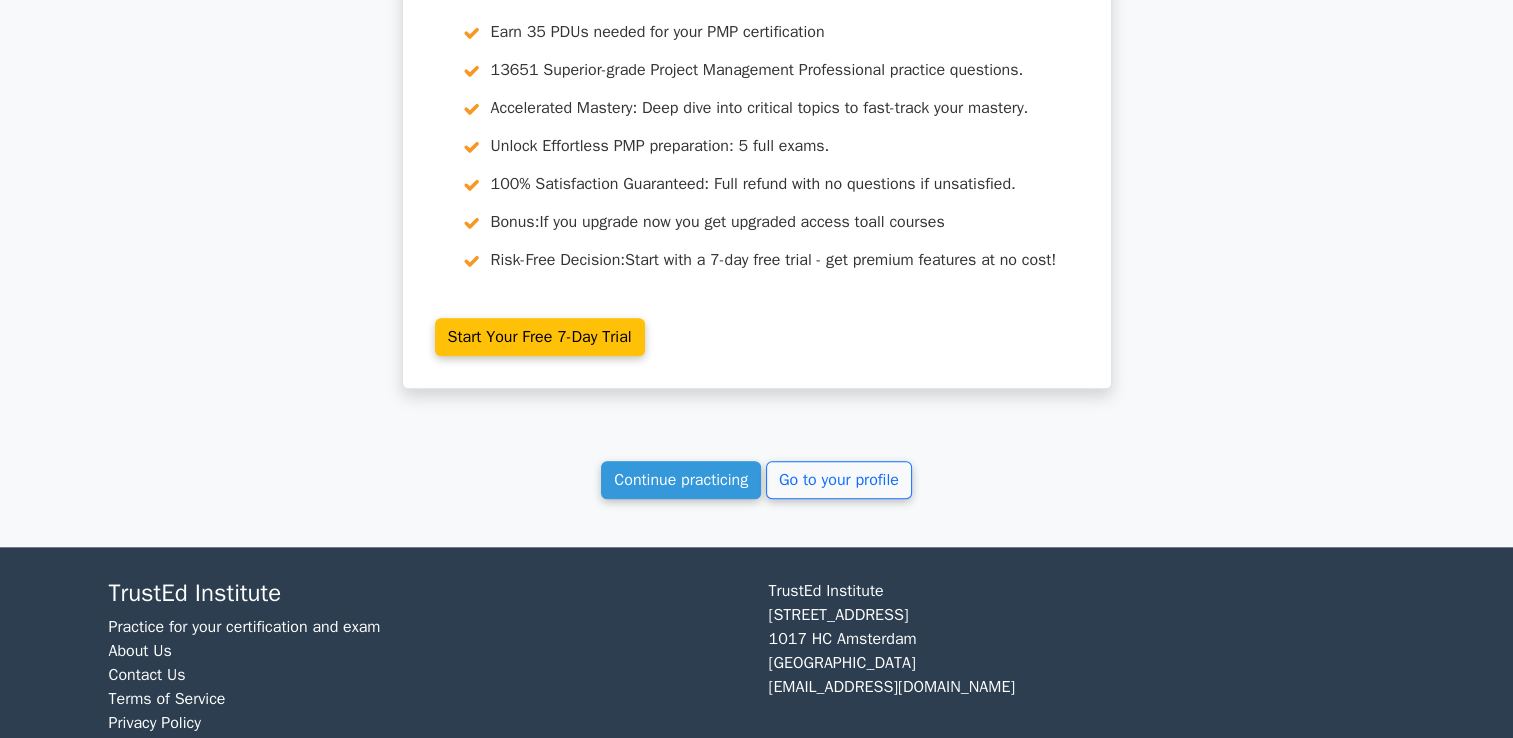 scroll, scrollTop: 2078, scrollLeft: 0, axis: vertical 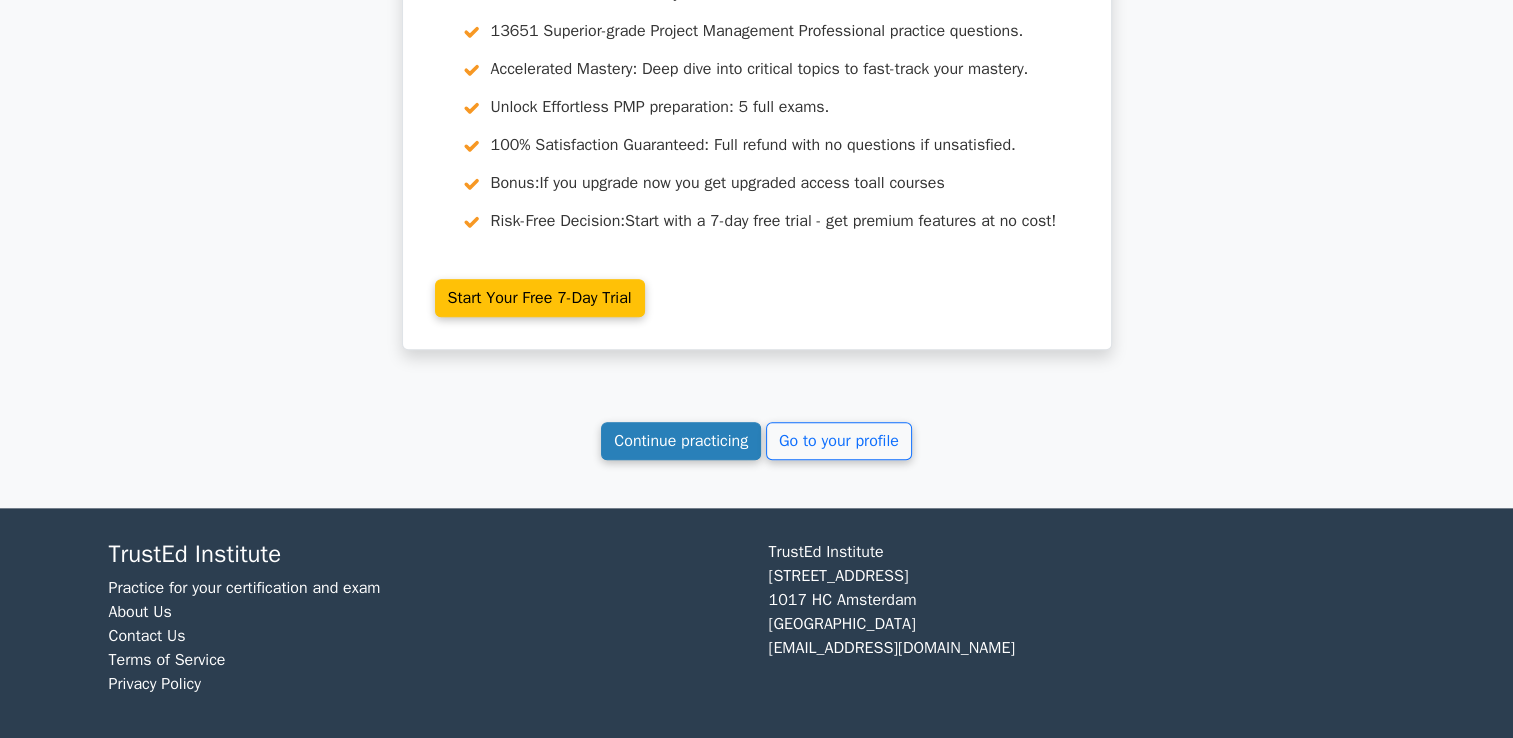 click on "Continue practicing" at bounding box center [681, 441] 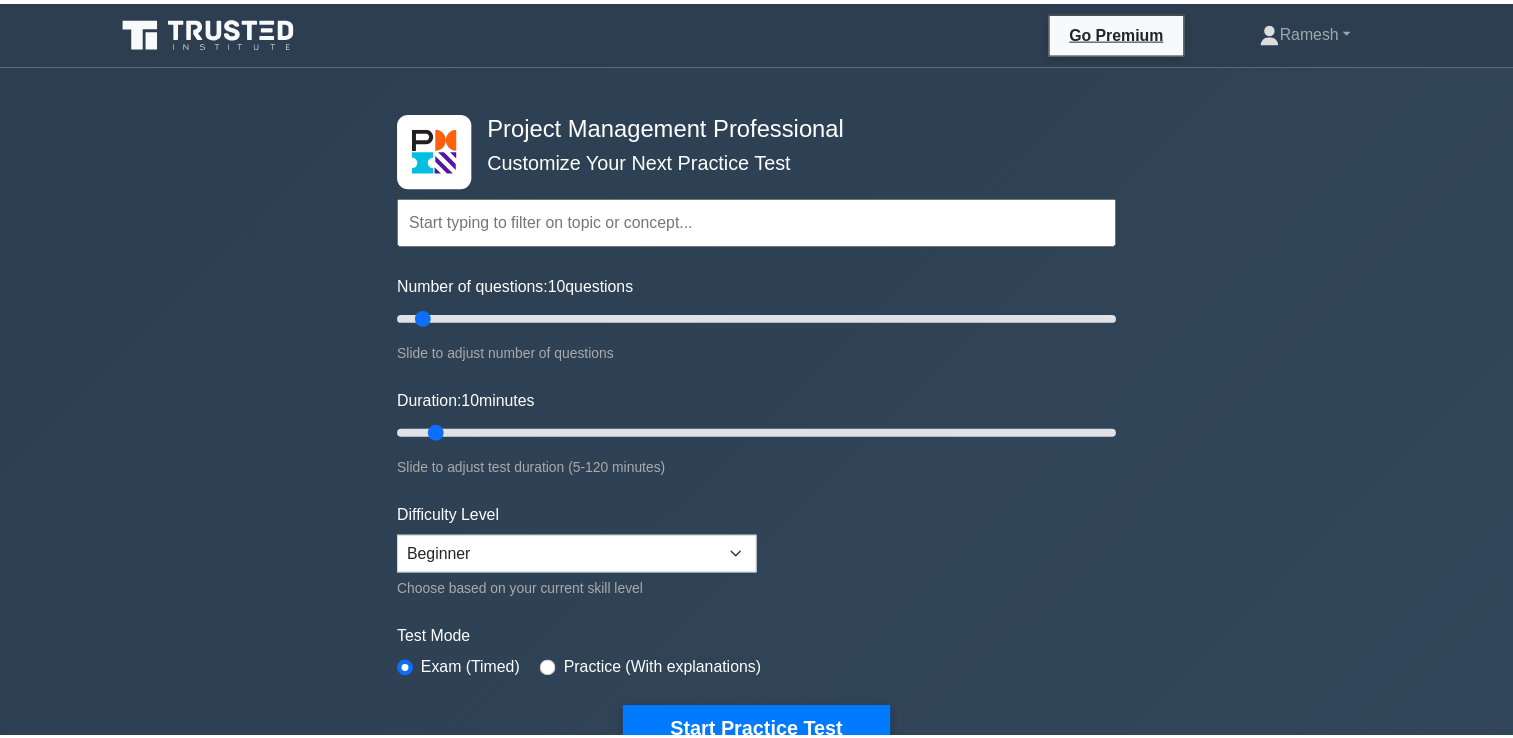 scroll, scrollTop: 200, scrollLeft: 0, axis: vertical 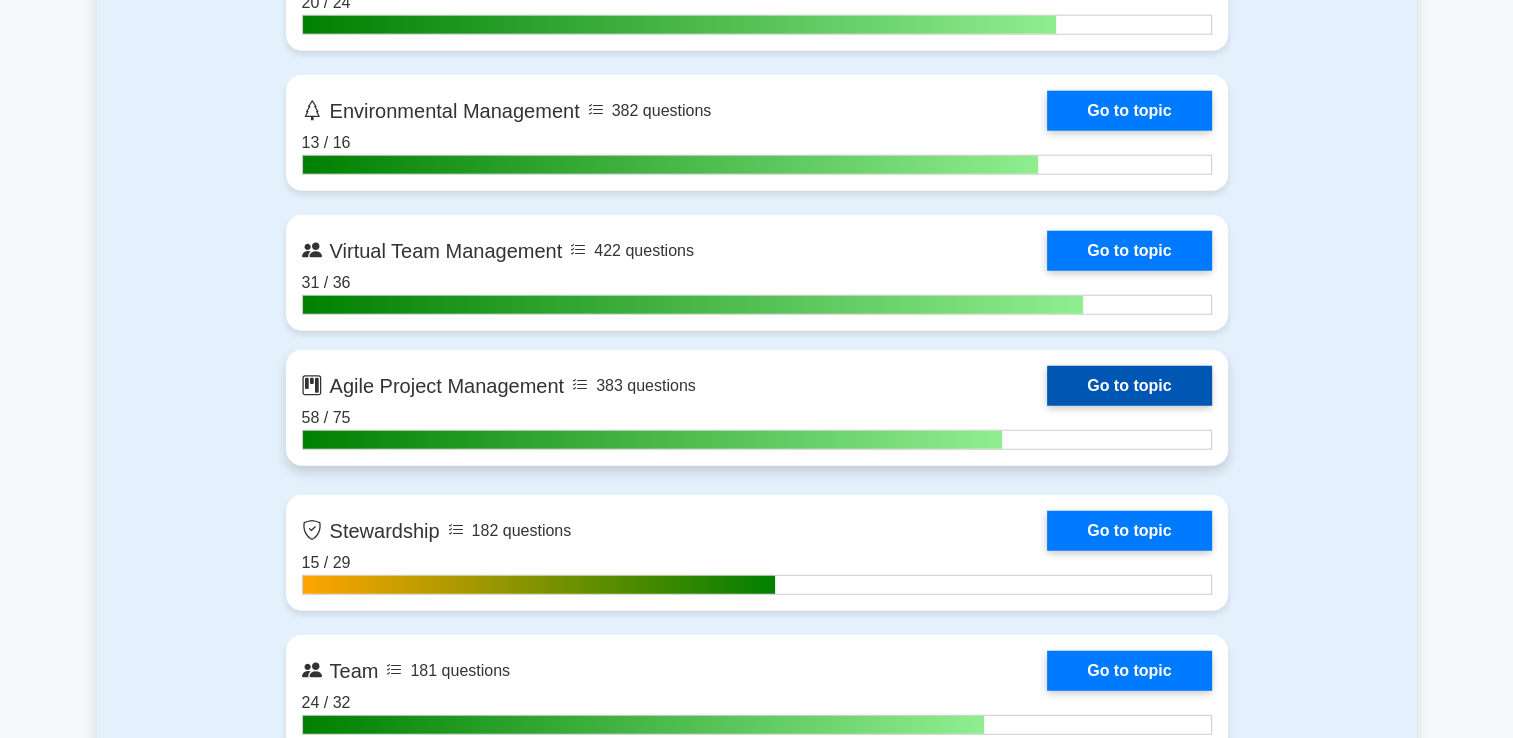 click on "Go to topic" at bounding box center [1129, 386] 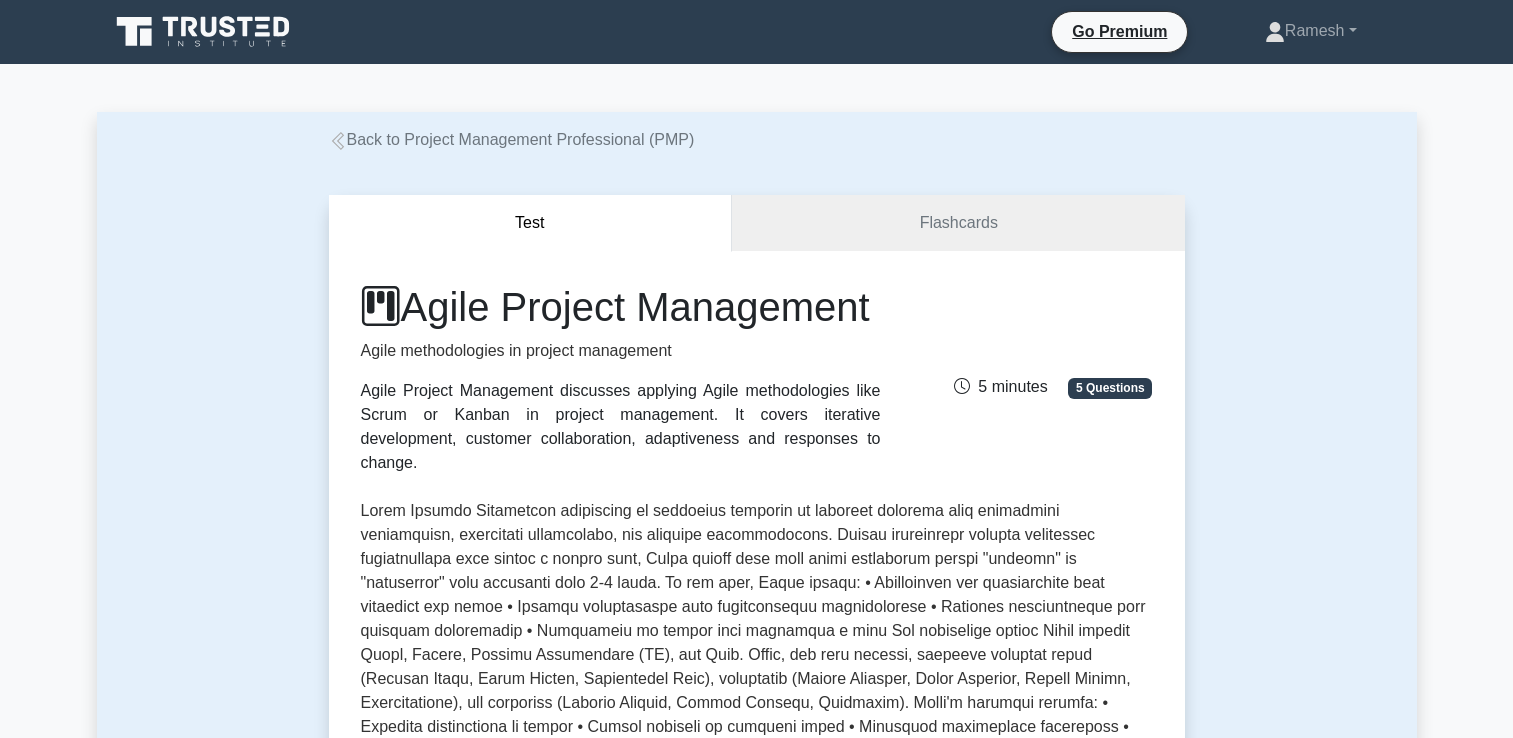 scroll, scrollTop: 0, scrollLeft: 0, axis: both 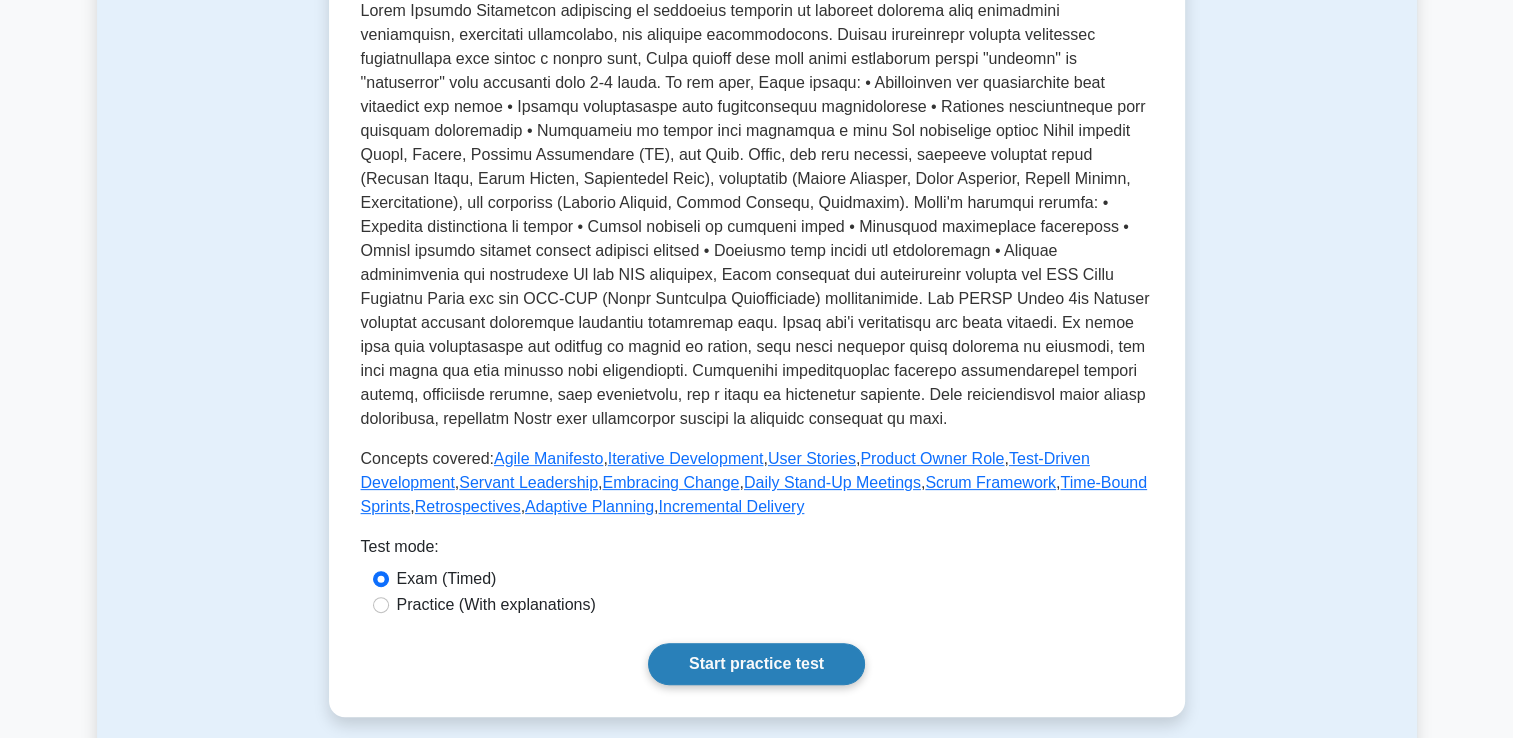 click on "Start practice test" at bounding box center [756, 664] 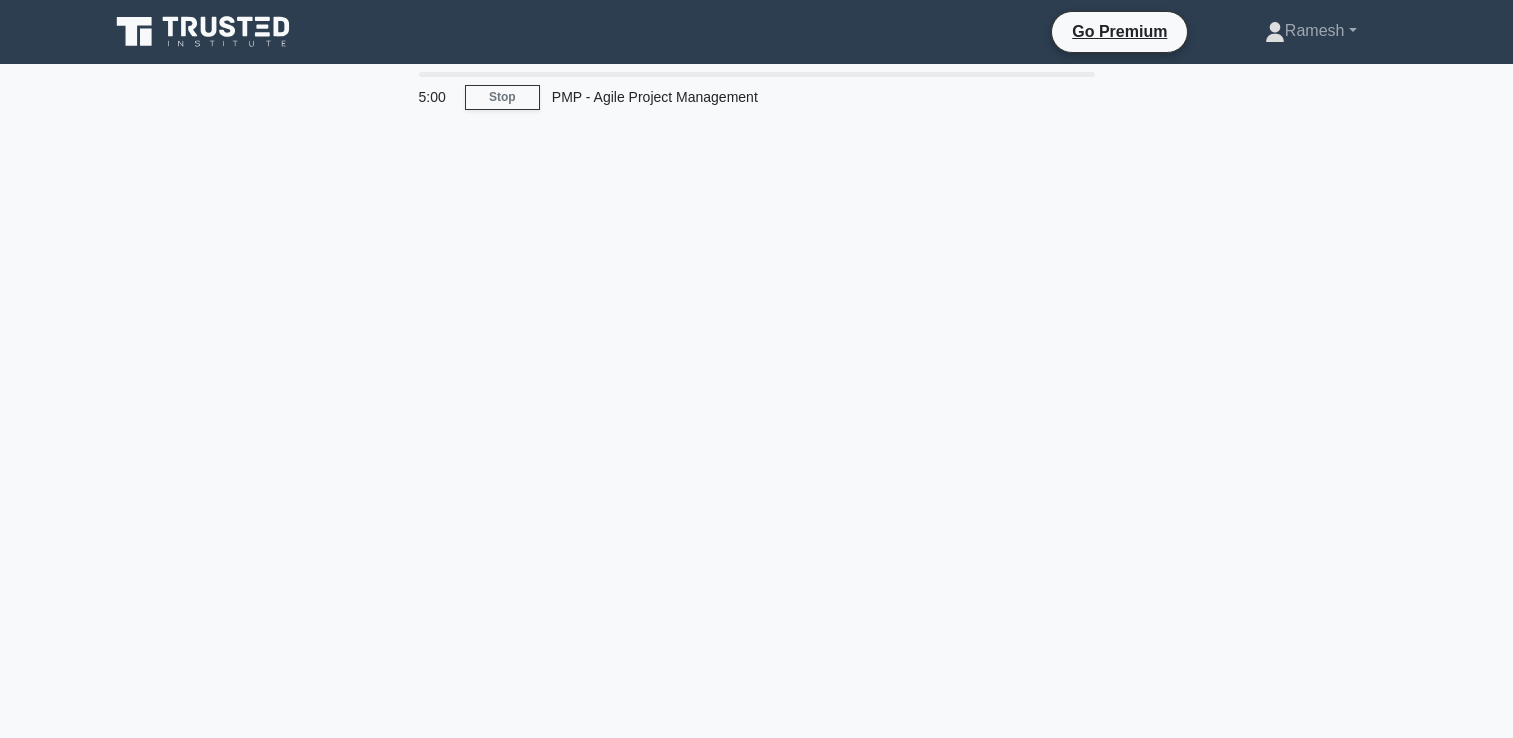 scroll, scrollTop: 0, scrollLeft: 0, axis: both 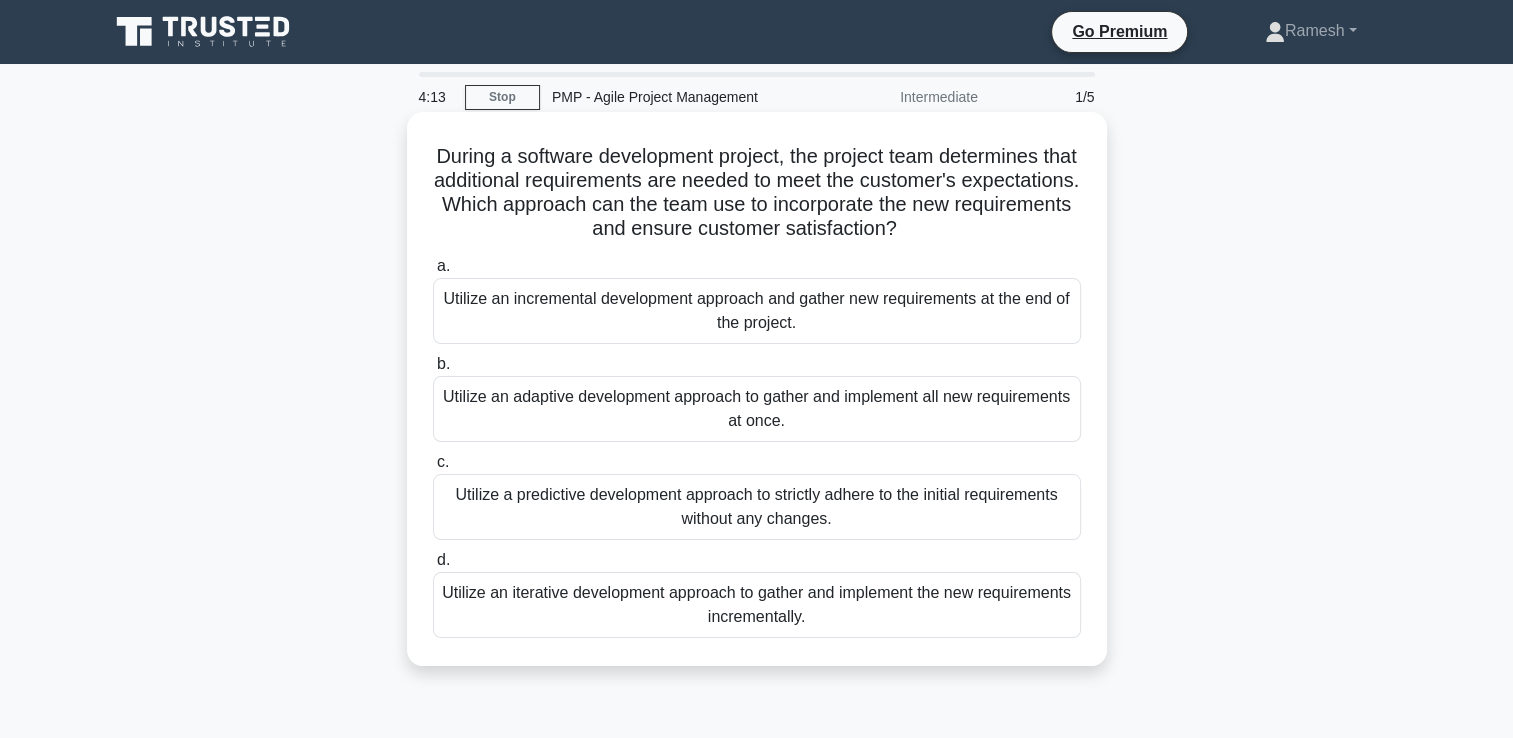 drag, startPoint x: 448, startPoint y: 157, endPoint x: 937, endPoint y: 630, distance: 680.3308 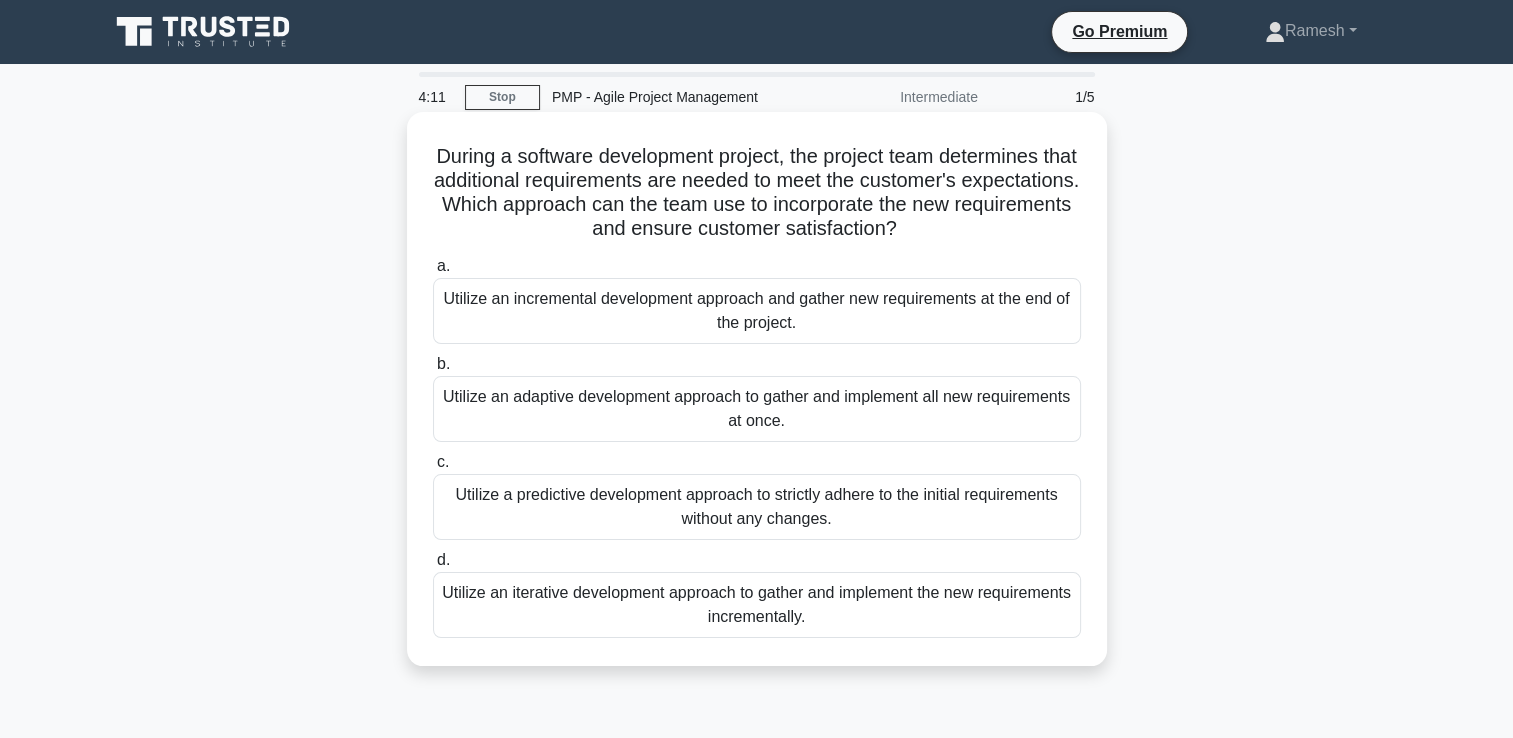 copy on "During a software development project, the project team determines that additional requirements are needed to meet the customer's expectations. Which approach can the team use to incorporate the new requirements and ensure customer satisfaction?
.spinner_0XTQ{transform-origin:center;animation:spinner_y6GP .75s linear infinite}@keyframes spinner_y6GP{100%{transform:rotate(360deg)}}
a.
Utilize an incremental development approach and gather new requirements at the end of the project.
b.
Utilize an adaptive development approach to gather and implement all new requirements at once.
c.
Utilize a predictive development approach to strictly adhere to the initial requirements without any changes.
d.
Utilize an iter..." 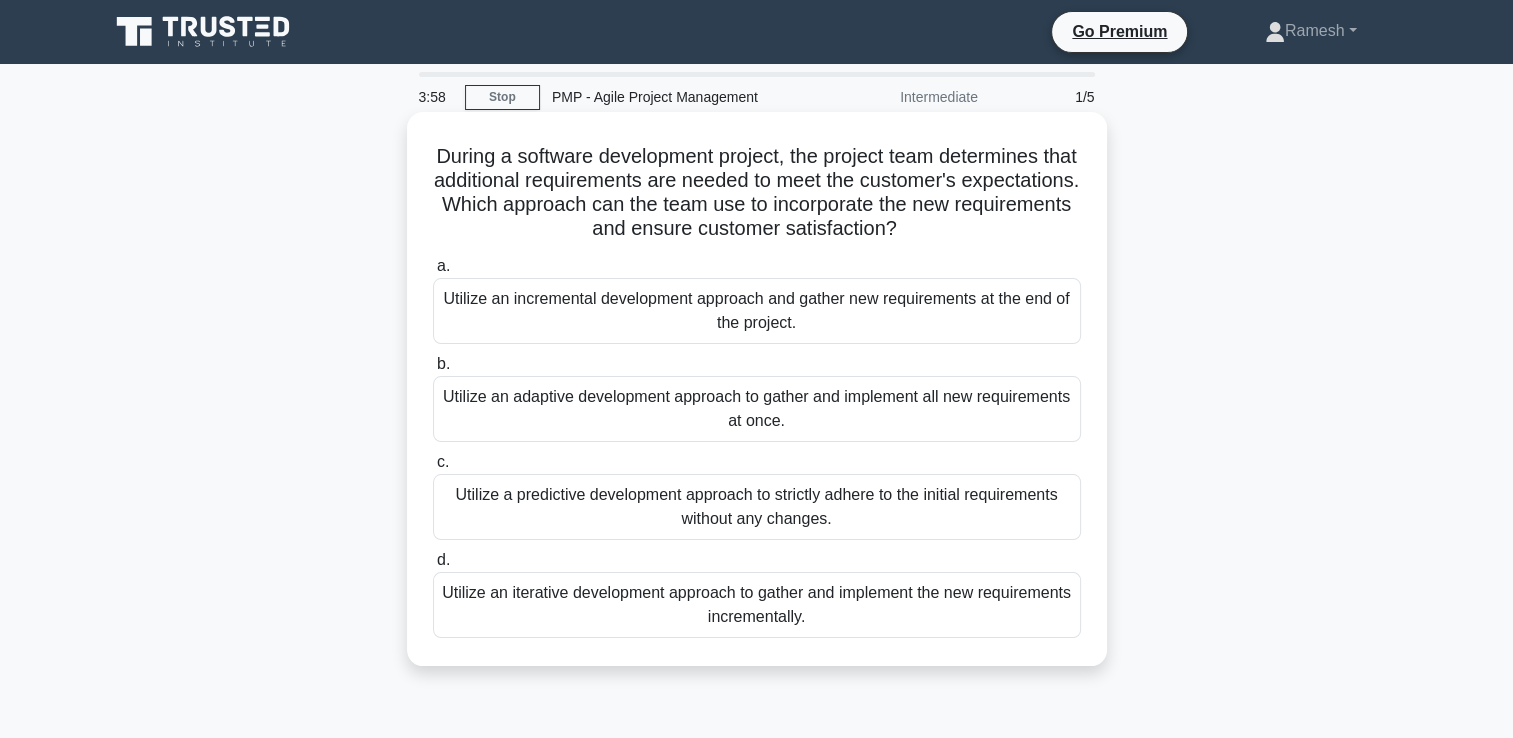 click on "Utilize an iterative development approach to gather and implement the new requirements incrementally." at bounding box center (757, 605) 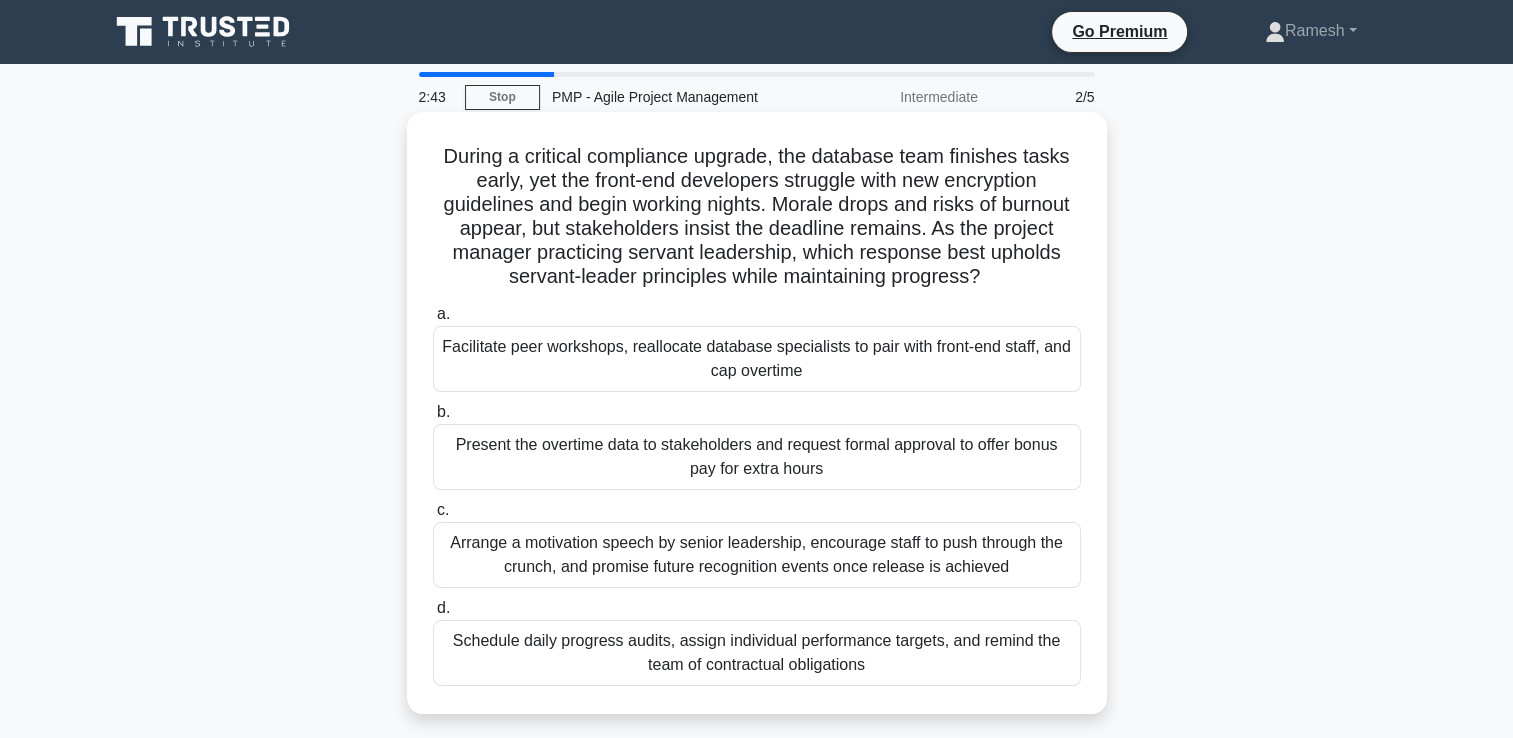 click on "Arrange a motivation speech by senior leadership, encourage staff to push through the crunch, and promise future recognition events once release is achieved" at bounding box center [757, 555] 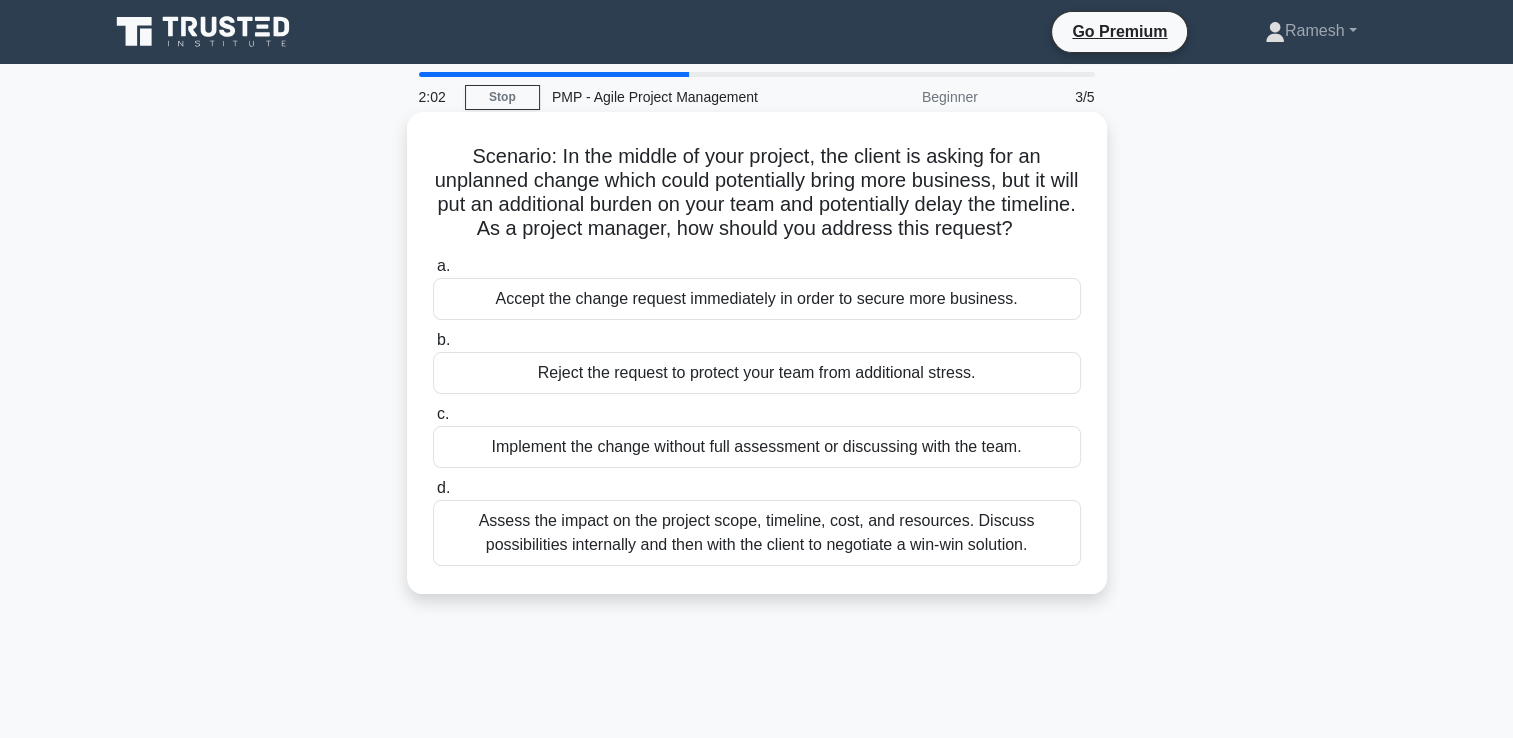 click on "Assess the impact on the project scope, timeline, cost, and resources. Discuss possibilities internally and then with the client to negotiate a win-win solution." at bounding box center [757, 533] 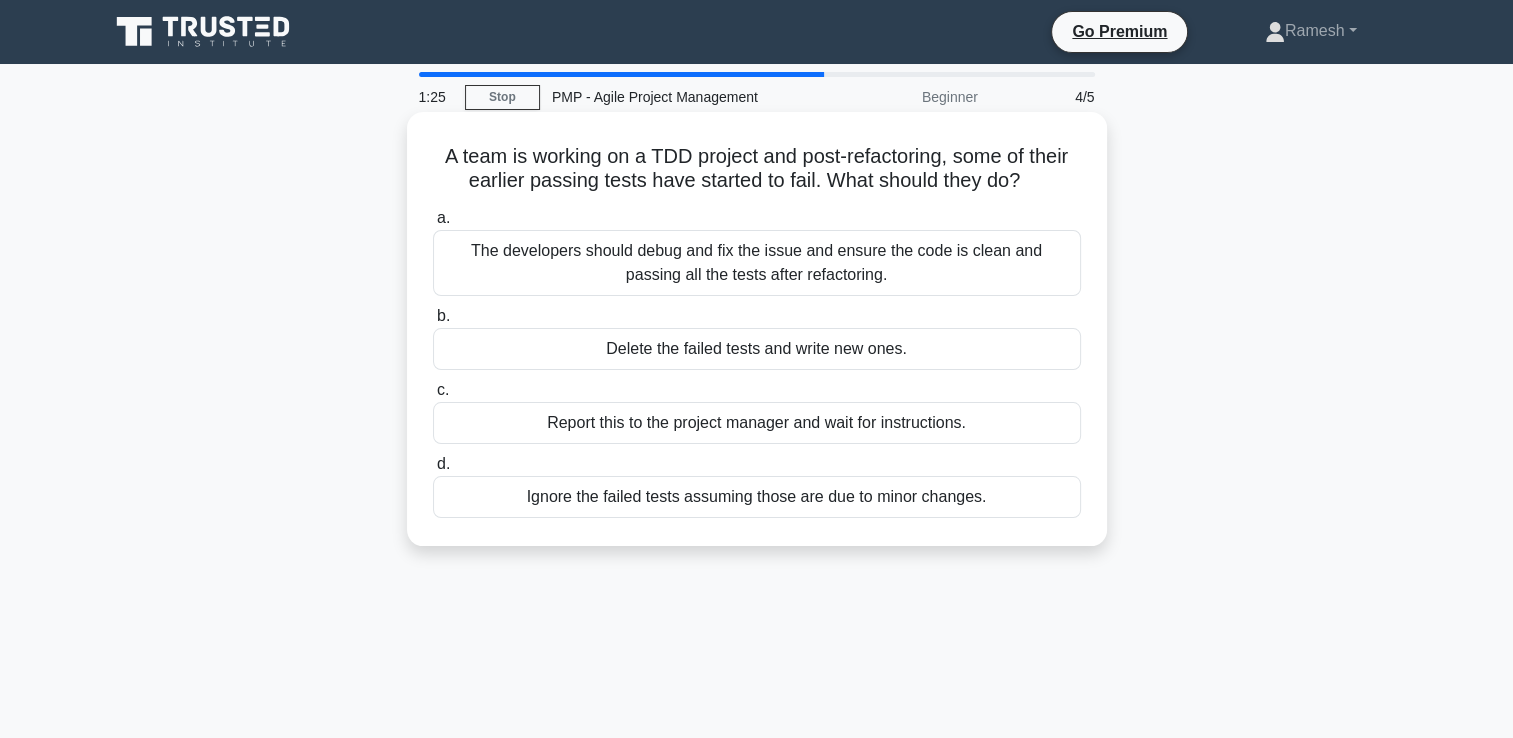 click on "The developers should debug and fix the issue and ensure the code is clean and passing all the tests after refactoring." at bounding box center (757, 263) 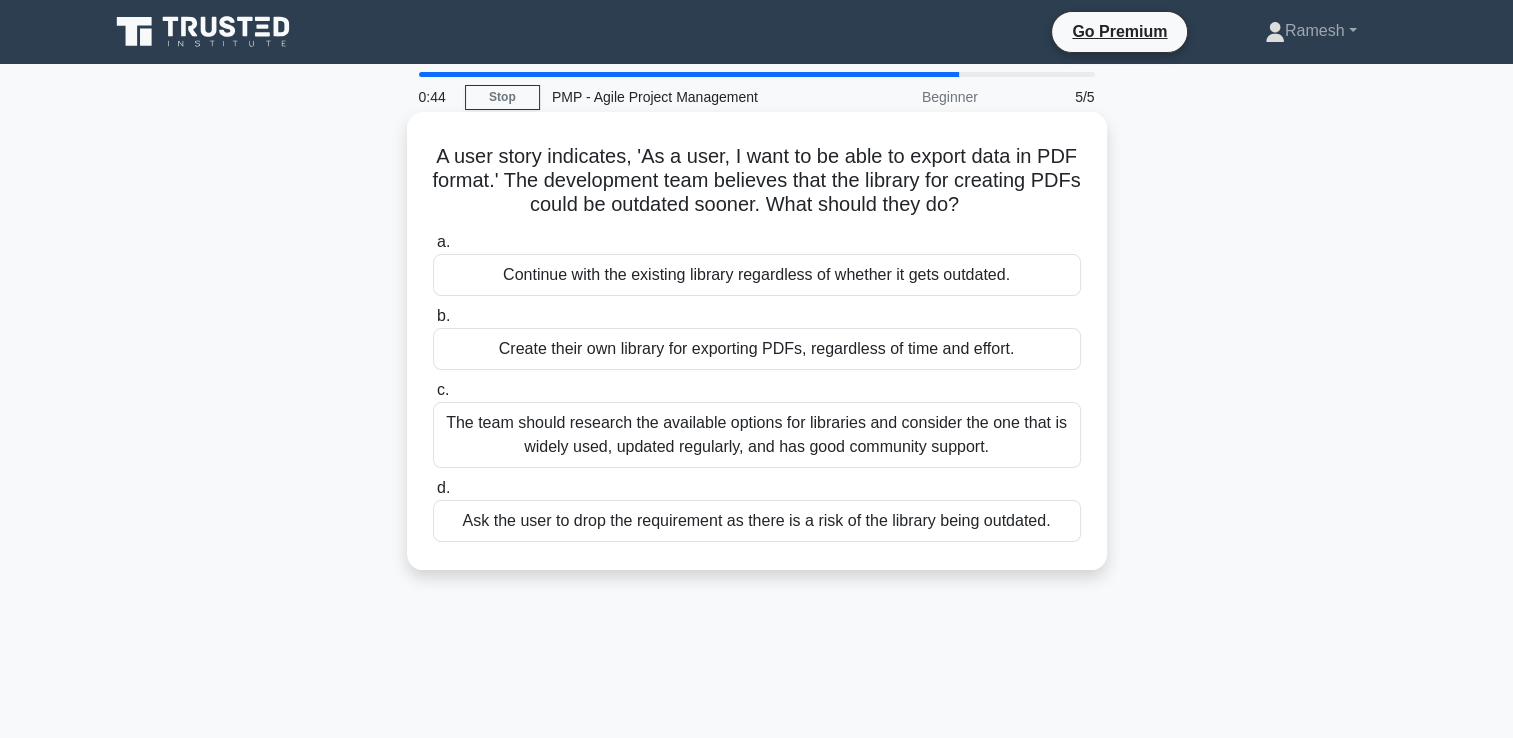 click on "The team should research the available options for libraries and consider the one that is widely used, updated regularly, and has good community support." at bounding box center (757, 435) 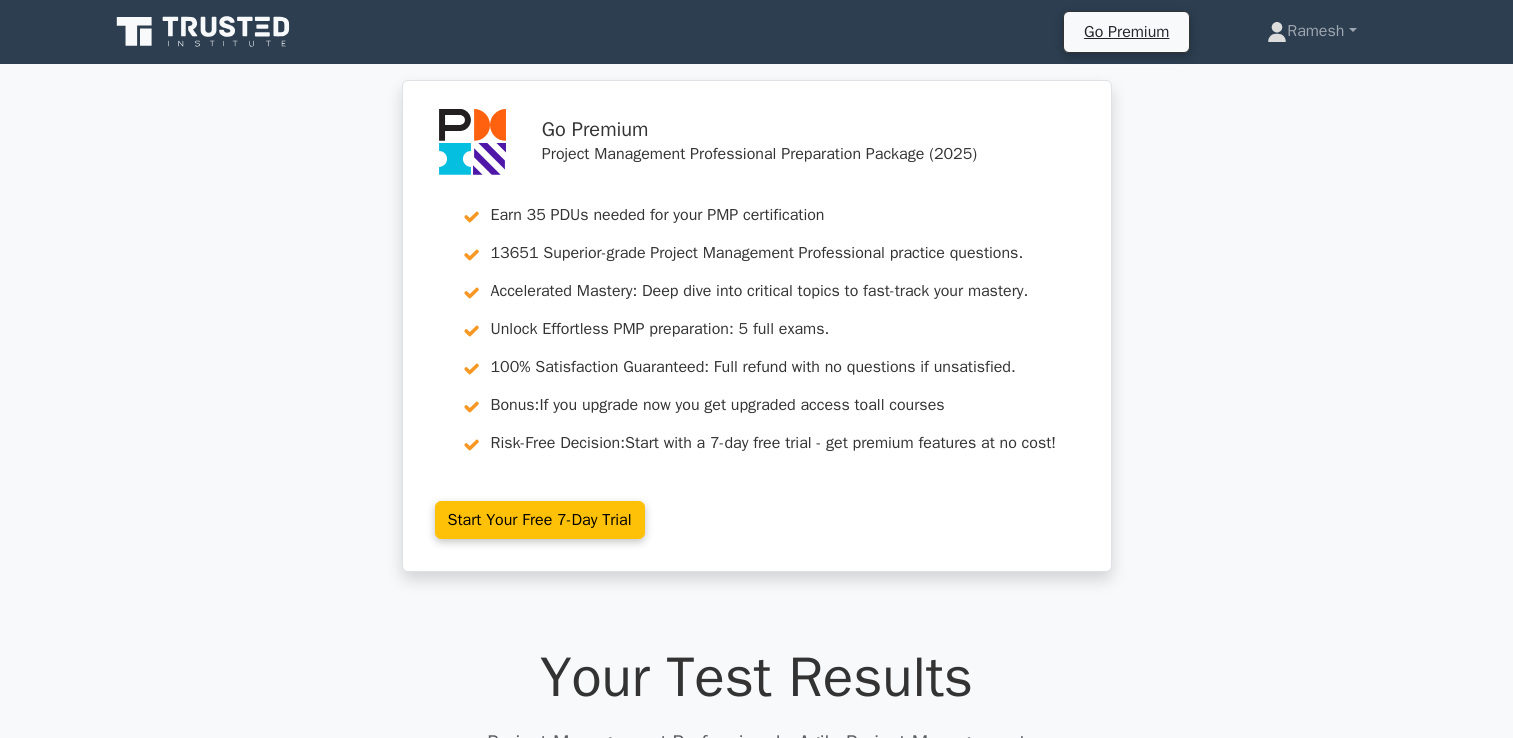 scroll, scrollTop: 0, scrollLeft: 0, axis: both 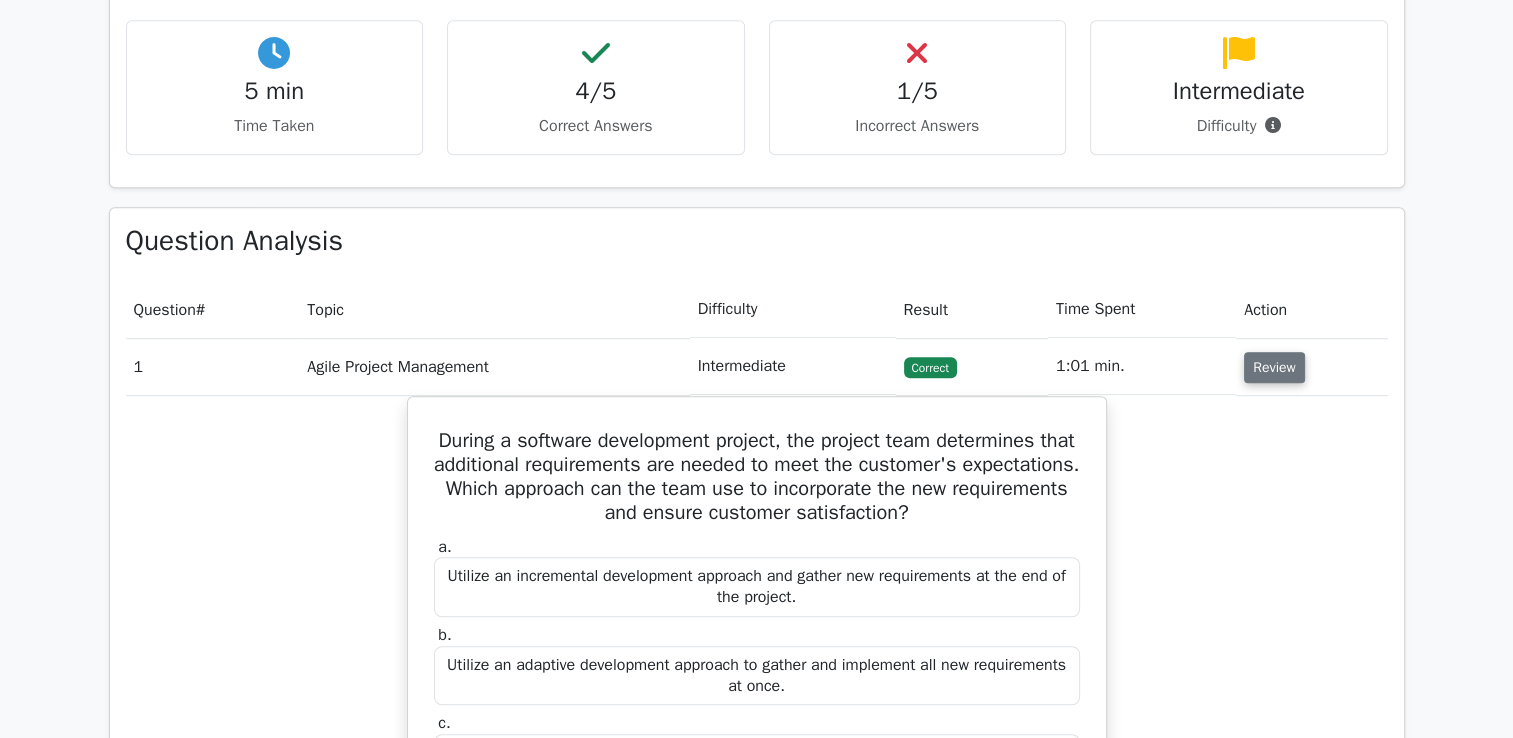 click on "Review" at bounding box center [1274, 367] 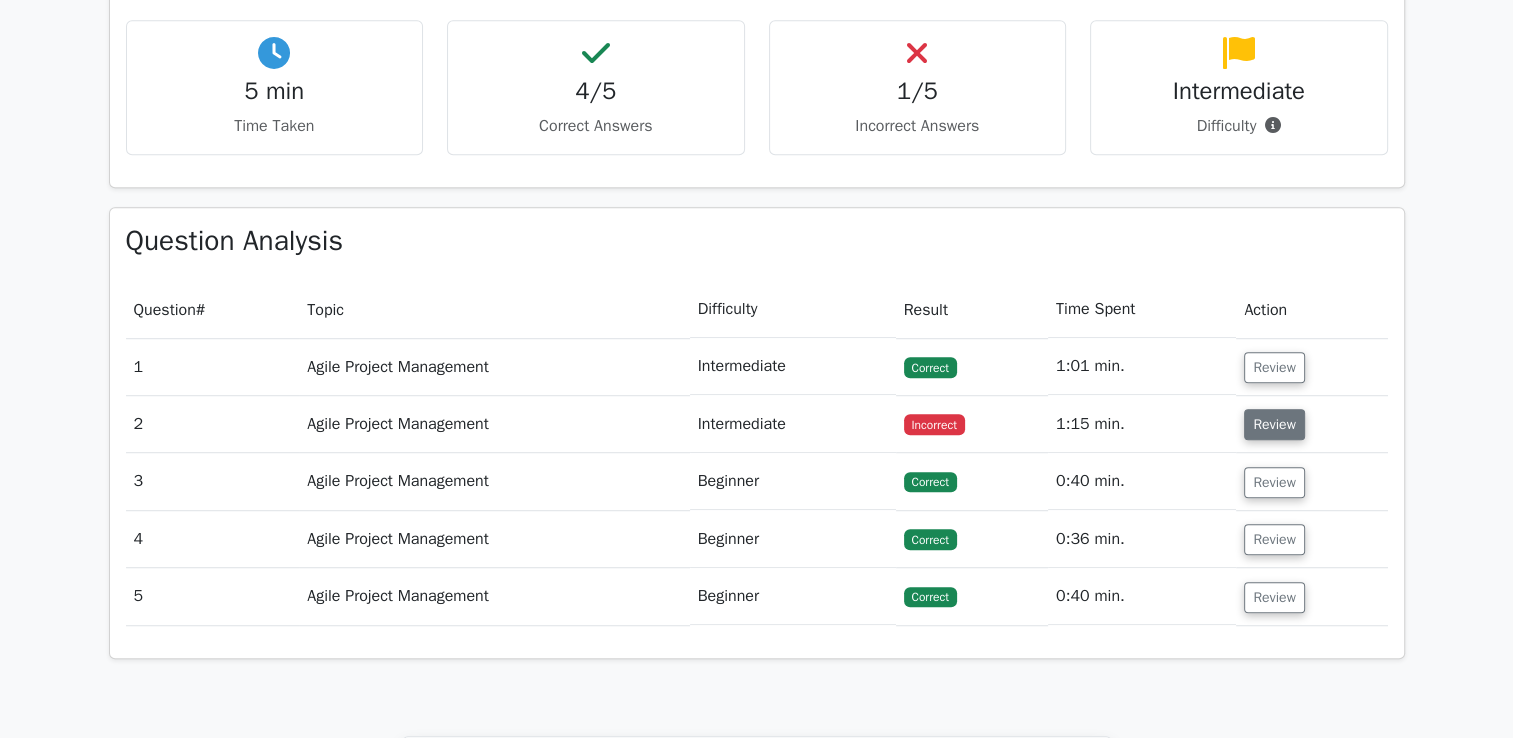 click on "Review" at bounding box center [1274, 424] 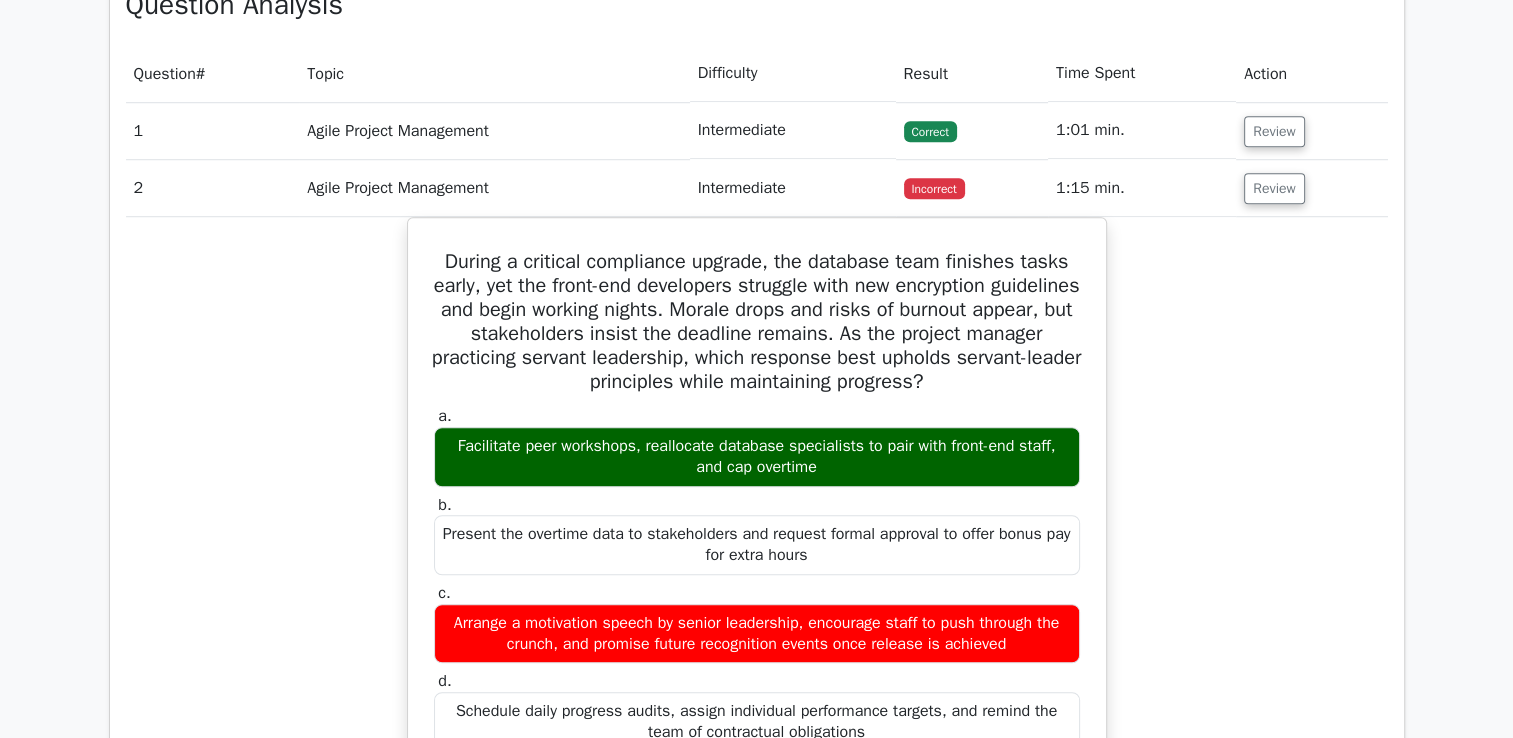 scroll, scrollTop: 1500, scrollLeft: 0, axis: vertical 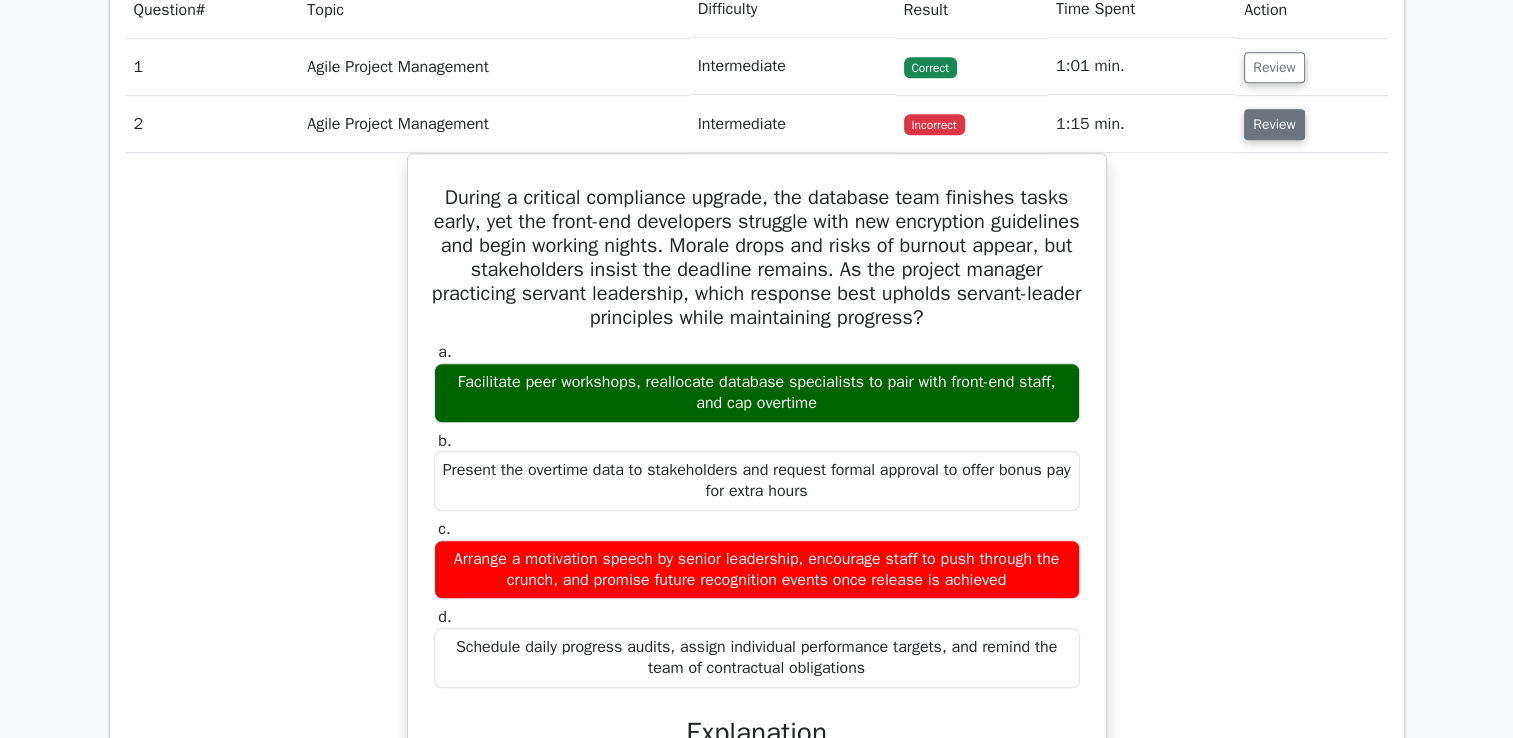 click on "Review" at bounding box center [1274, 124] 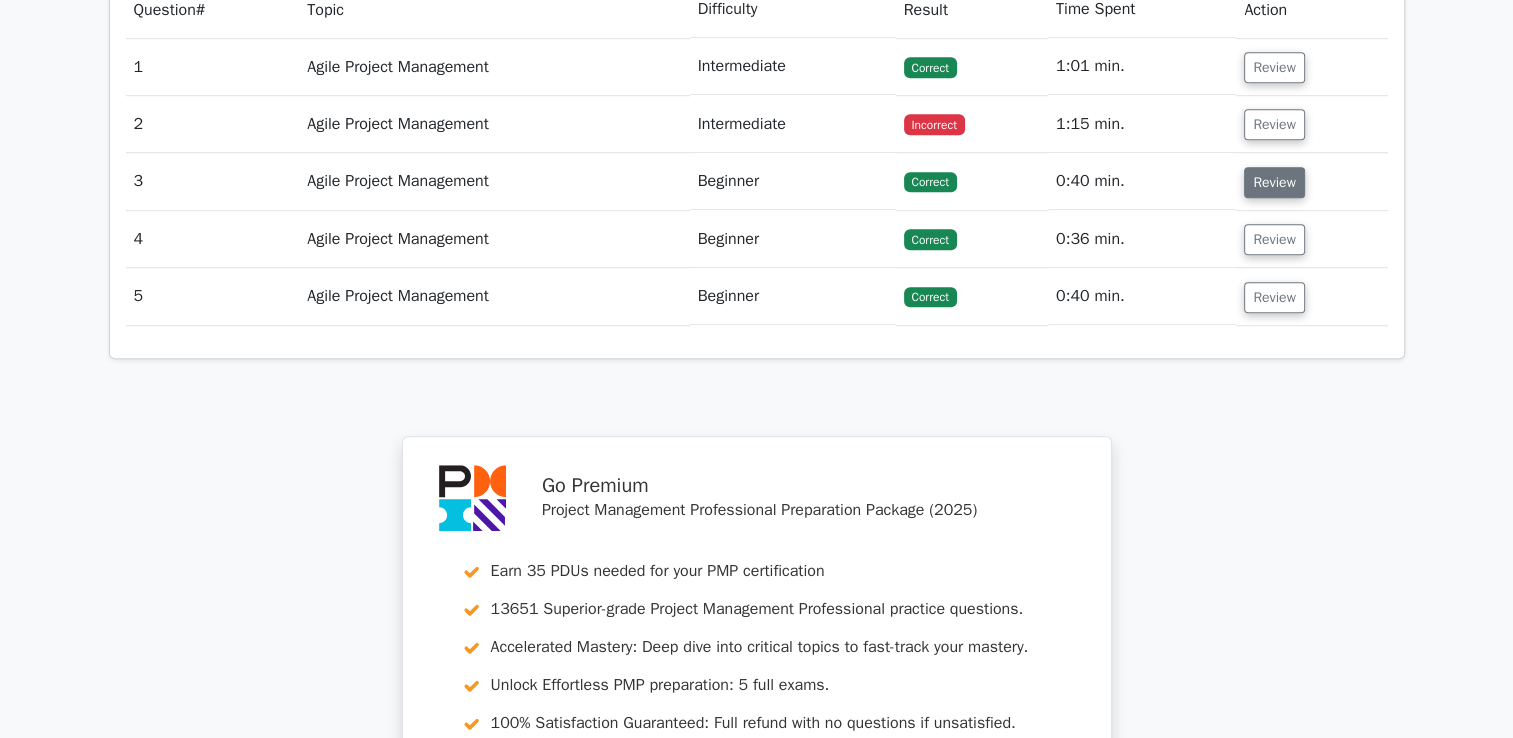 click on "Review" at bounding box center (1274, 182) 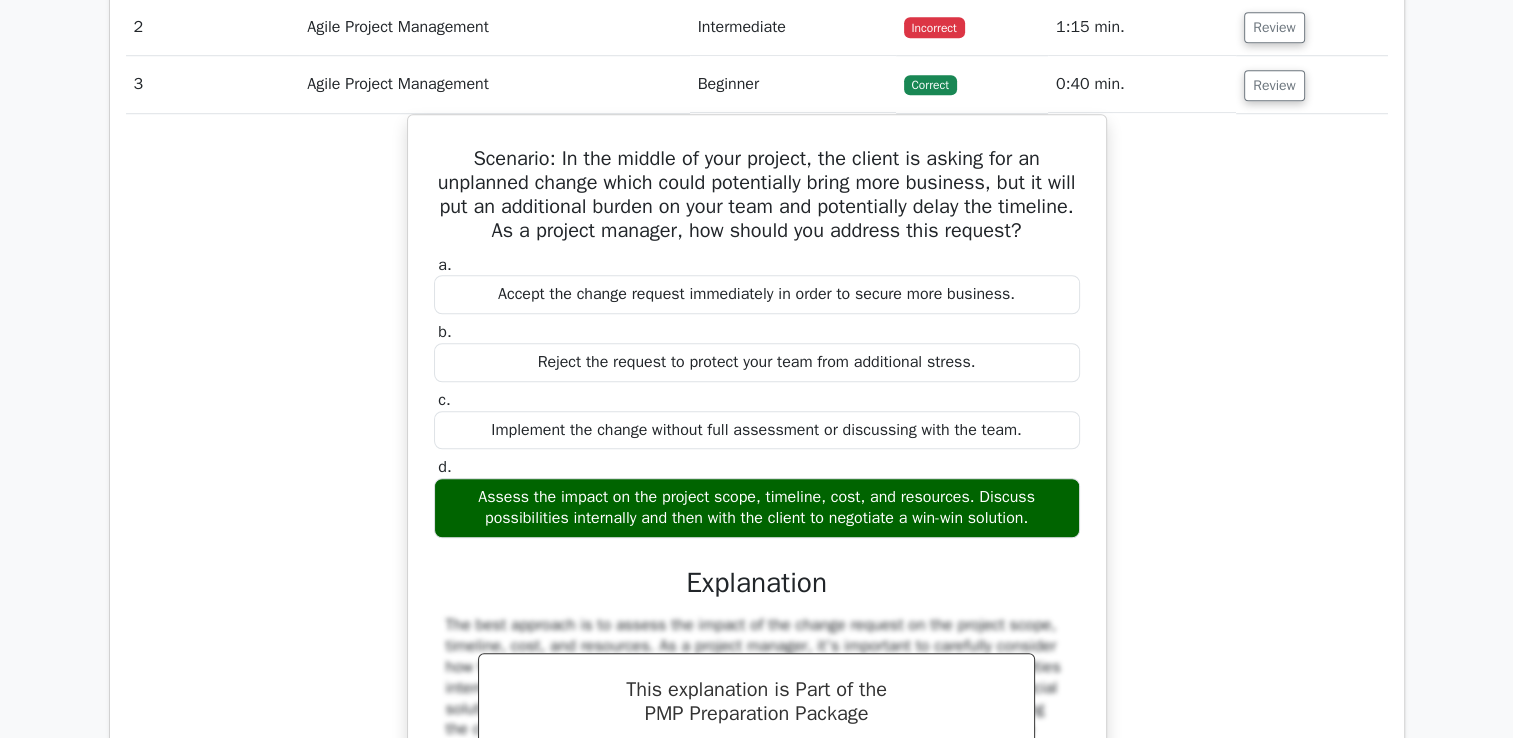 scroll, scrollTop: 1600, scrollLeft: 0, axis: vertical 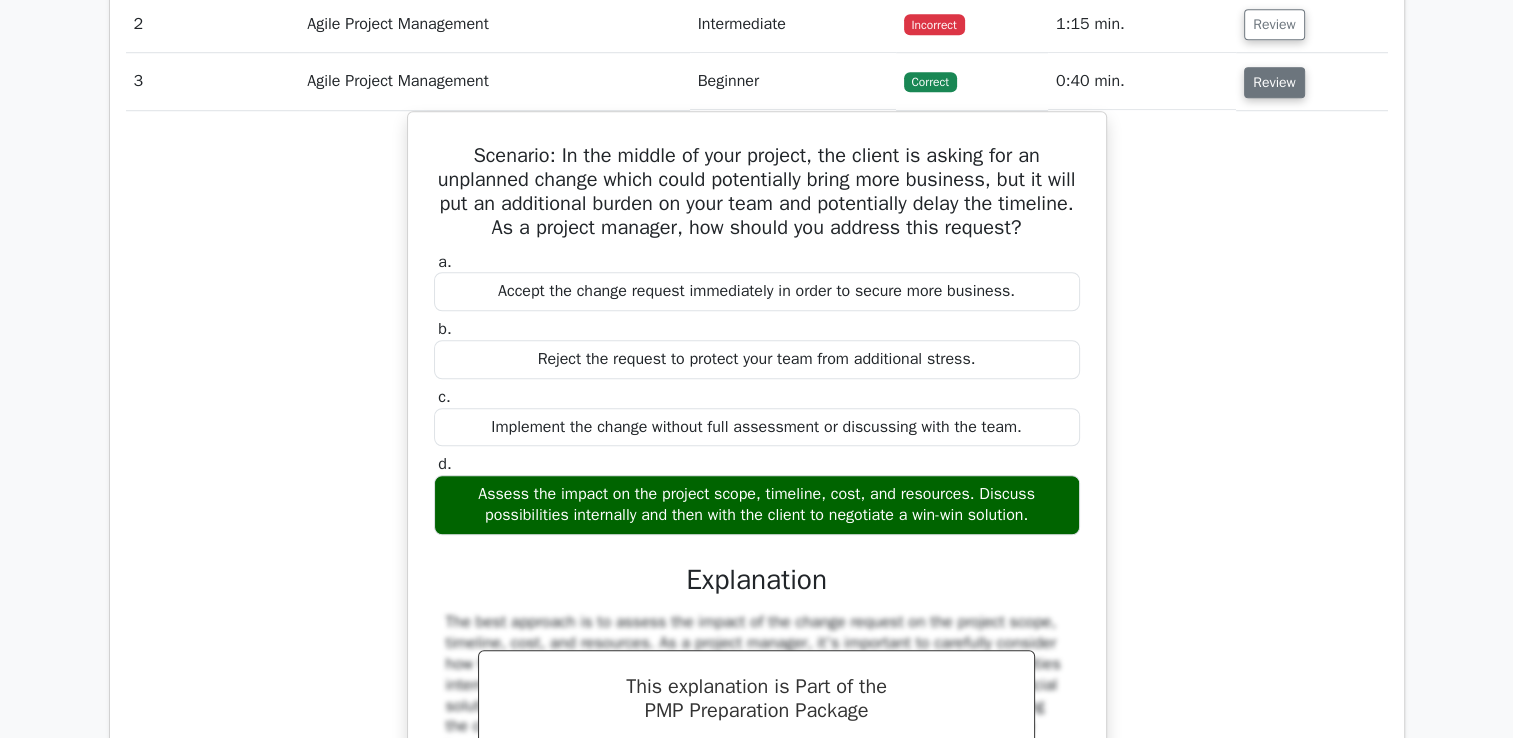 click on "Review" at bounding box center [1274, 82] 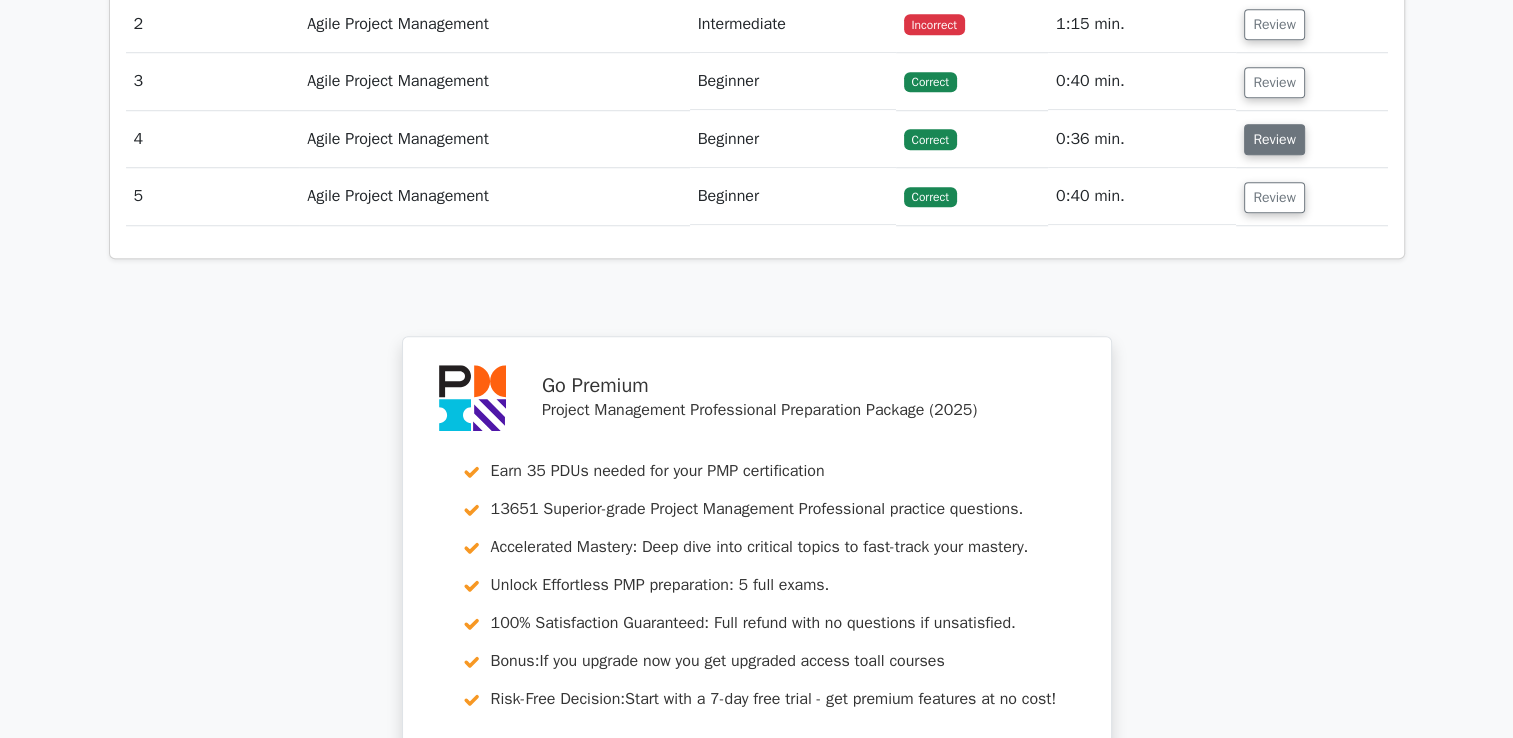 click on "Review" at bounding box center (1274, 139) 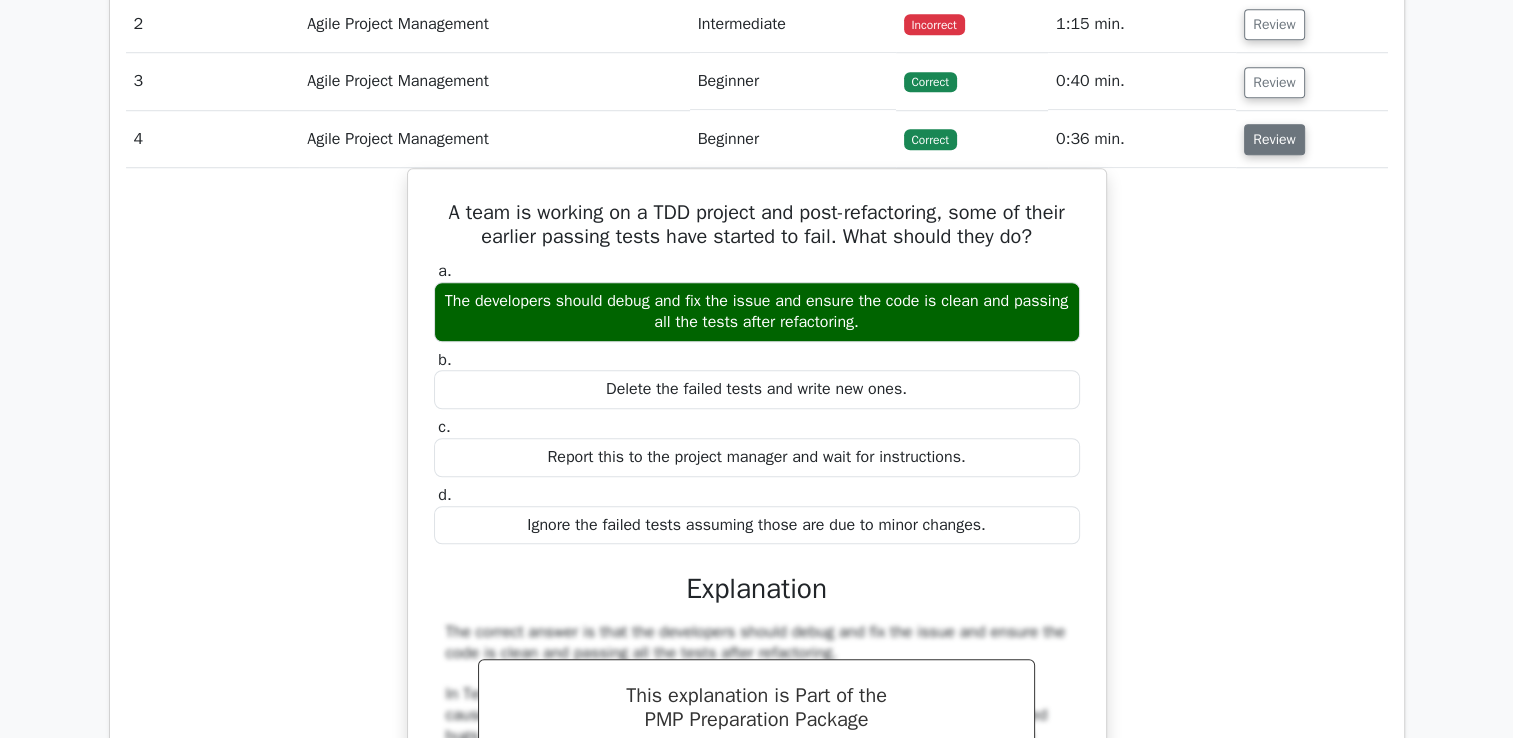 click on "Review" at bounding box center (1274, 139) 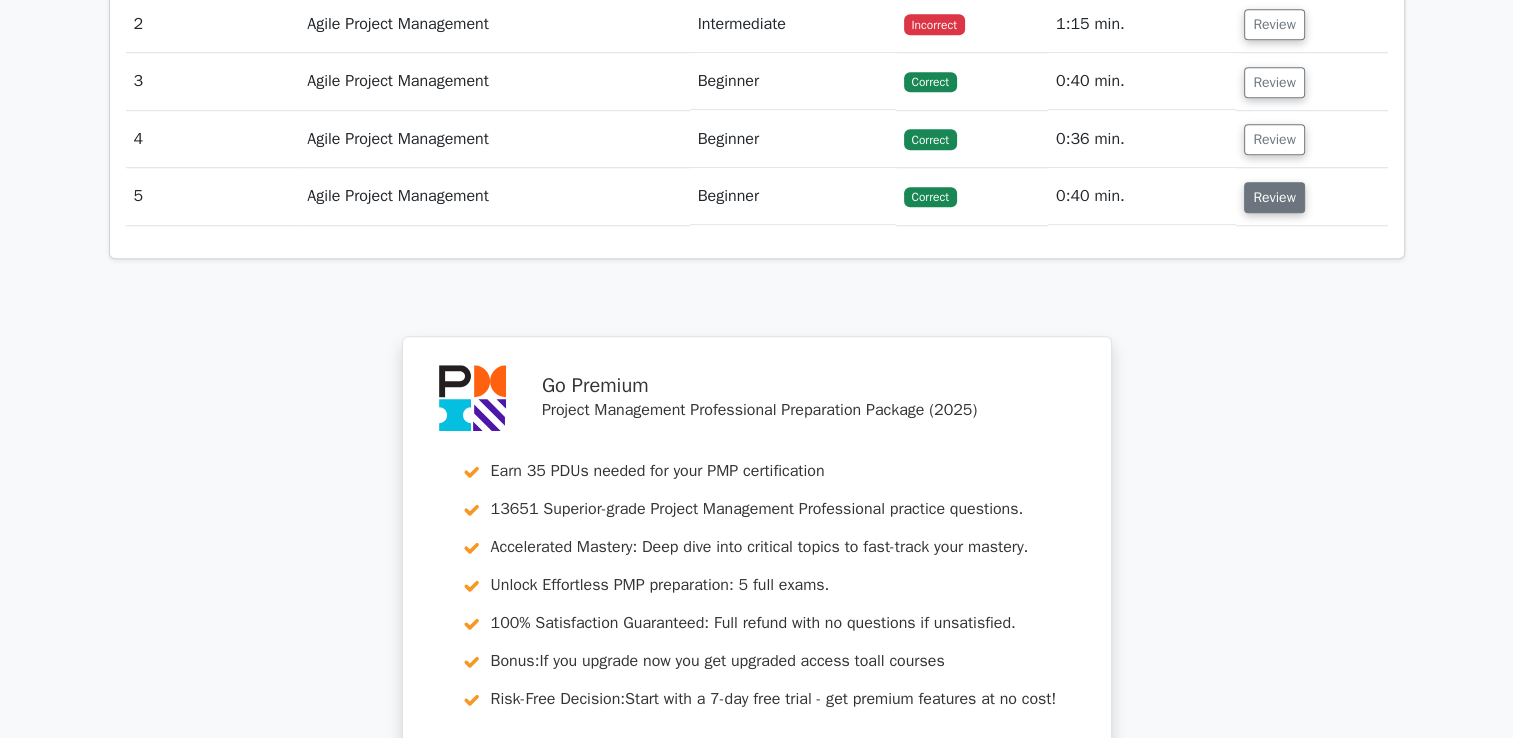 click on "Review" at bounding box center [1274, 197] 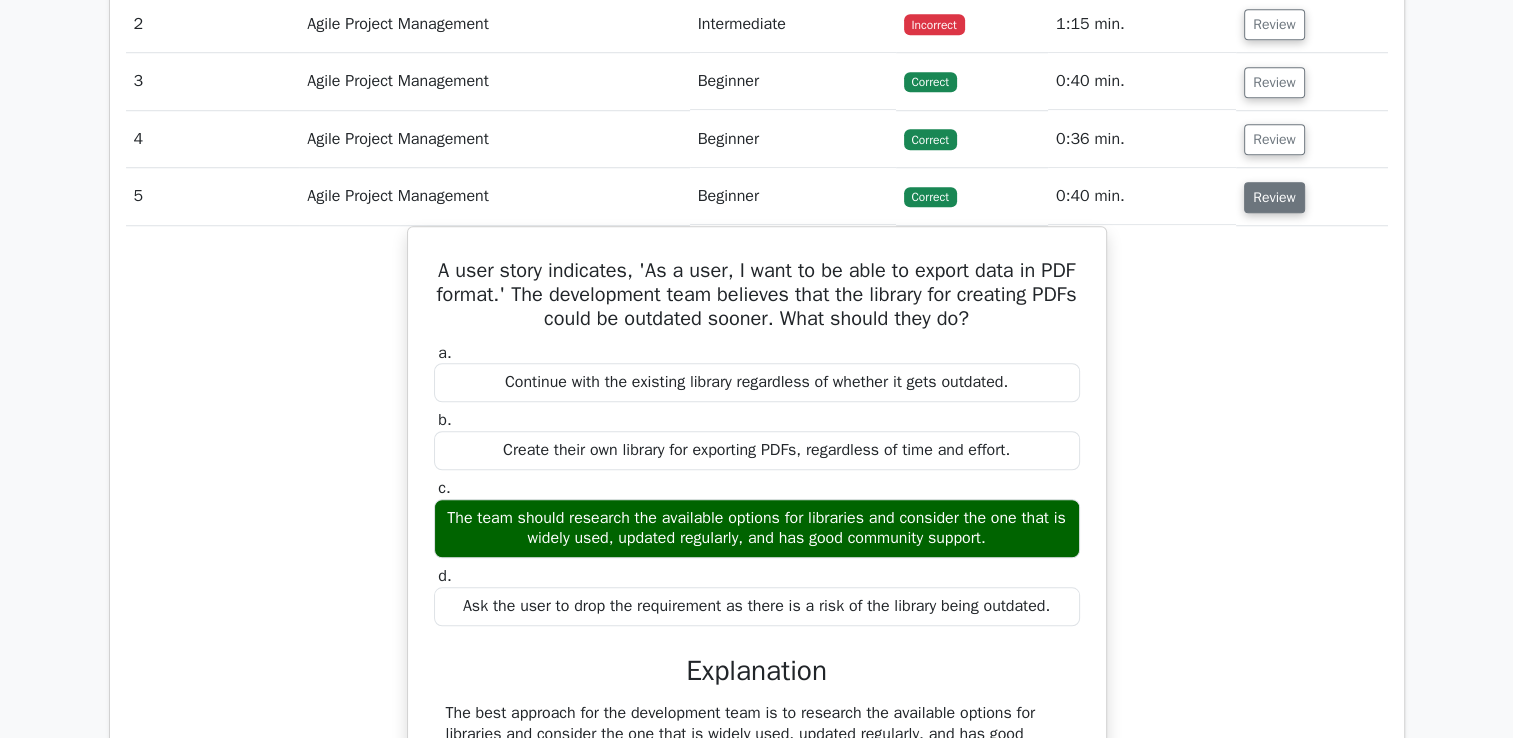 click on "Review" at bounding box center (1274, 197) 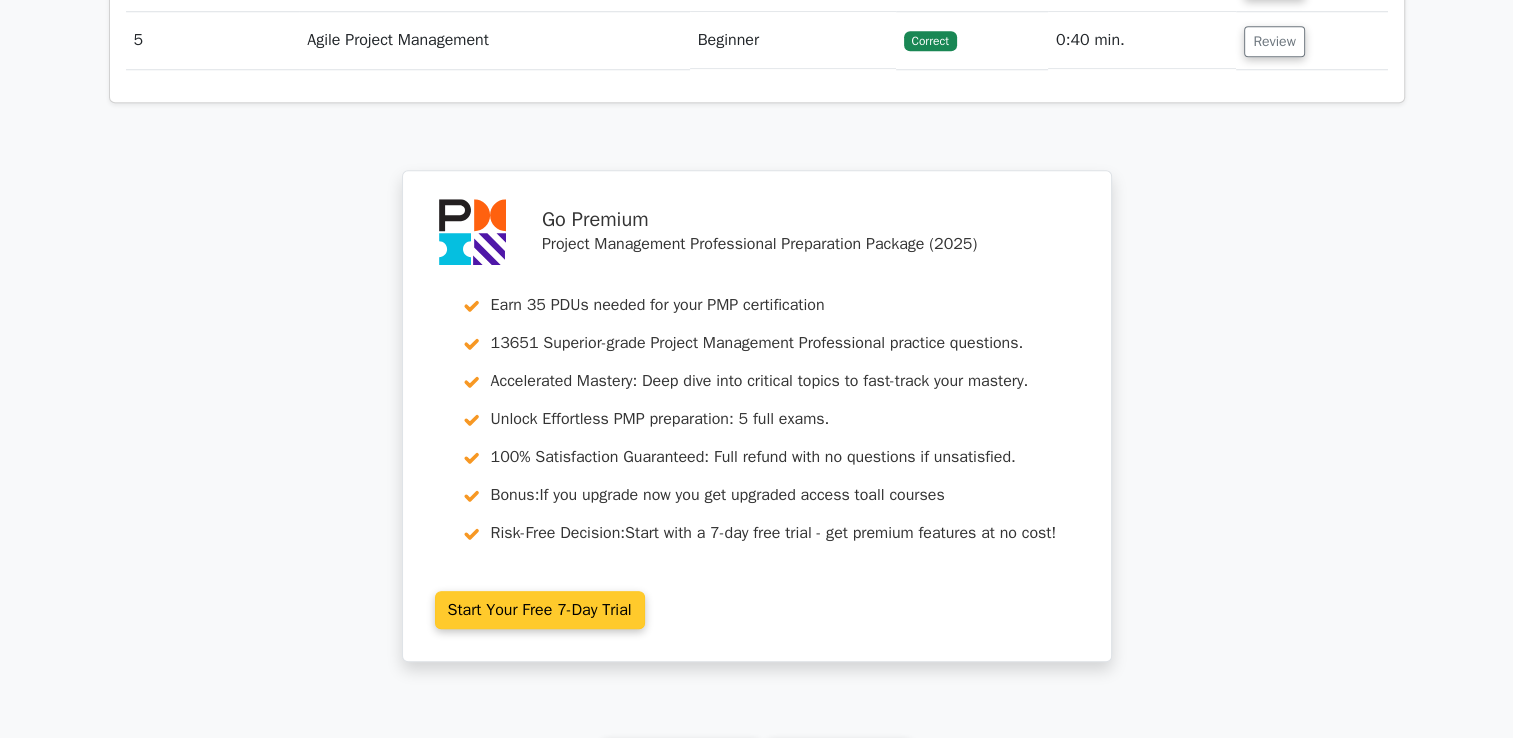 scroll, scrollTop: 2078, scrollLeft: 0, axis: vertical 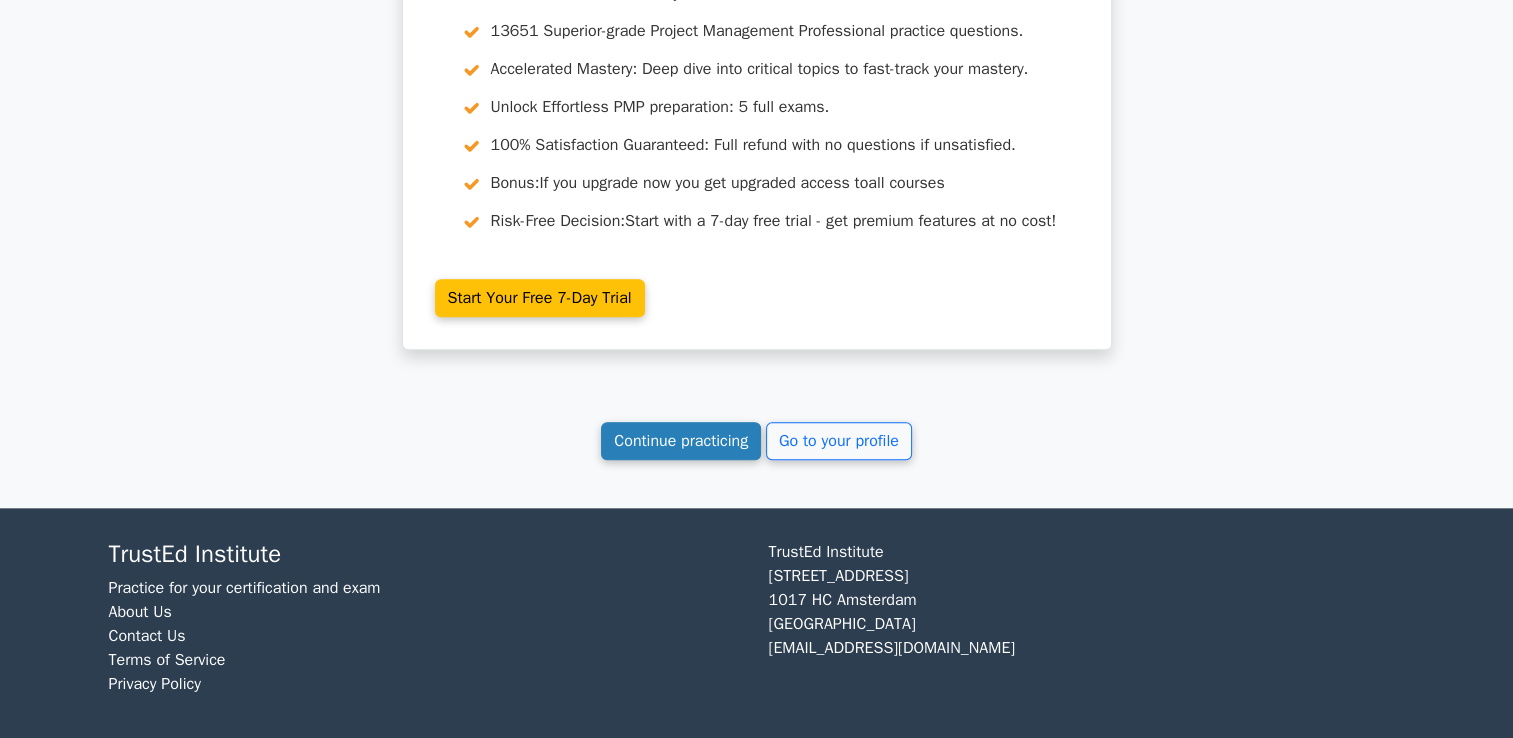 click on "Continue practicing" at bounding box center (681, 441) 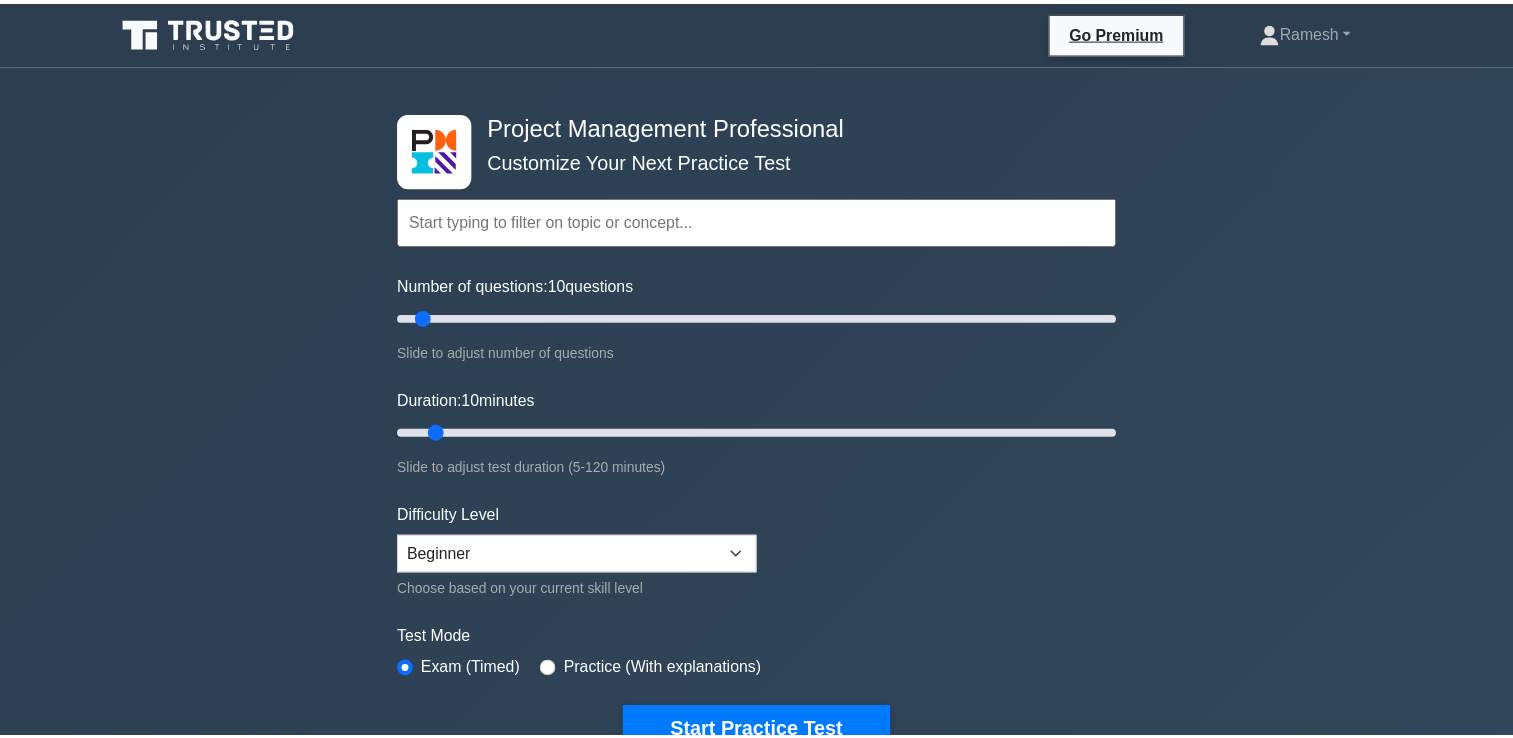 scroll, scrollTop: 503, scrollLeft: 0, axis: vertical 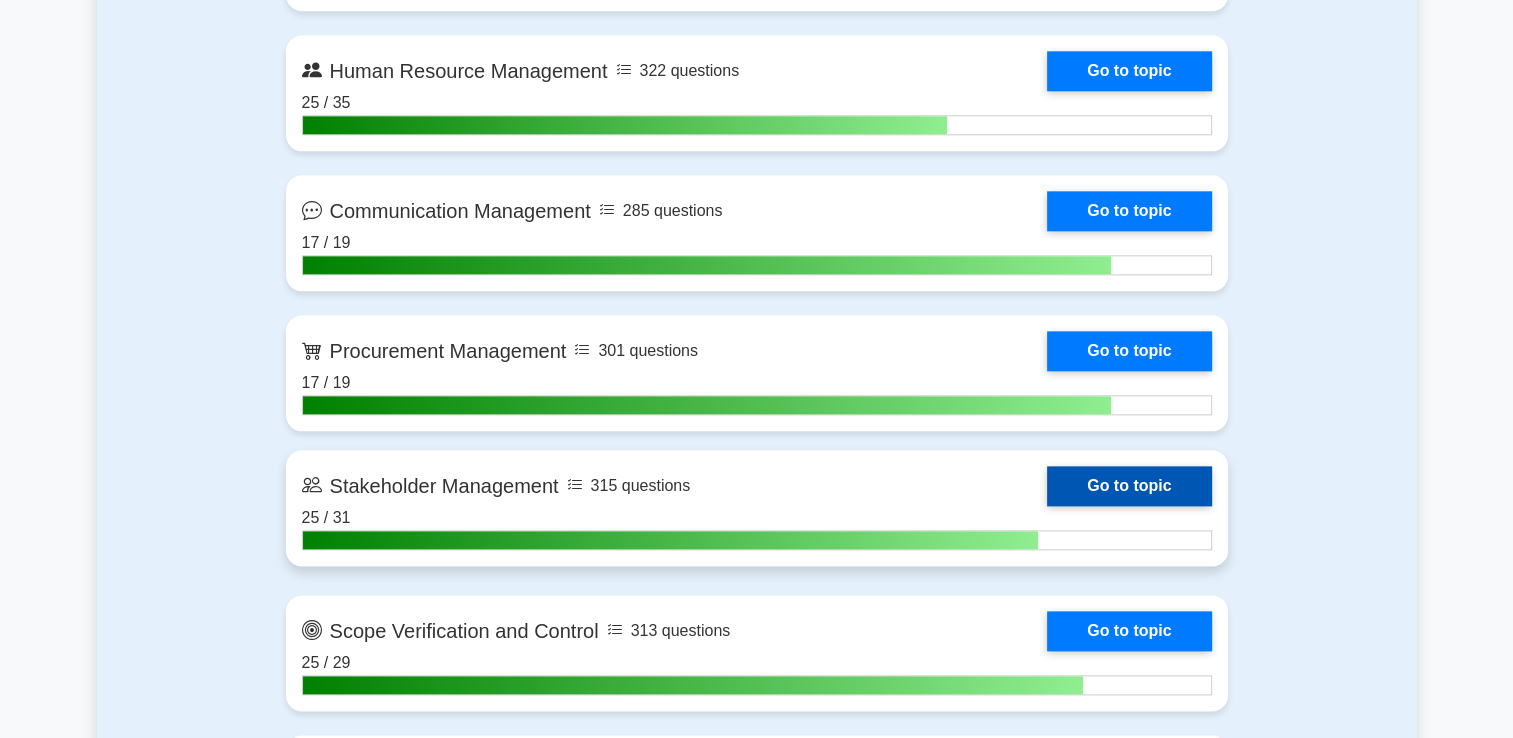 click on "Go to topic" at bounding box center (1129, 486) 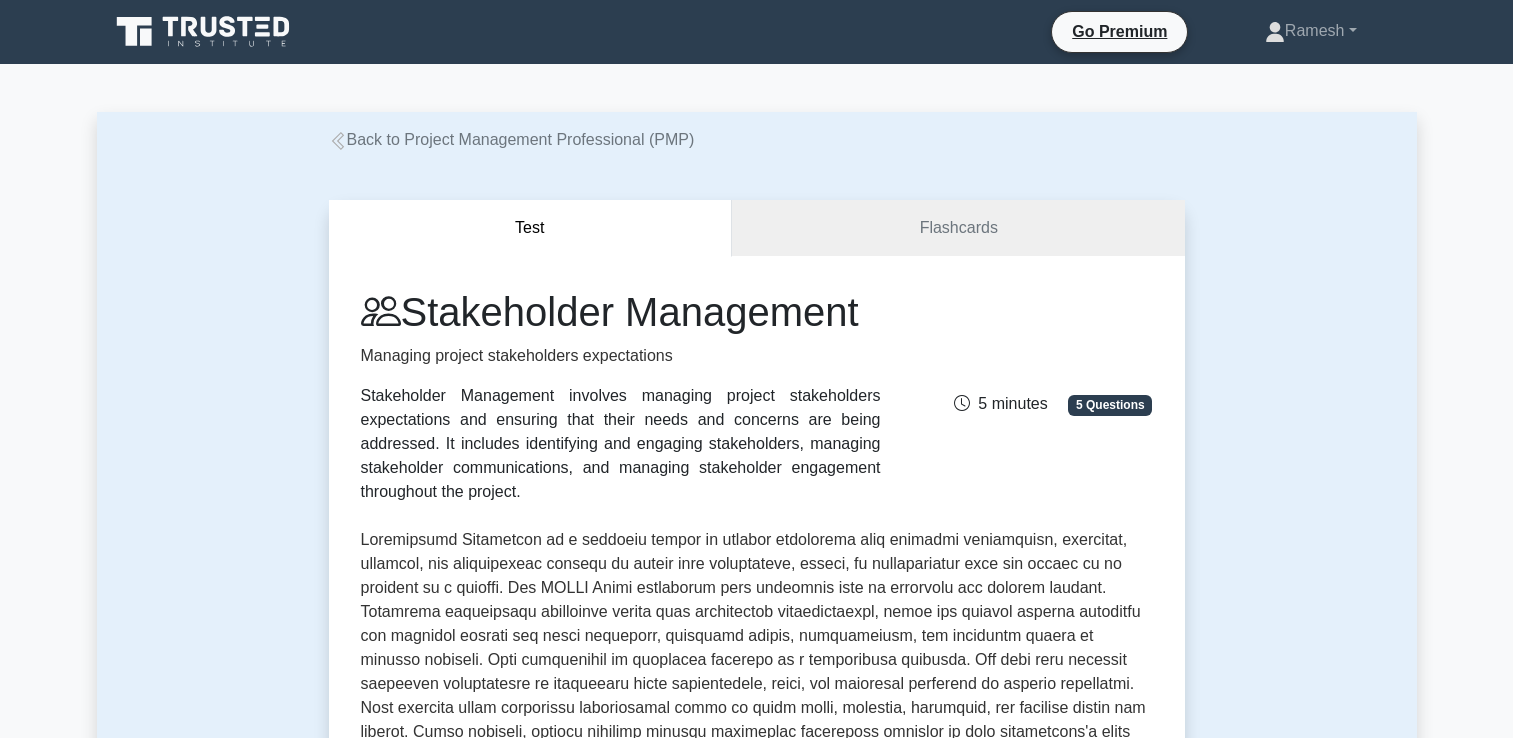 scroll, scrollTop: 0, scrollLeft: 0, axis: both 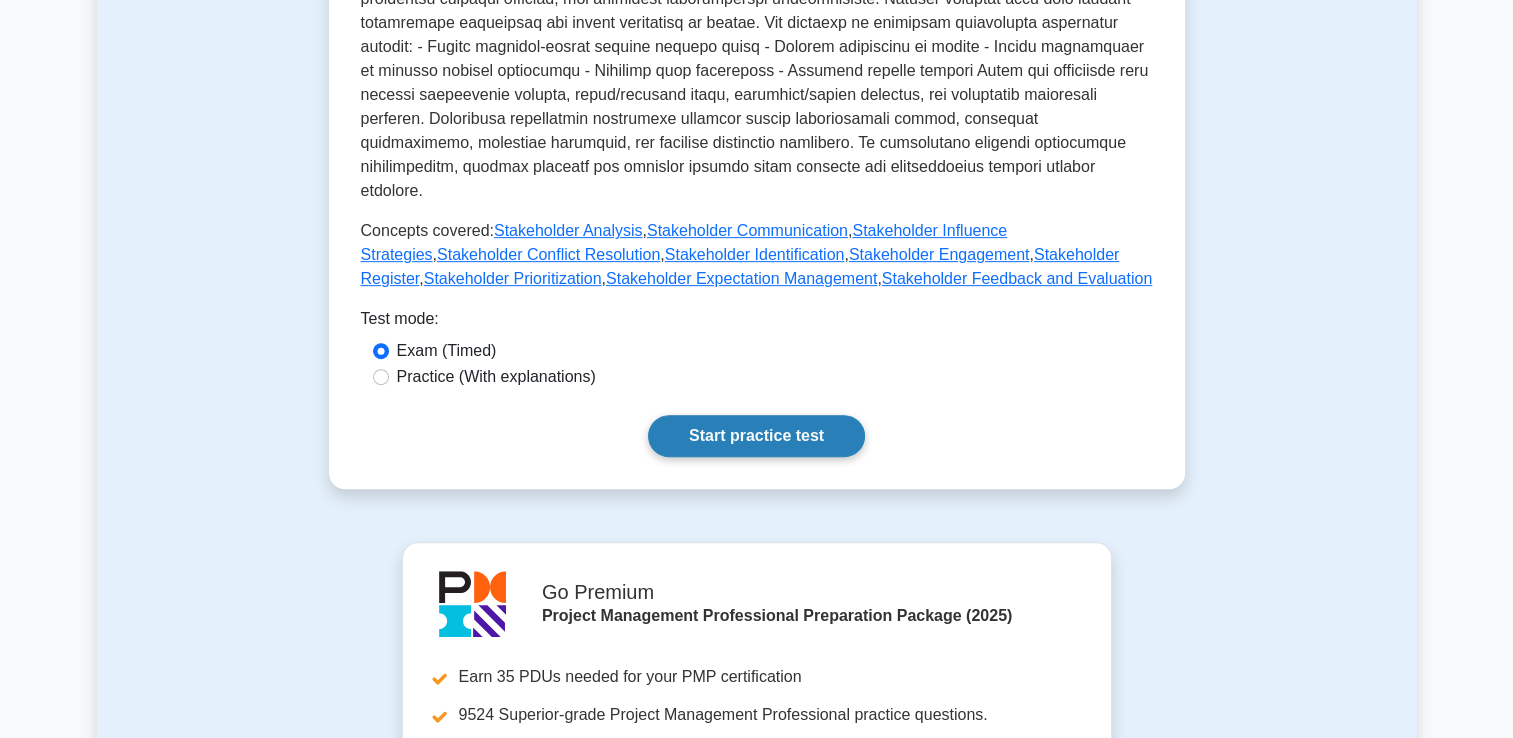click on "Start practice test" at bounding box center (756, 436) 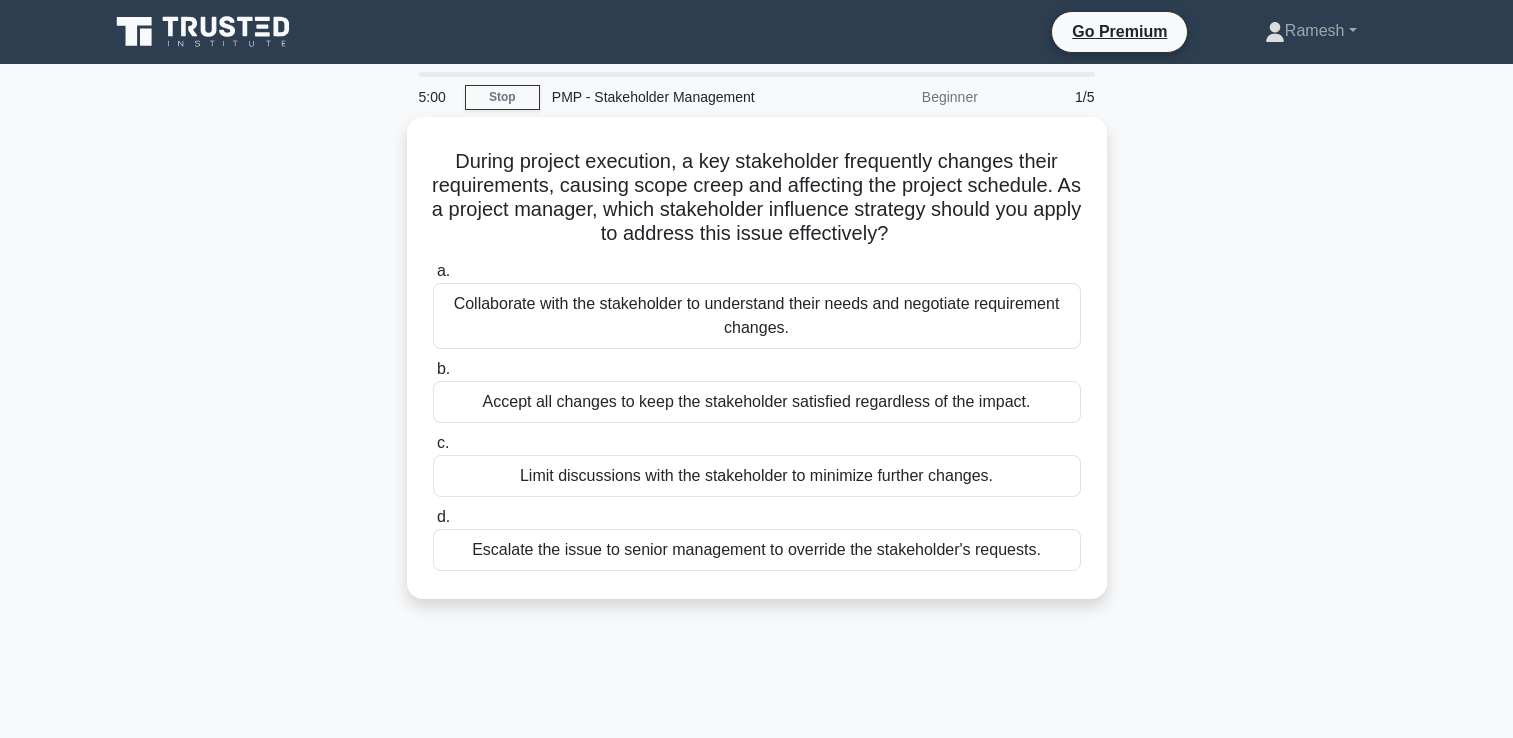 scroll, scrollTop: 0, scrollLeft: 0, axis: both 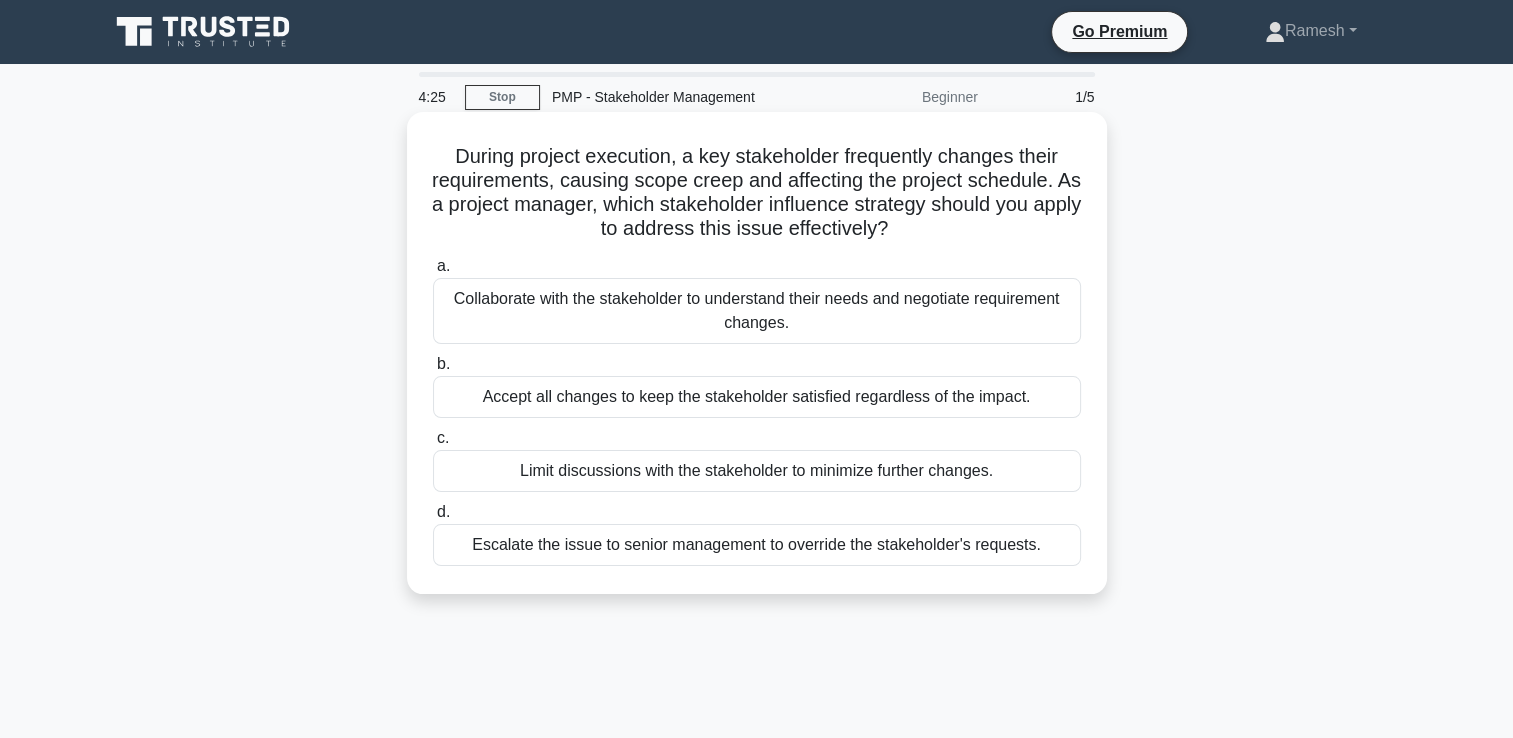 click on "Collaborate with the stakeholder to understand their needs and negotiate requirement changes." at bounding box center [757, 311] 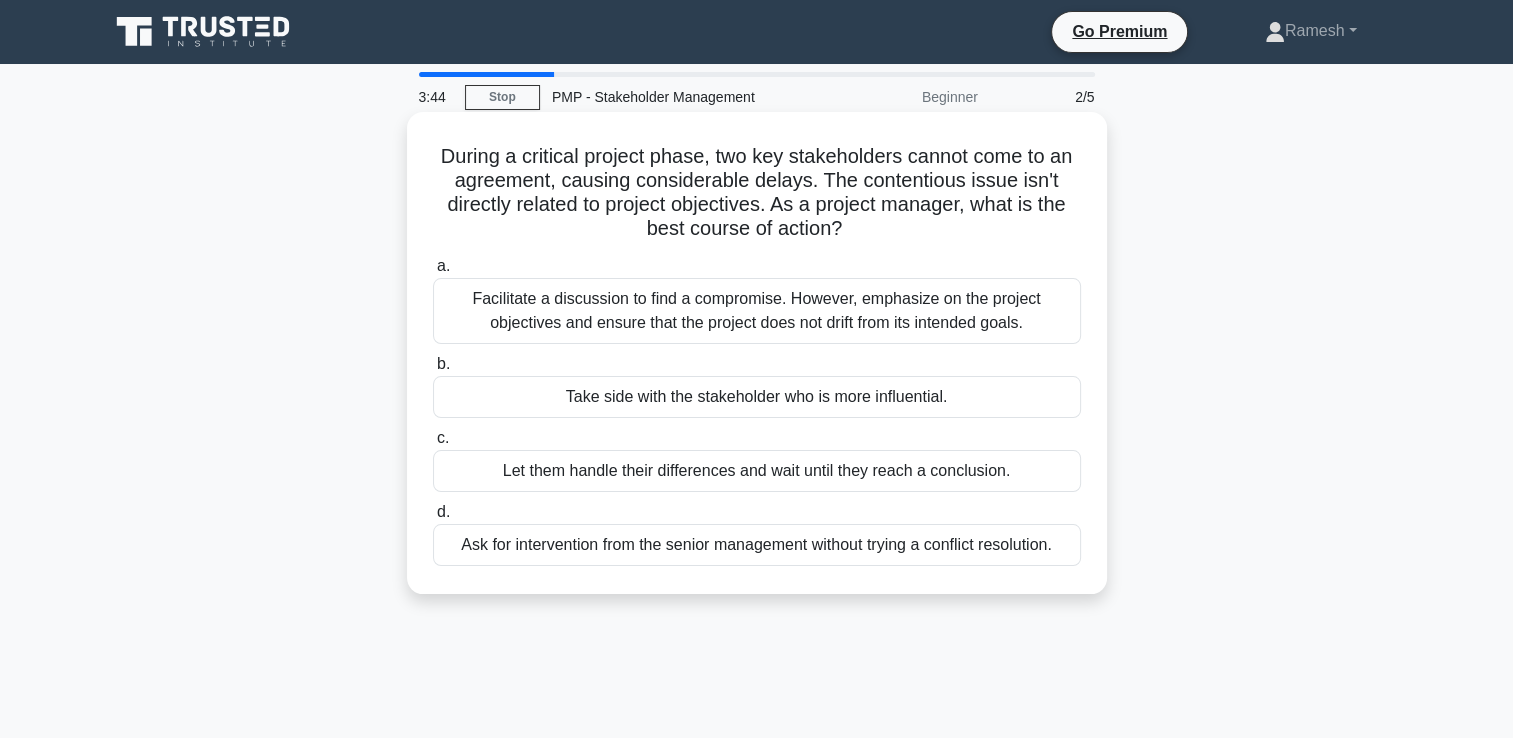 click on "Facilitate a discussion to find a compromise. However, emphasize on the project objectives and ensure that the project does not drift from its intended goals." at bounding box center [757, 311] 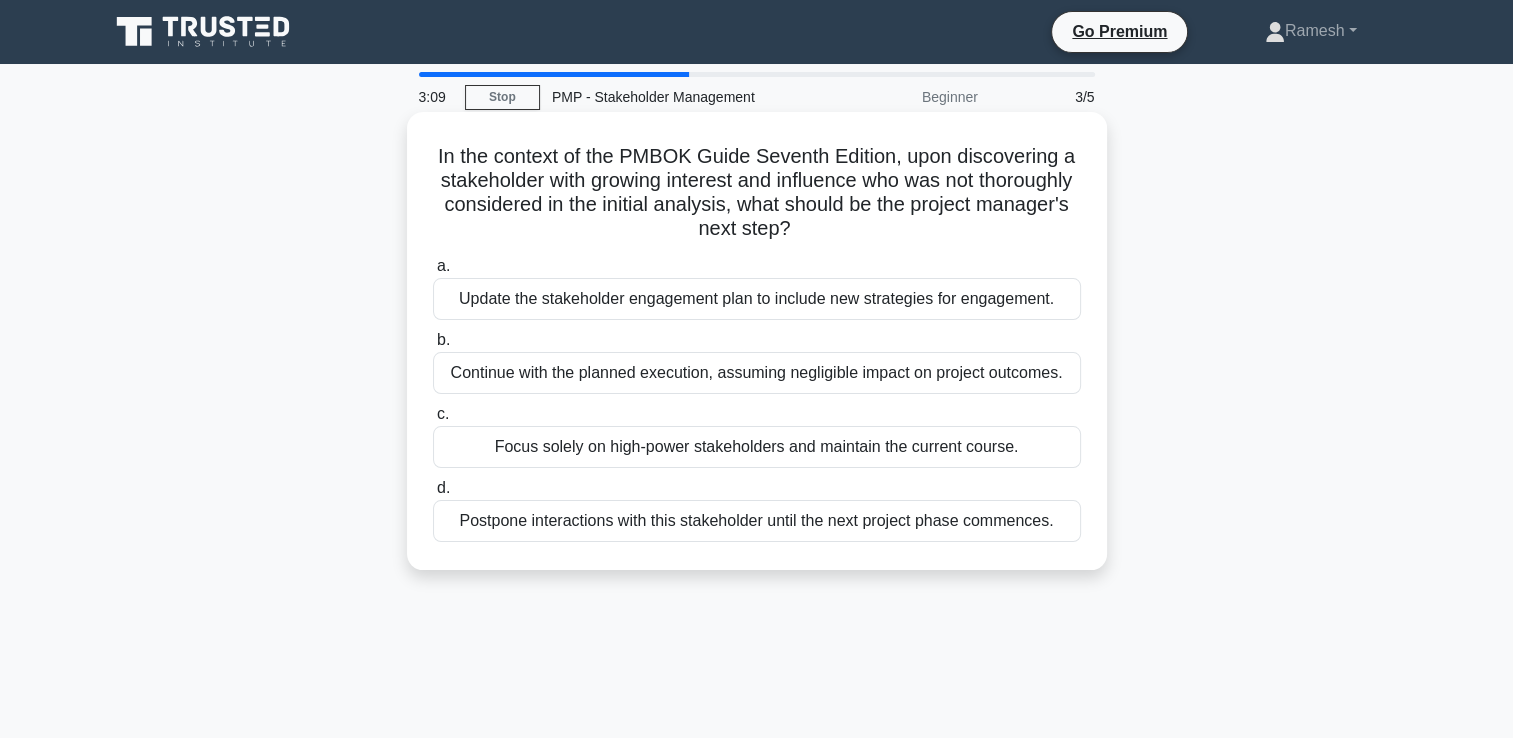click on "Update the stakeholder engagement plan to include new strategies for engagement." at bounding box center [757, 299] 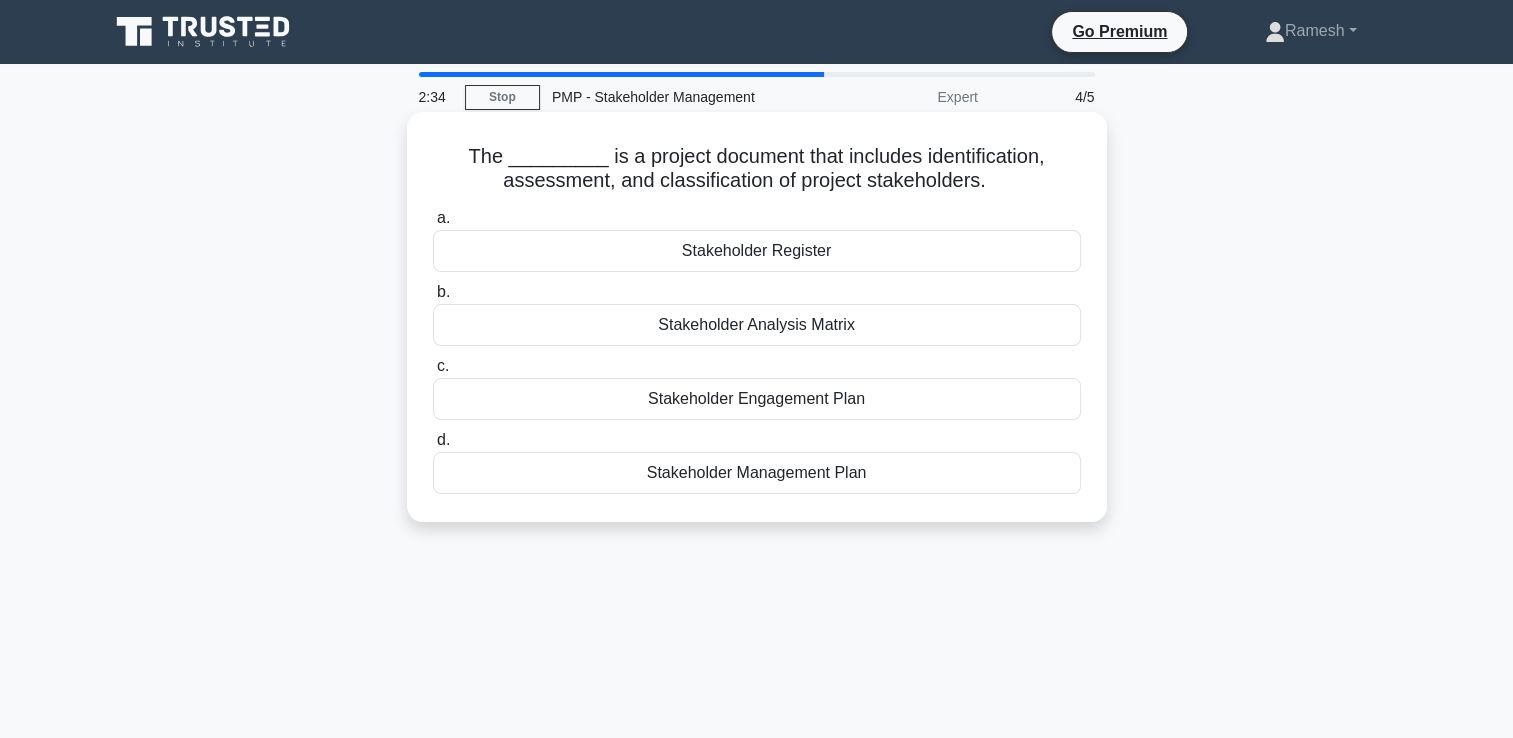 drag, startPoint x: 476, startPoint y: 156, endPoint x: 904, endPoint y: 483, distance: 538.6214 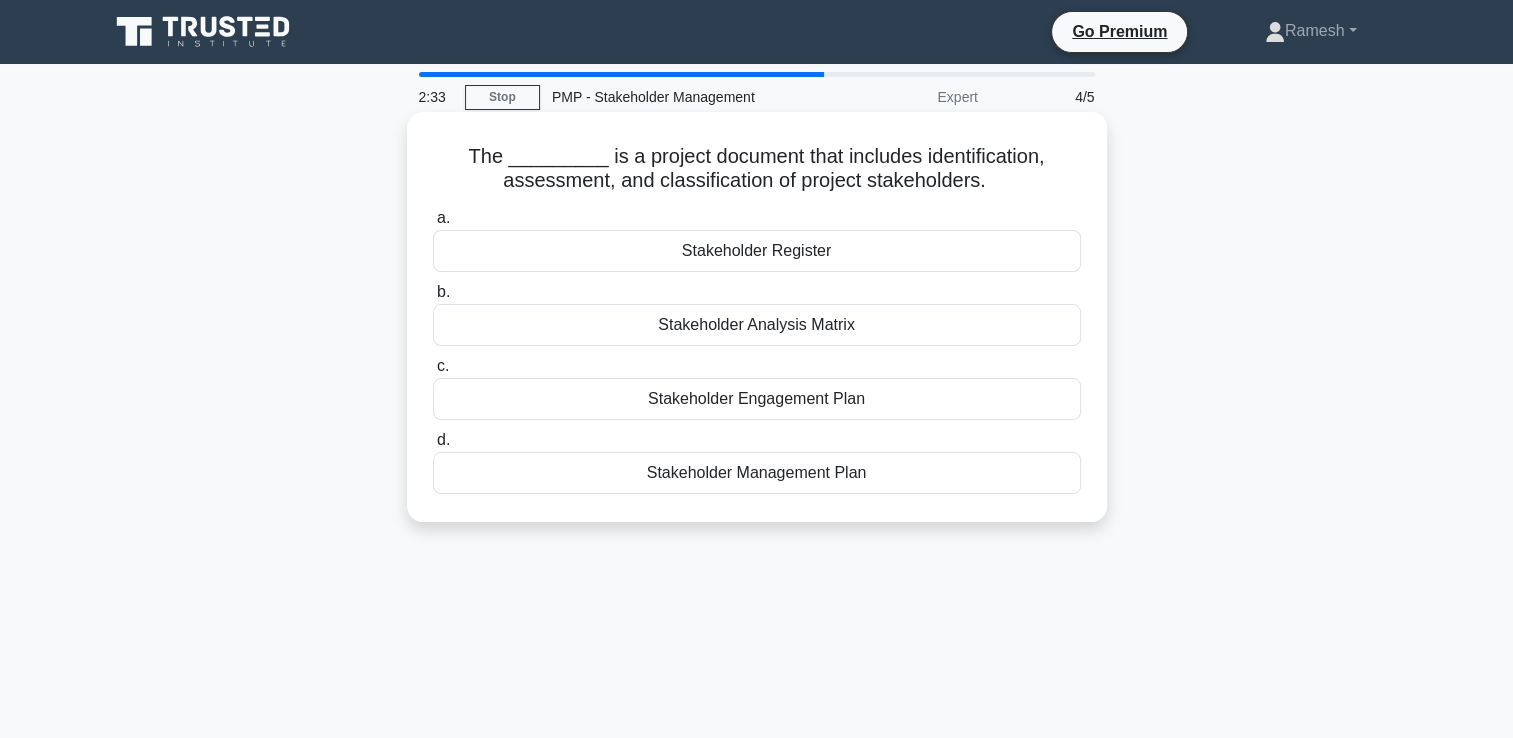 drag, startPoint x: 904, startPoint y: 483, endPoint x: 767, endPoint y: 469, distance: 137.71347 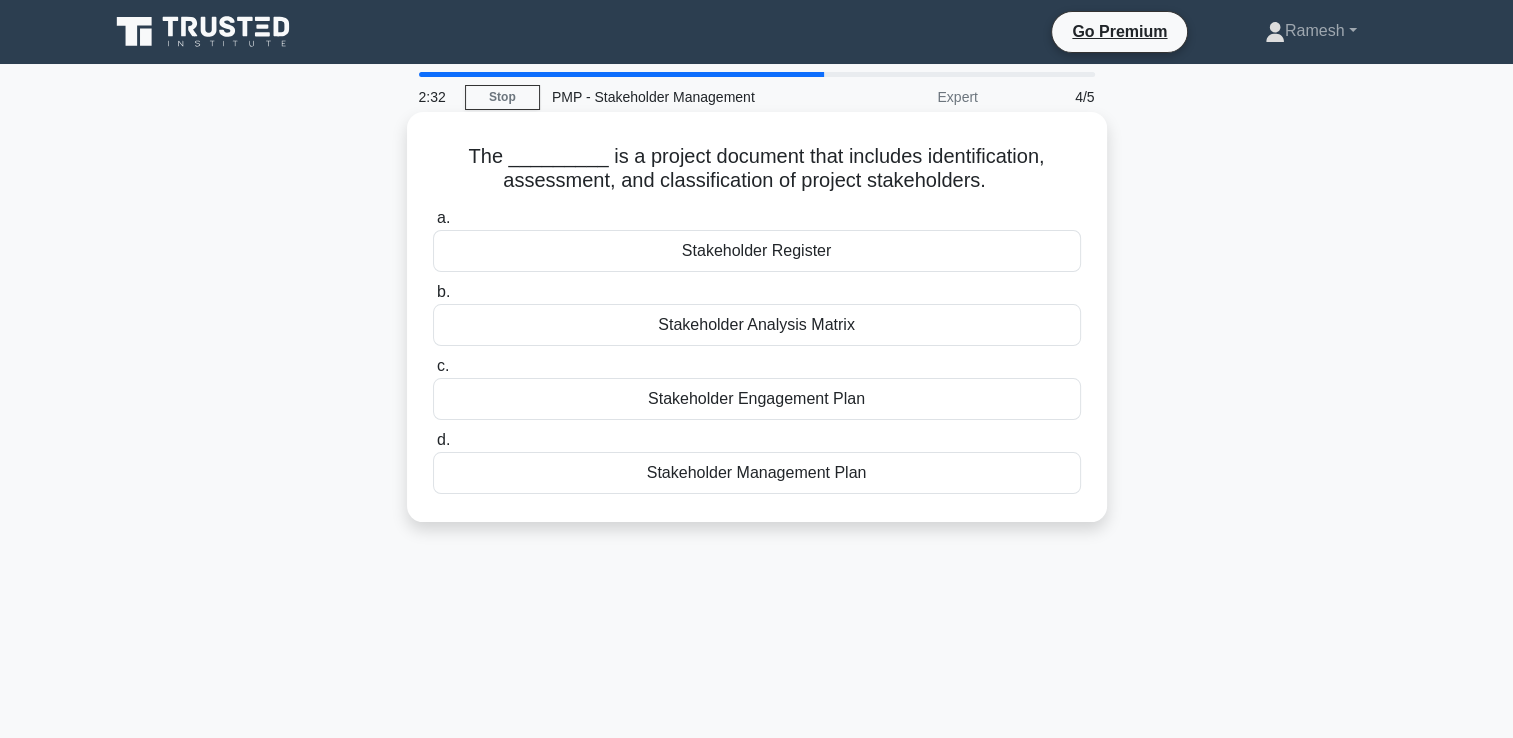 copy on "The _________ is a project document that includes identification, assessment, and classification of project stakeholders.
.spinner_0XTQ{transform-origin:center;animation:spinner_y6GP .75s linear infinite}@keyframes spinner_y6GP{100%{transform:rotate(360deg)}}
a.
Stakeholder Register
b.
Stakeholder Analysis Matrix
c.
Stakeholder Engagement Plan
d.
Stakeholder Management Plan" 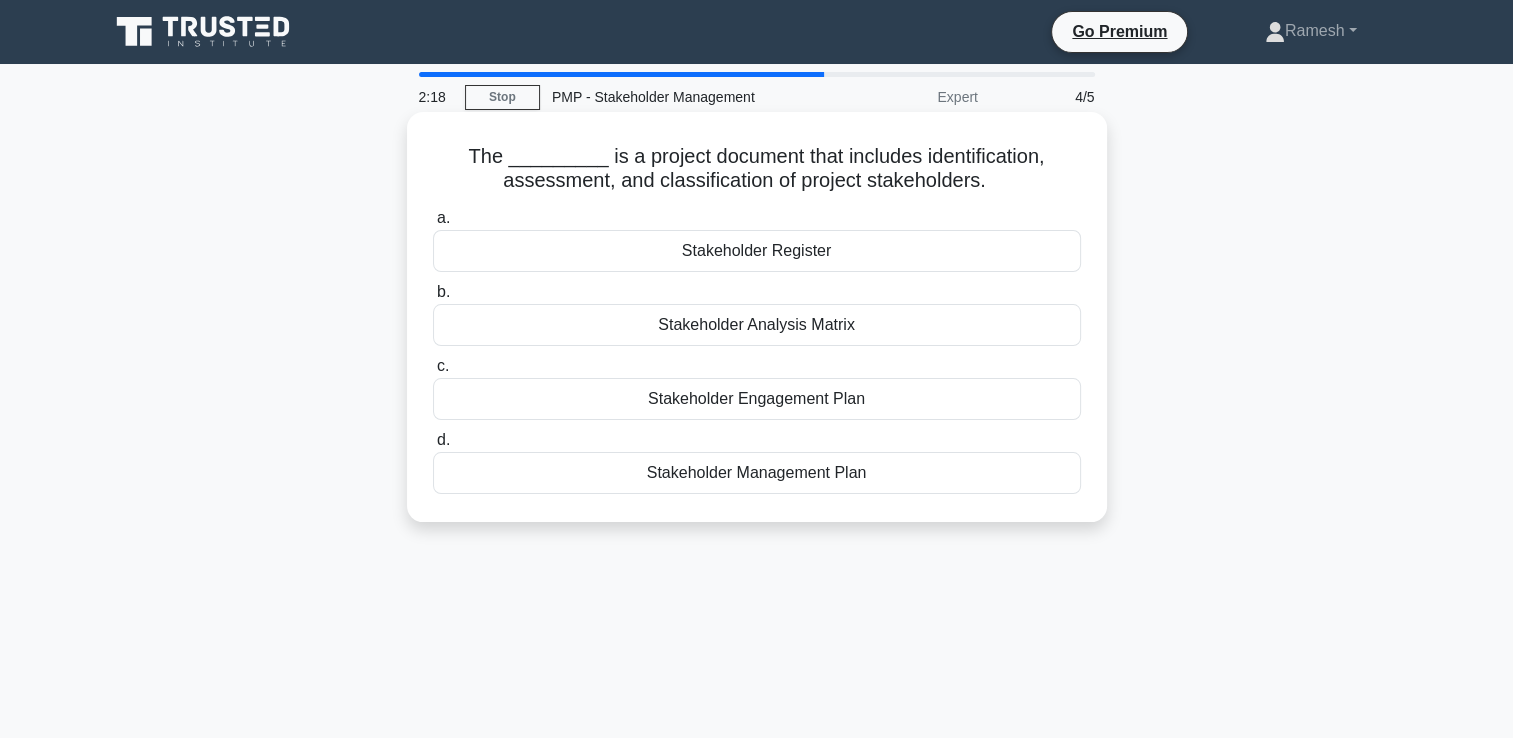 click on "Stakeholder Register" at bounding box center [757, 251] 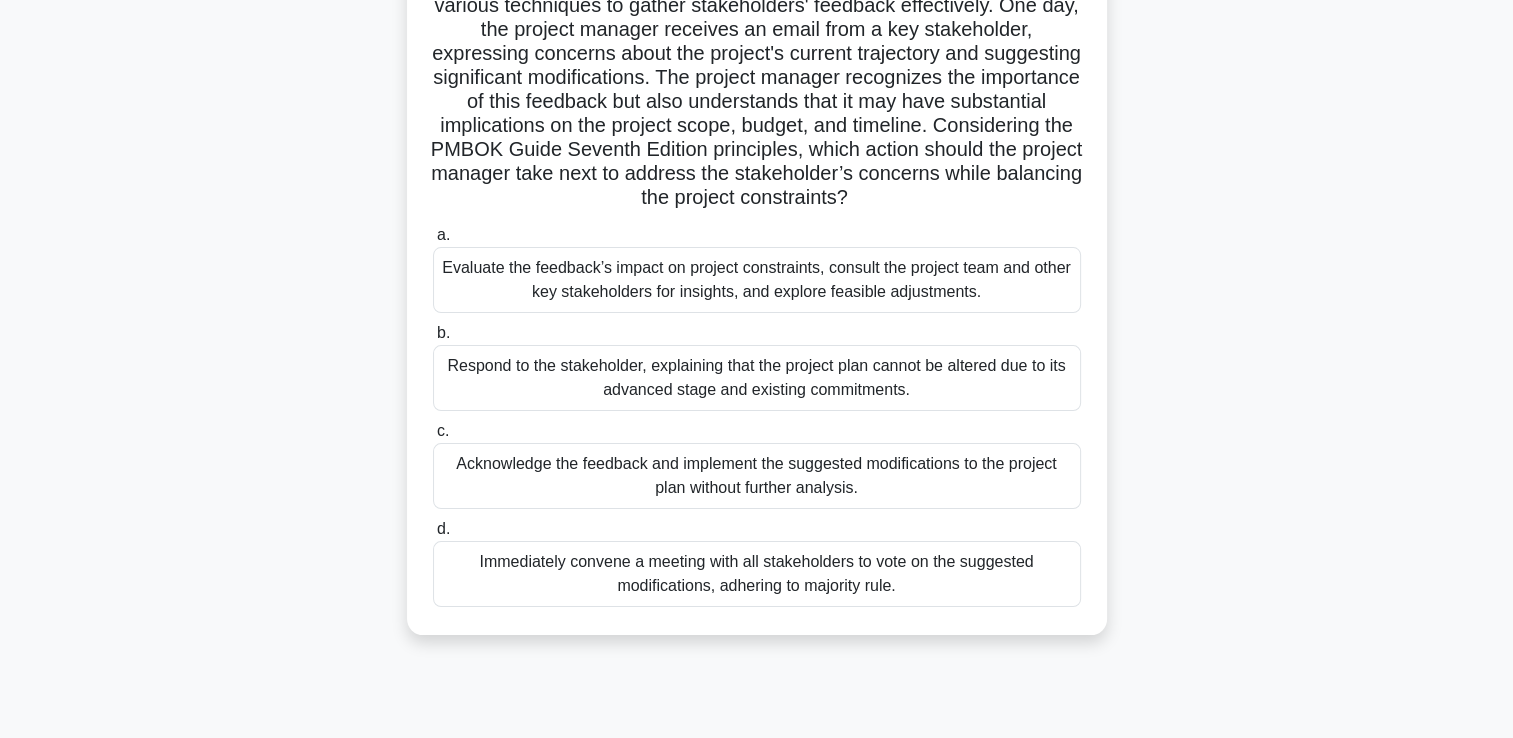 scroll, scrollTop: 300, scrollLeft: 0, axis: vertical 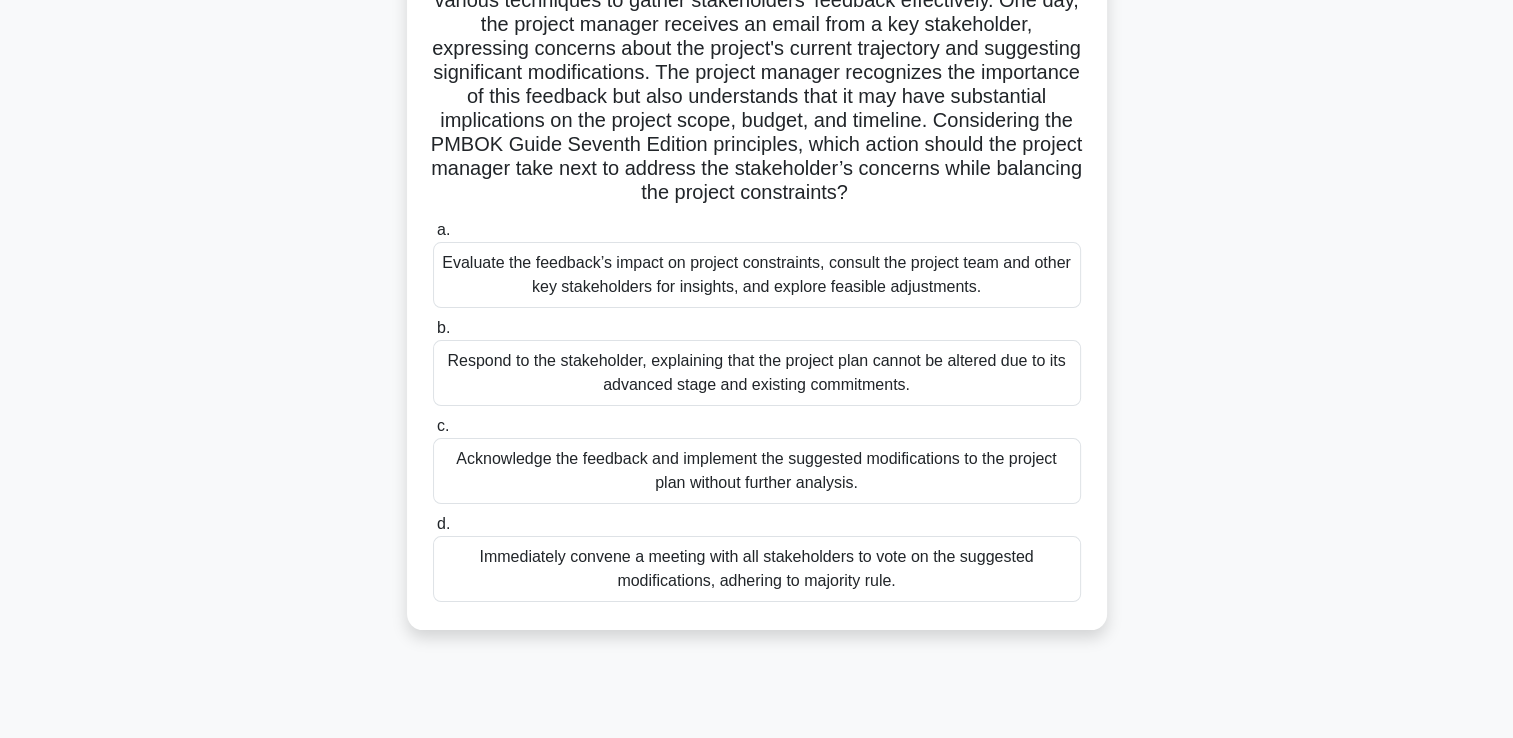 click on "Evaluate the feedback’s impact on project constraints, consult the project team and other key stakeholders for insights, and explore feasible adjustments." at bounding box center [757, 275] 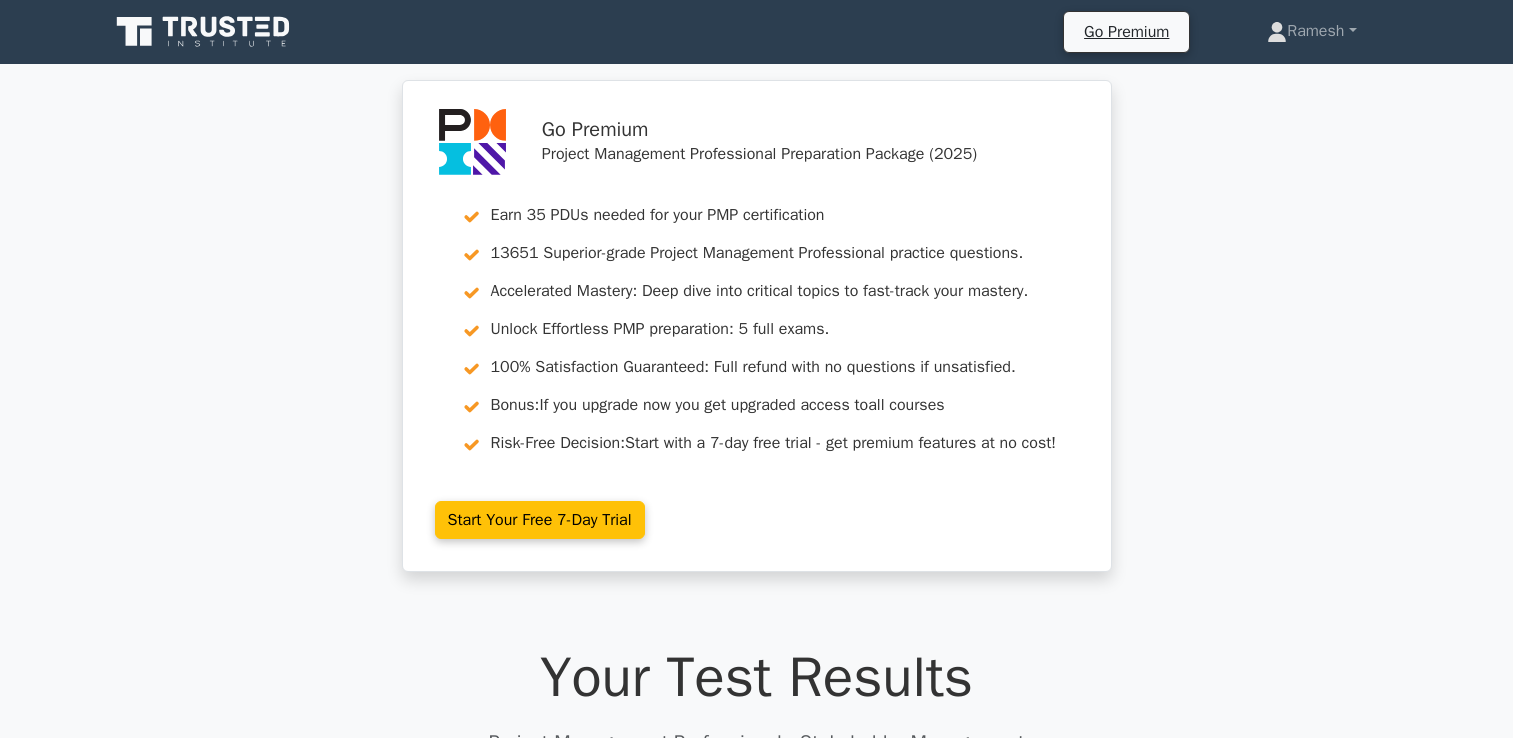 scroll, scrollTop: 439, scrollLeft: 0, axis: vertical 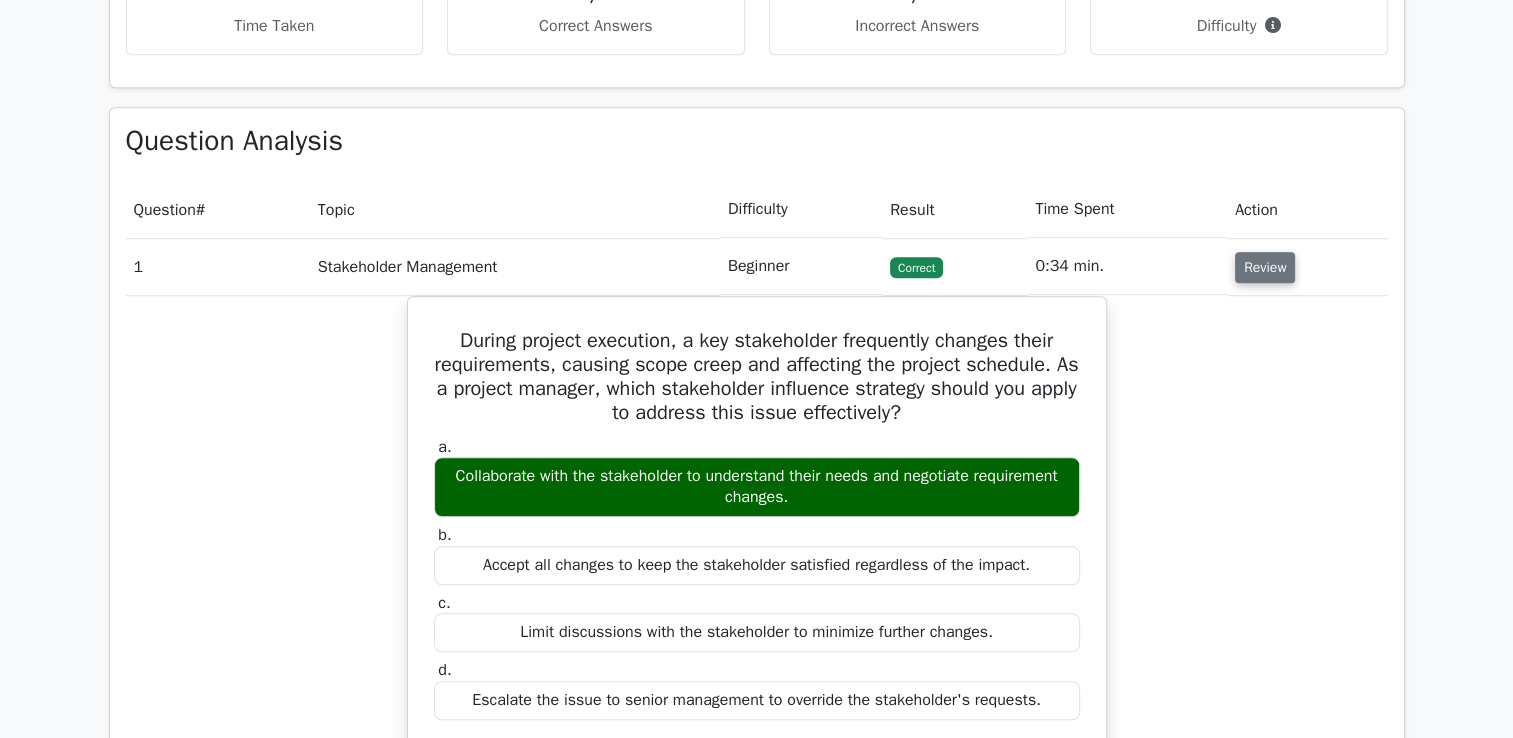 click on "Review" at bounding box center [1265, 267] 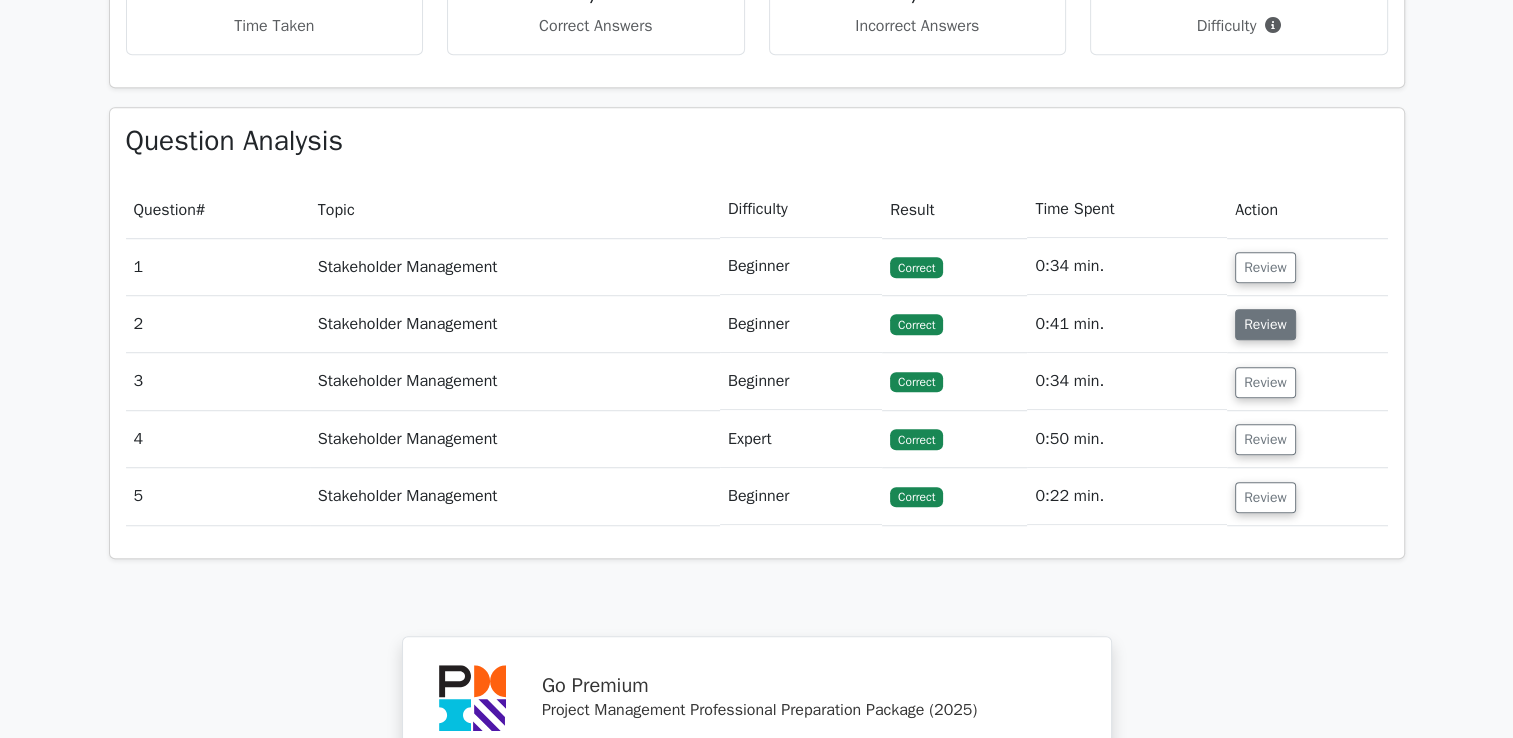 click on "Review" at bounding box center (1265, 324) 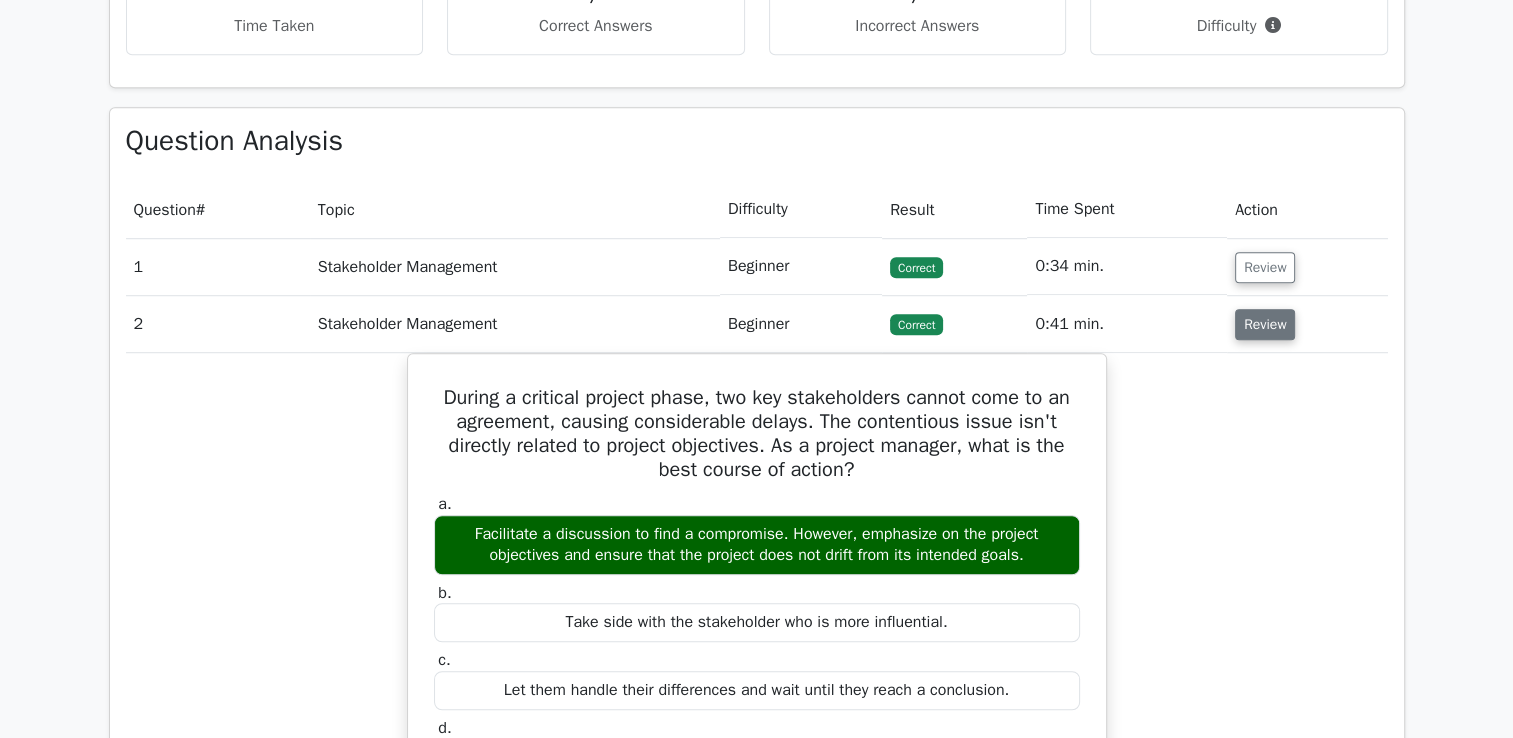 click on "Review" at bounding box center (1265, 324) 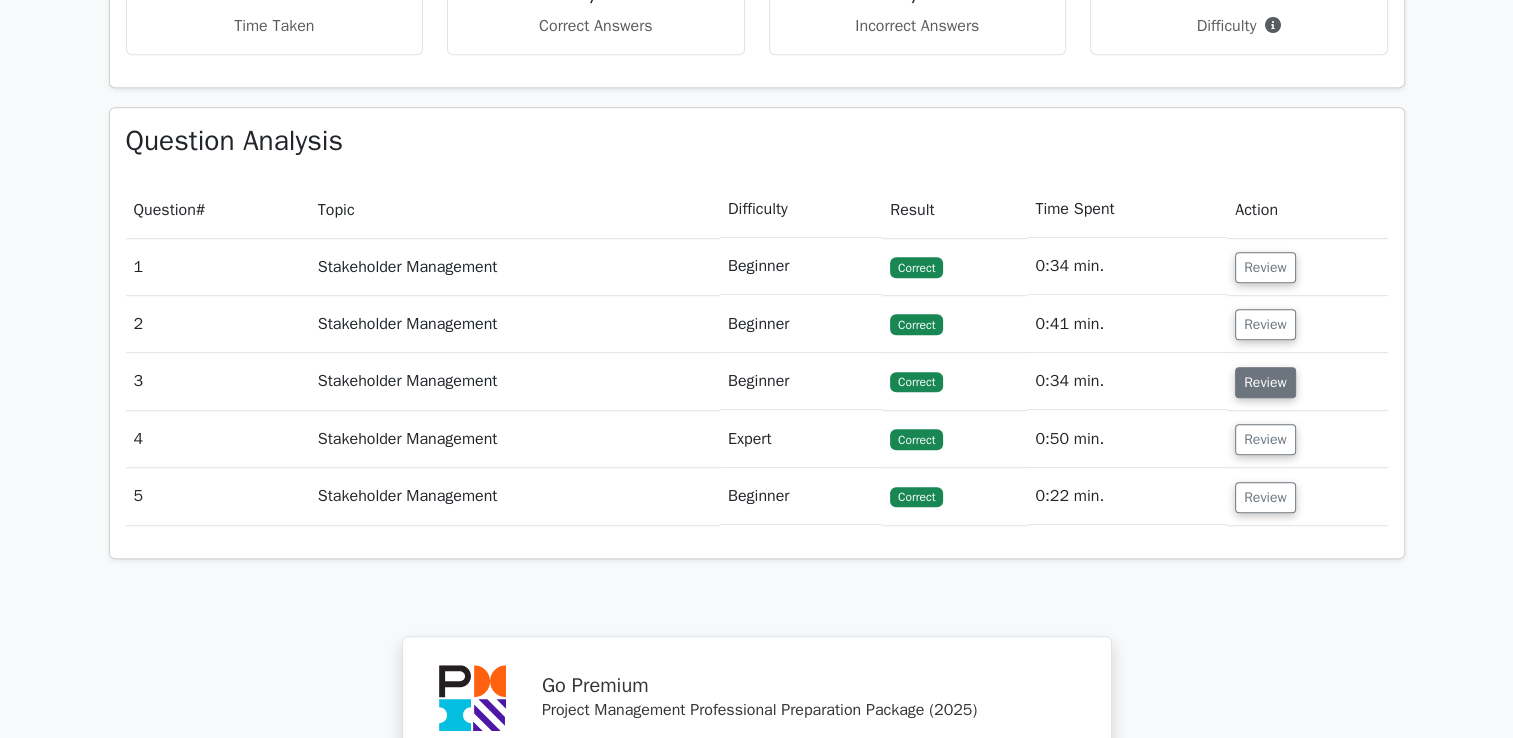 click on "Review" at bounding box center [1265, 382] 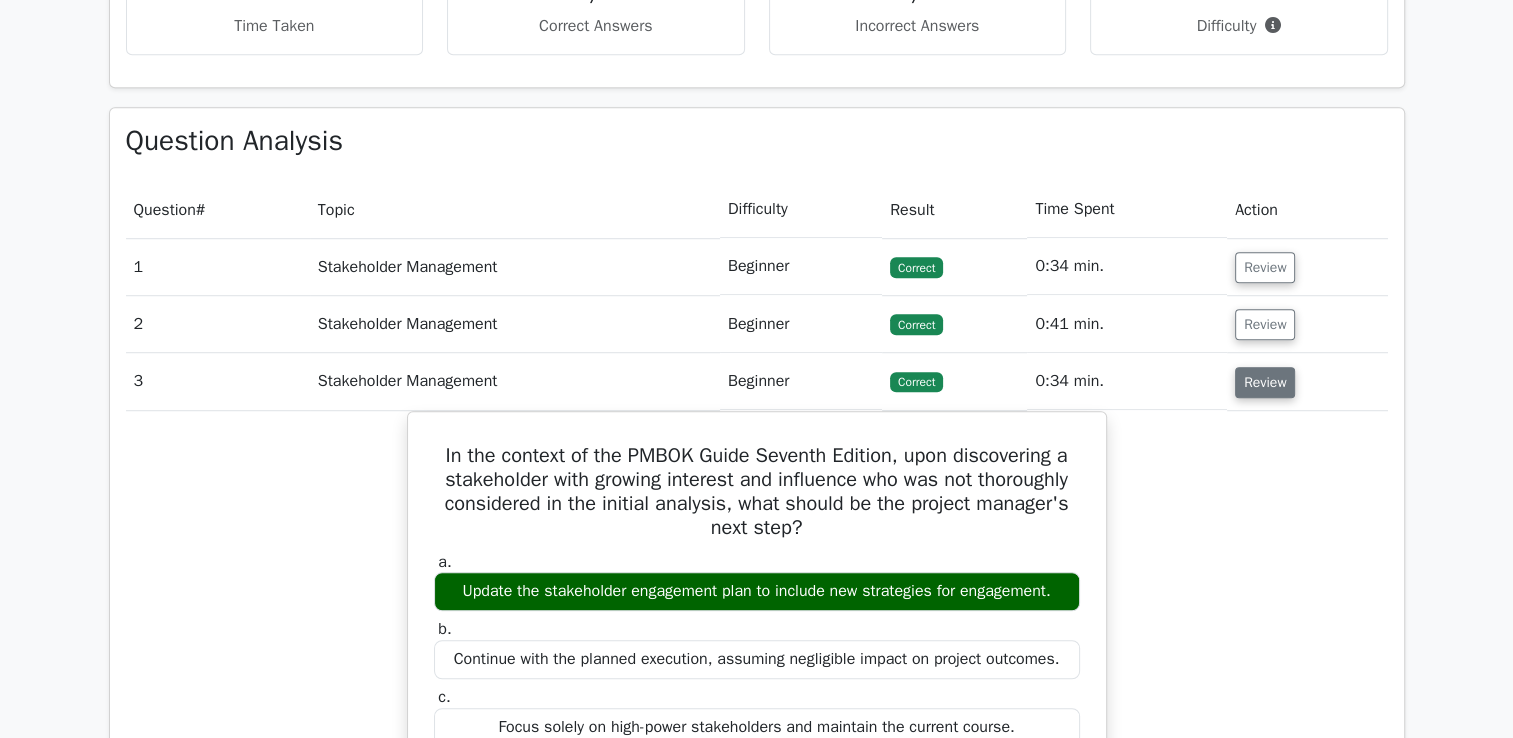 click on "Review" at bounding box center (1265, 382) 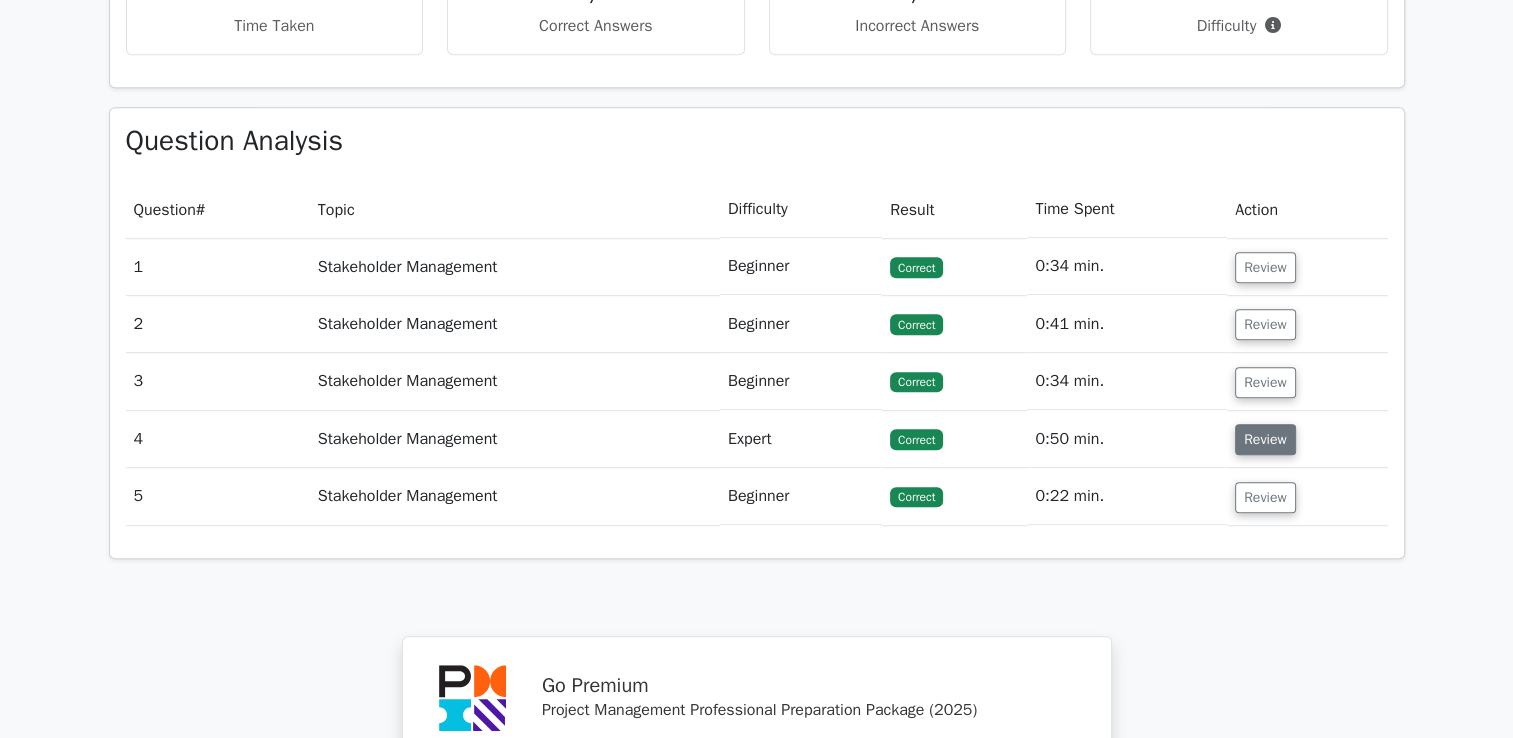 click on "Review" at bounding box center [1265, 439] 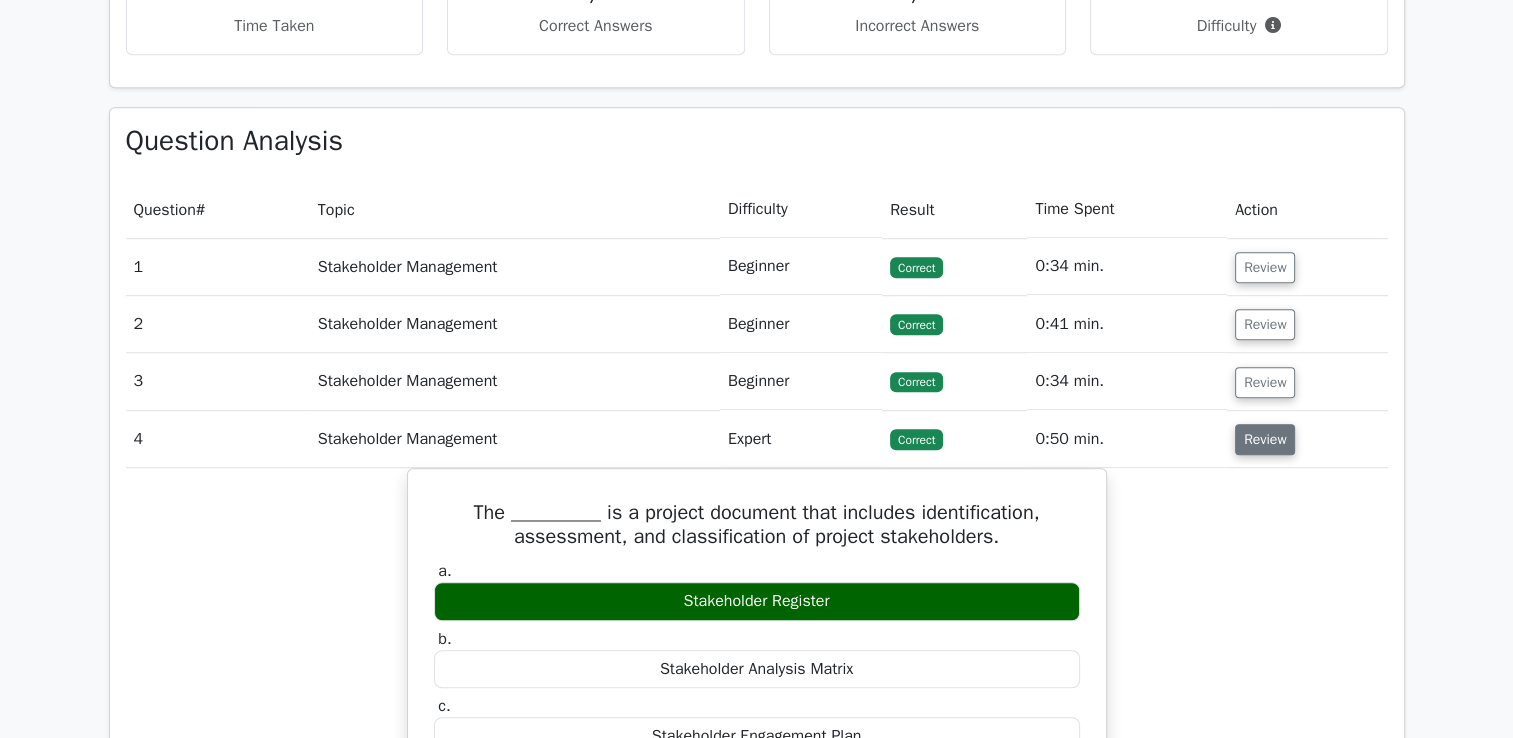 click on "Review" at bounding box center (1265, 439) 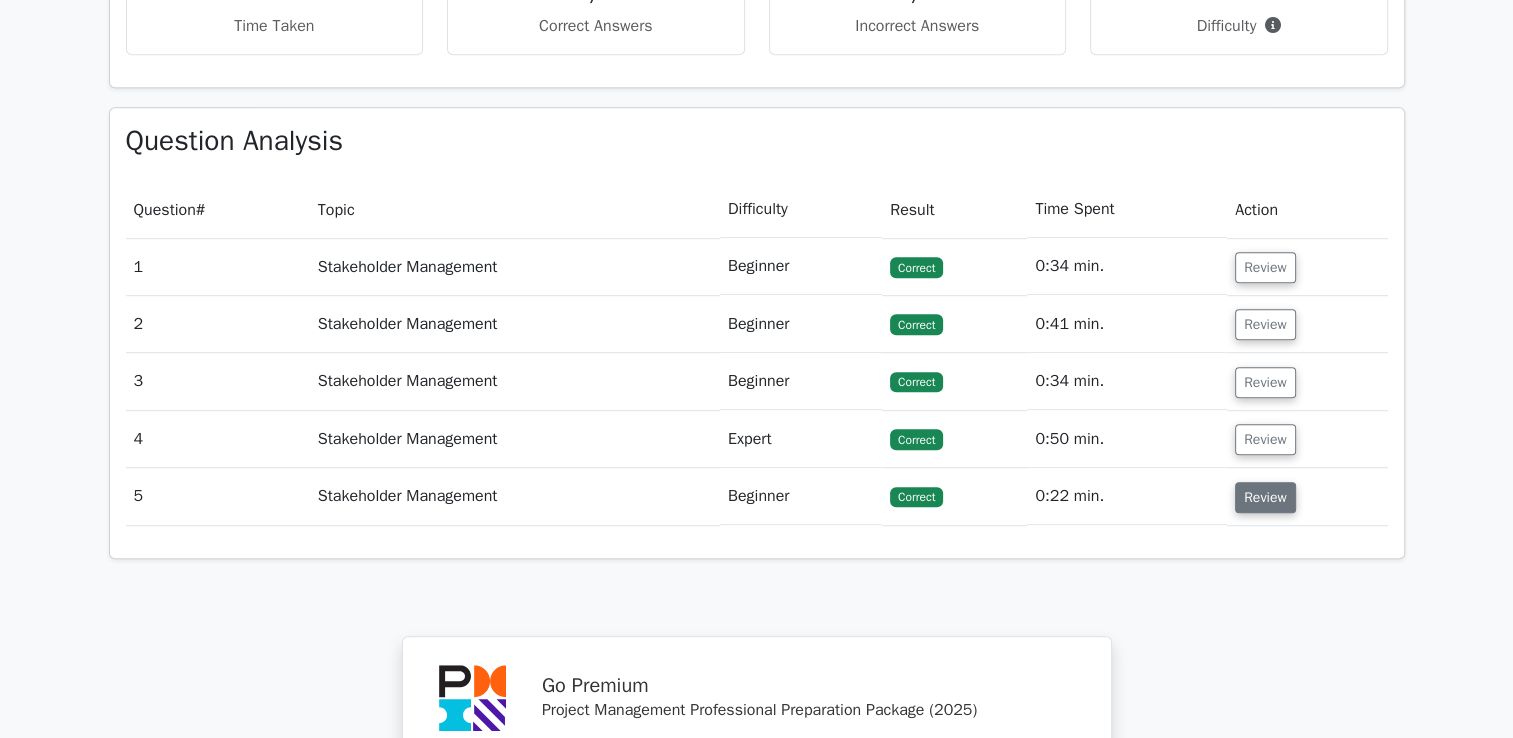 click on "Review" at bounding box center [1265, 497] 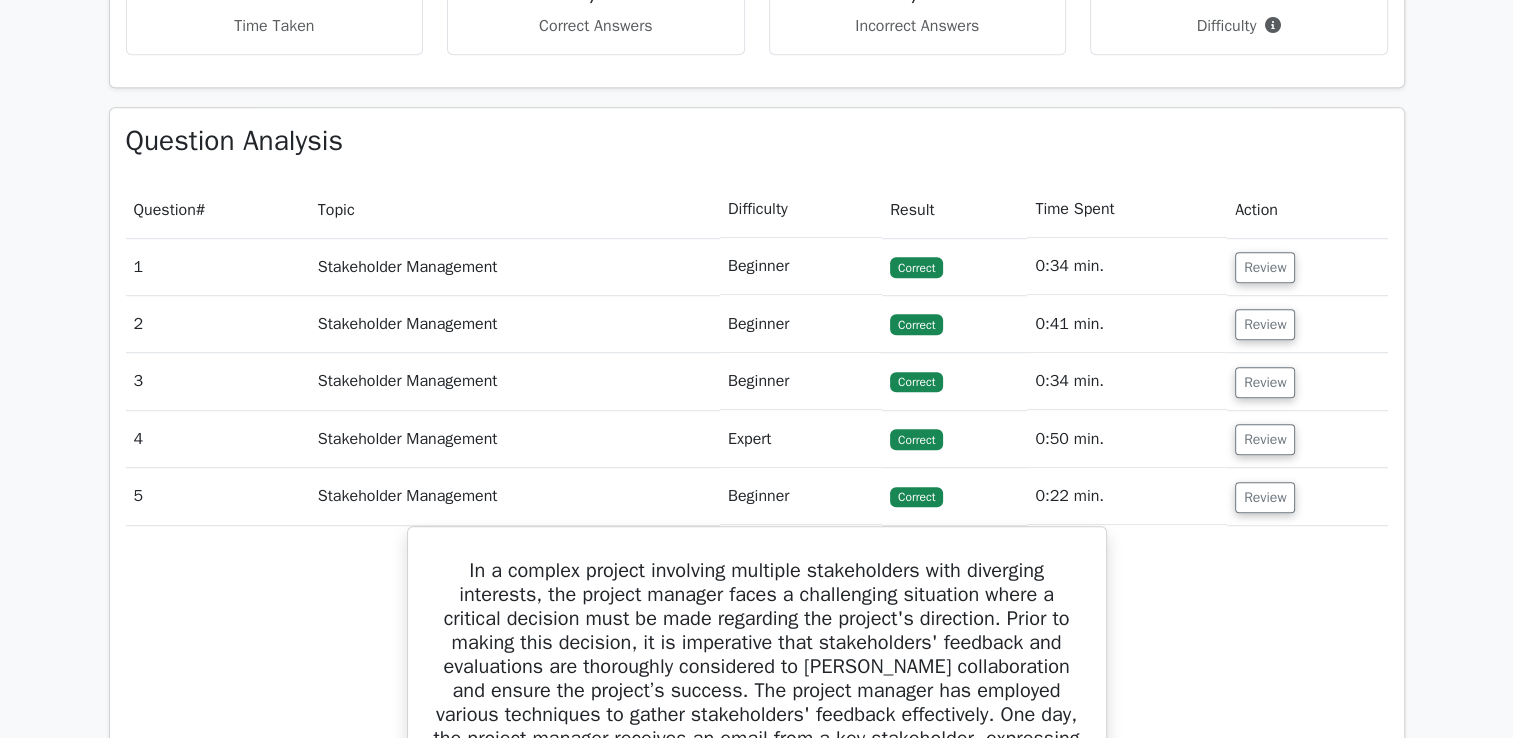 drag, startPoint x: 1272, startPoint y: 503, endPoint x: 1283, endPoint y: 562, distance: 60.016663 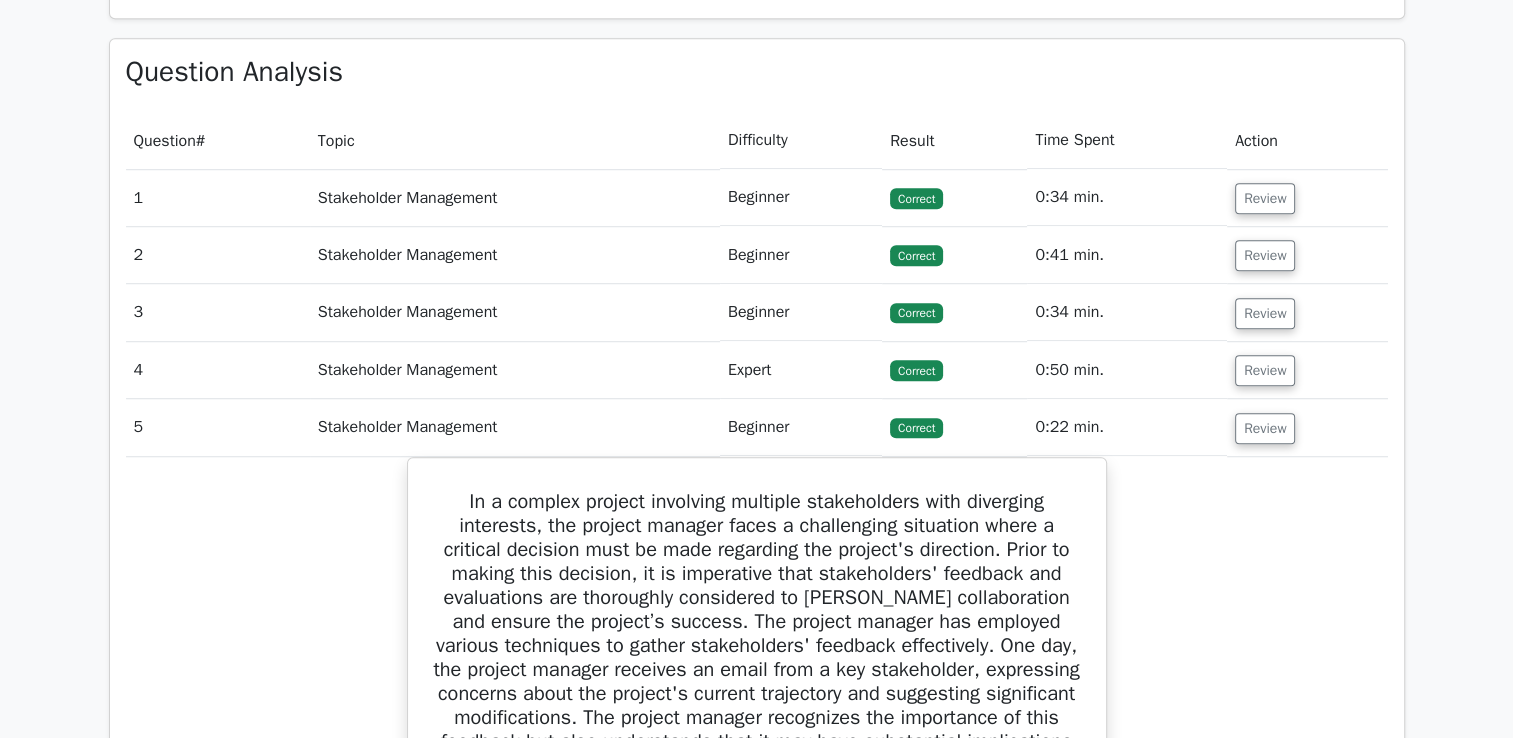 scroll, scrollTop: 1700, scrollLeft: 0, axis: vertical 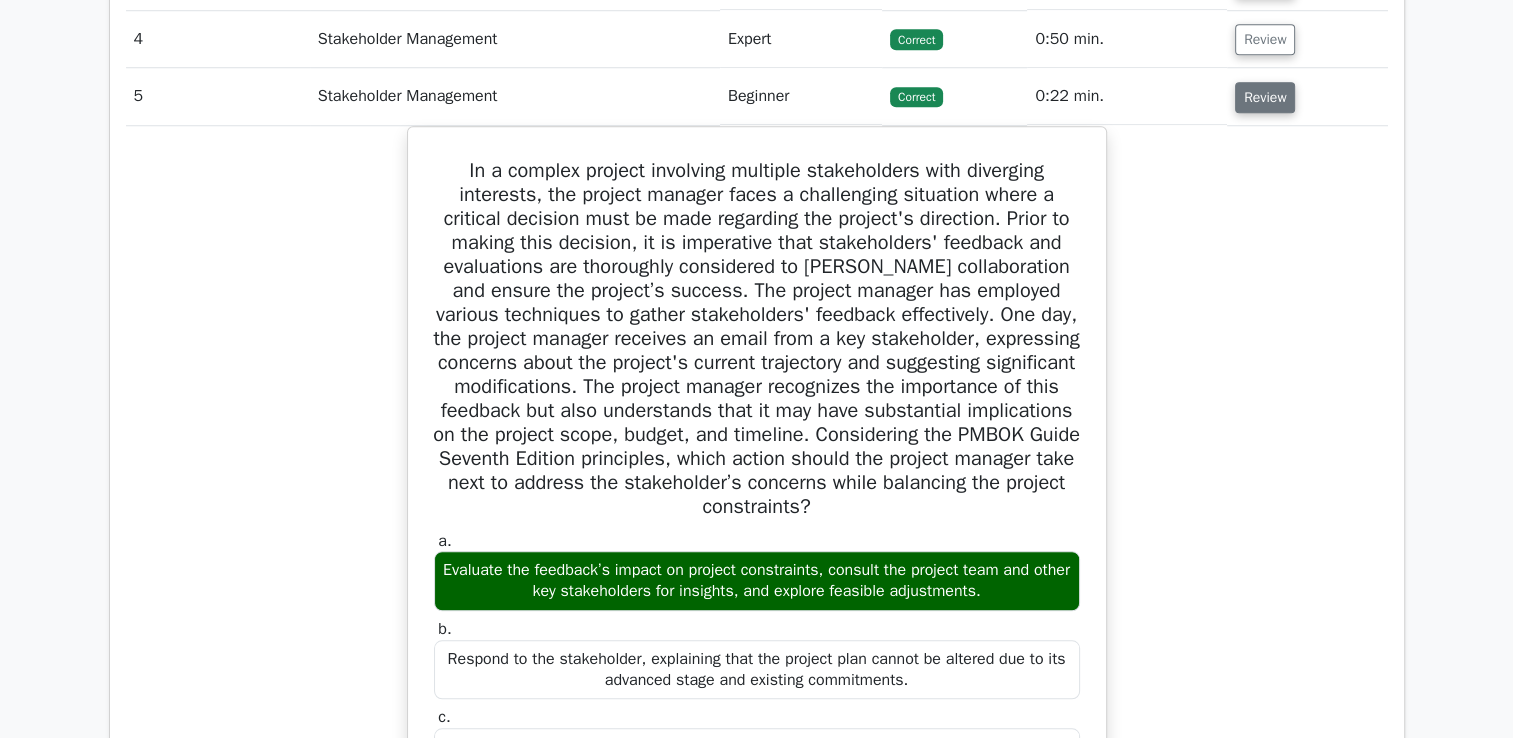 click on "Review" at bounding box center (1265, 97) 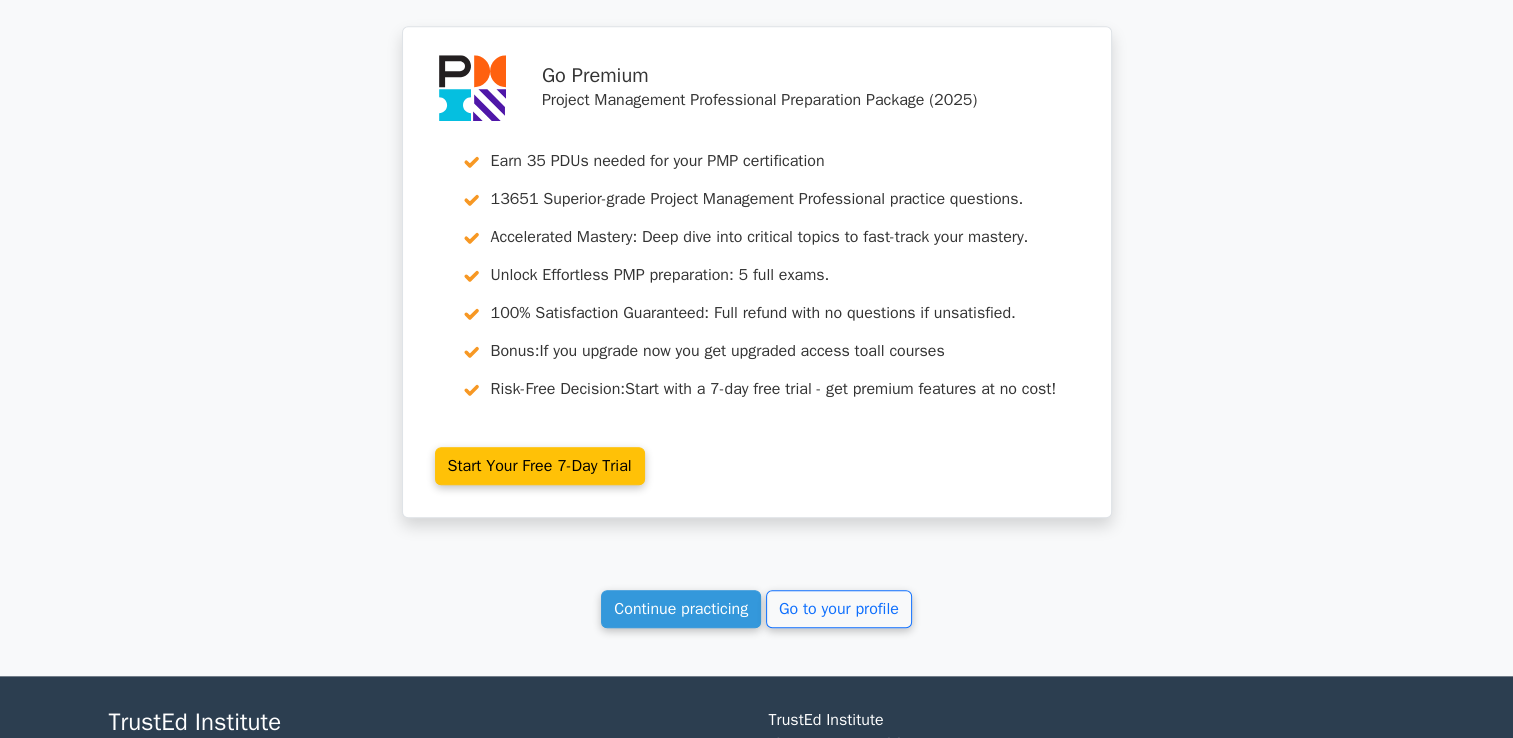 scroll, scrollTop: 2078, scrollLeft: 0, axis: vertical 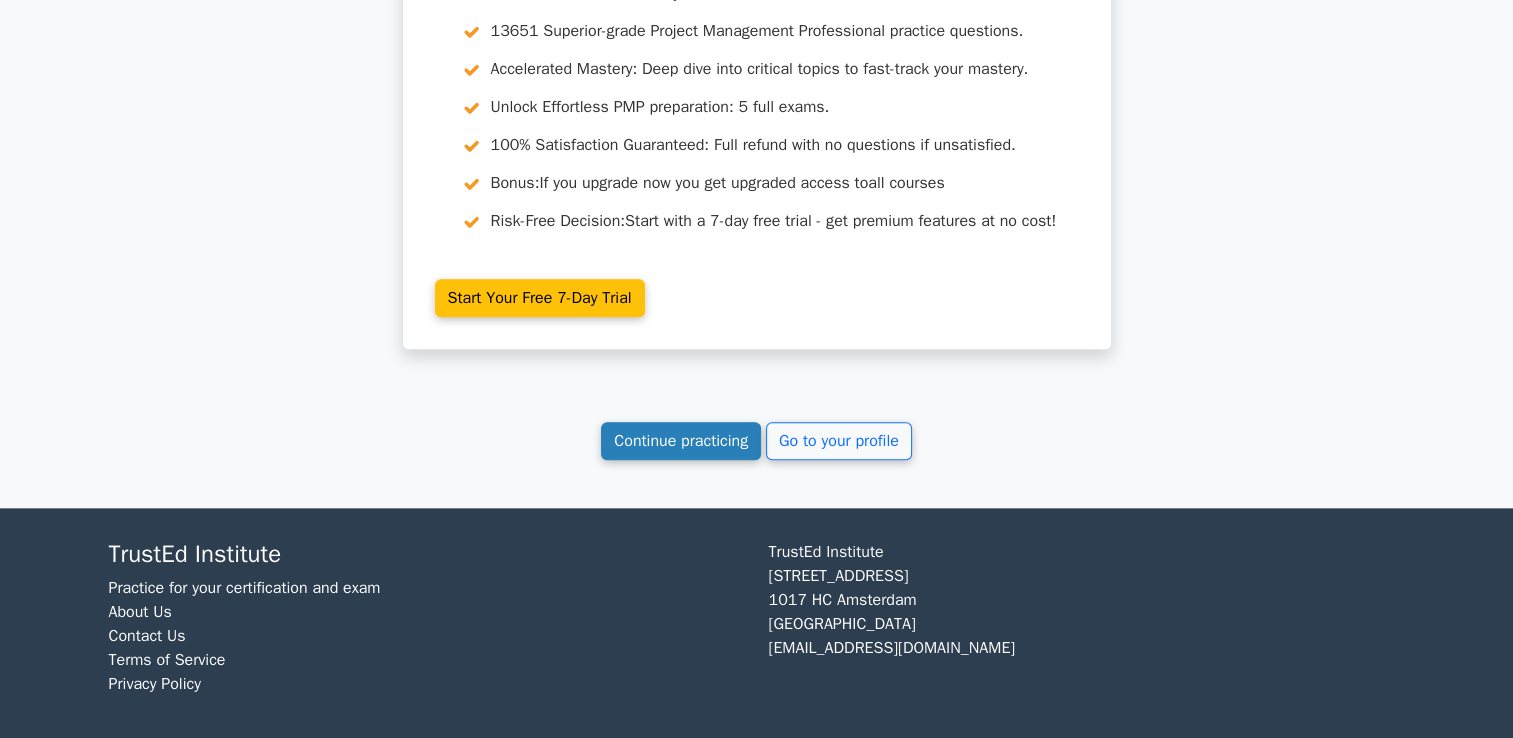 drag, startPoint x: 691, startPoint y: 428, endPoint x: 720, endPoint y: 428, distance: 29 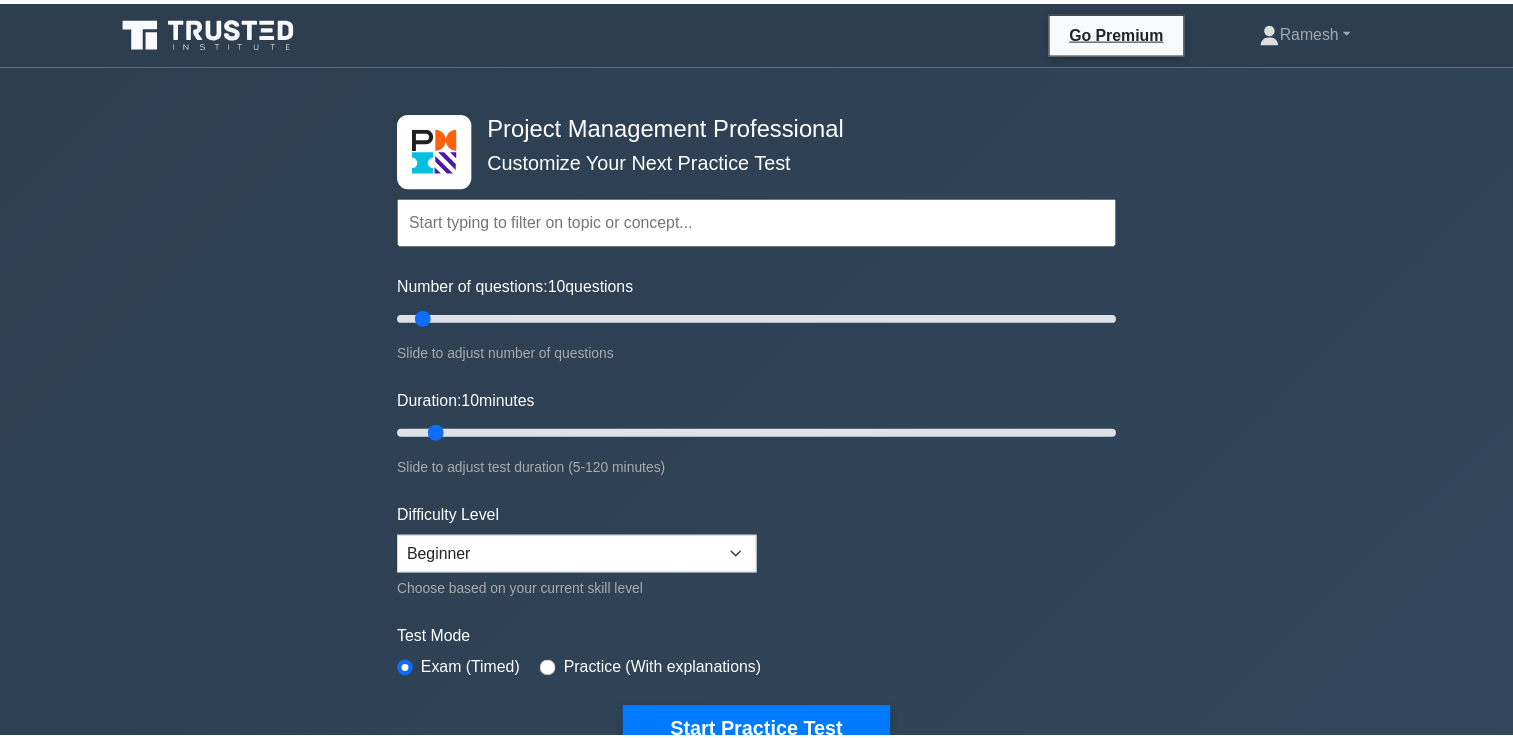scroll, scrollTop: 0, scrollLeft: 0, axis: both 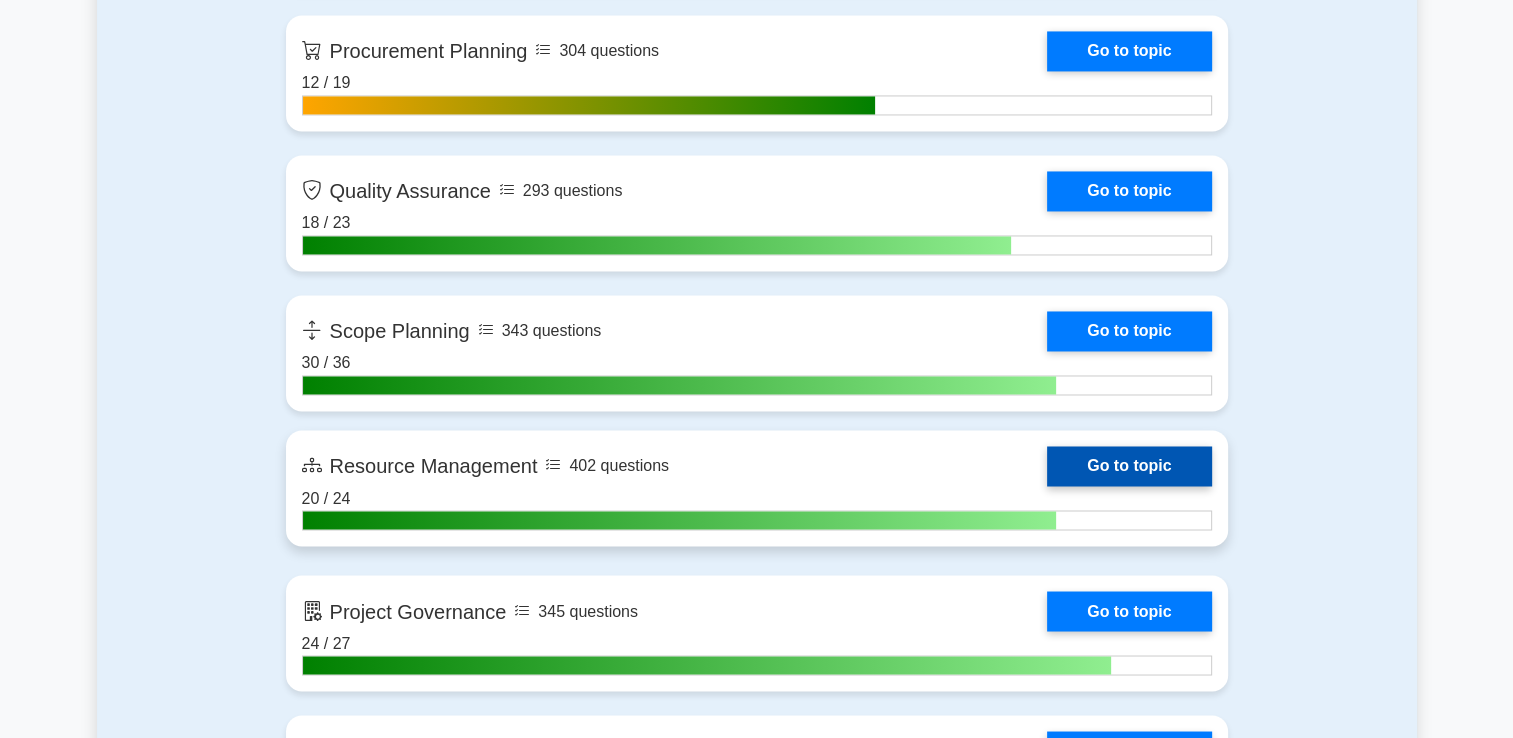 click on "Go to topic" at bounding box center (1129, 466) 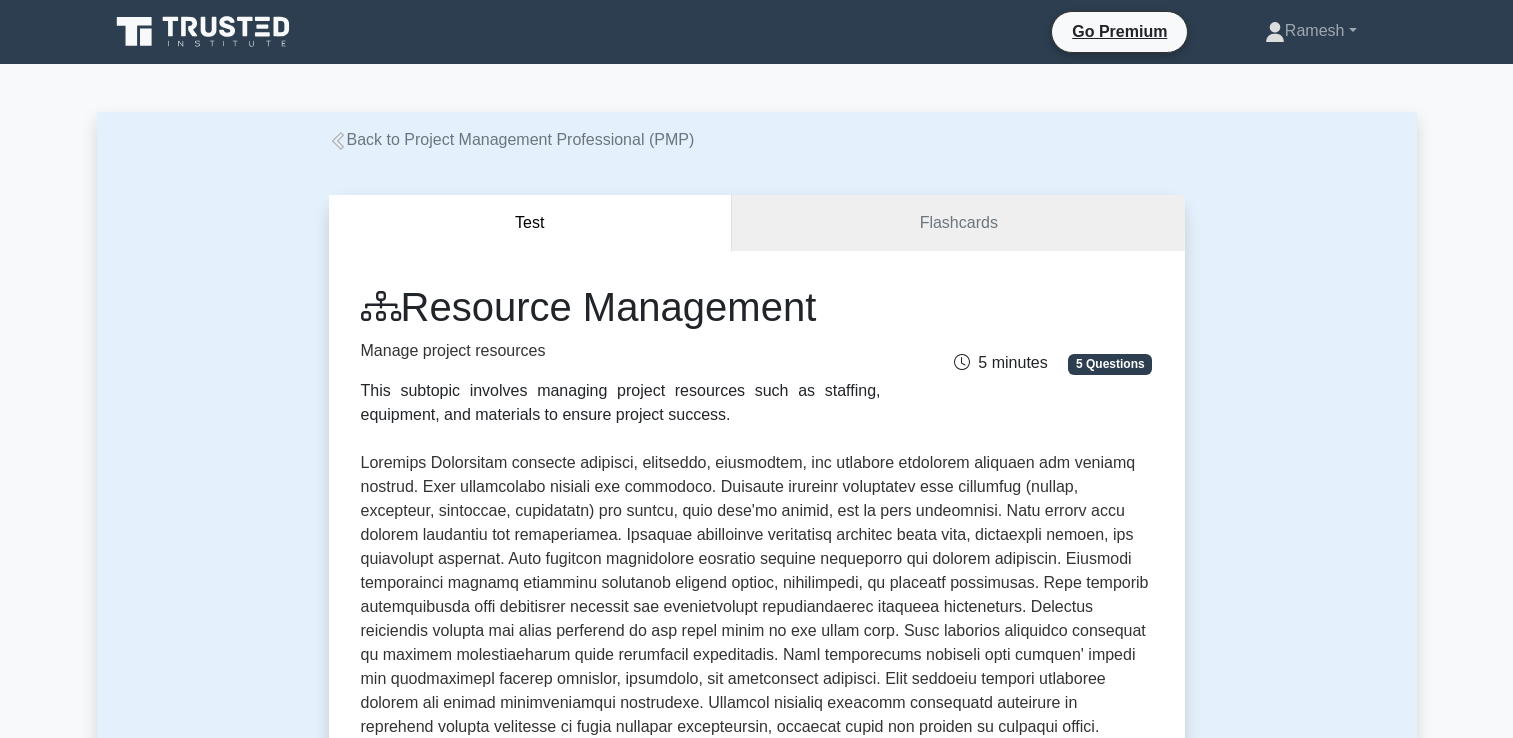 scroll, scrollTop: 0, scrollLeft: 0, axis: both 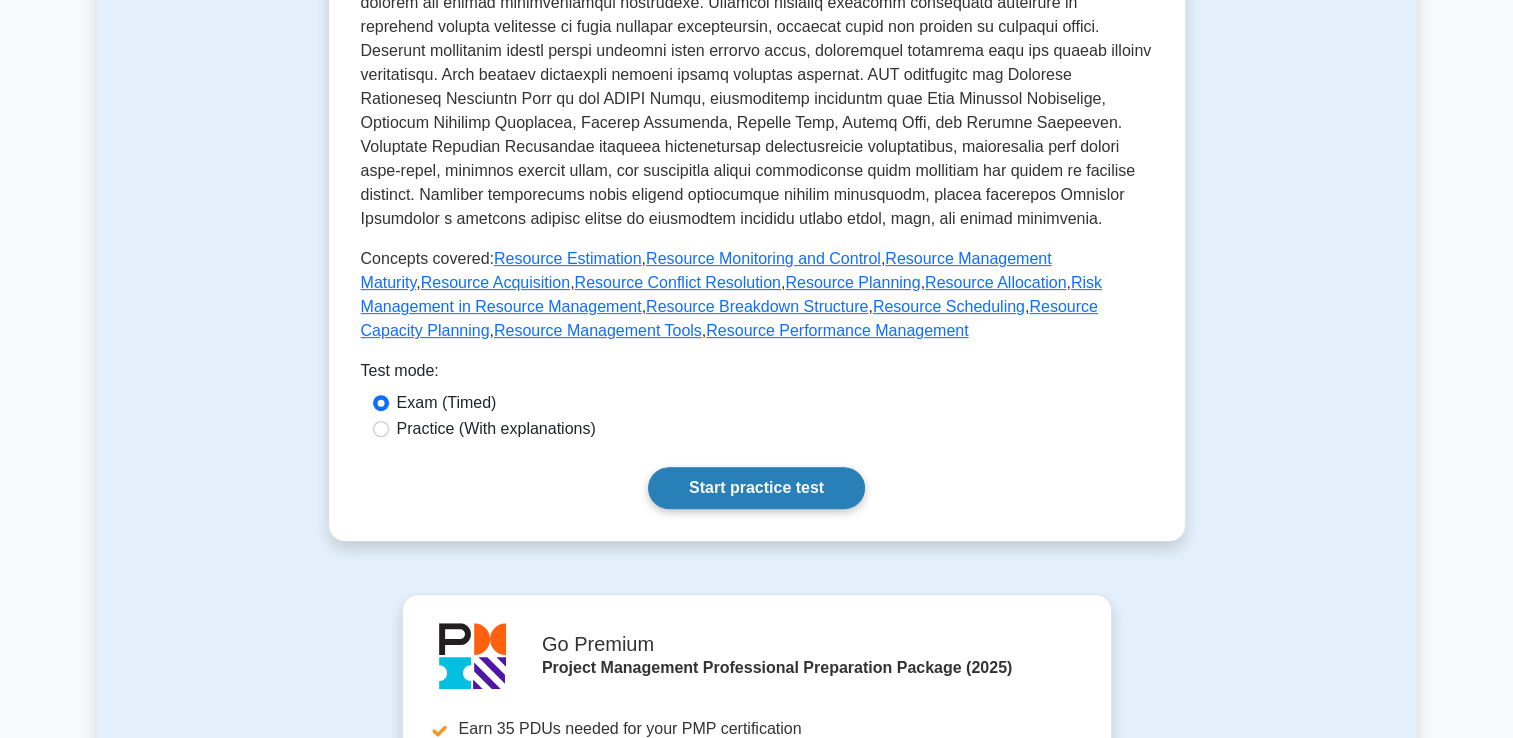 click on "Start practice test" at bounding box center (756, 488) 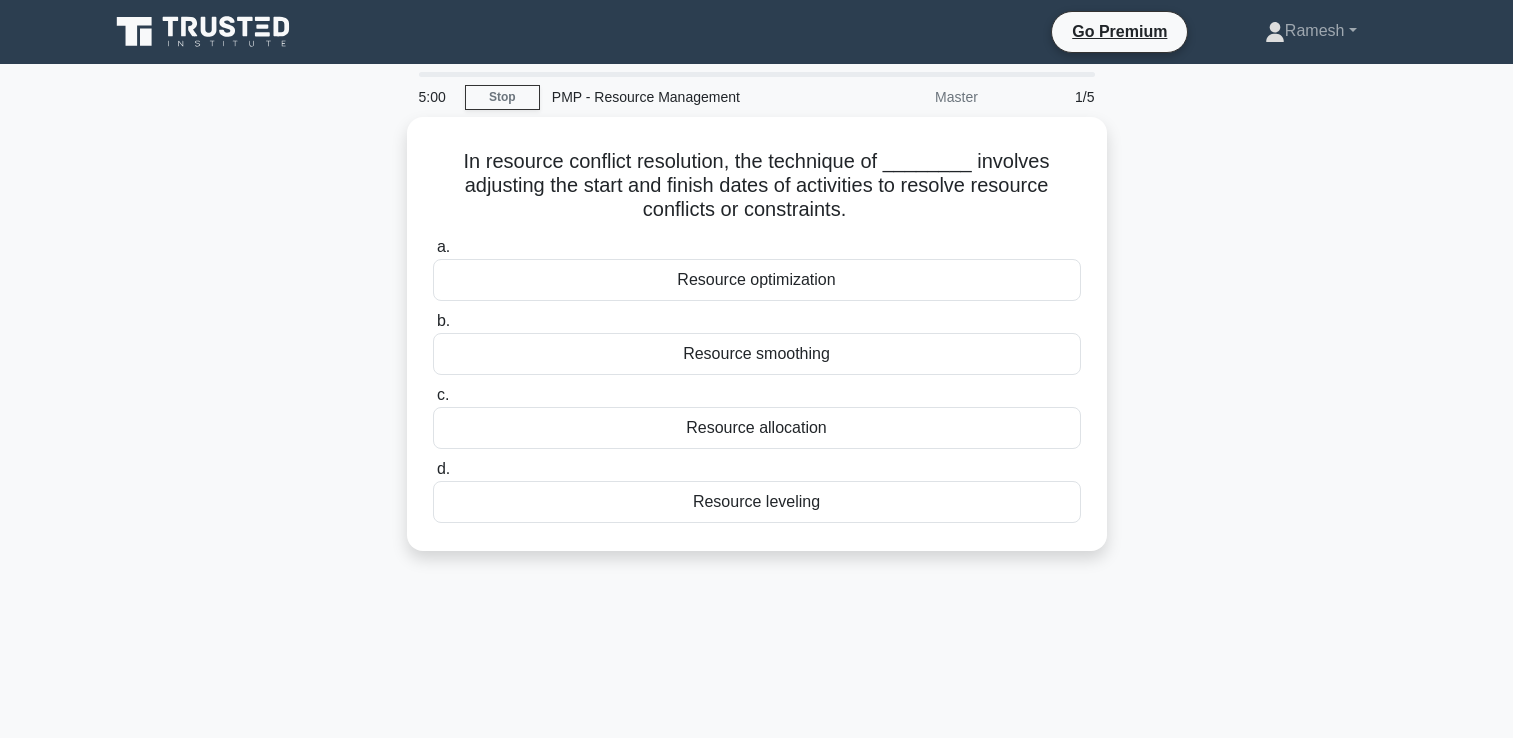 scroll, scrollTop: 0, scrollLeft: 0, axis: both 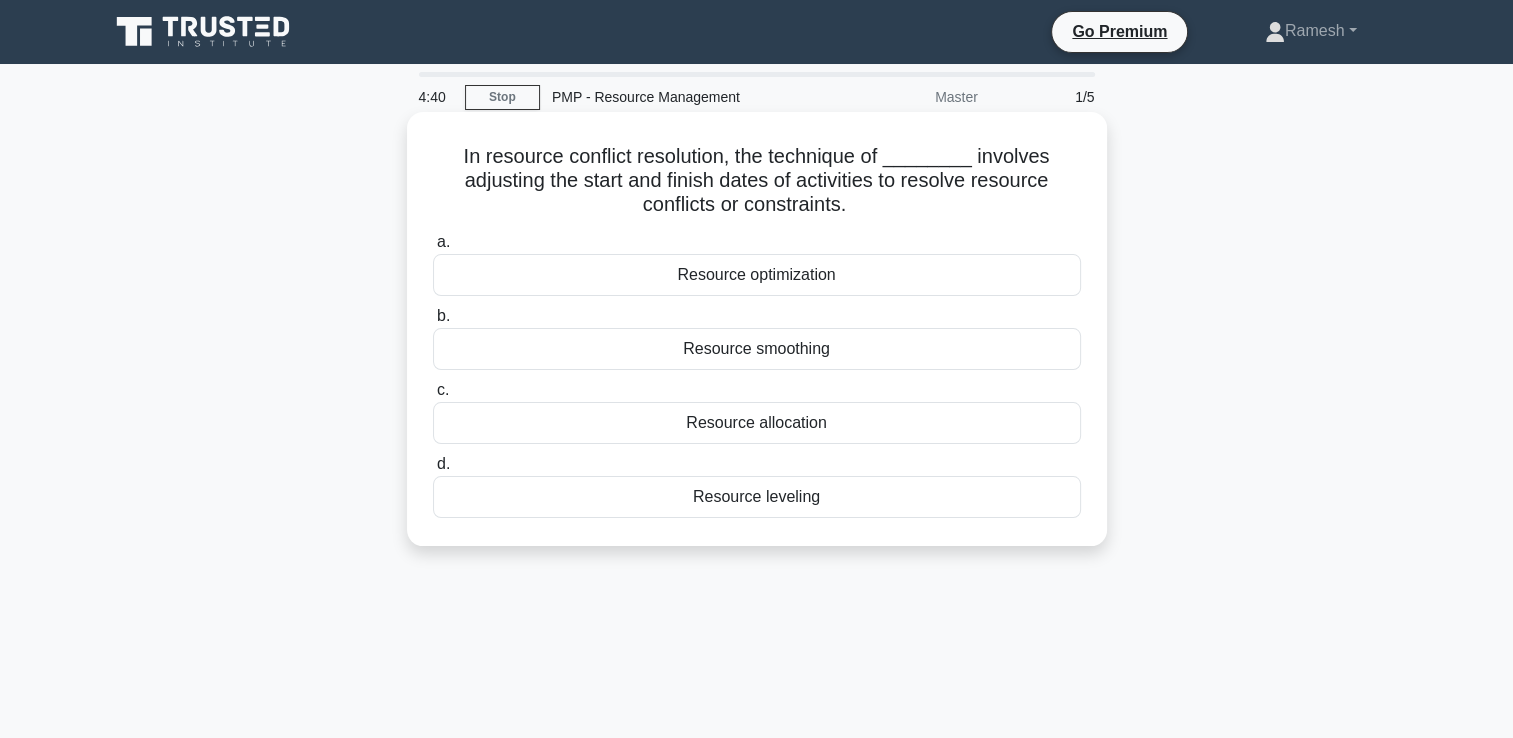 click on "Resource leveling" at bounding box center [757, 497] 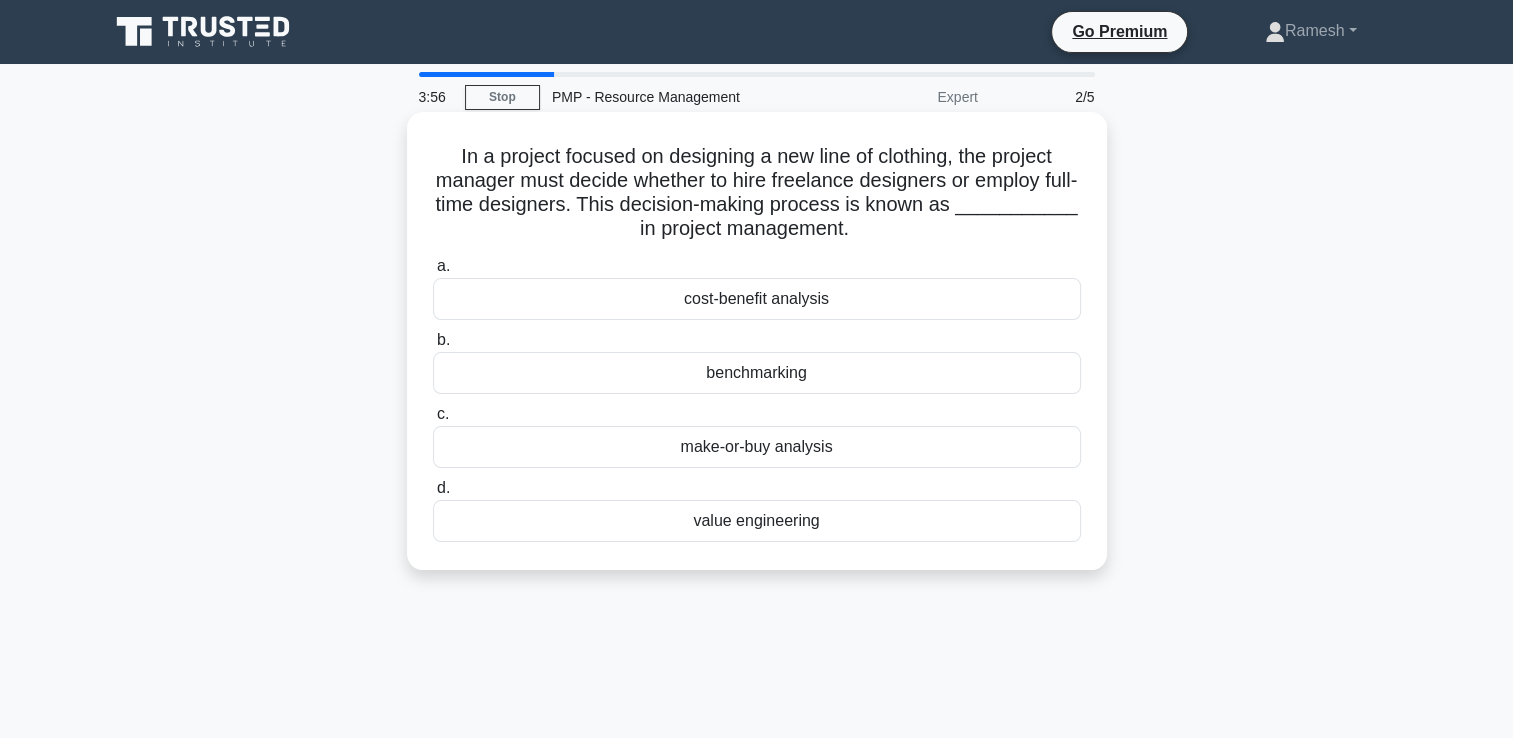 drag, startPoint x: 532, startPoint y: 185, endPoint x: 872, endPoint y: 550, distance: 498.8236 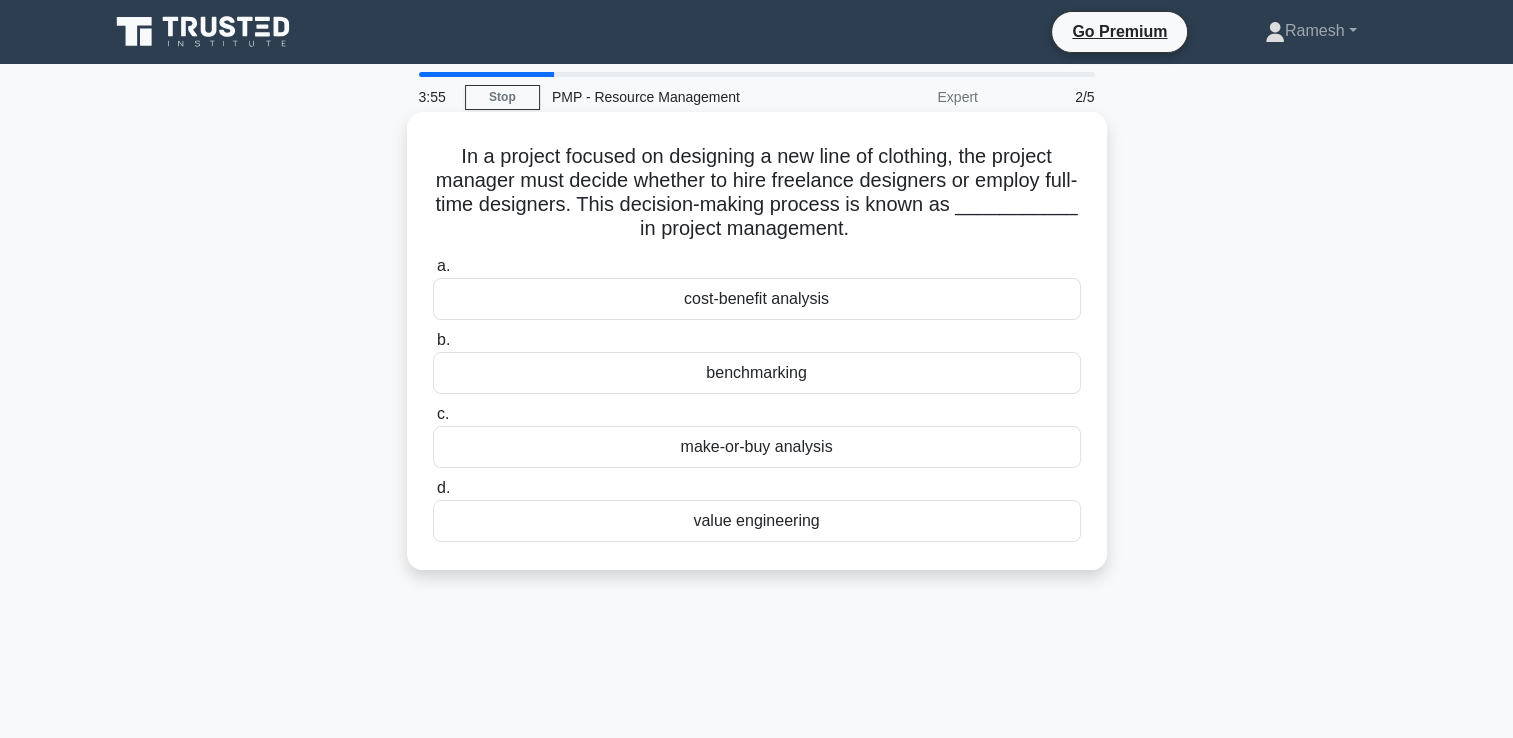 drag, startPoint x: 872, startPoint y: 550, endPoint x: 773, endPoint y: 299, distance: 269.81845 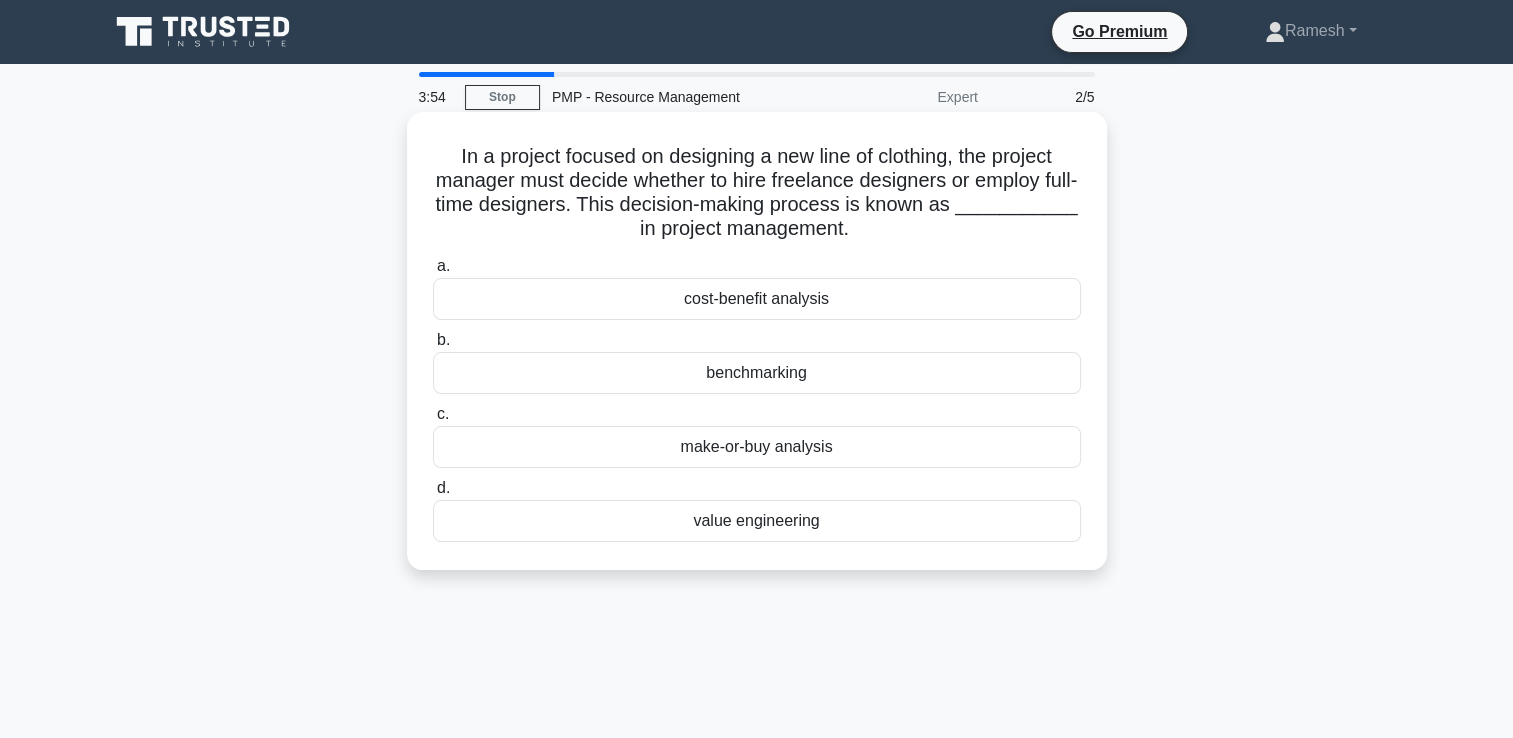 copy on "n a project focused on designing a new line of clothing, the project manager must decide whether to hire freelance designers or employ full-time designers. This decision-making process is known as ___________ in project management.
.spinner_0XTQ{transform-origin:center;animation:spinner_y6GP .75s linear infinite}@keyframes spinner_y6GP{100%{transform:rotate(360deg)}}
a.
cost-benefit analysis
b.
benchmarking
c.
make-or-buy analysis
d.
value engineering" 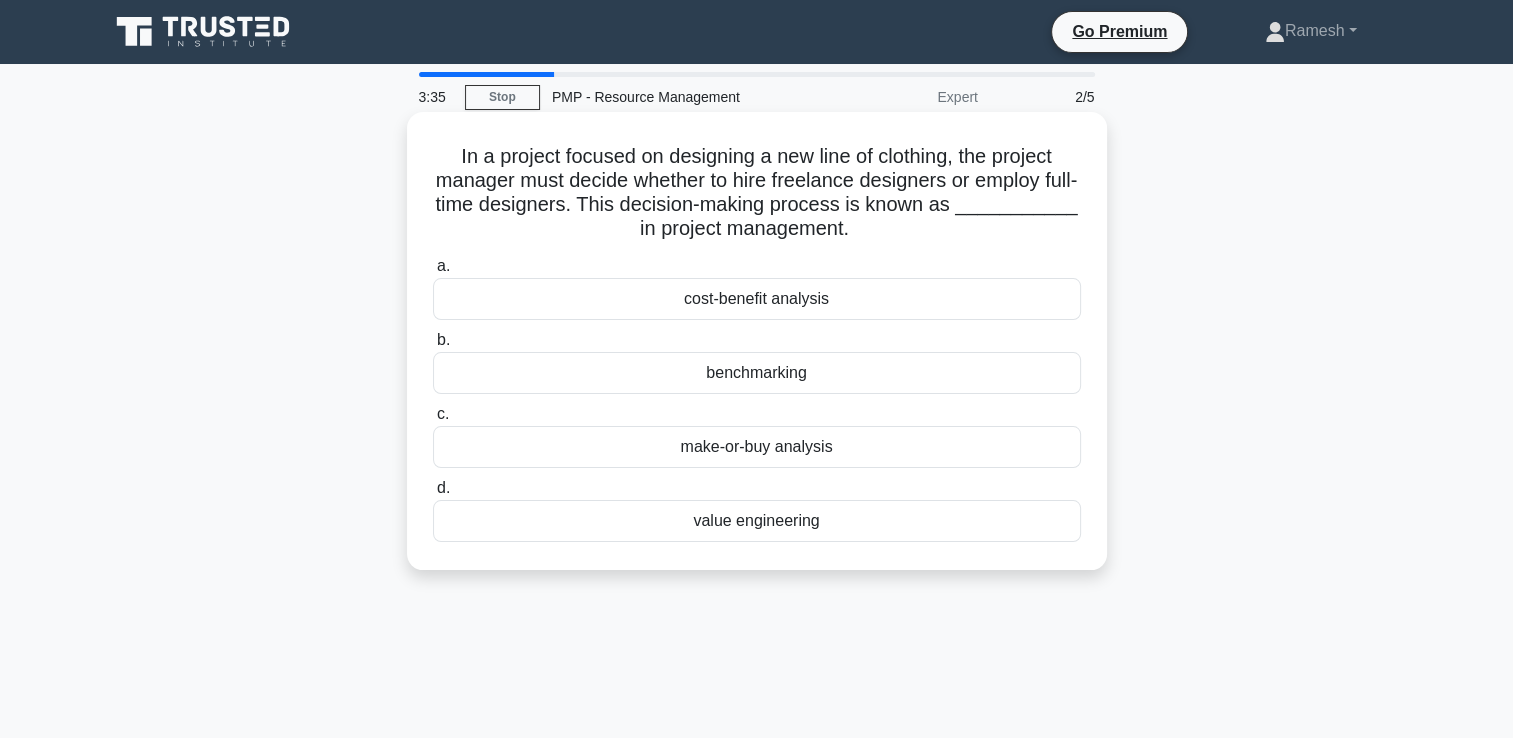 click on "make-or-buy analysis" at bounding box center (757, 447) 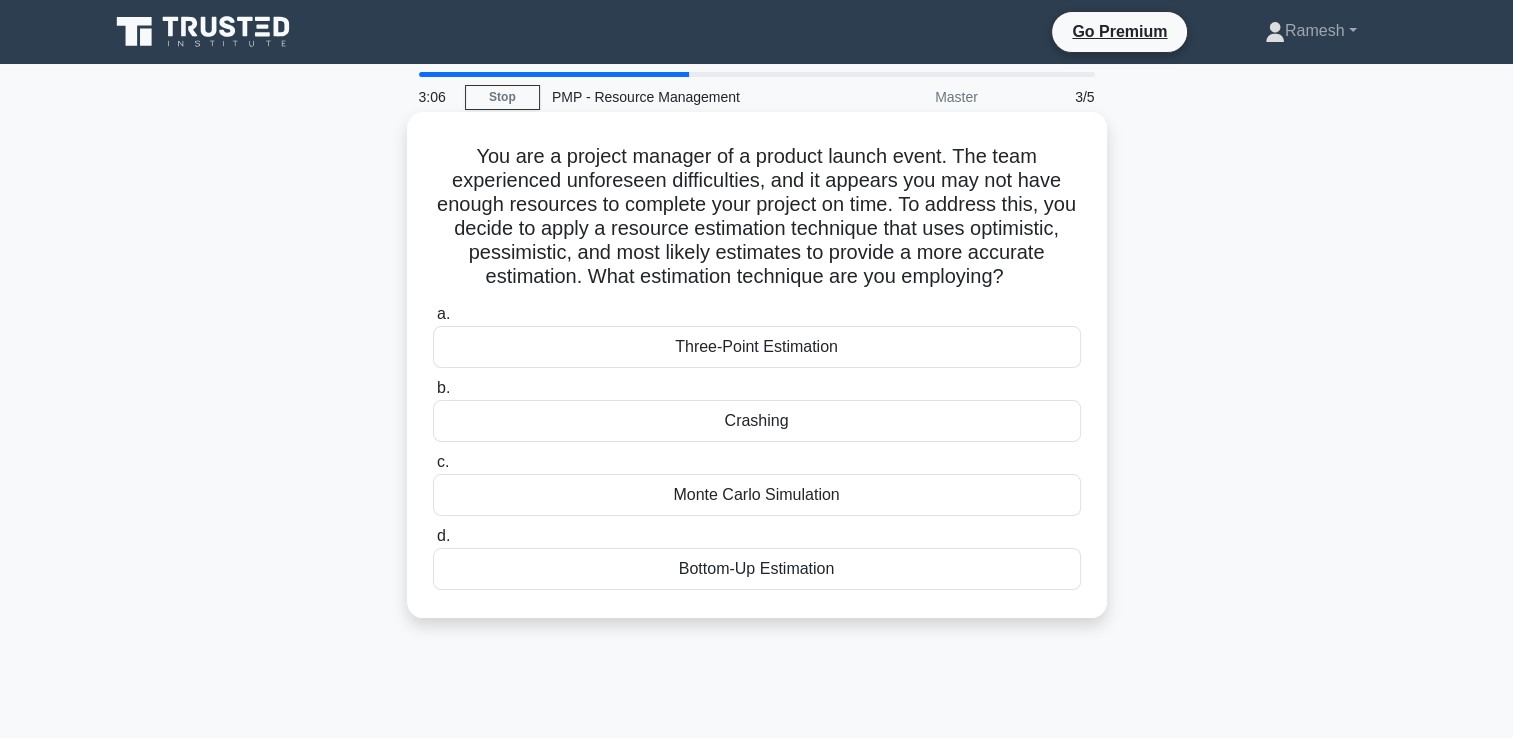 click on "Three-Point Estimation" at bounding box center (757, 347) 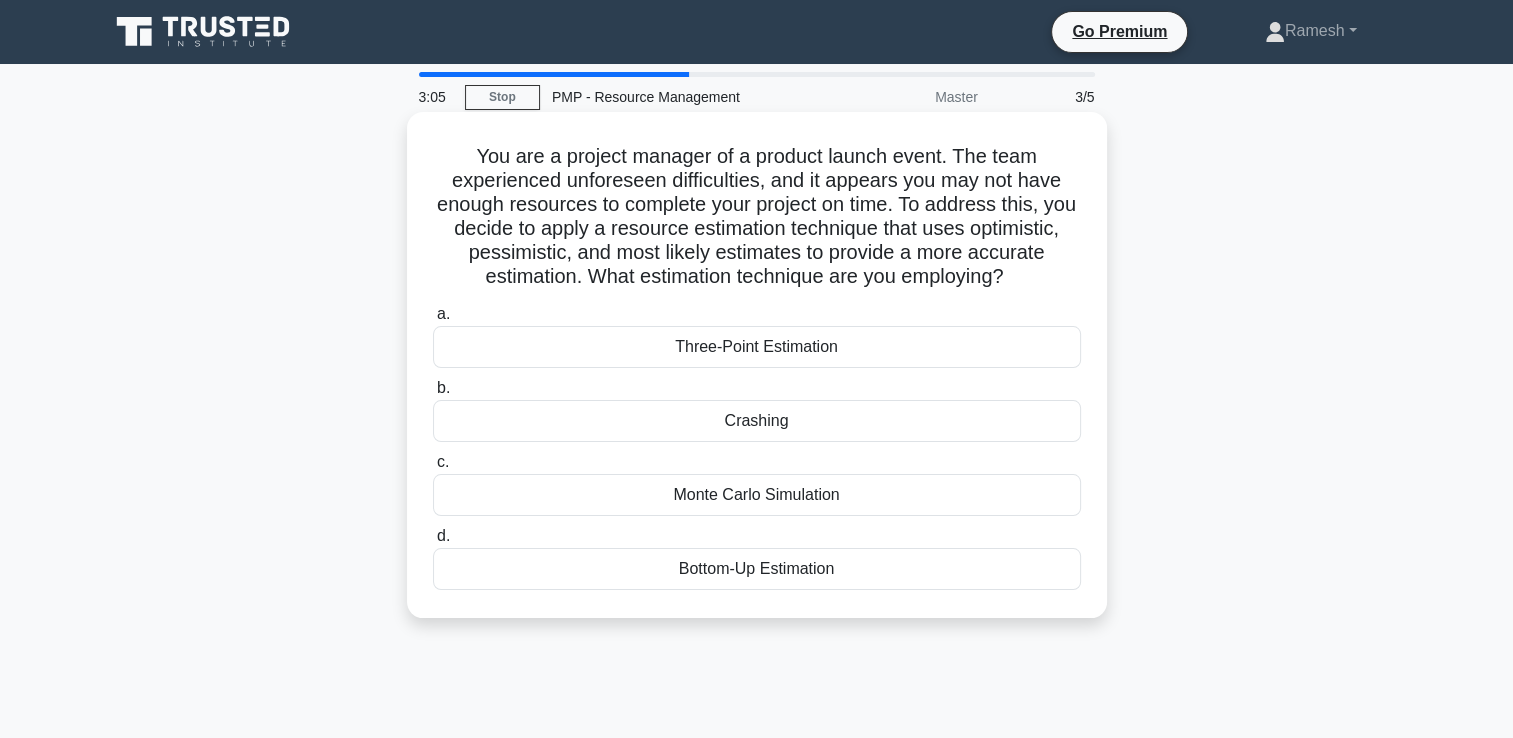 drag, startPoint x: 816, startPoint y: 346, endPoint x: 861, endPoint y: 342, distance: 45.17743 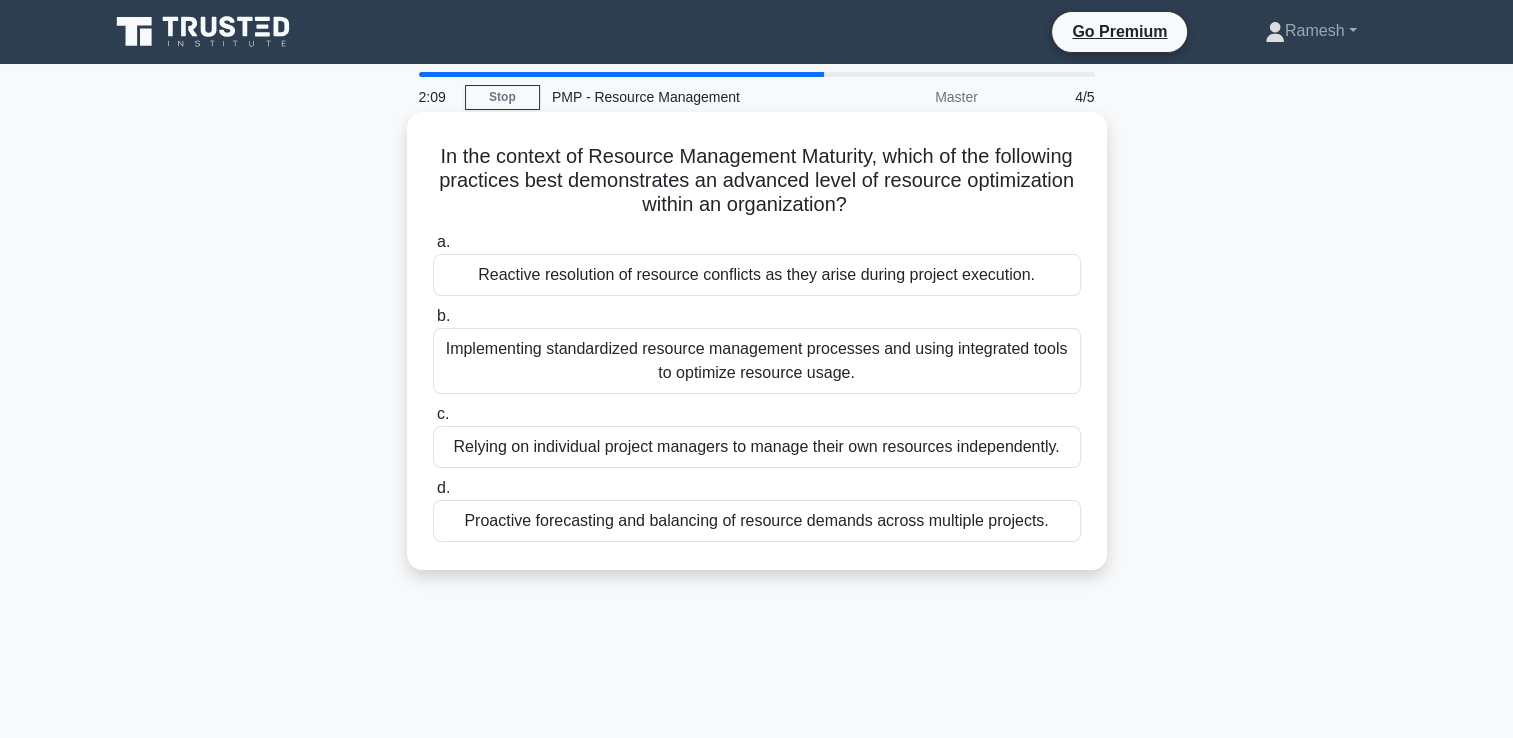 drag, startPoint x: 876, startPoint y: 365, endPoint x: 888, endPoint y: 366, distance: 12.0415945 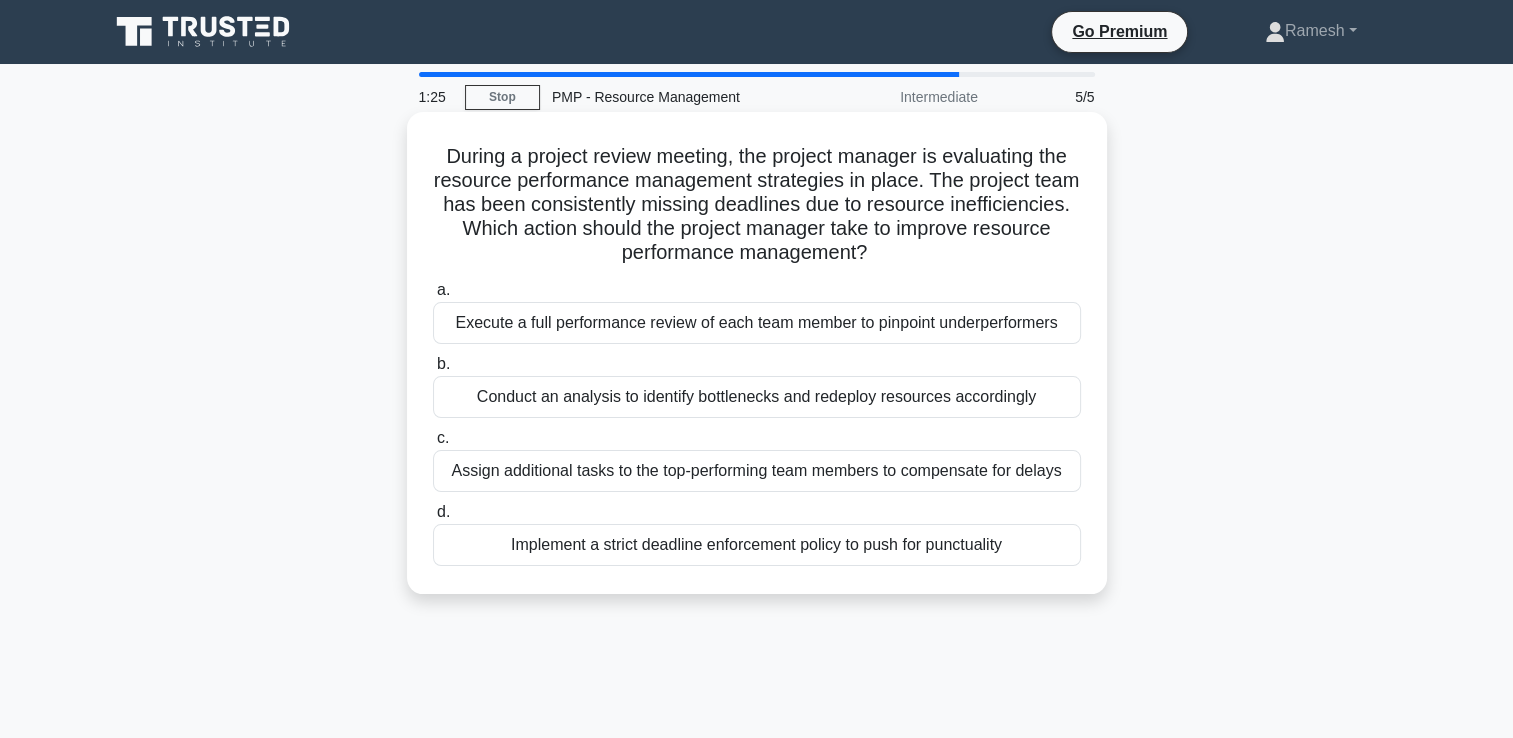 click on "Conduct an analysis to identify bottlenecks and redeploy resources accordingly" at bounding box center [757, 397] 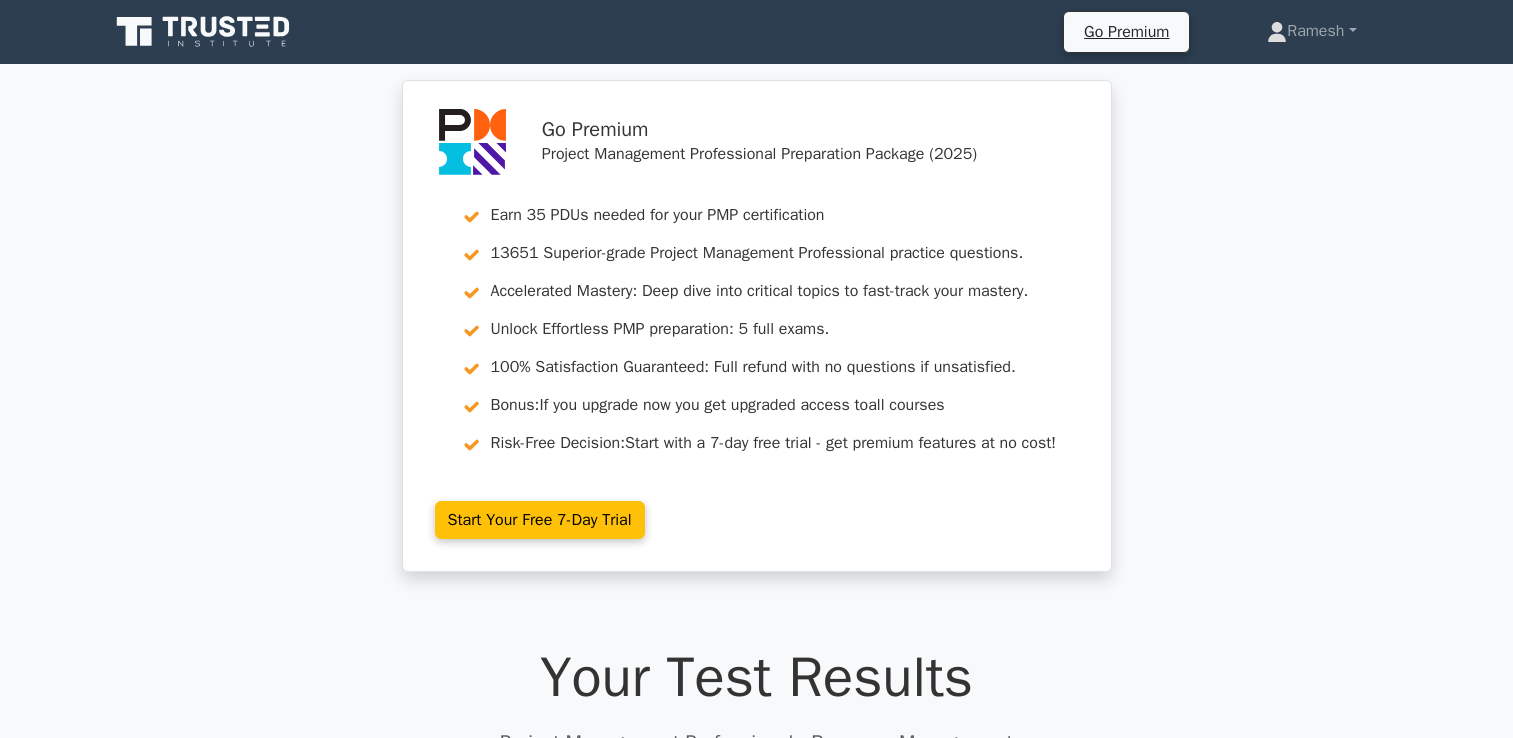 scroll, scrollTop: 400, scrollLeft: 0, axis: vertical 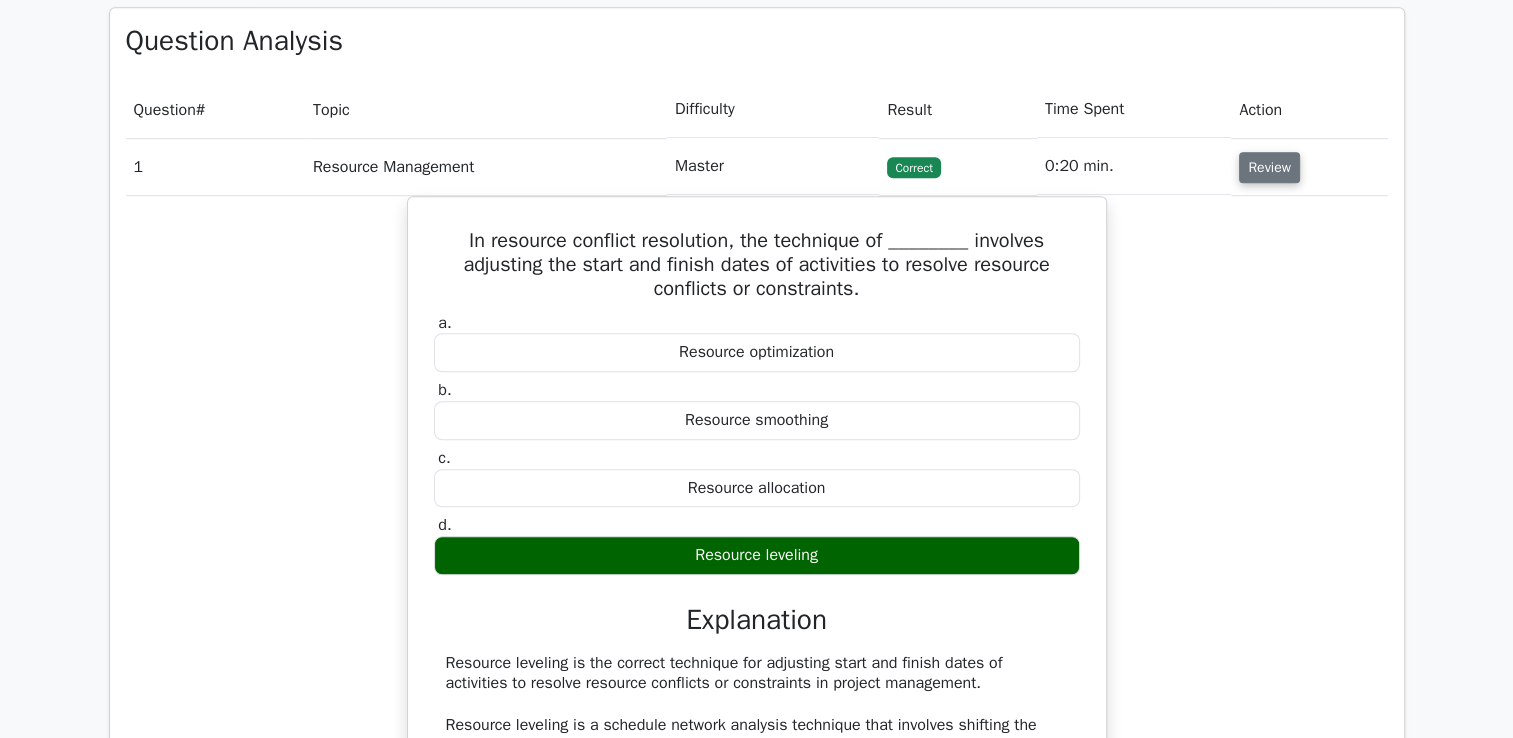 click on "Review" at bounding box center [1269, 167] 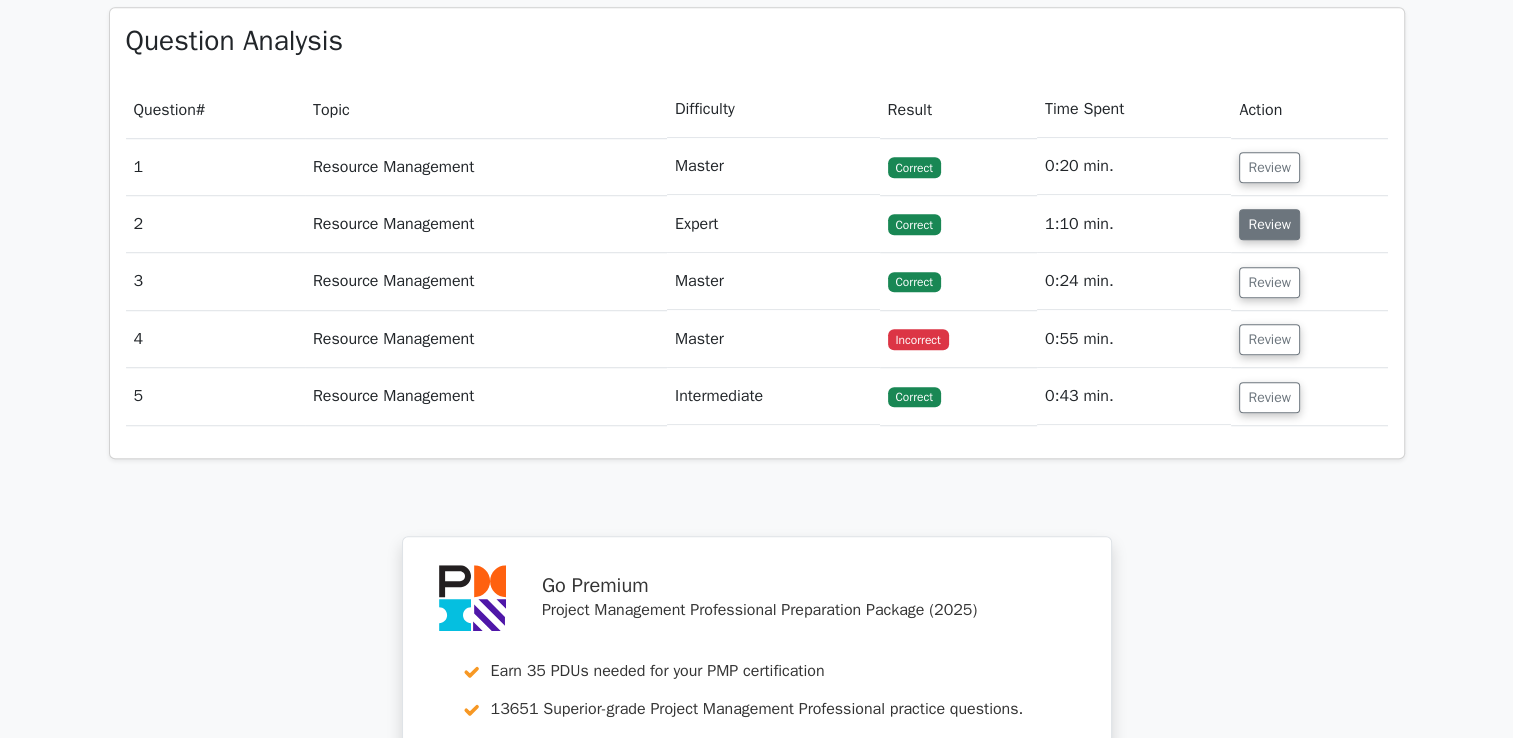click on "Review" at bounding box center (1269, 224) 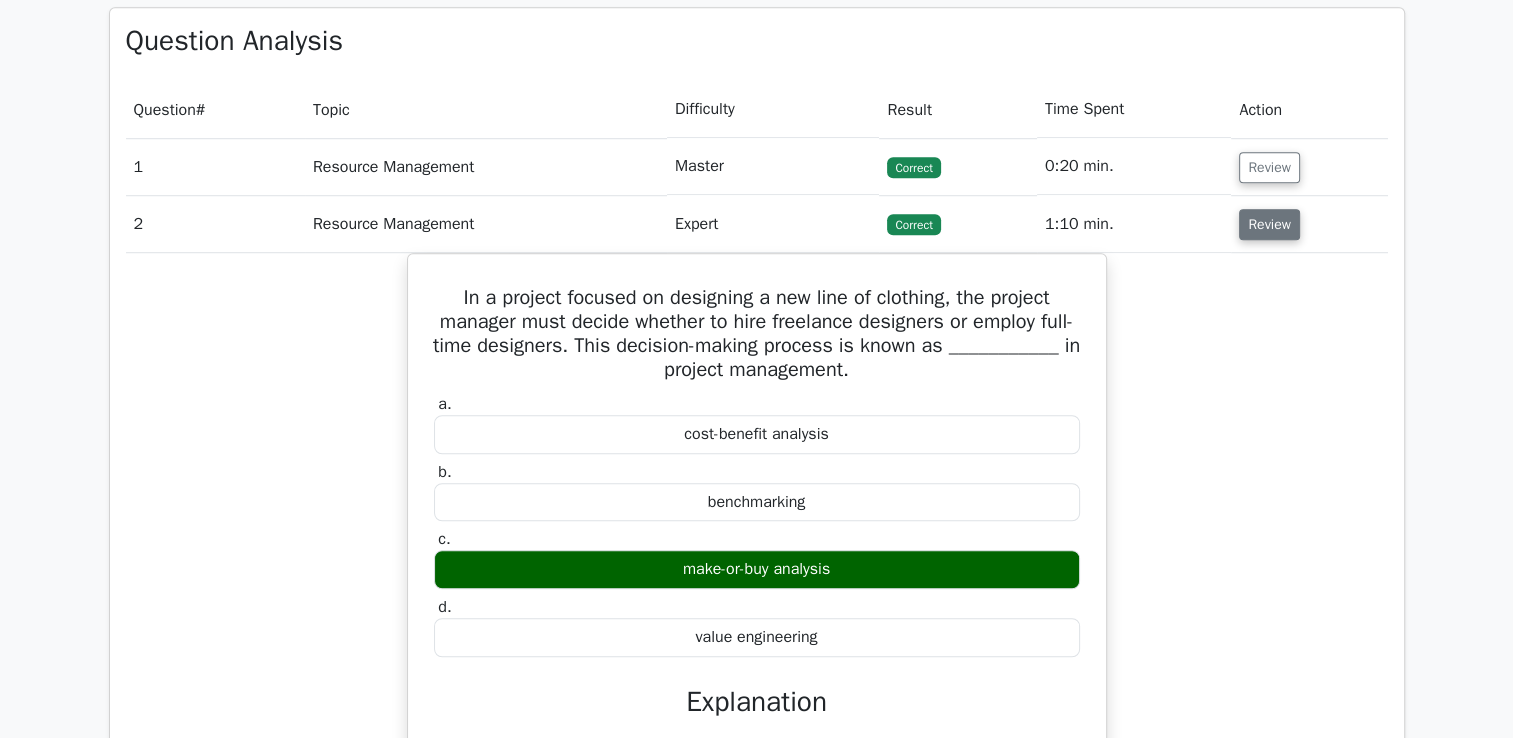 click on "Review" at bounding box center (1269, 224) 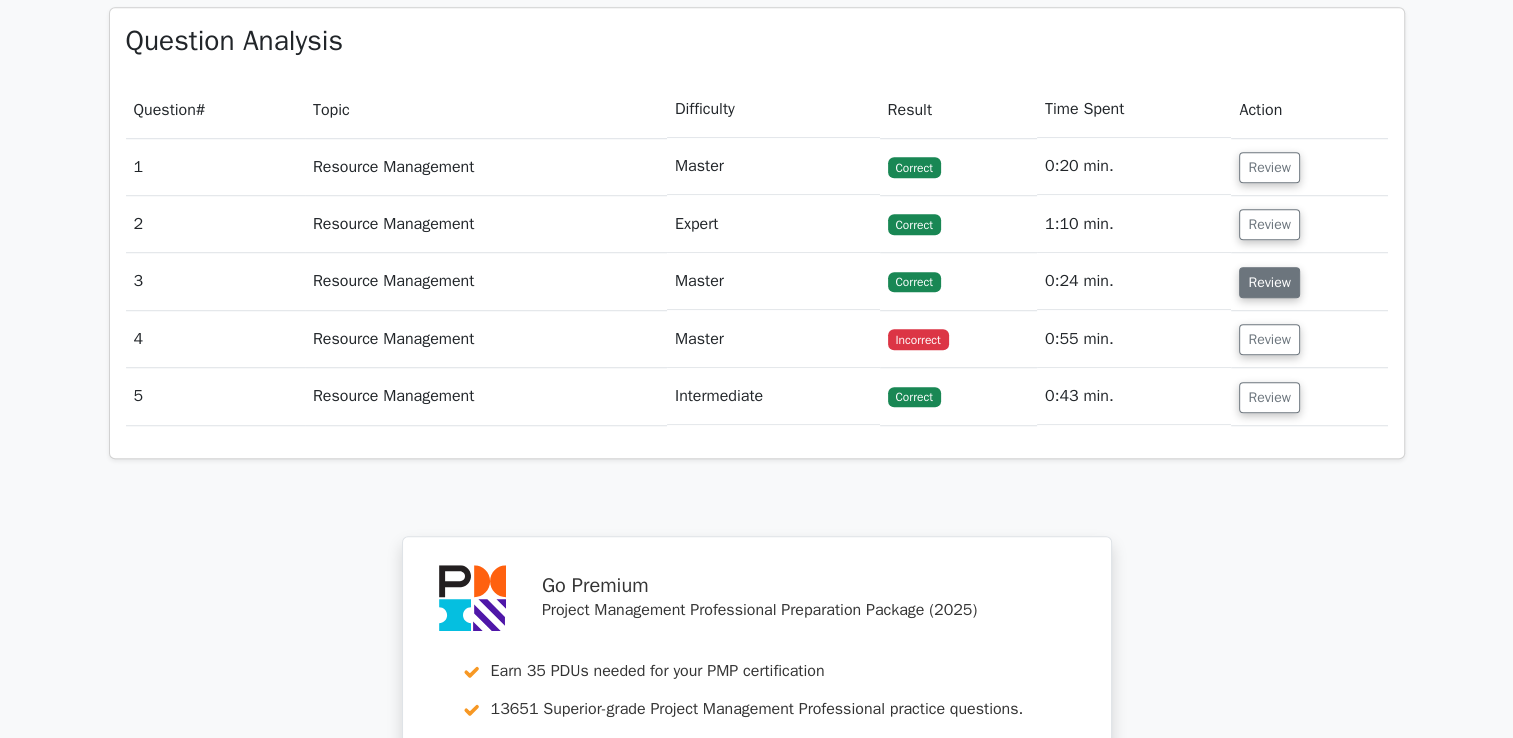 click on "Review" at bounding box center [1269, 282] 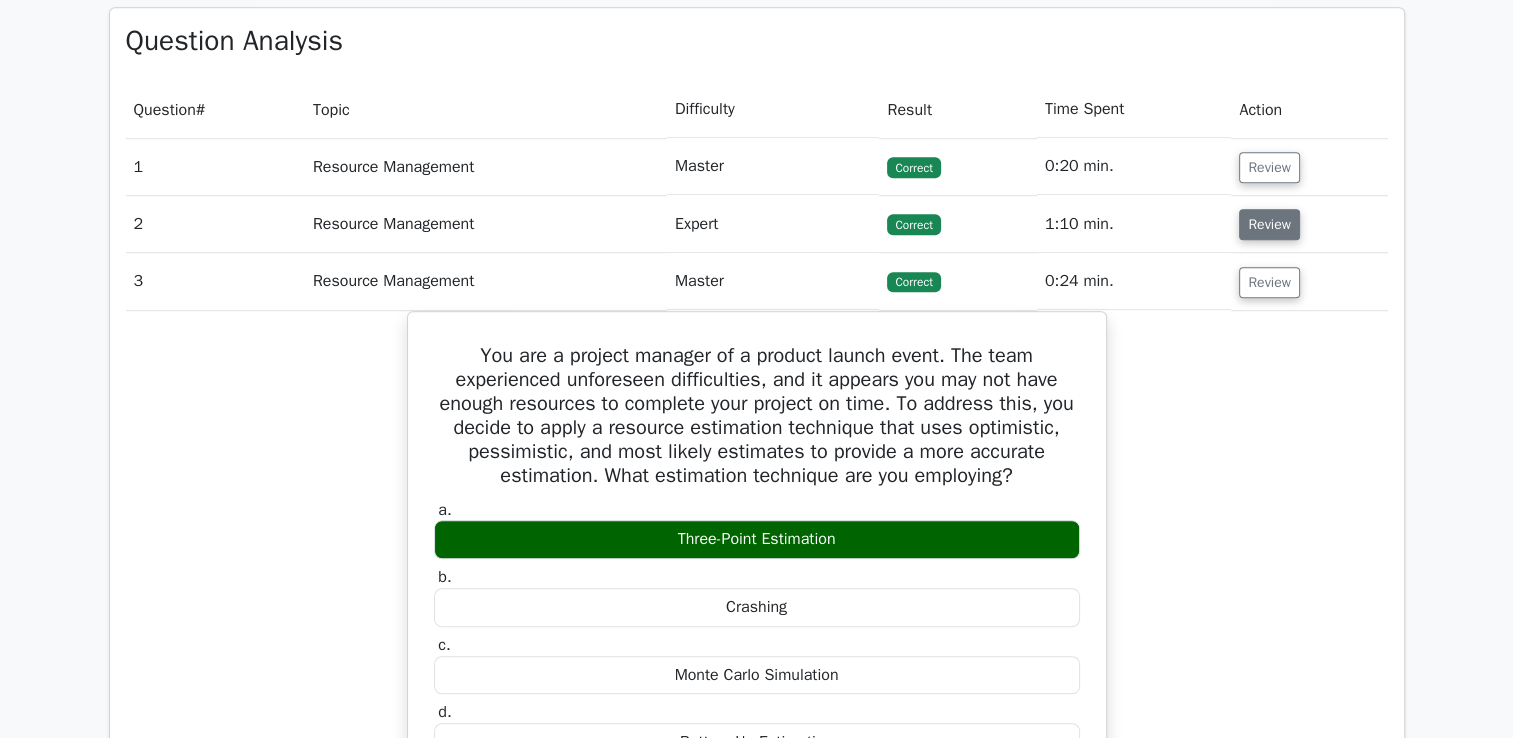 click on "Review" at bounding box center [1269, 224] 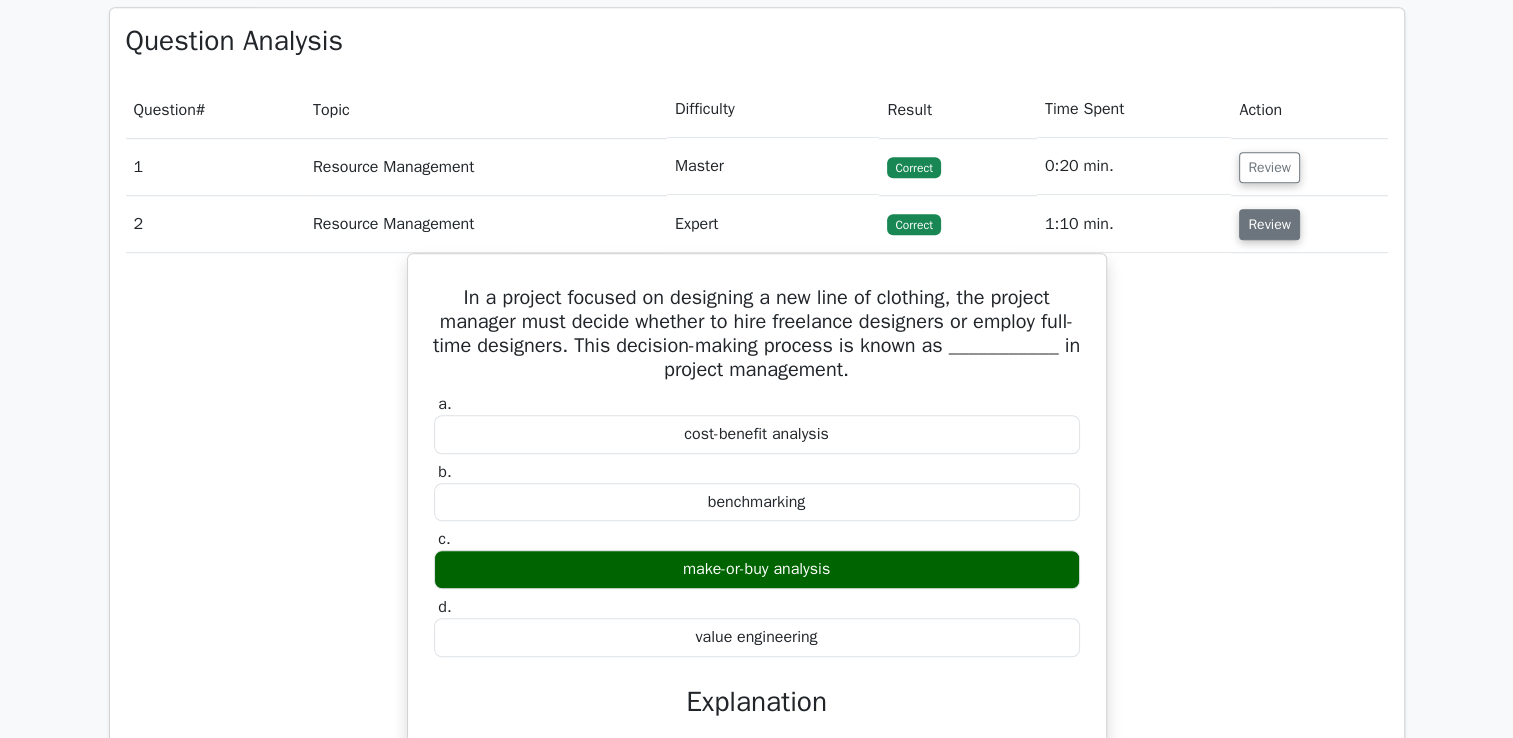click on "Review" at bounding box center [1269, 224] 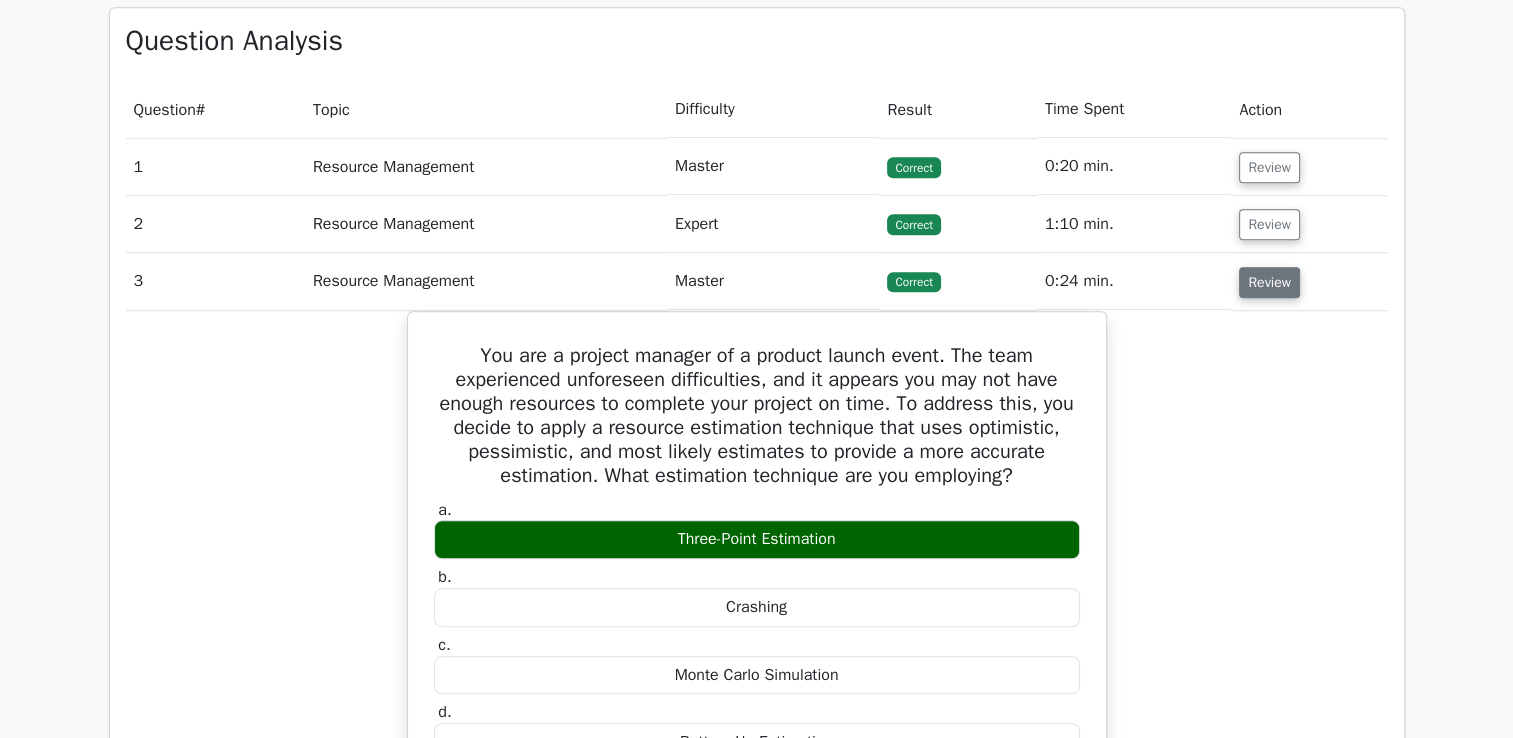 click on "Review" at bounding box center [1269, 282] 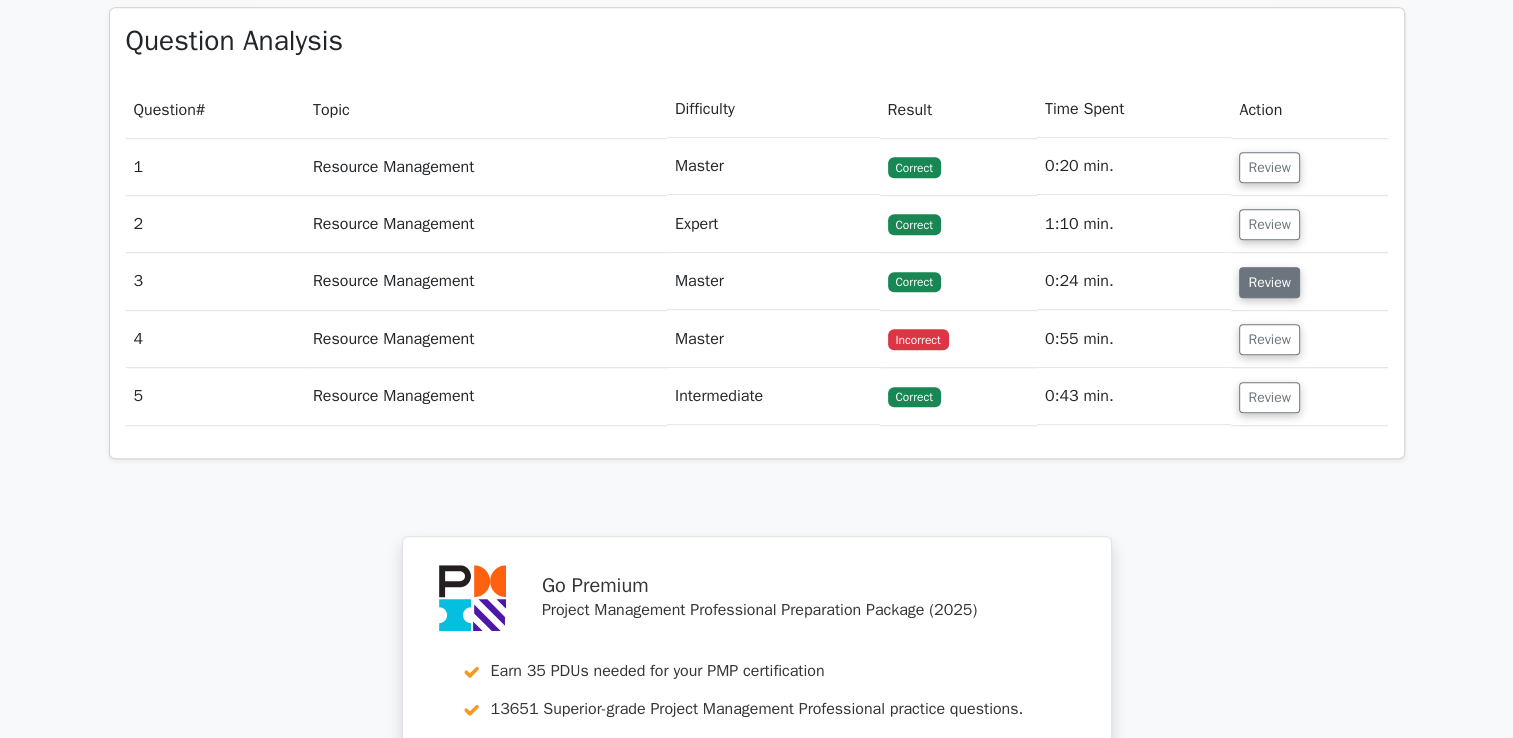 click on "Review" at bounding box center (1269, 282) 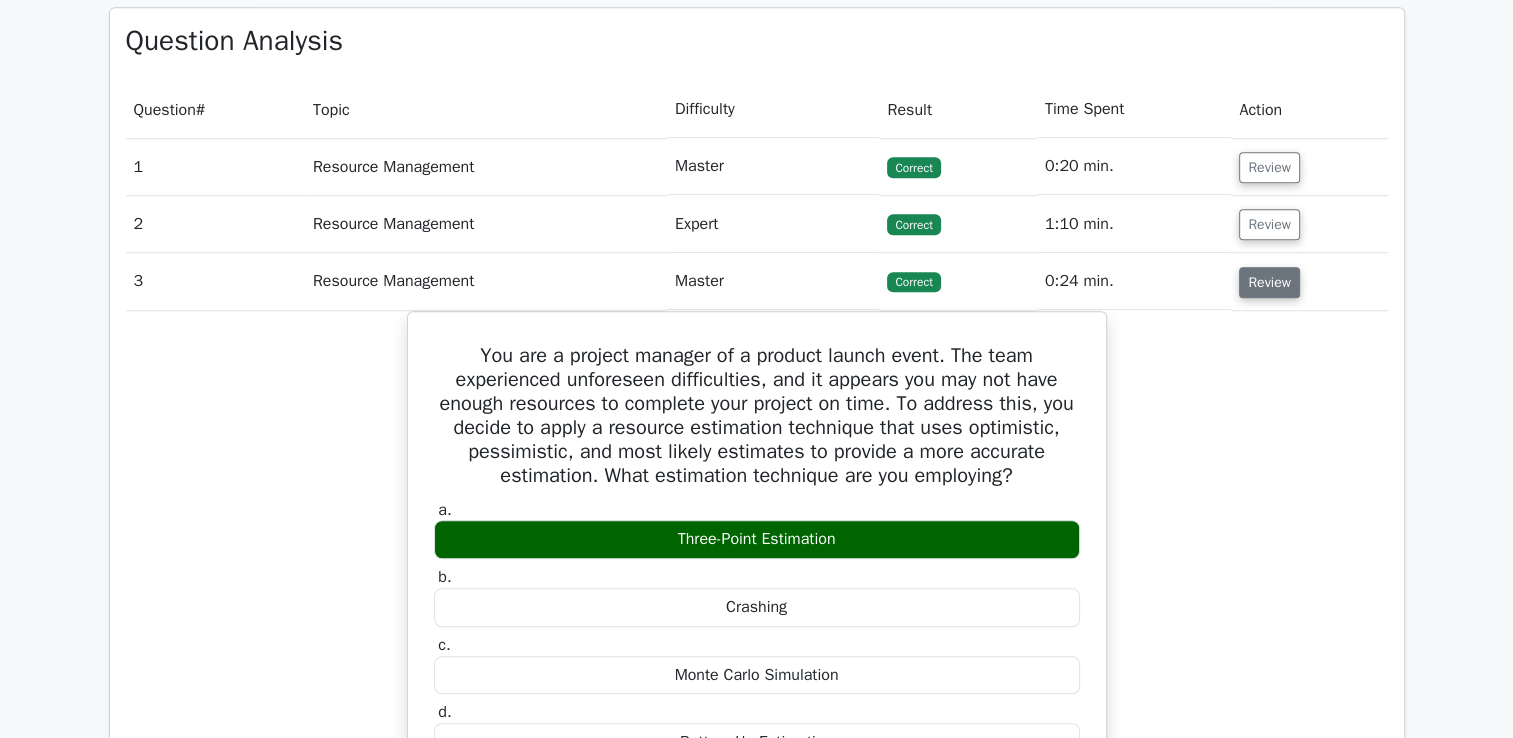 click on "Review" at bounding box center (1269, 282) 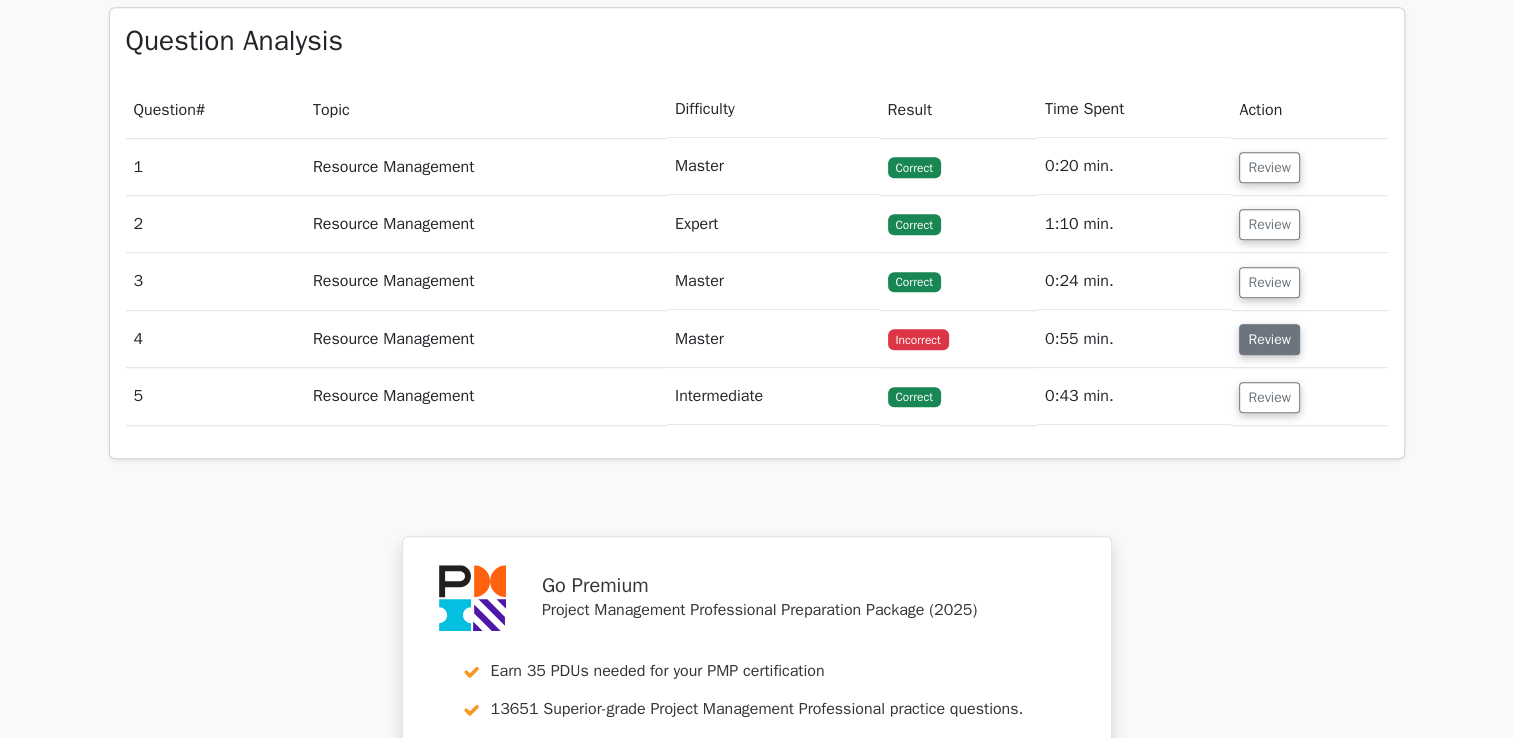 click on "Review" at bounding box center (1269, 339) 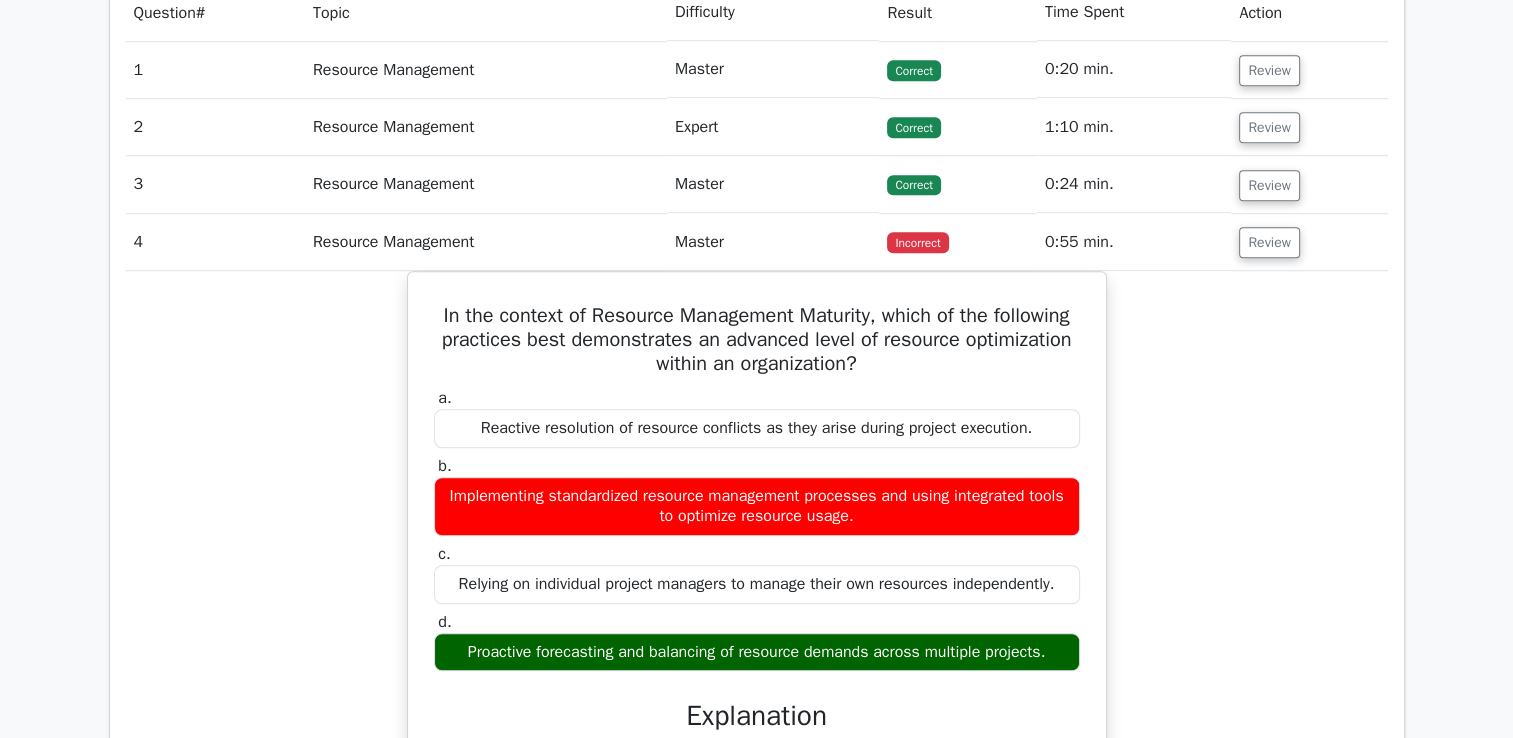 scroll, scrollTop: 1500, scrollLeft: 0, axis: vertical 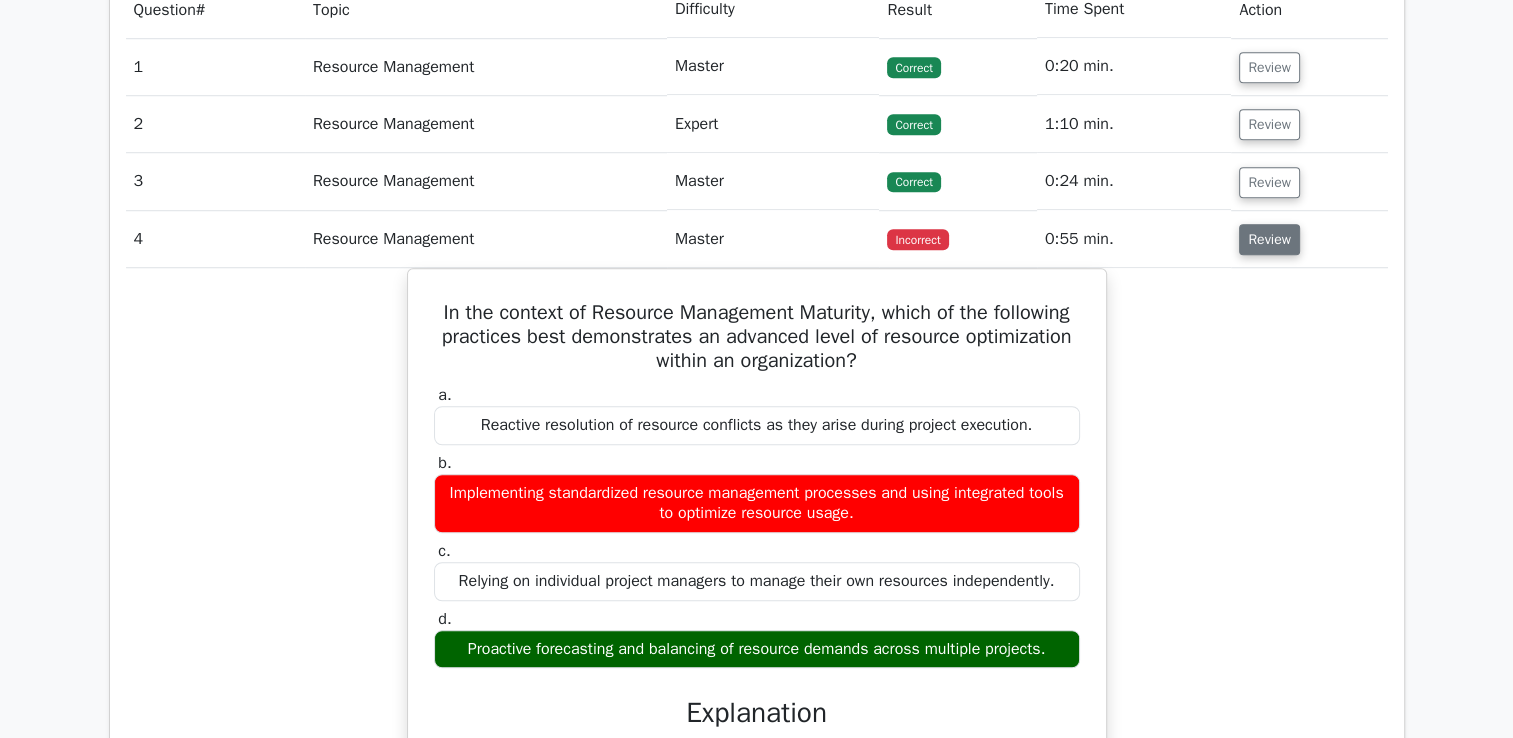 click on "Review" at bounding box center (1269, 239) 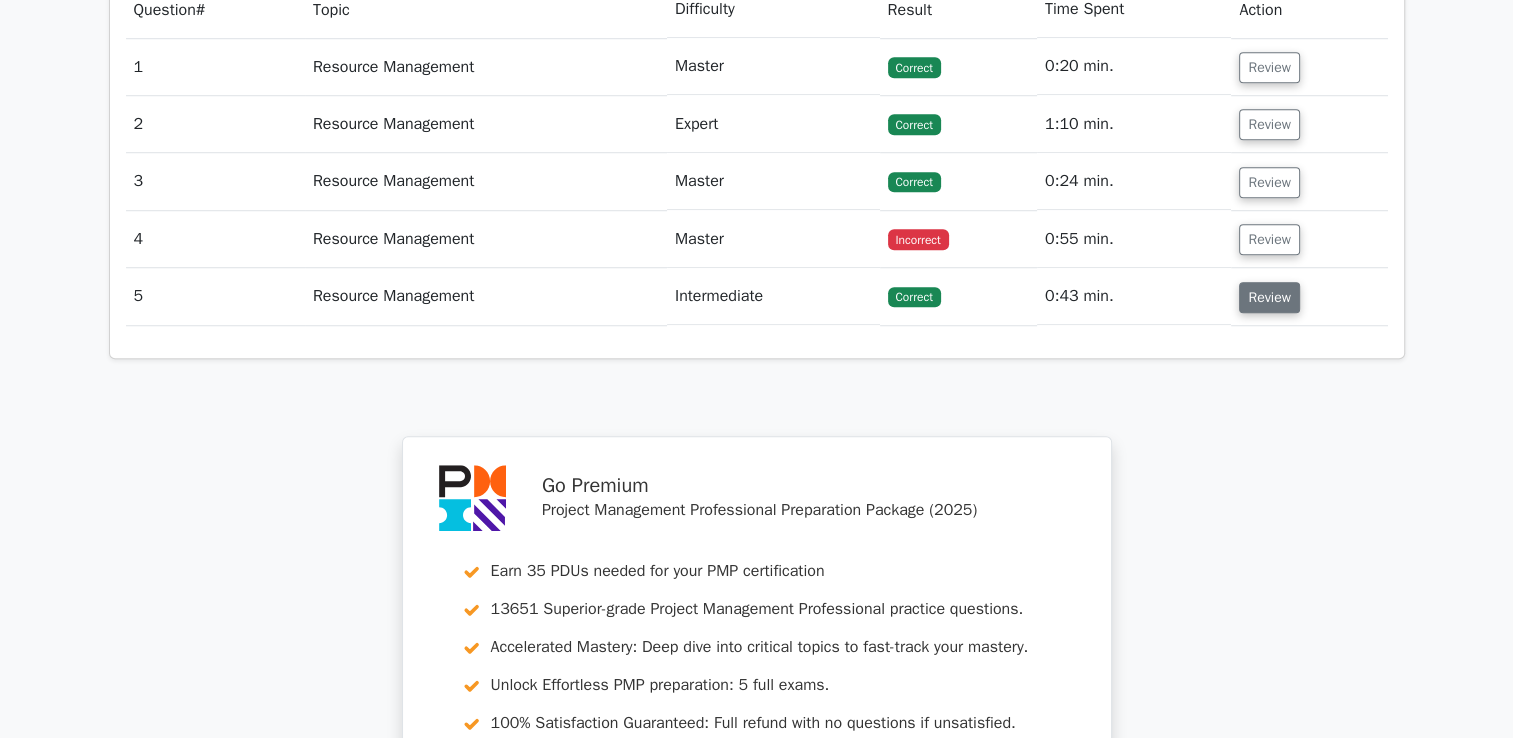 click on "Review" at bounding box center (1269, 297) 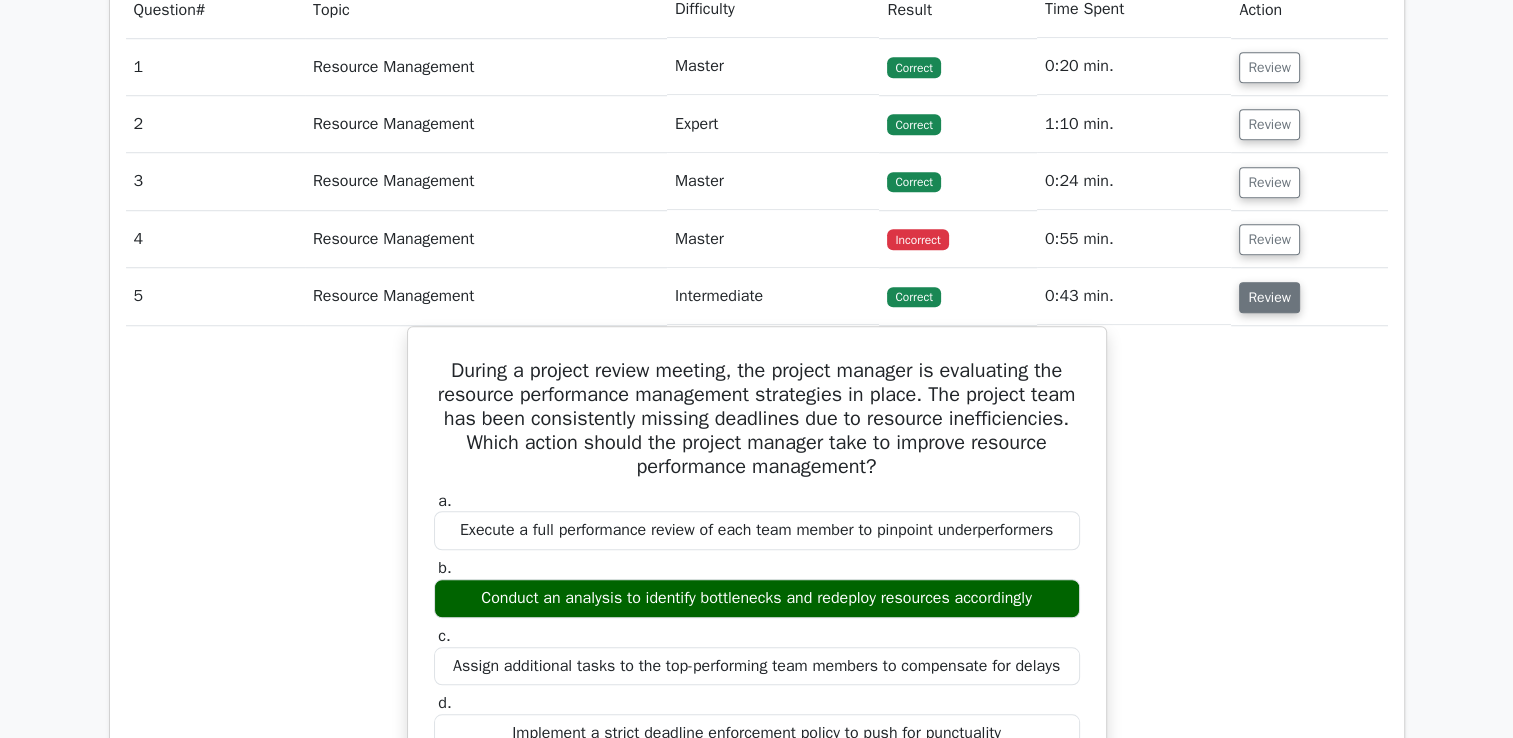 click on "Review" at bounding box center (1269, 297) 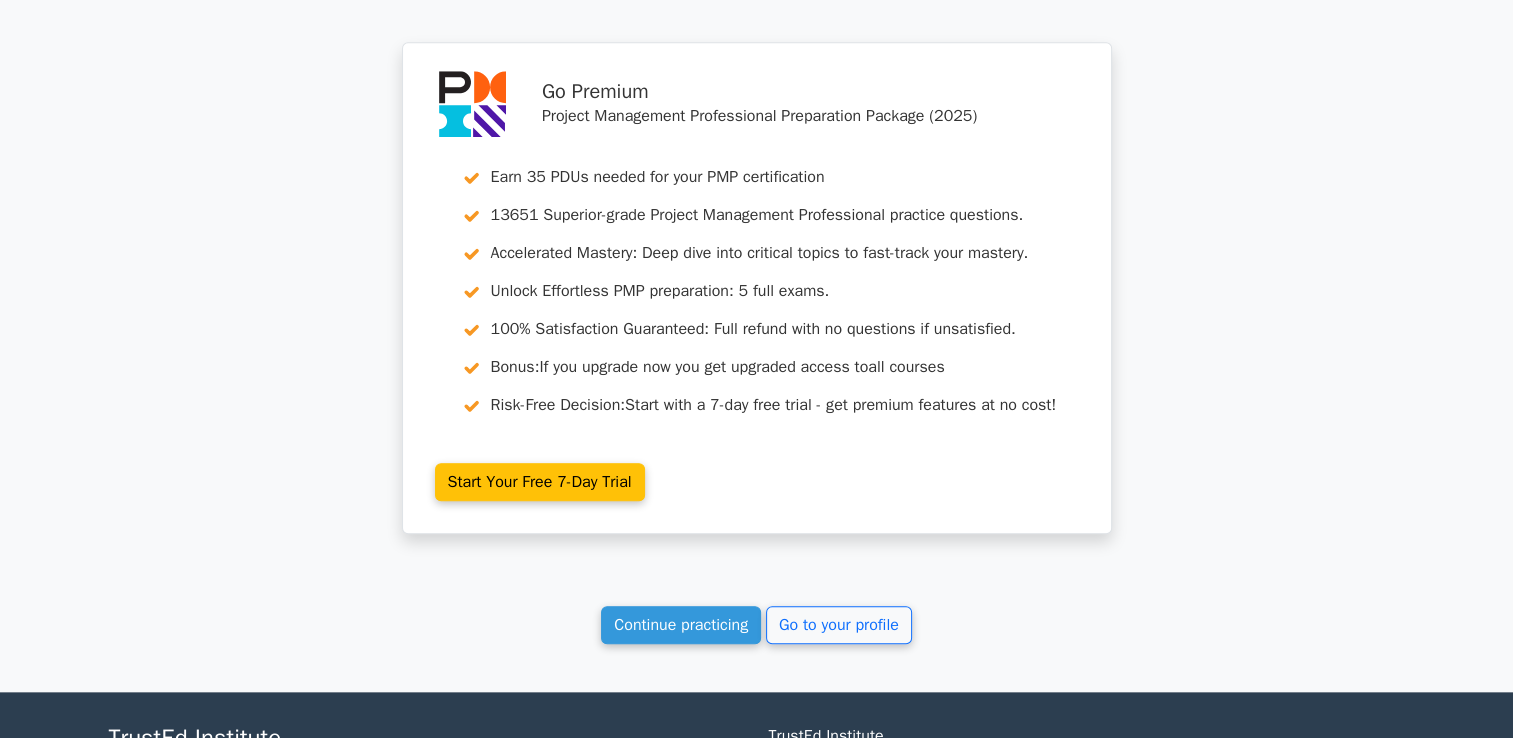 scroll, scrollTop: 1900, scrollLeft: 0, axis: vertical 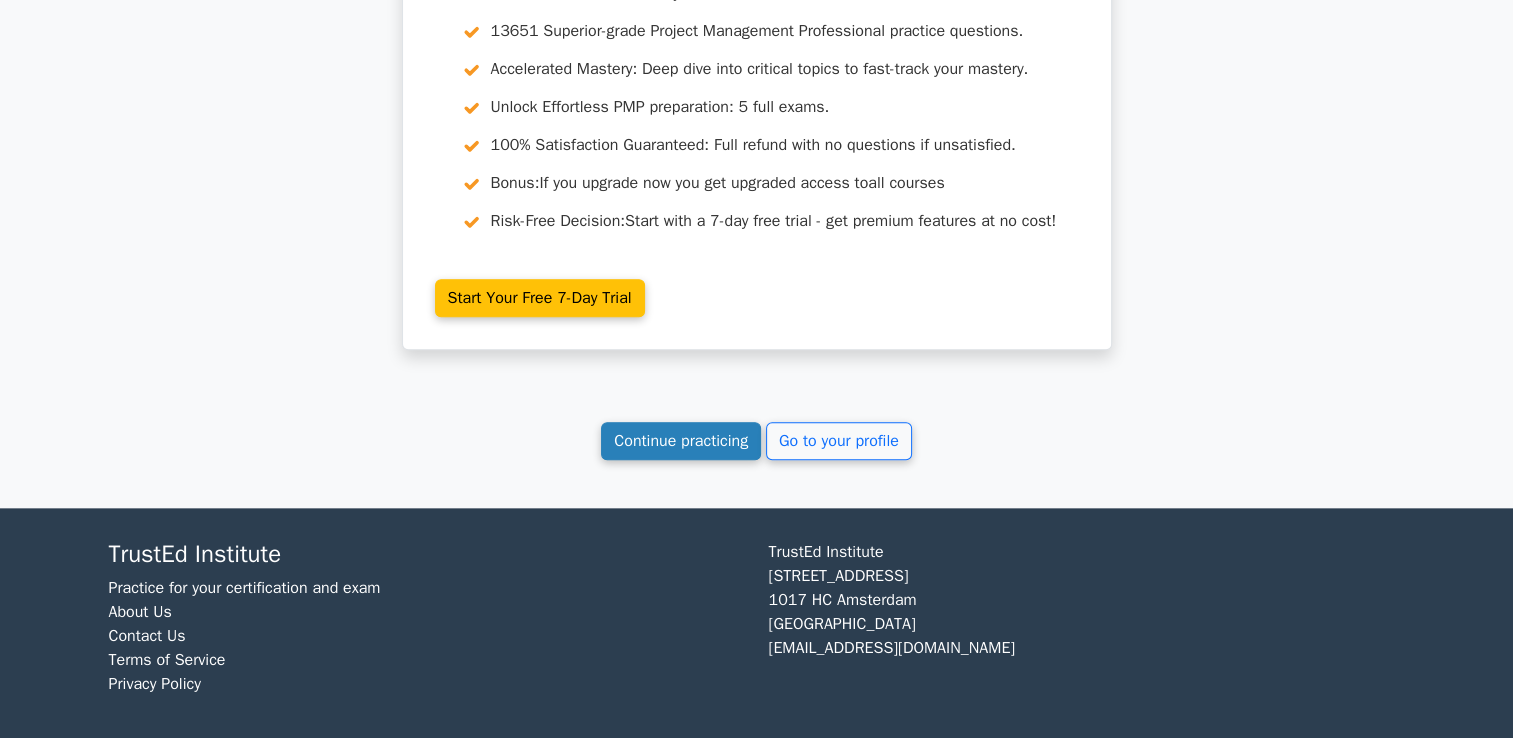 click on "Continue practicing" at bounding box center (681, 441) 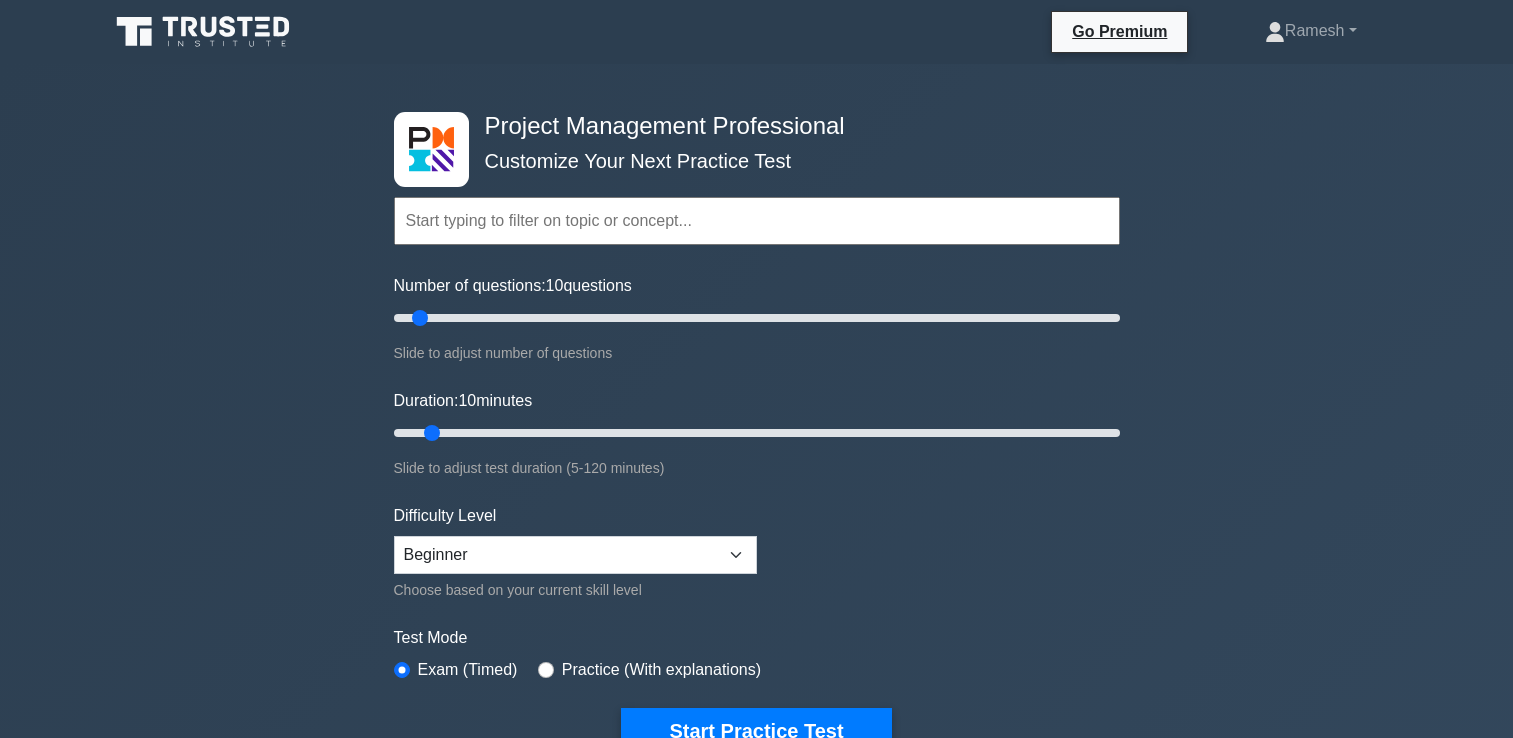 scroll, scrollTop: 400, scrollLeft: 0, axis: vertical 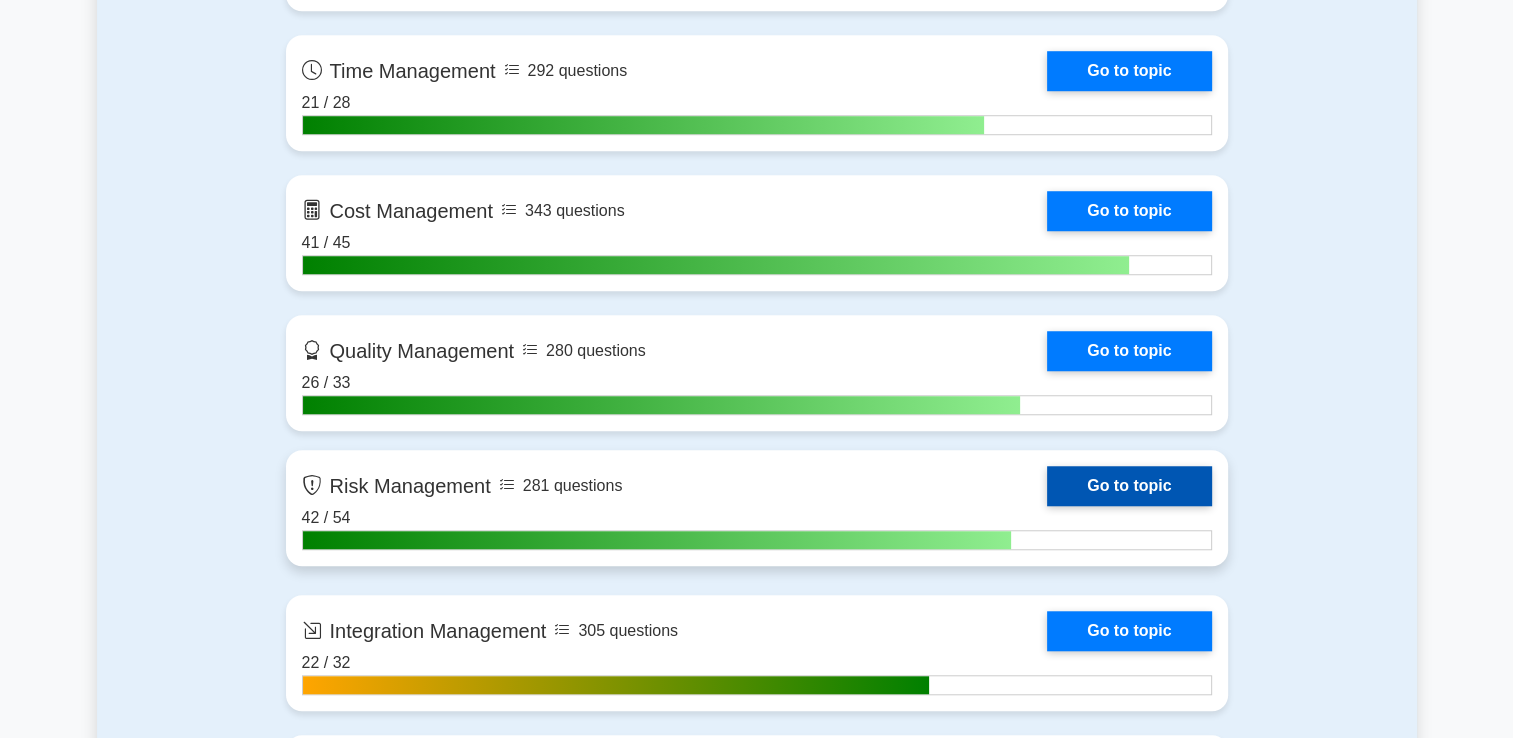 click on "Go to topic" at bounding box center [1129, 486] 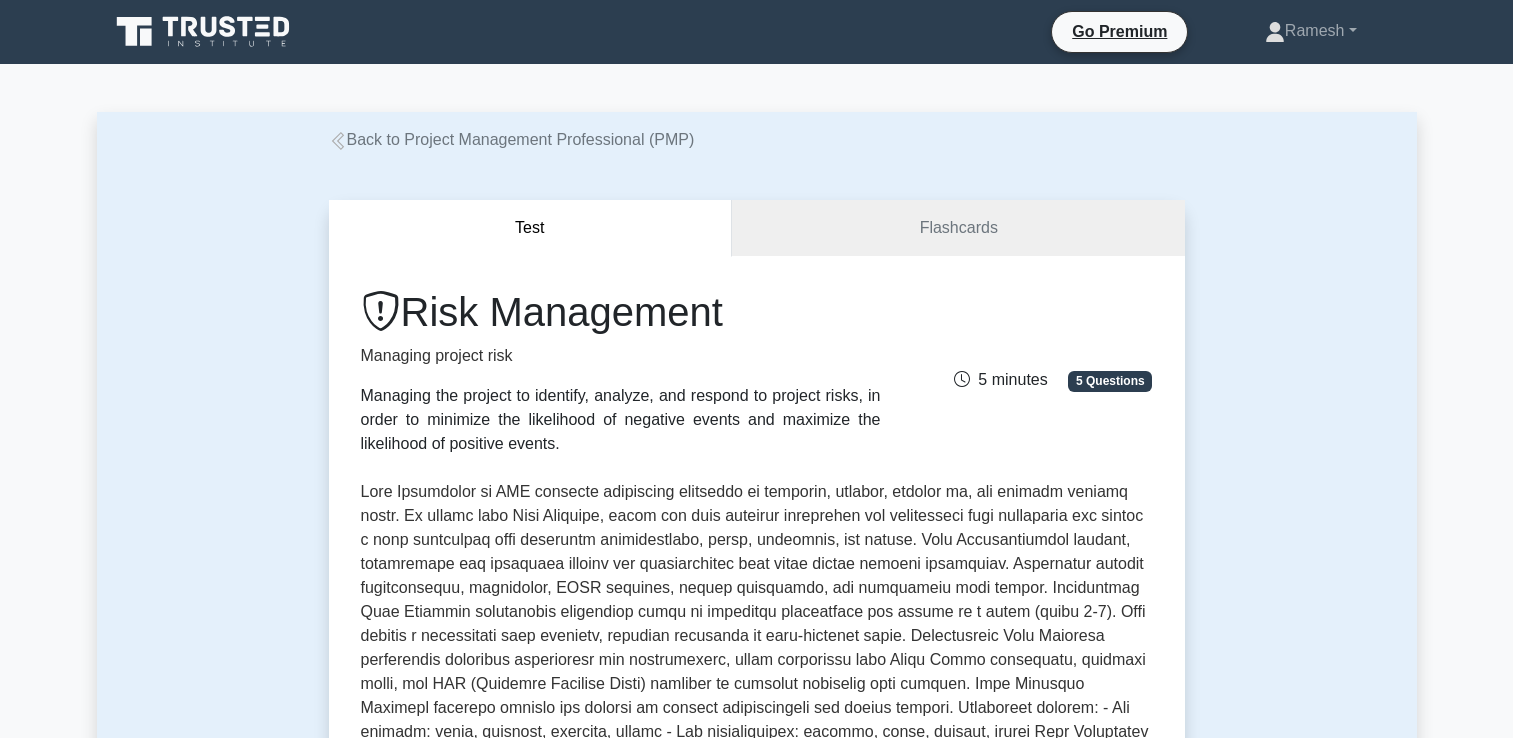 scroll, scrollTop: 0, scrollLeft: 0, axis: both 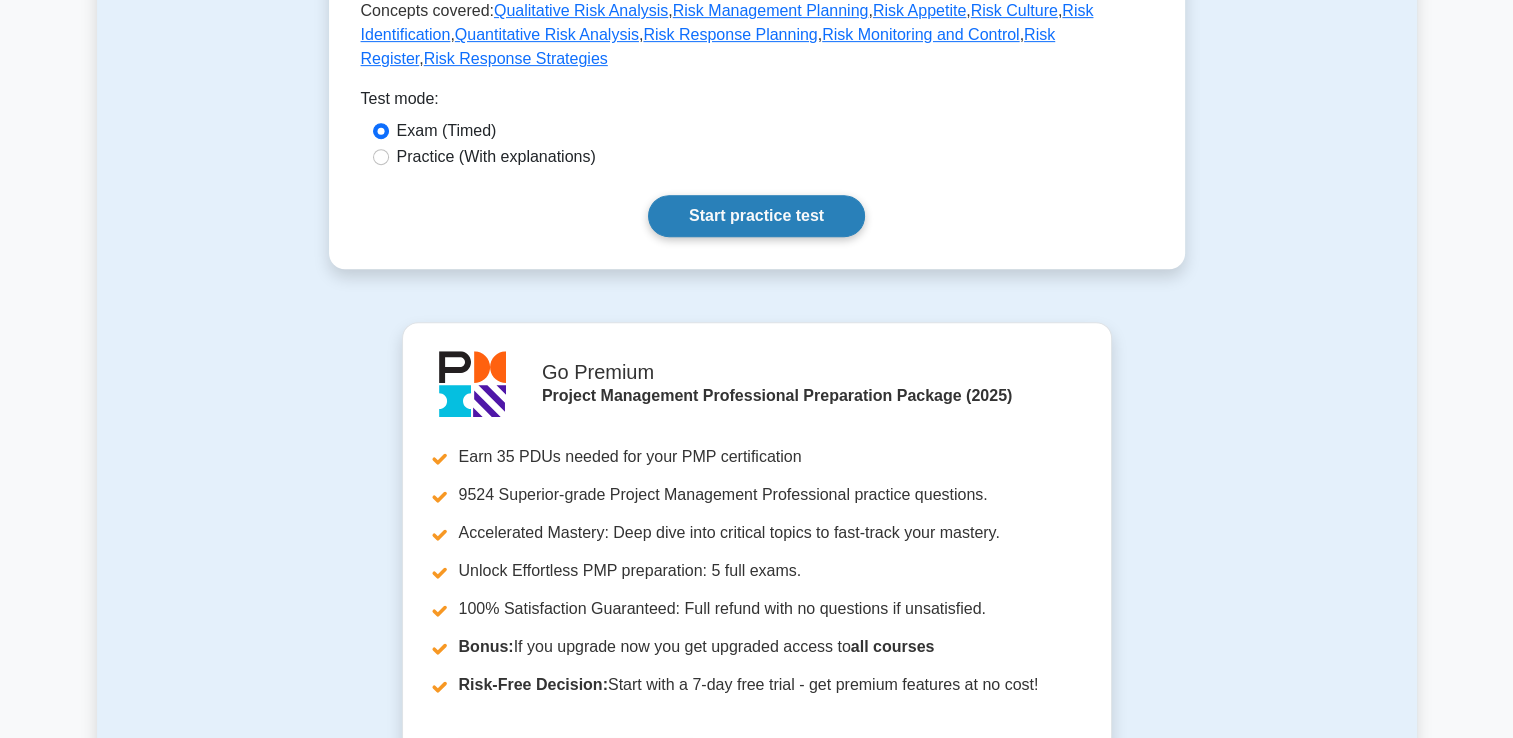 click on "Start practice test" at bounding box center (756, 216) 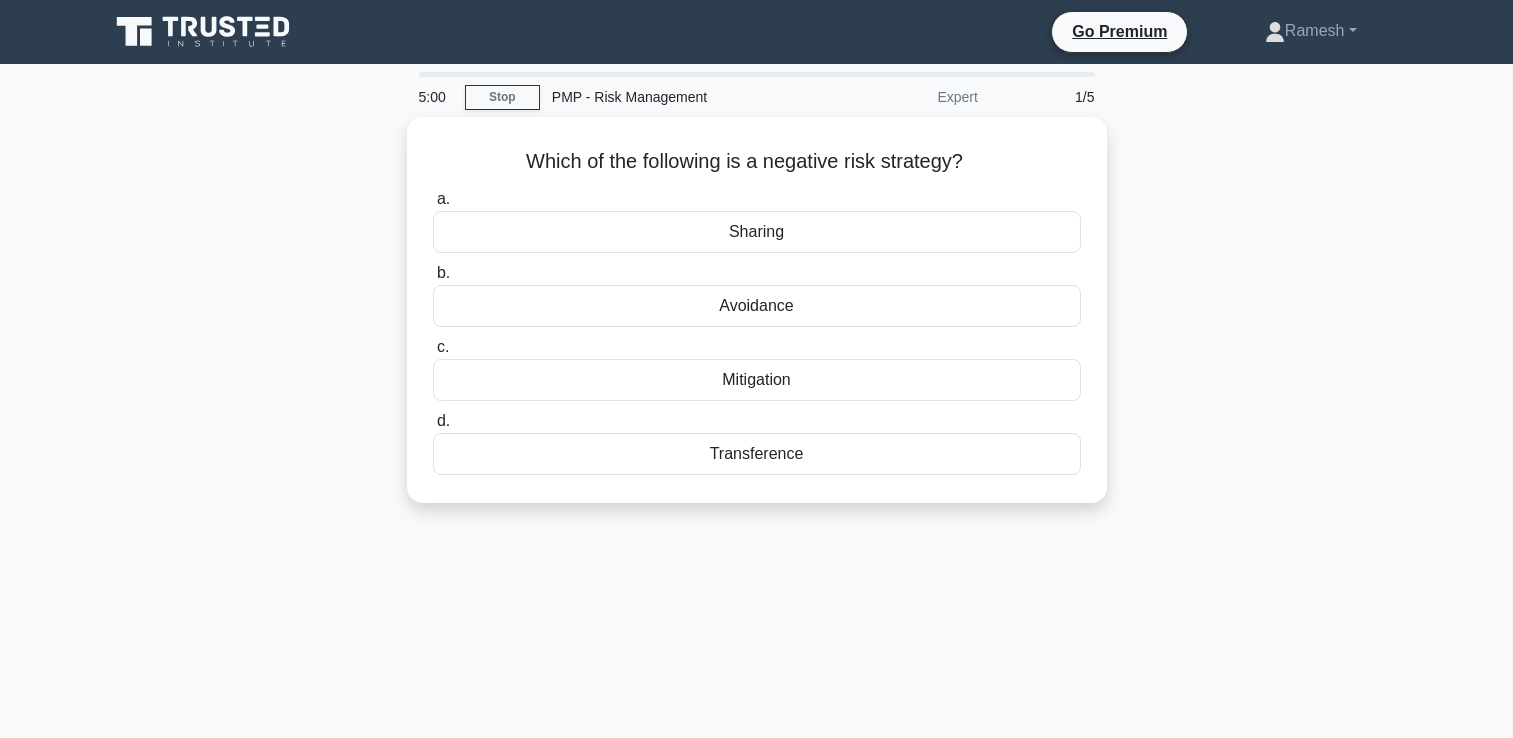 scroll, scrollTop: 36, scrollLeft: 0, axis: vertical 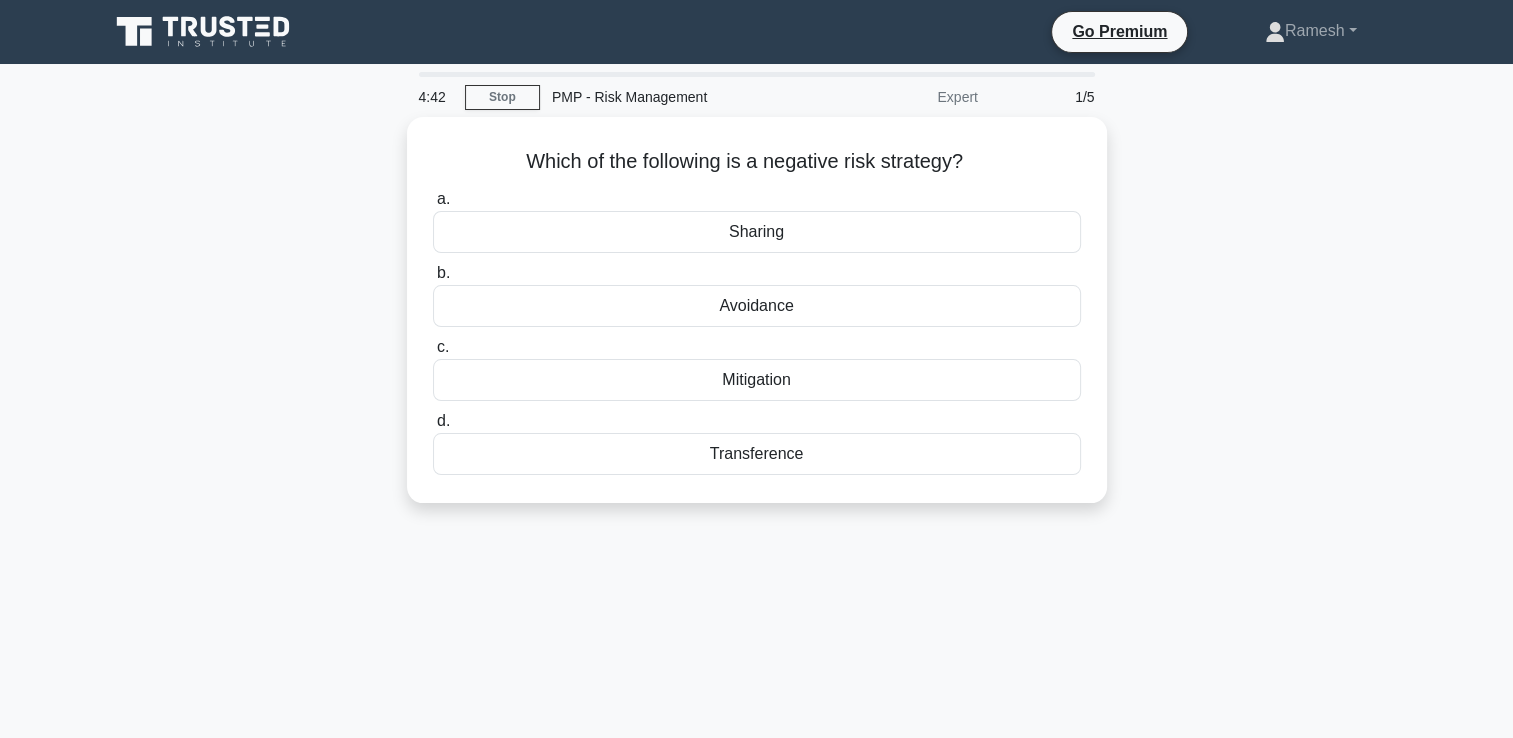drag, startPoint x: 524, startPoint y: 158, endPoint x: 801, endPoint y: 505, distance: 444.00226 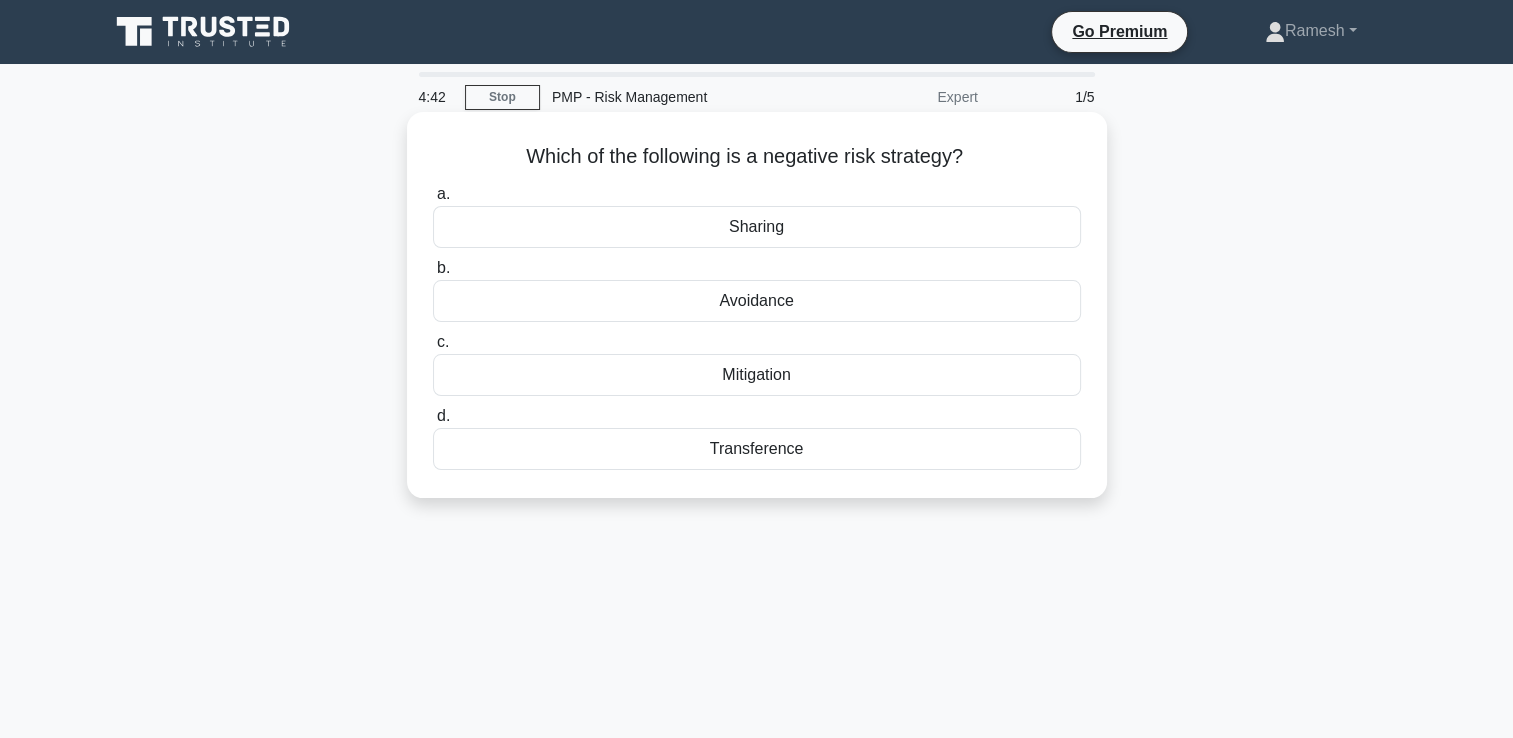 drag, startPoint x: 801, startPoint y: 505, endPoint x: 745, endPoint y: 466, distance: 68.24222 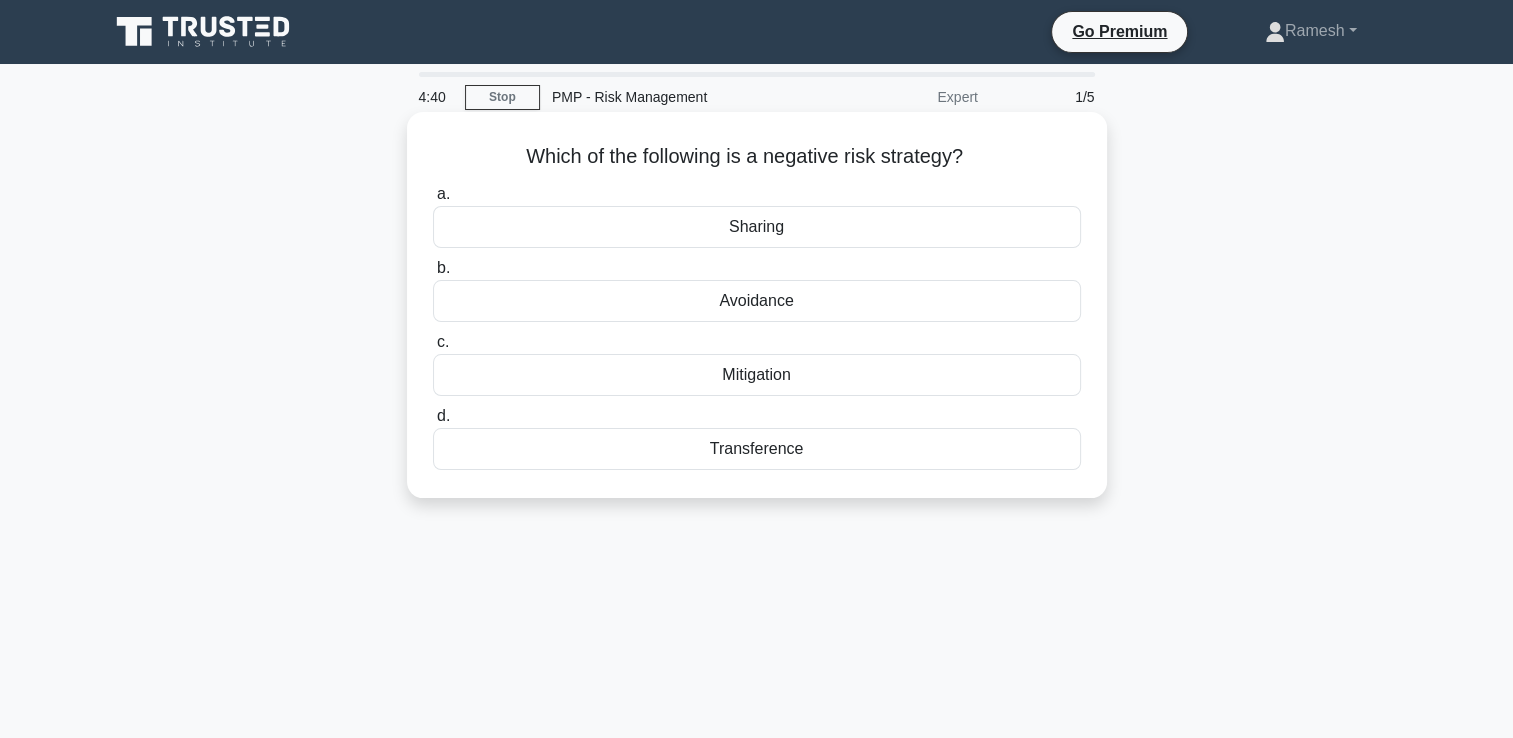 copy on "Which of the following is a negative risk strategy?
.spinner_0XTQ{transform-origin:center;animation:spinner_y6GP .75s linear infinite}@keyframes spinner_y6GP{100%{transform:rotate(360deg)}}
a.
Sharing
b.
Avoidance
c.
Mitigation
d.
Transference" 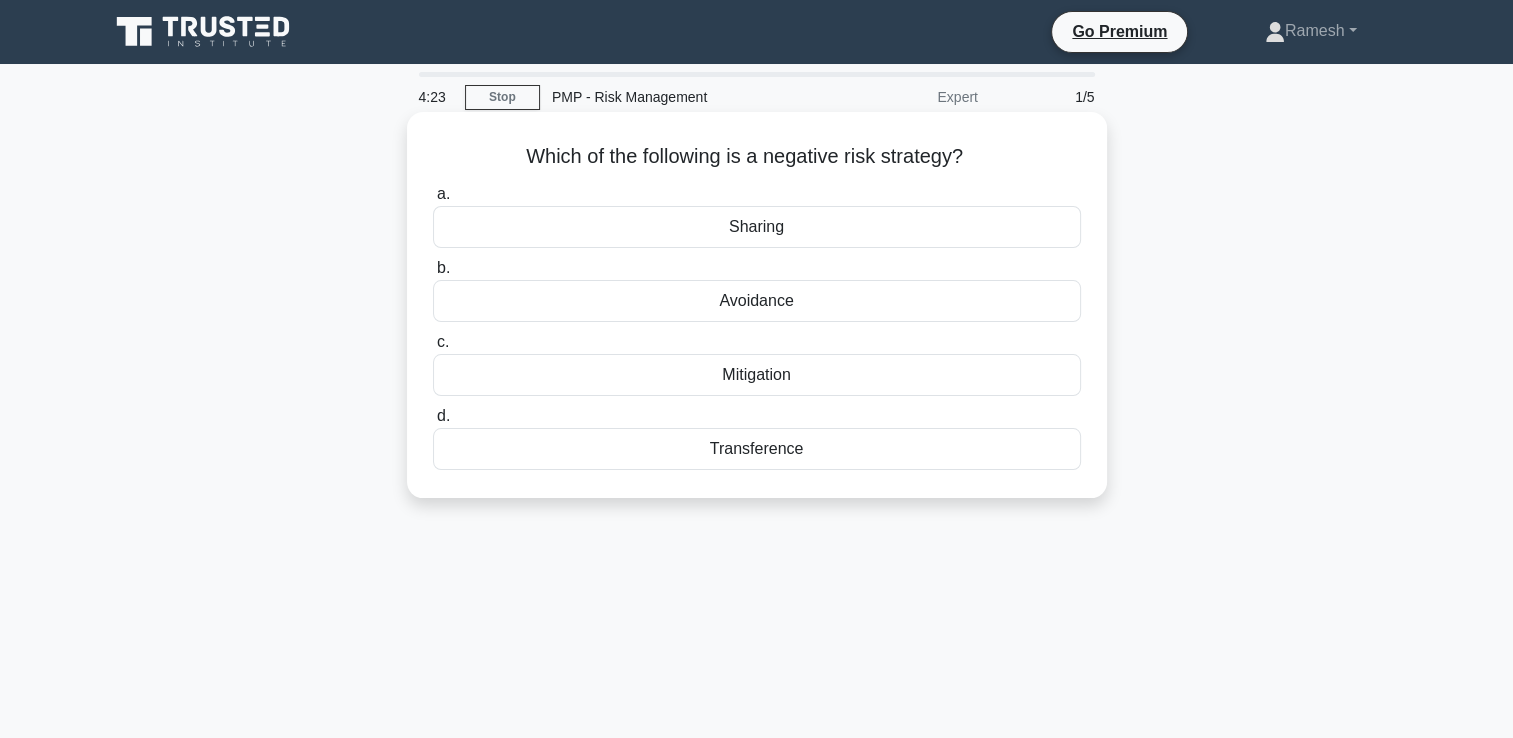 click on "Avoidance" at bounding box center (757, 301) 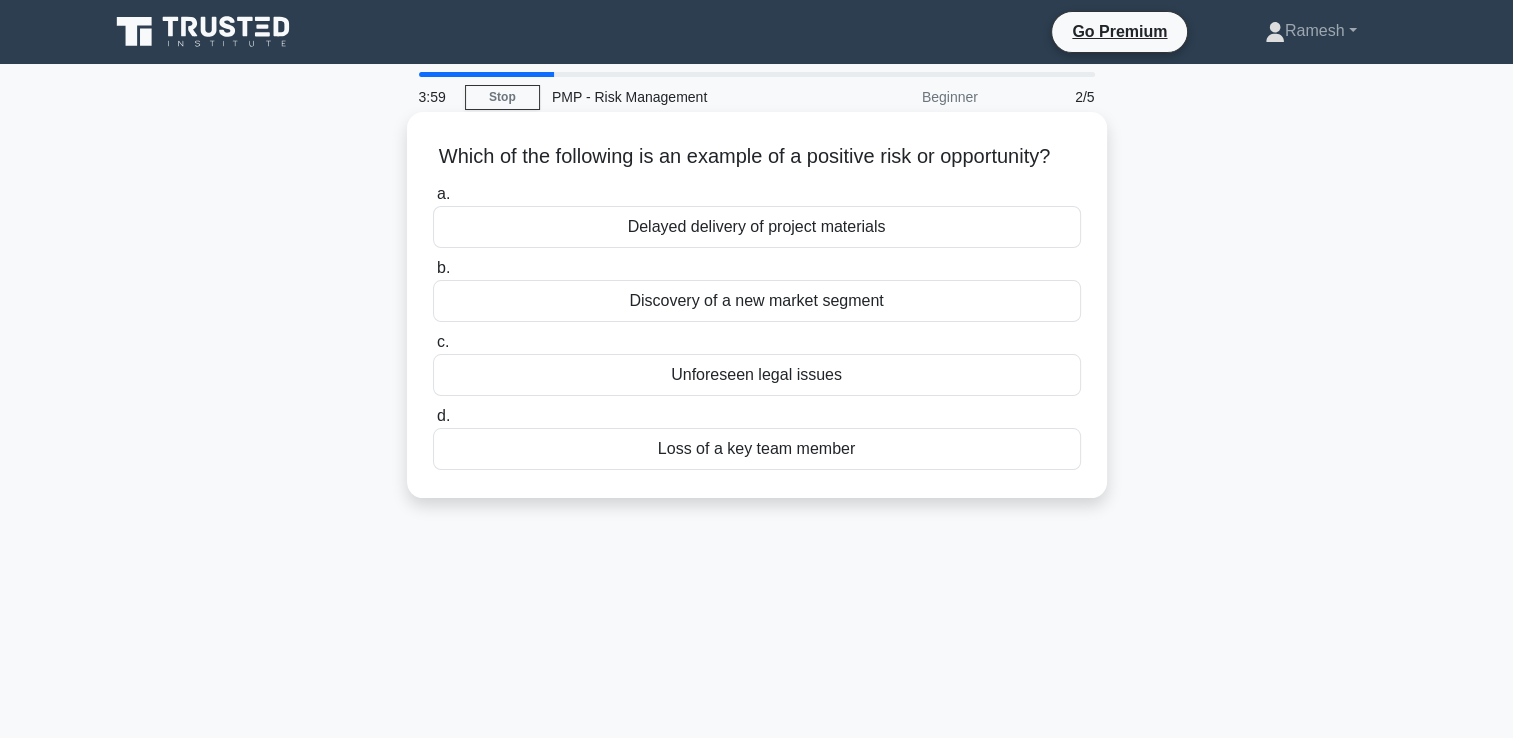 drag, startPoint x: 441, startPoint y: 154, endPoint x: 900, endPoint y: 518, distance: 585.8131 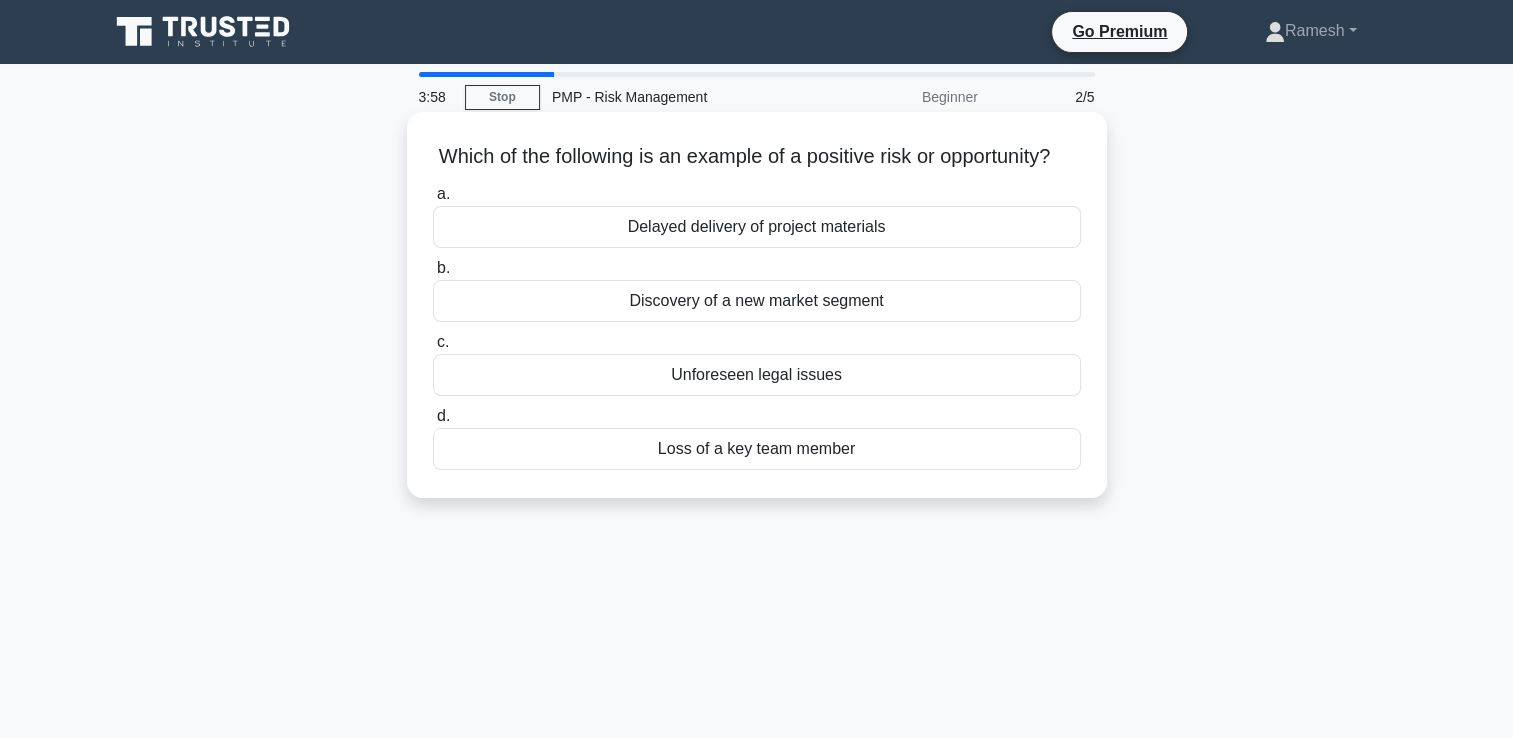 drag, startPoint x: 900, startPoint y: 518, endPoint x: 800, endPoint y: 396, distance: 157.74663 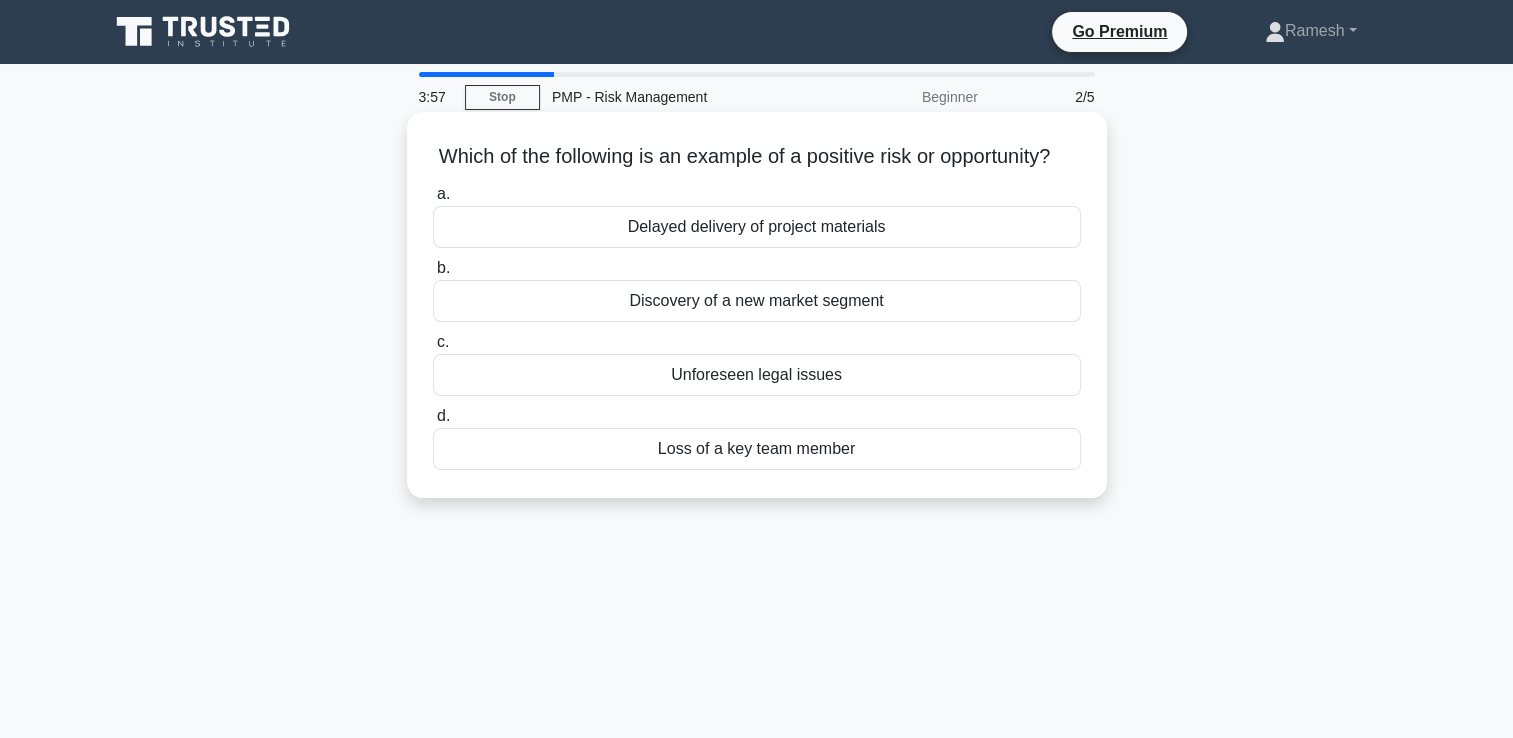 copy on "Which of the following is an example of a positive risk or opportunity?
.spinner_0XTQ{transform-origin:center;animation:spinner_y6GP .75s linear infinite}@keyframes spinner_y6GP{100%{transform:rotate(360deg)}}
a.
Delayed delivery of project materials
b.
Discovery of a new market segment
c.
Unforeseen legal issues
d.
Loss of a key team member" 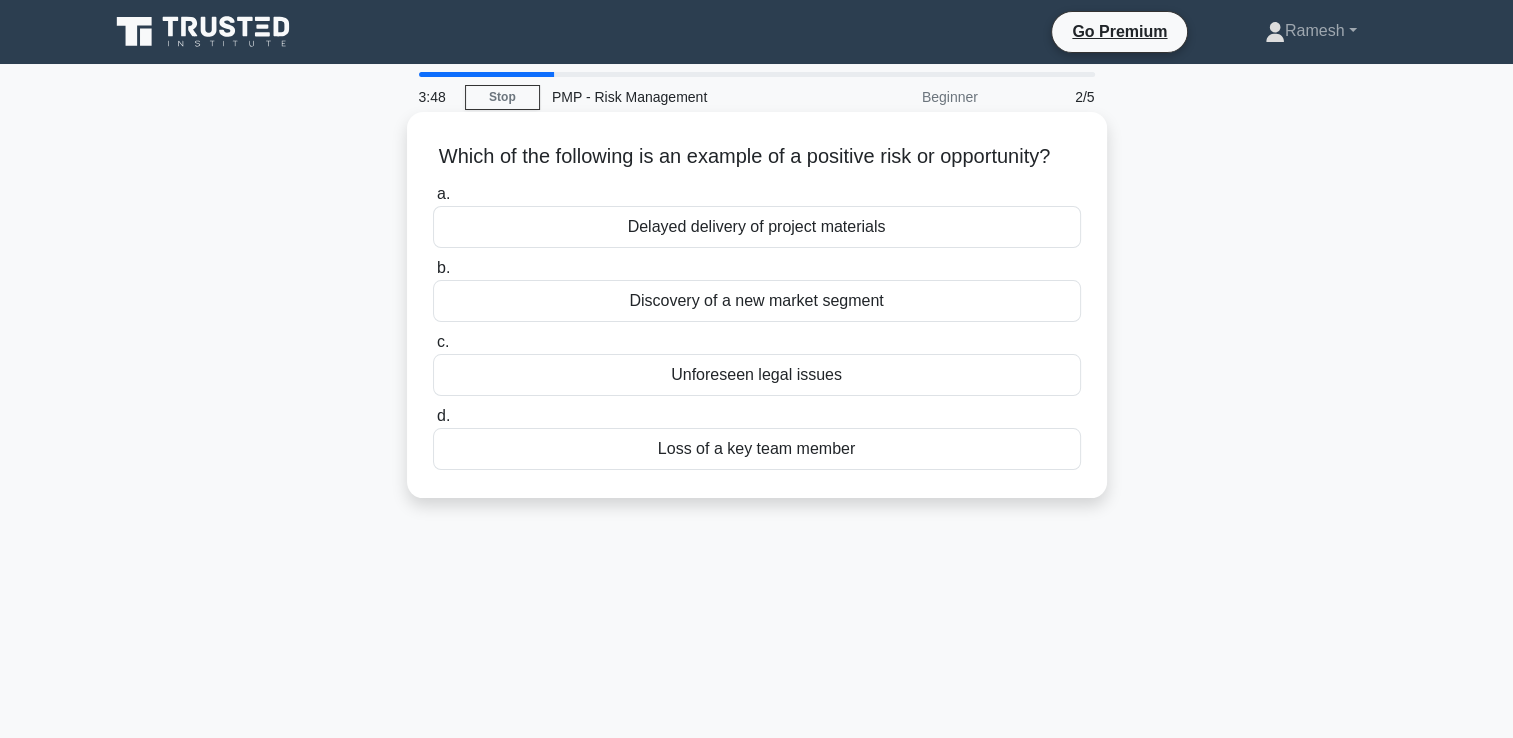 click on "Discovery of a new market segment" at bounding box center (757, 301) 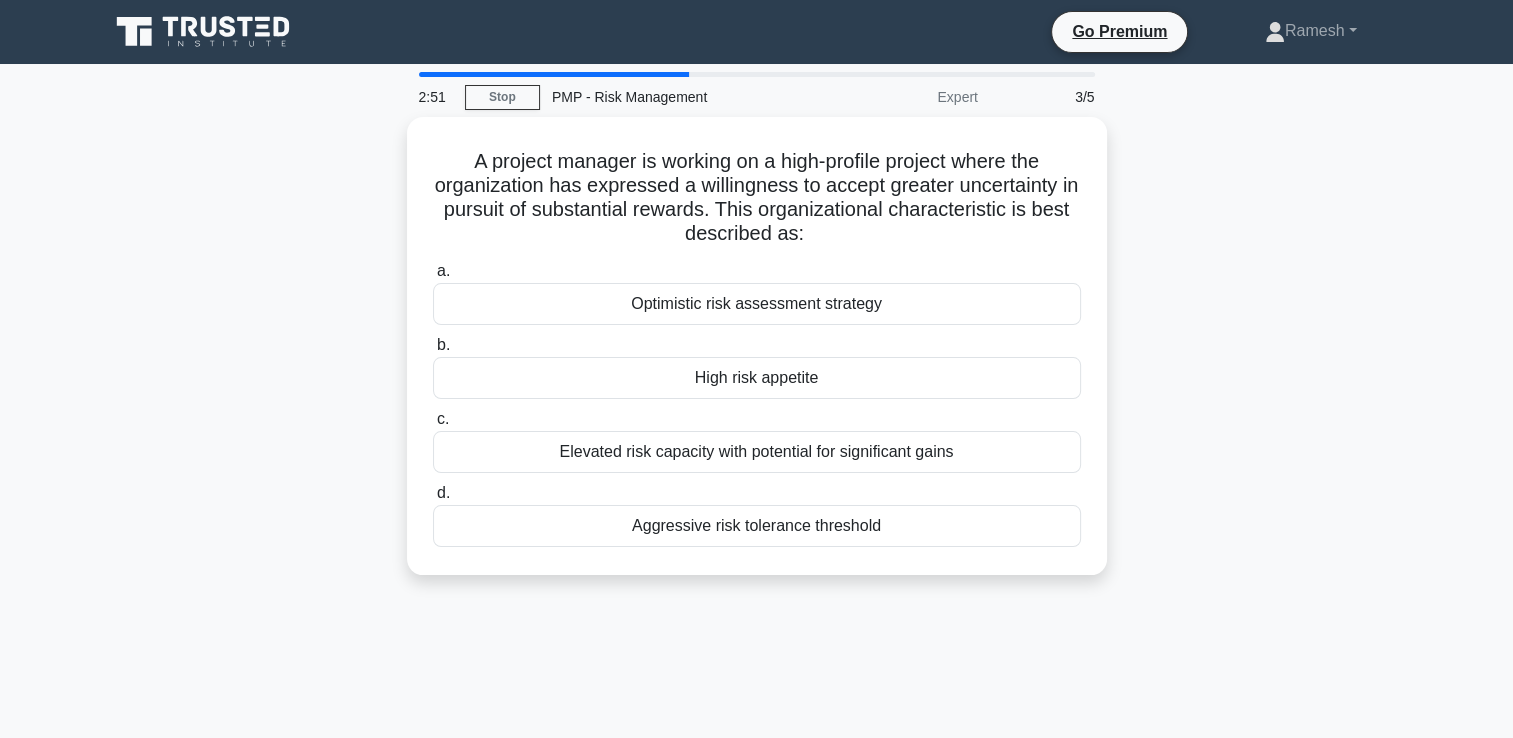 drag, startPoint x: 468, startPoint y: 147, endPoint x: 962, endPoint y: 576, distance: 654.27594 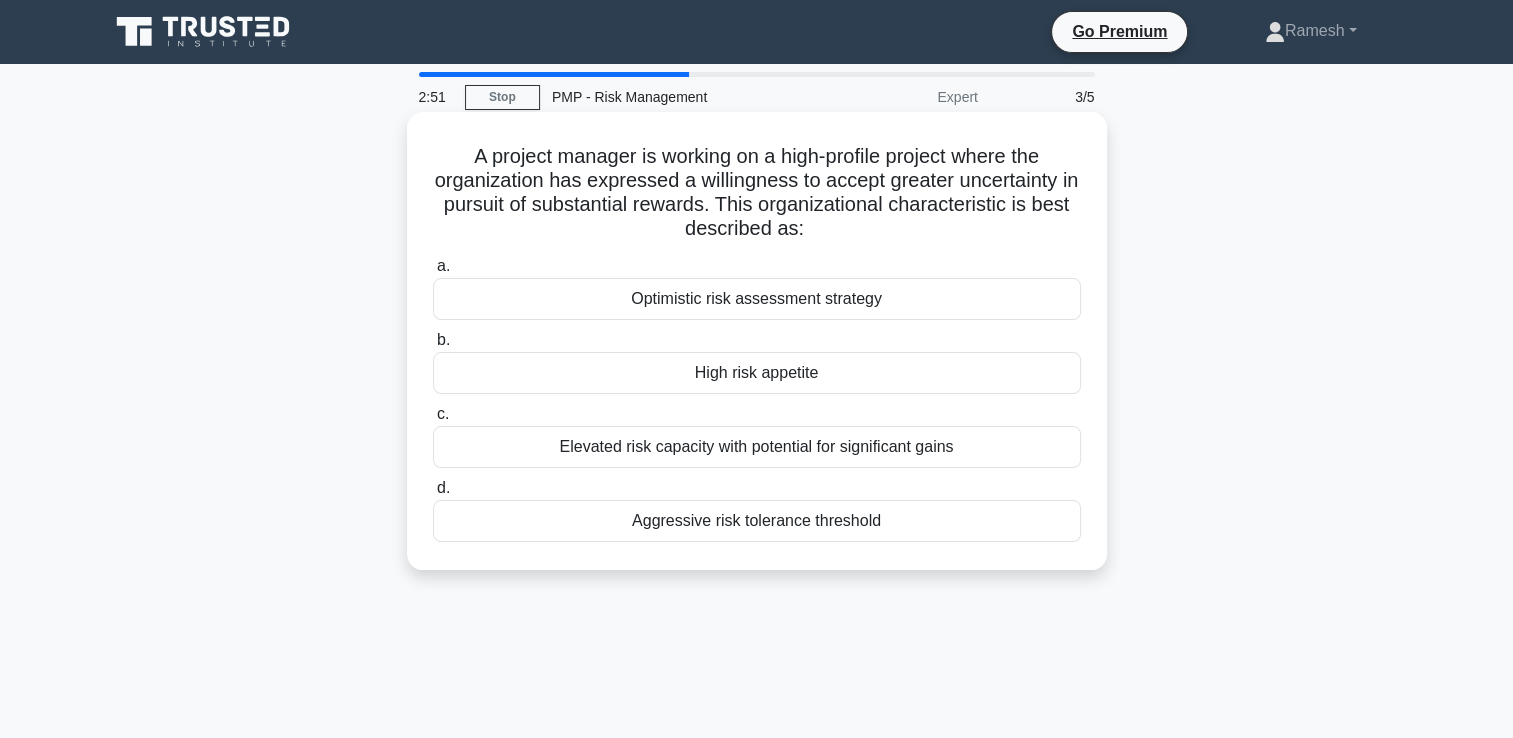 drag, startPoint x: 961, startPoint y: 574, endPoint x: 864, endPoint y: 533, distance: 105.30907 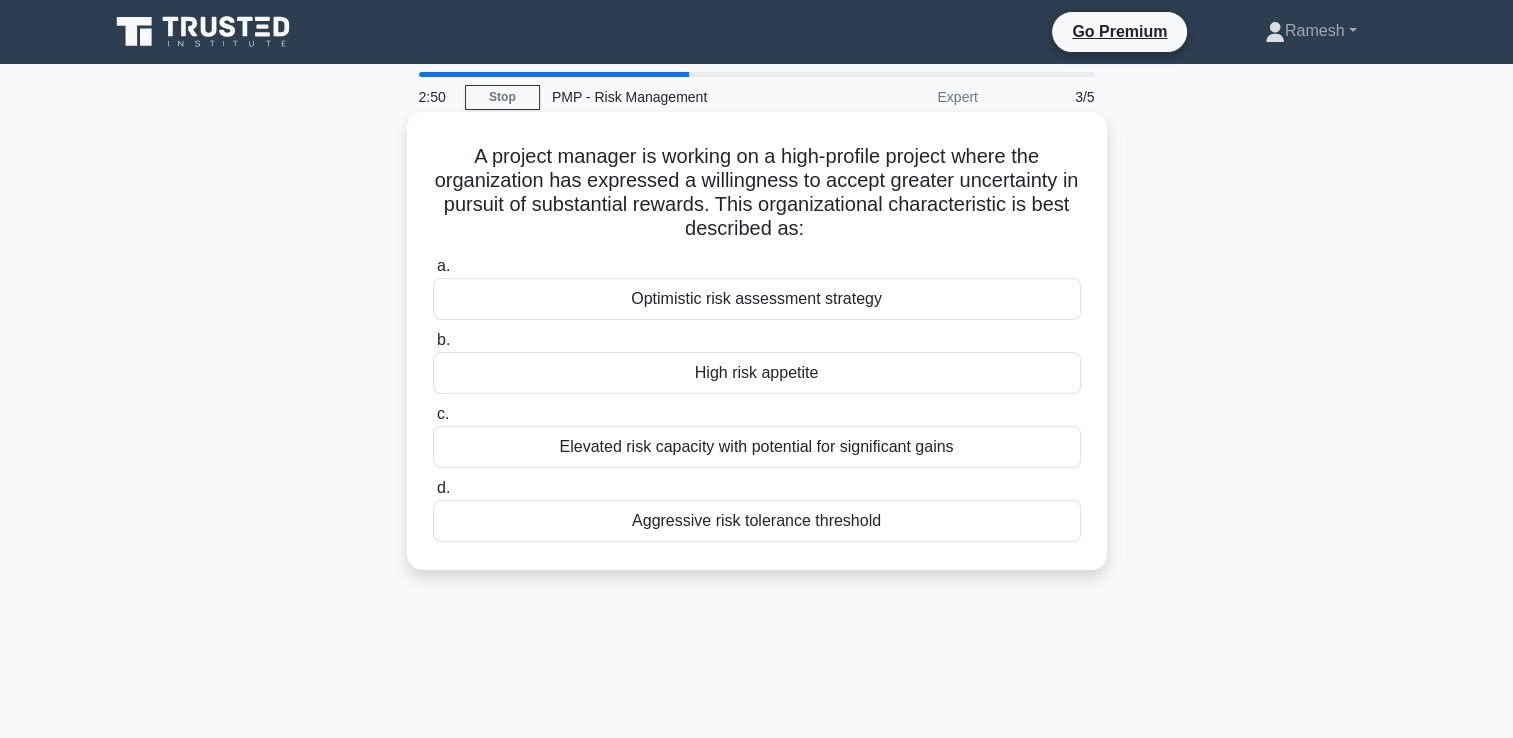 copy on "A project manager is working on a high-profile project where the organization has expressed a willingness to accept greater uncertainty in pursuit of substantial rewards. This organizational characteristic is best described as:
.spinner_0XTQ{transform-origin:center;animation:spinner_y6GP .75s linear infinite}@keyframes spinner_y6GP{100%{transform:rotate(360deg)}}
a.
Optimistic risk assessment strategy
b.
High risk appetite
c.
Elevated risk capacity with potential for significant gains
d.
Aggressive risk tolerance threshold" 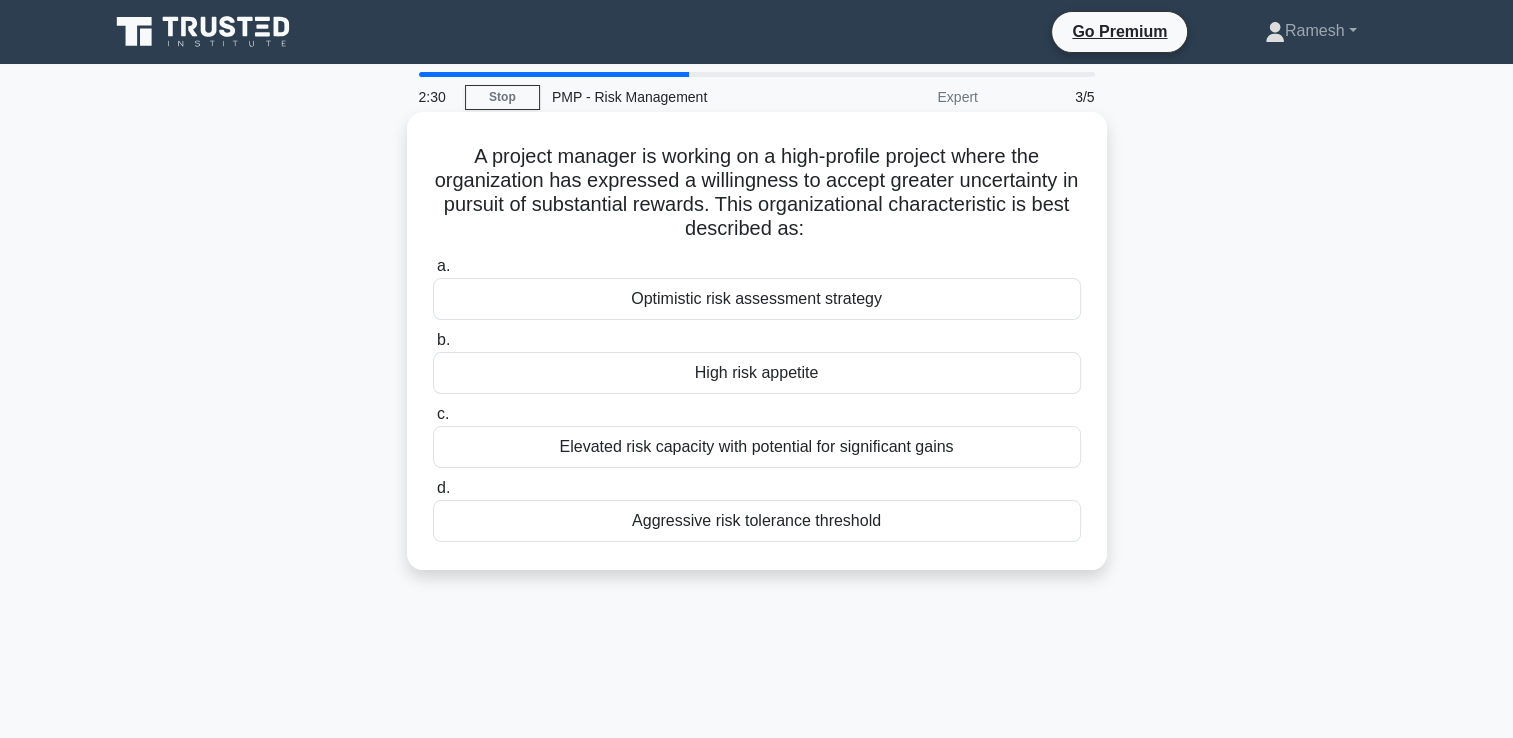 click on "High risk appetite" at bounding box center [757, 373] 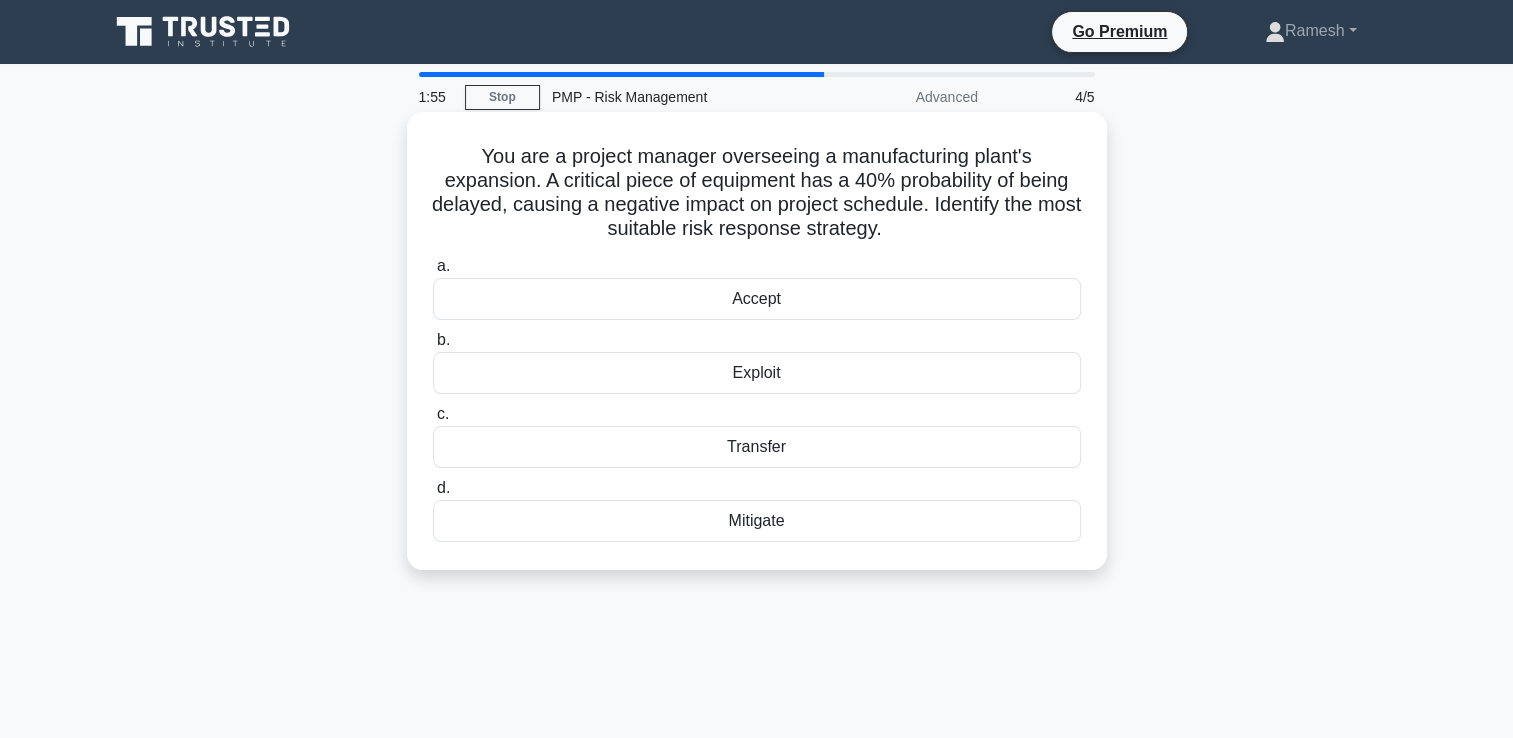 drag, startPoint x: 480, startPoint y: 158, endPoint x: 816, endPoint y: 542, distance: 510.247 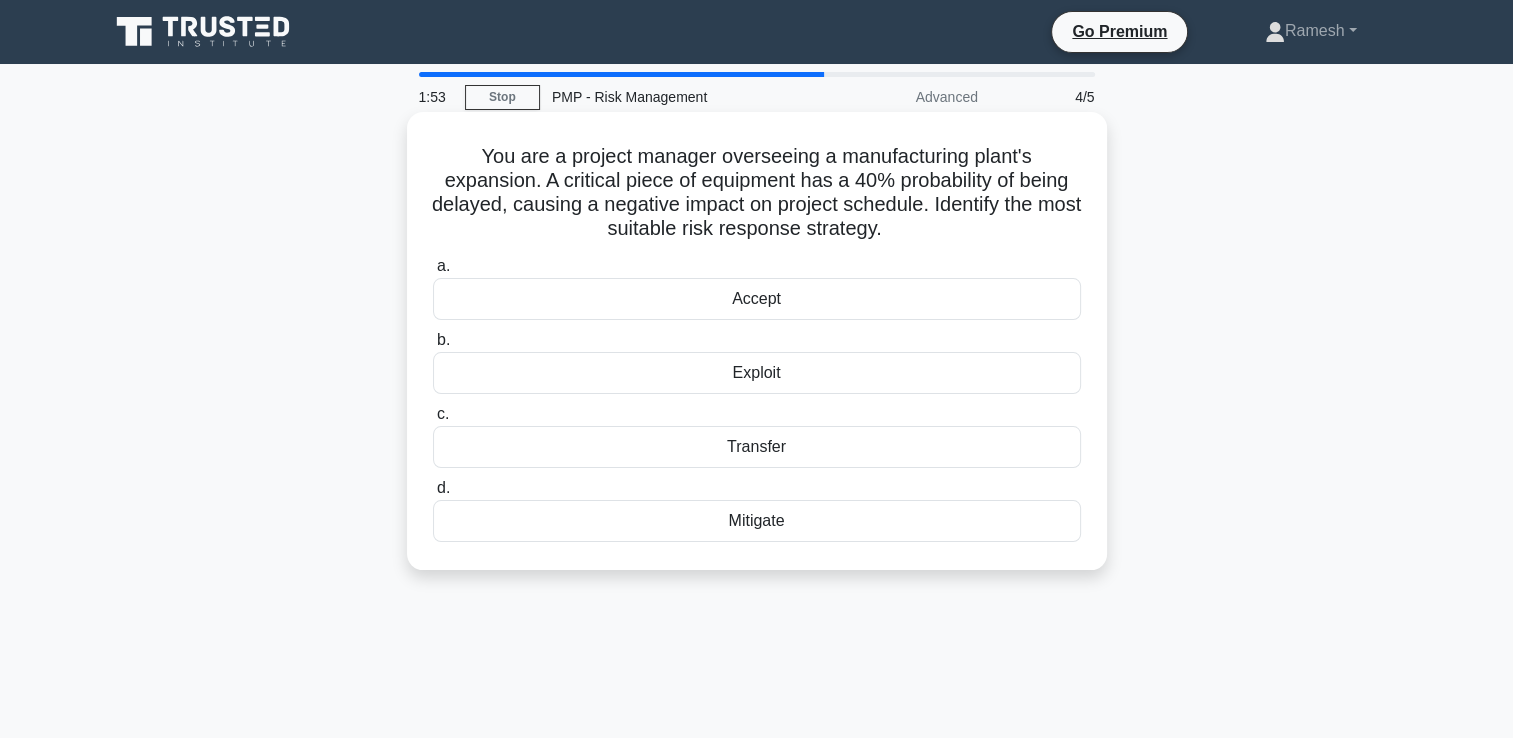 copy on "ou are a project manager overseeing a manufacturing plant's expansion. A critical piece of equipment has a 40% probability of being delayed, causing a negative impact on project schedule. Identify the most suitable risk response strategy.
.spinner_0XTQ{transform-origin:center;animation:spinner_y6GP .75s linear infinite}@keyframes spinner_y6GP{100%{transform:rotate(360deg)}}
a.
Accept
b.
Exploit
c.
Transfer
d.
Mitigate" 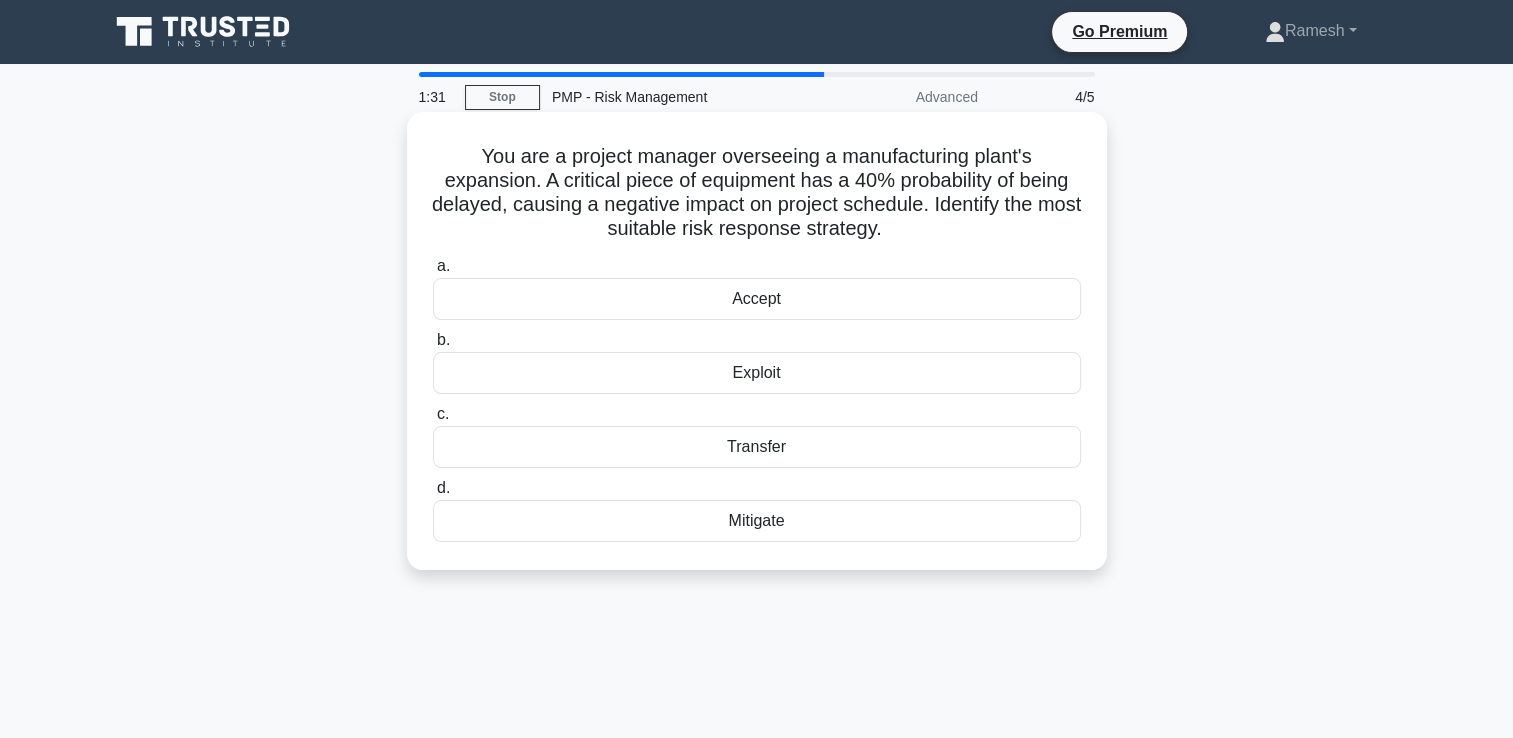 click on "Mitigate" at bounding box center (757, 521) 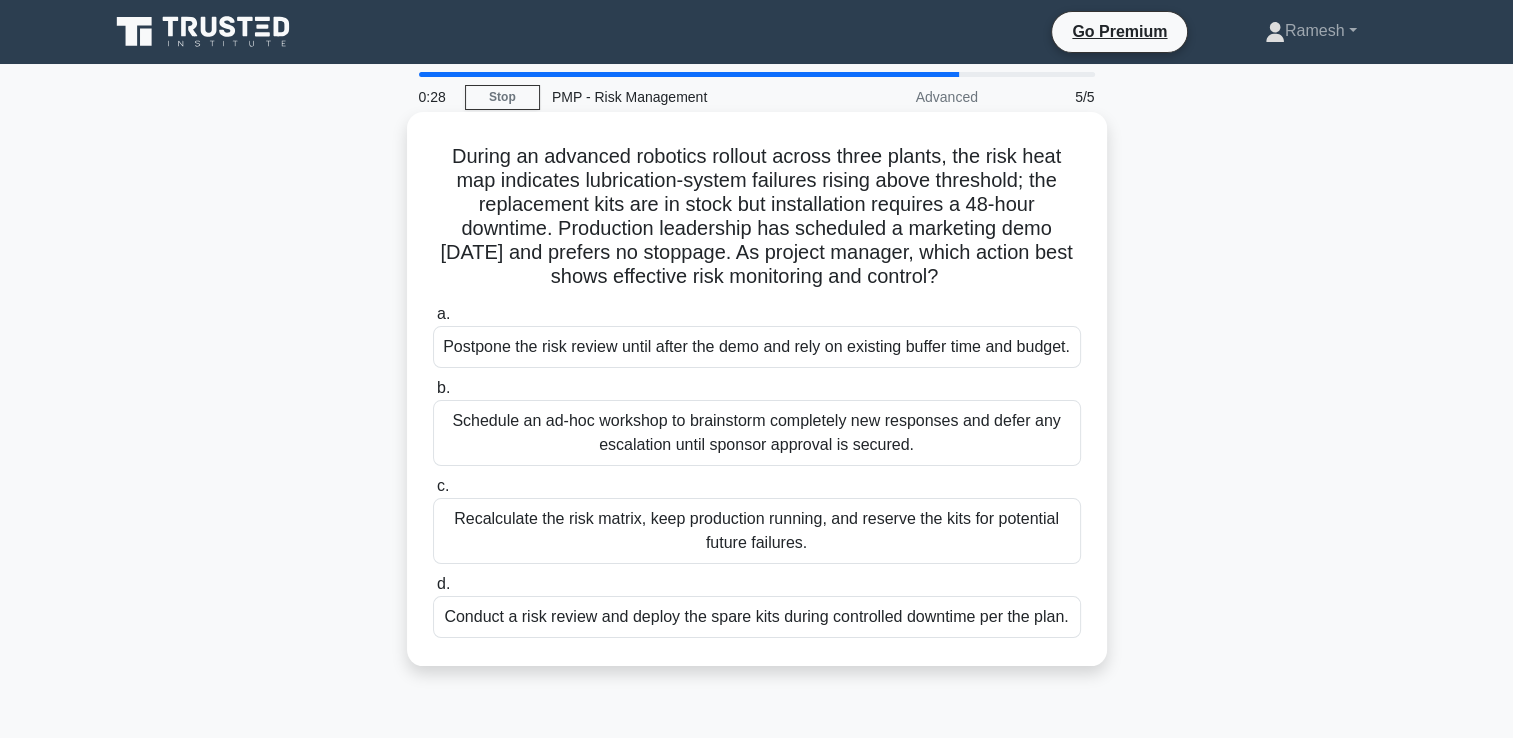 click on "Schedule an ad-hoc workshop to brainstorm completely new responses and defer any escalation until sponsor approval is secured." at bounding box center [757, 433] 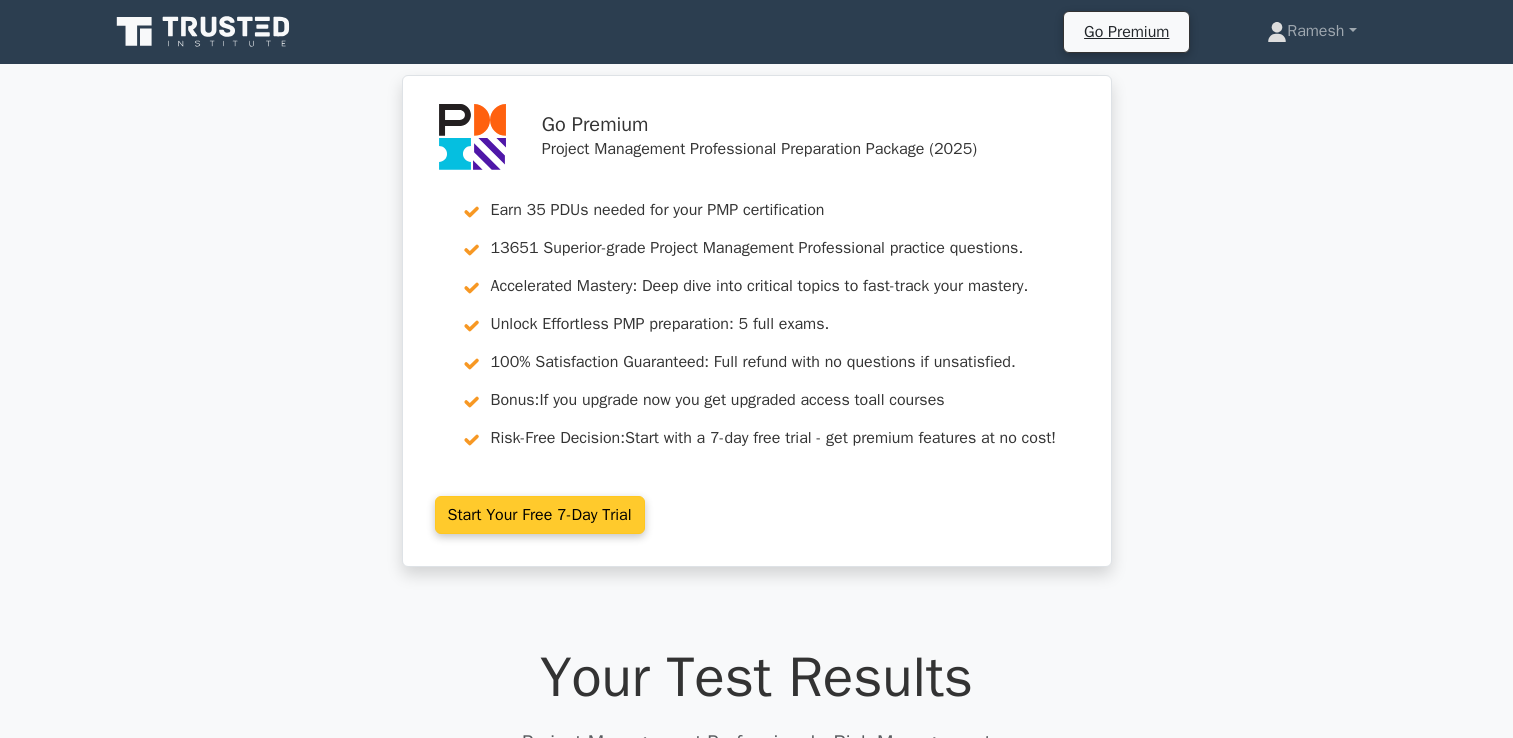 scroll, scrollTop: 129, scrollLeft: 0, axis: vertical 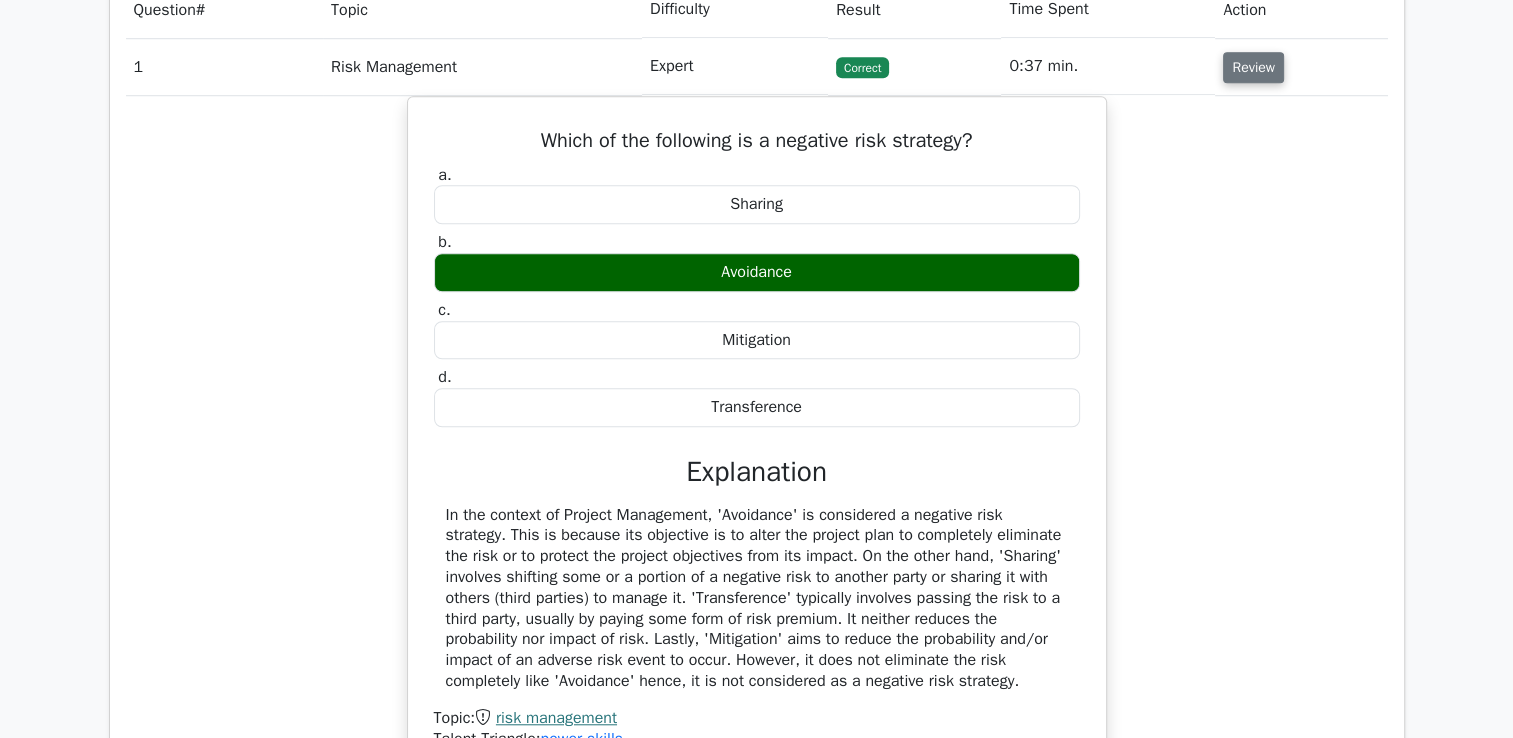 click on "Review" at bounding box center (1253, 67) 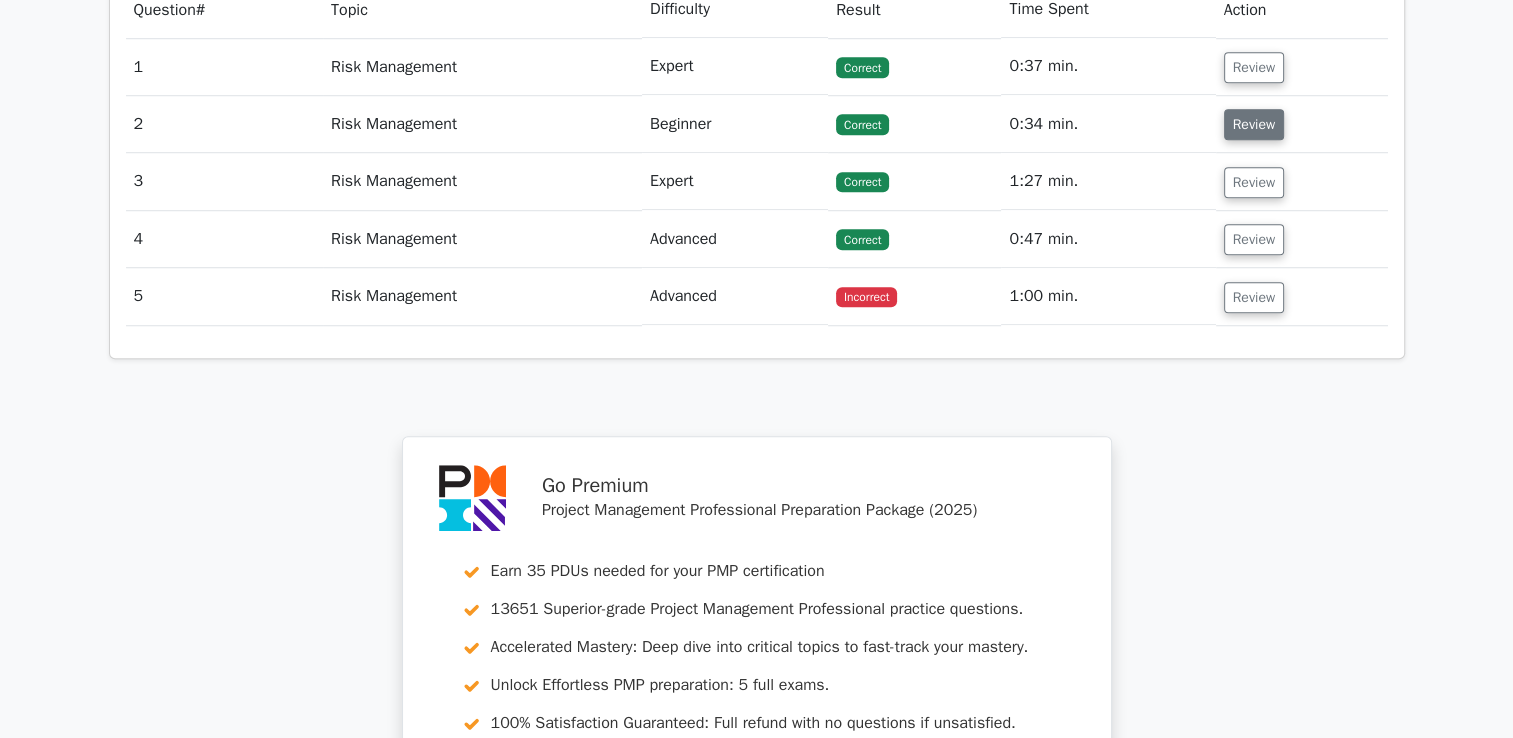 click on "Review" at bounding box center (1254, 124) 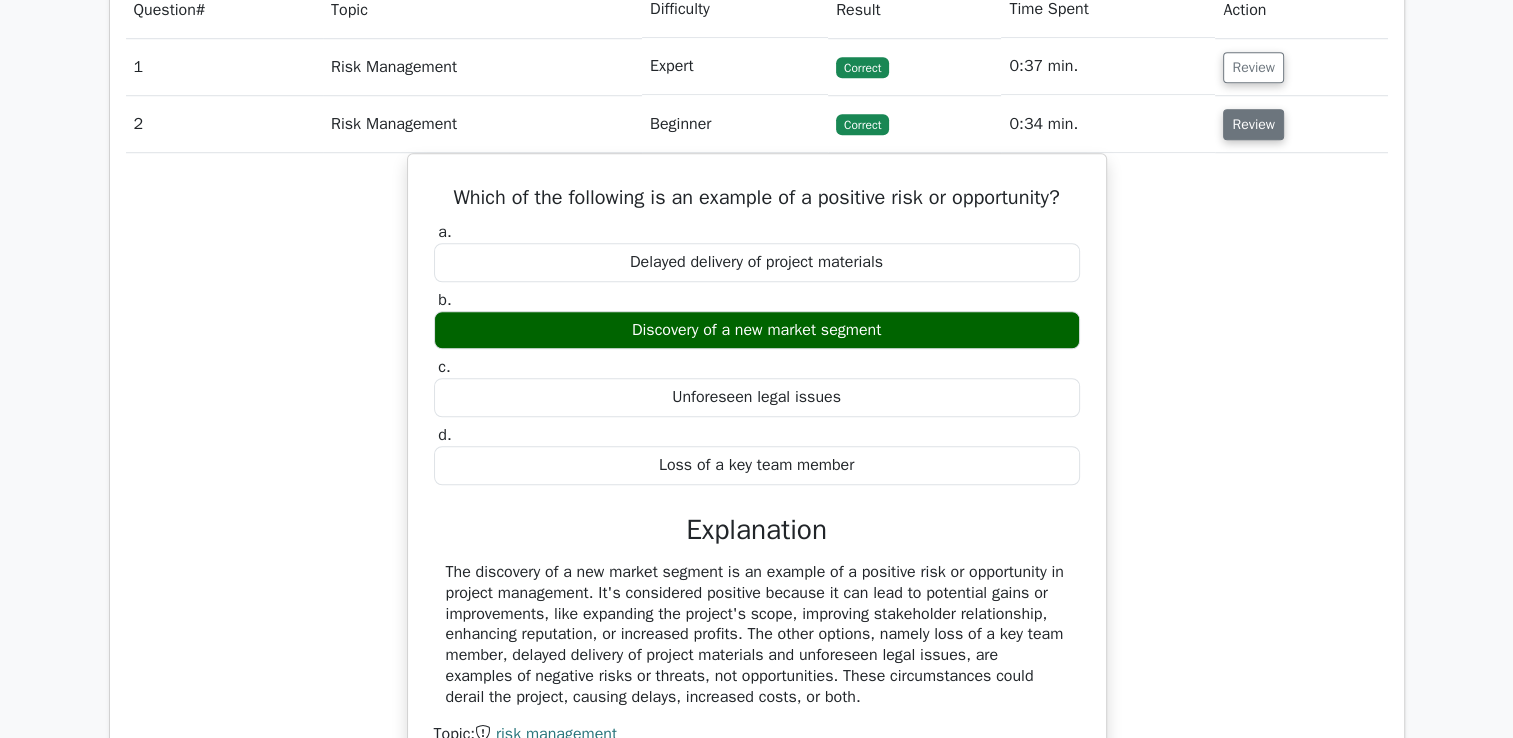 click on "Review" at bounding box center [1253, 124] 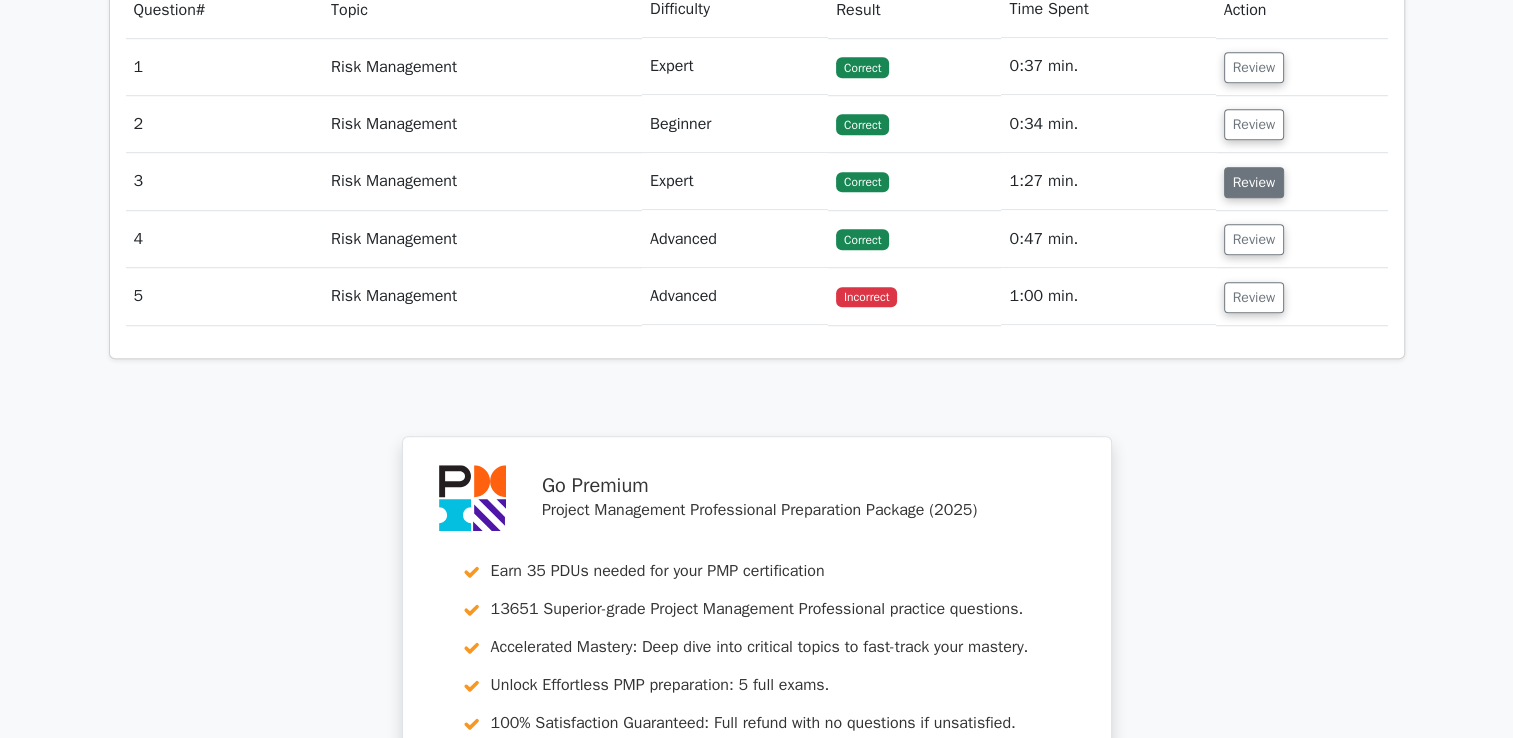 click on "Review" at bounding box center (1254, 182) 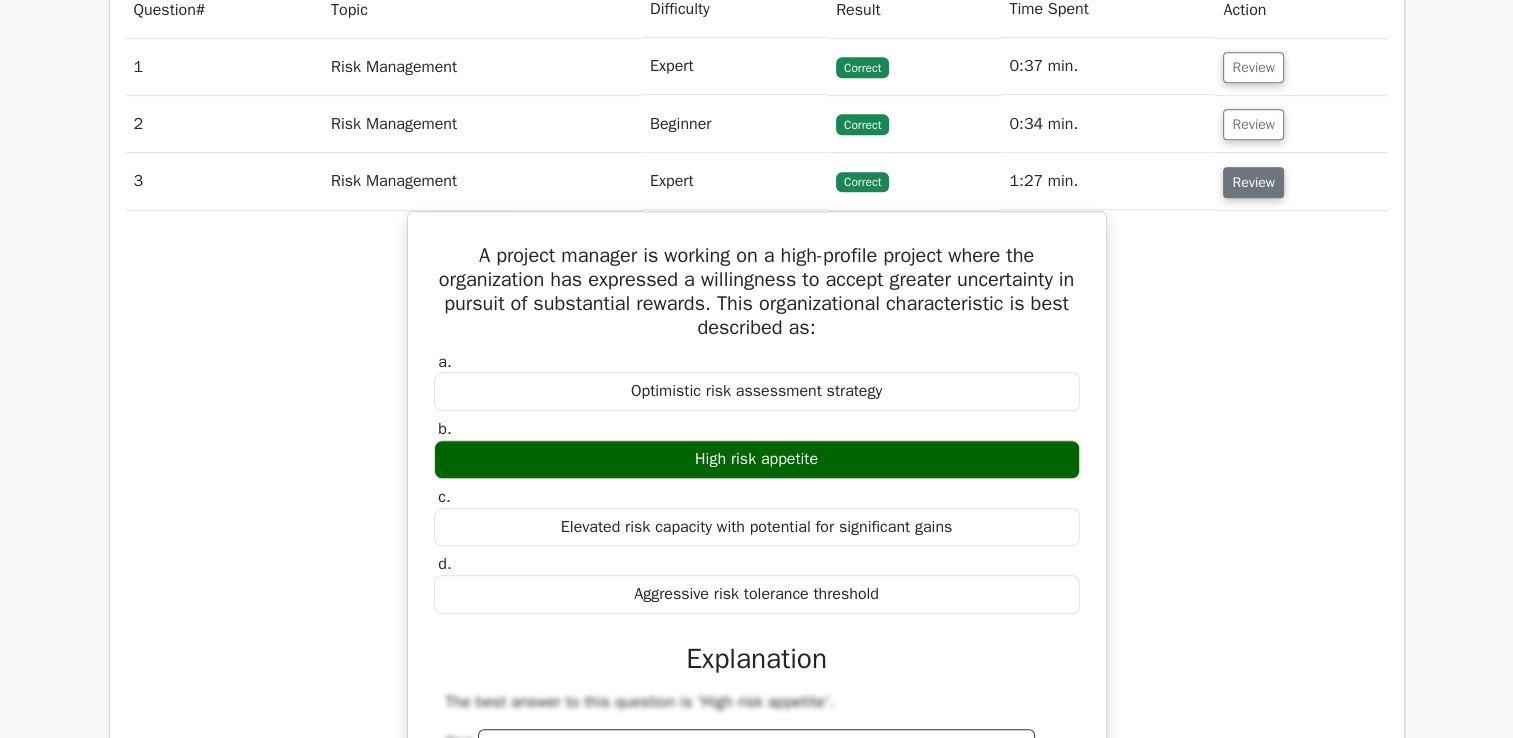 click on "Review" at bounding box center [1253, 182] 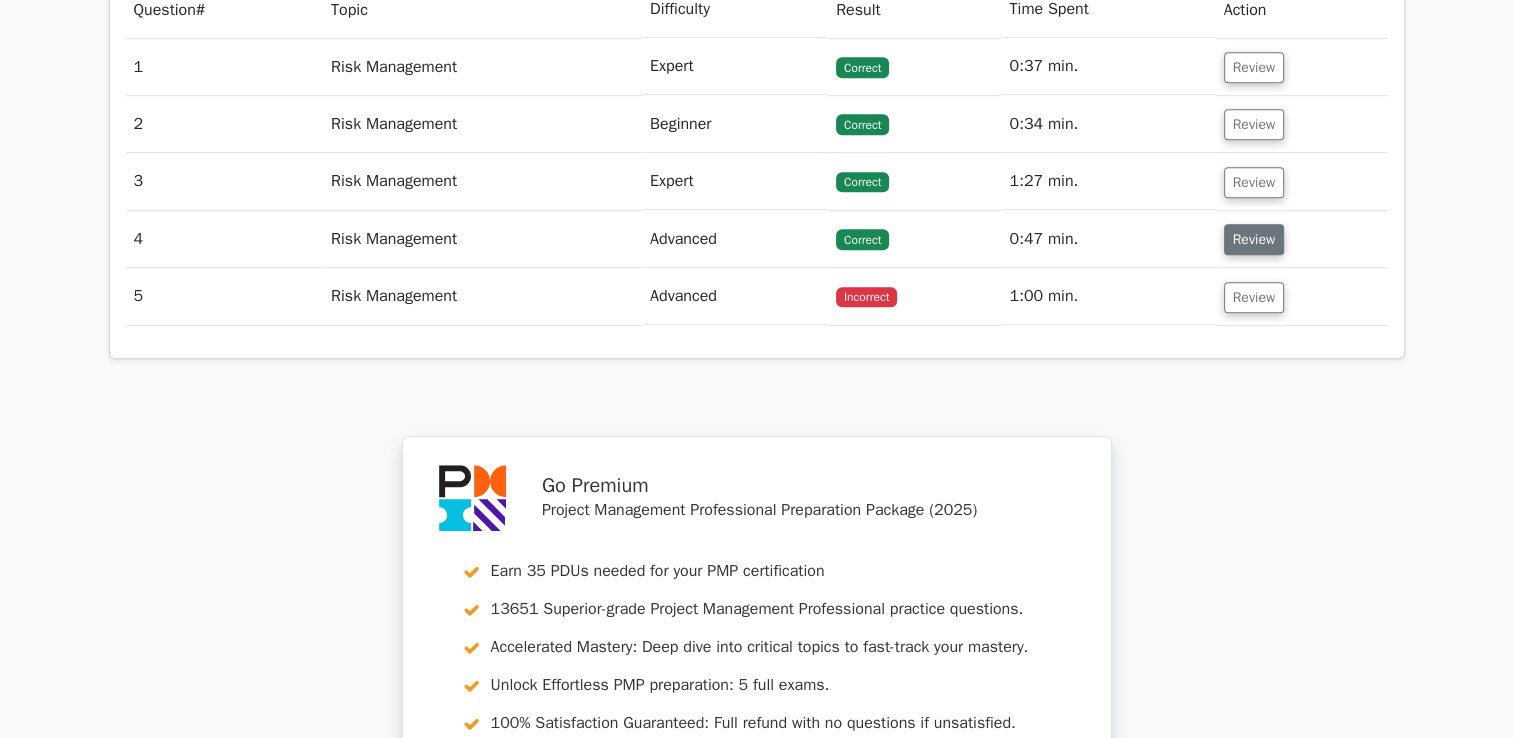 click on "Review" at bounding box center (1254, 239) 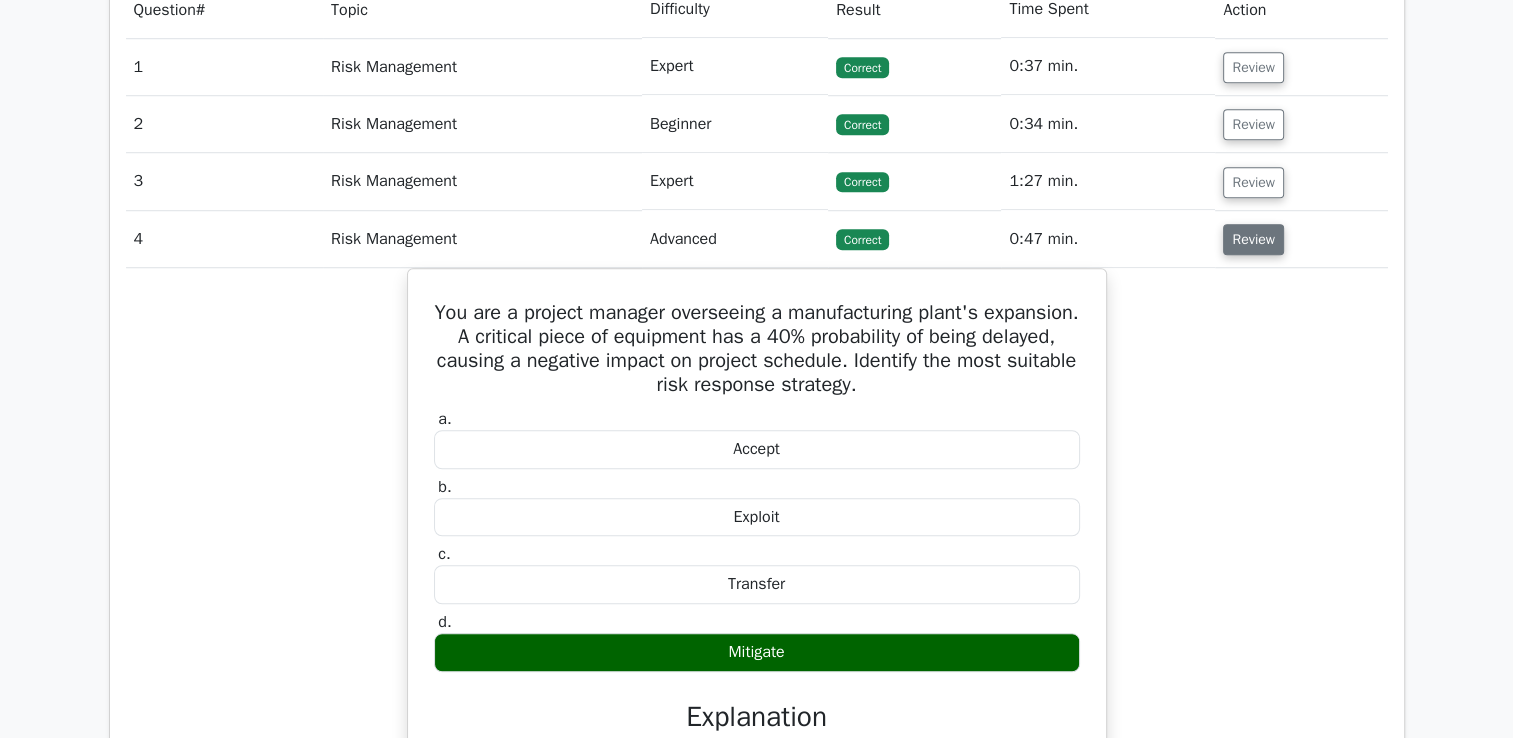 click on "Review" at bounding box center (1253, 239) 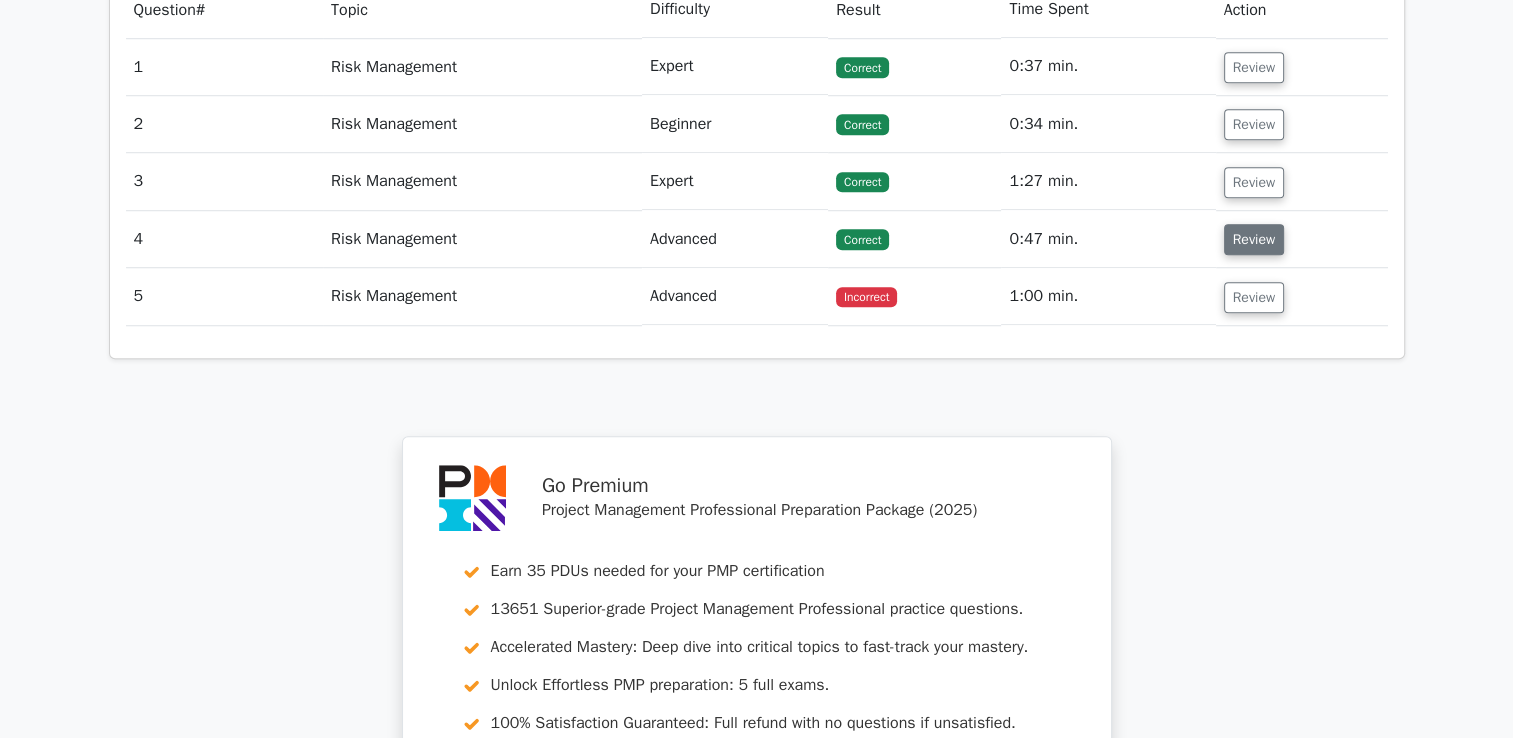 click on "Review" at bounding box center [1254, 239] 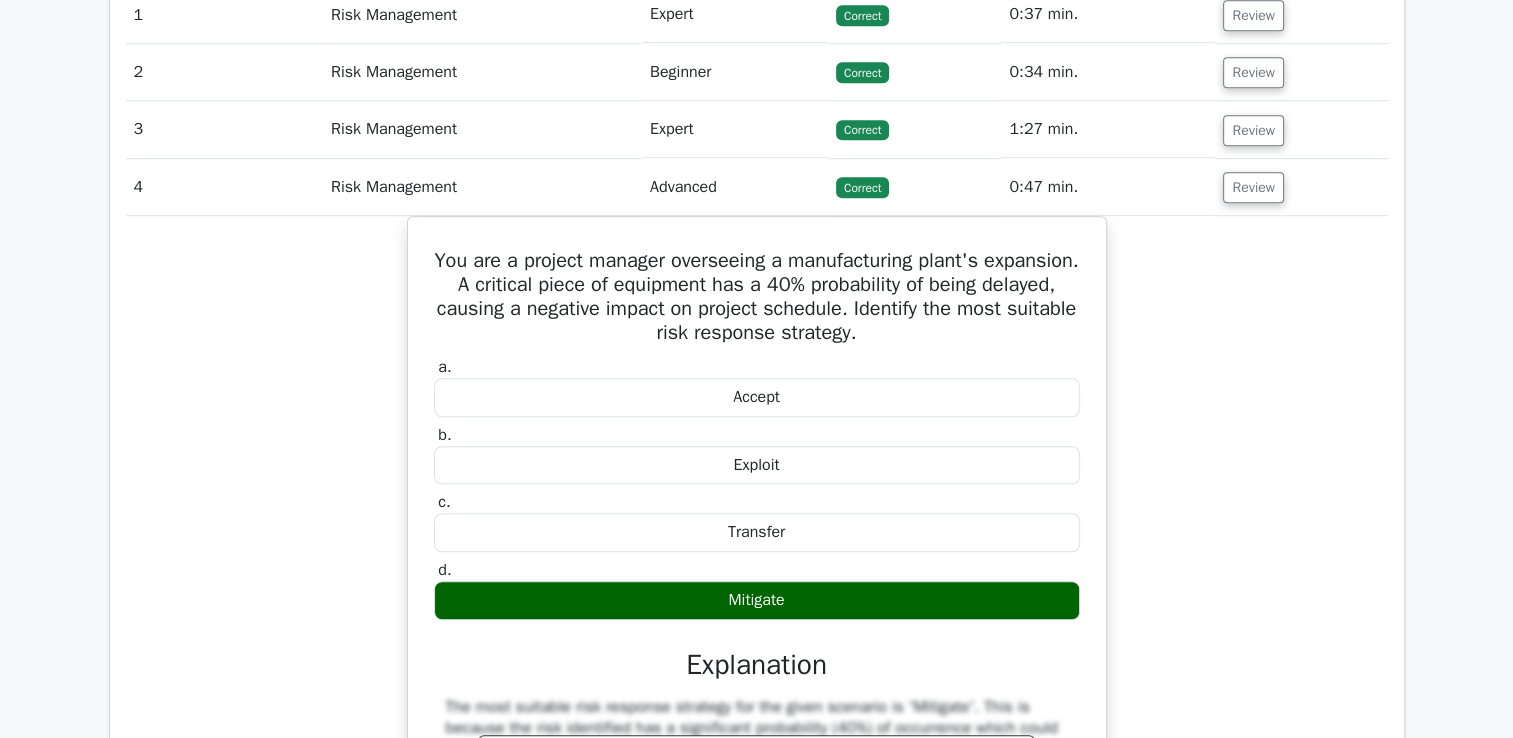 scroll, scrollTop: 1700, scrollLeft: 0, axis: vertical 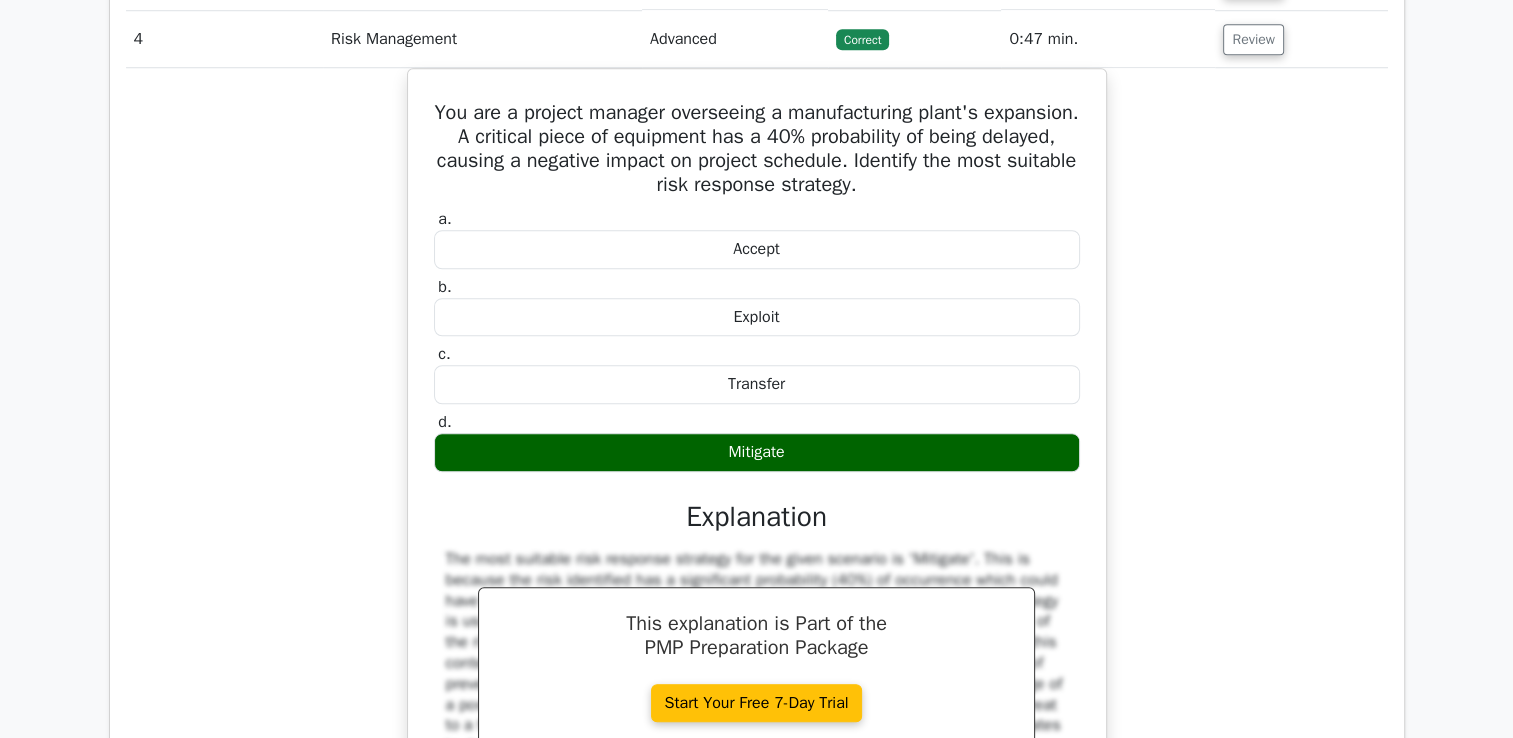click on "You are a project manager overseeing a manufacturing plant's expansion. A critical piece of equipment has a 40% probability of being delayed, causing a negative impact on project schedule. Identify the most suitable risk response strategy.
a.
Accept
b.
c. d." at bounding box center [757, 486] 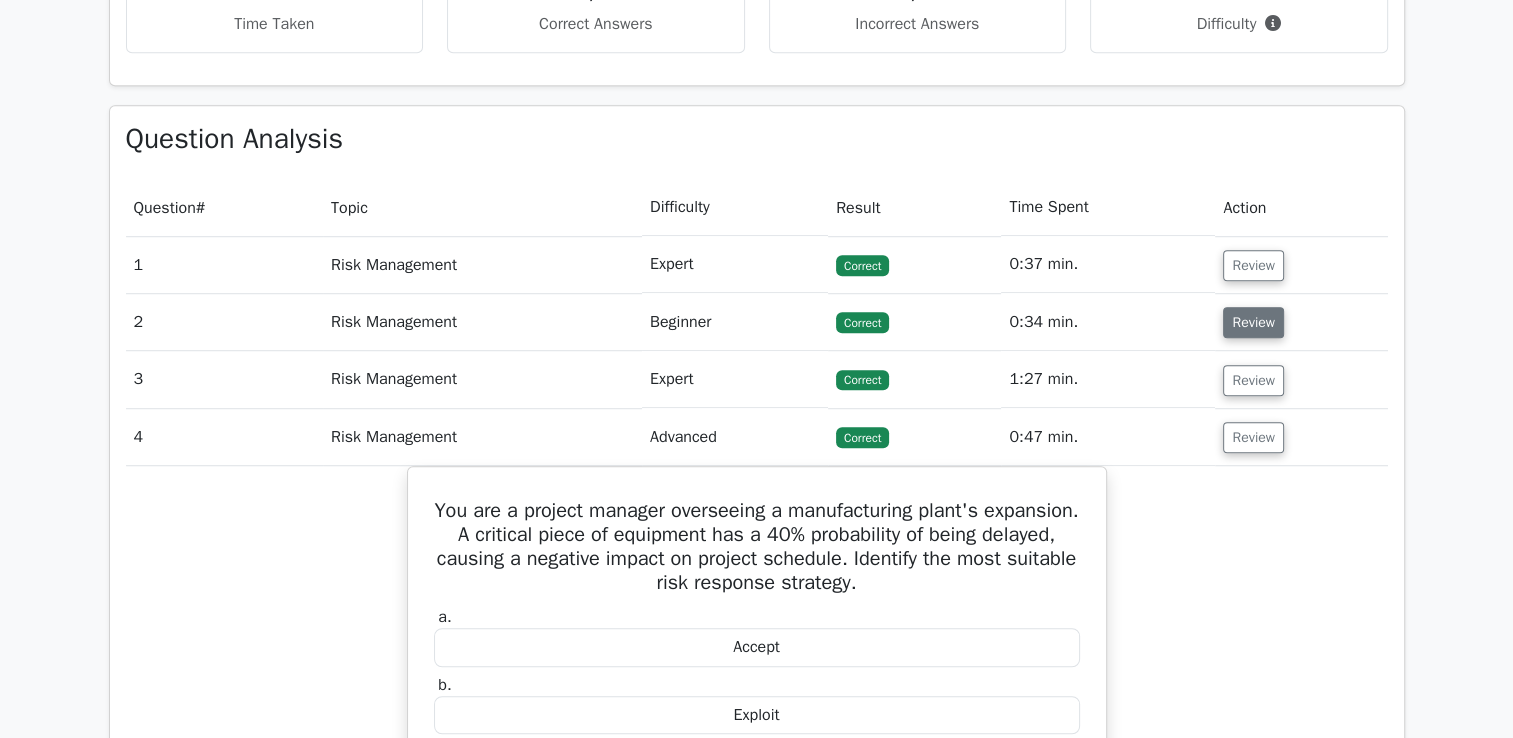 scroll, scrollTop: 1300, scrollLeft: 0, axis: vertical 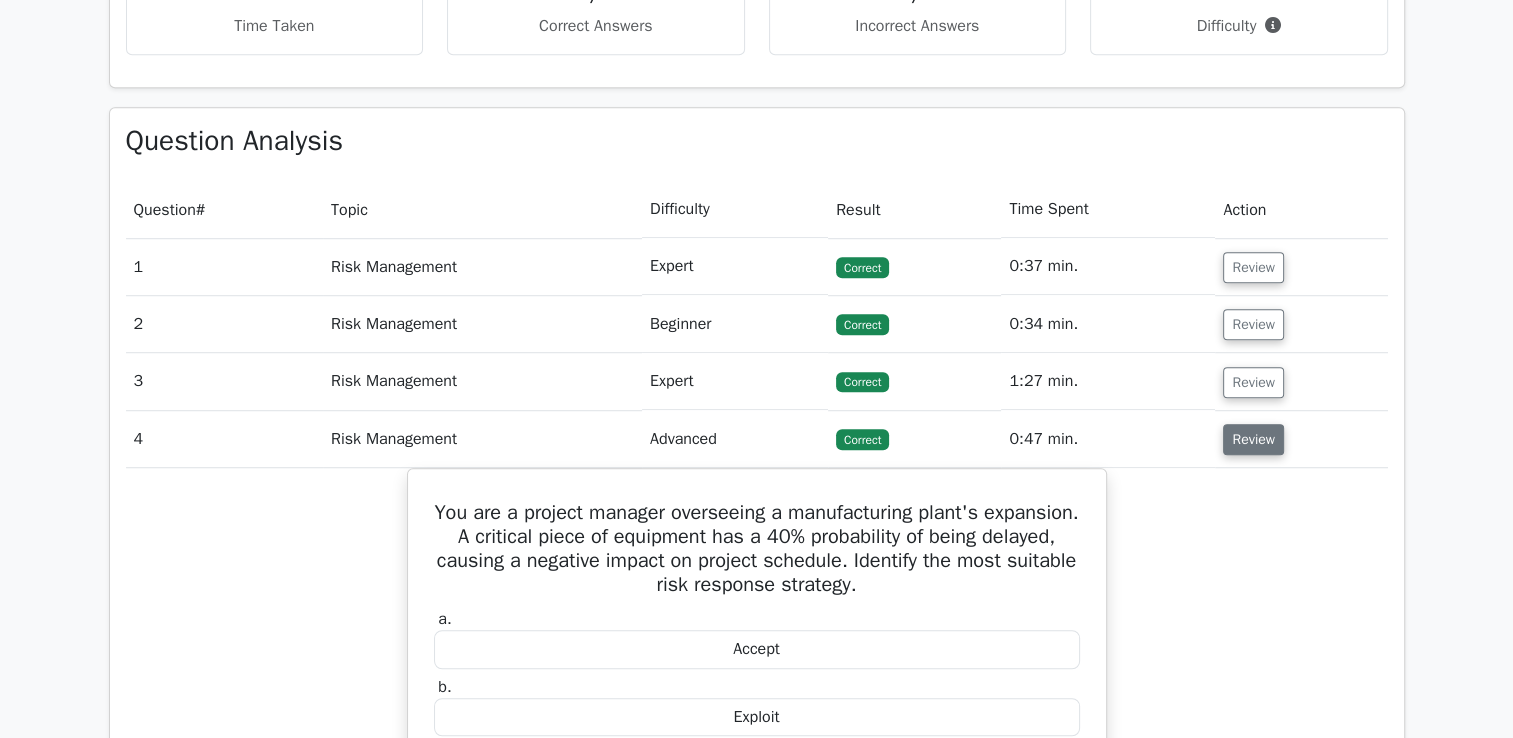 click on "Review" at bounding box center (1253, 439) 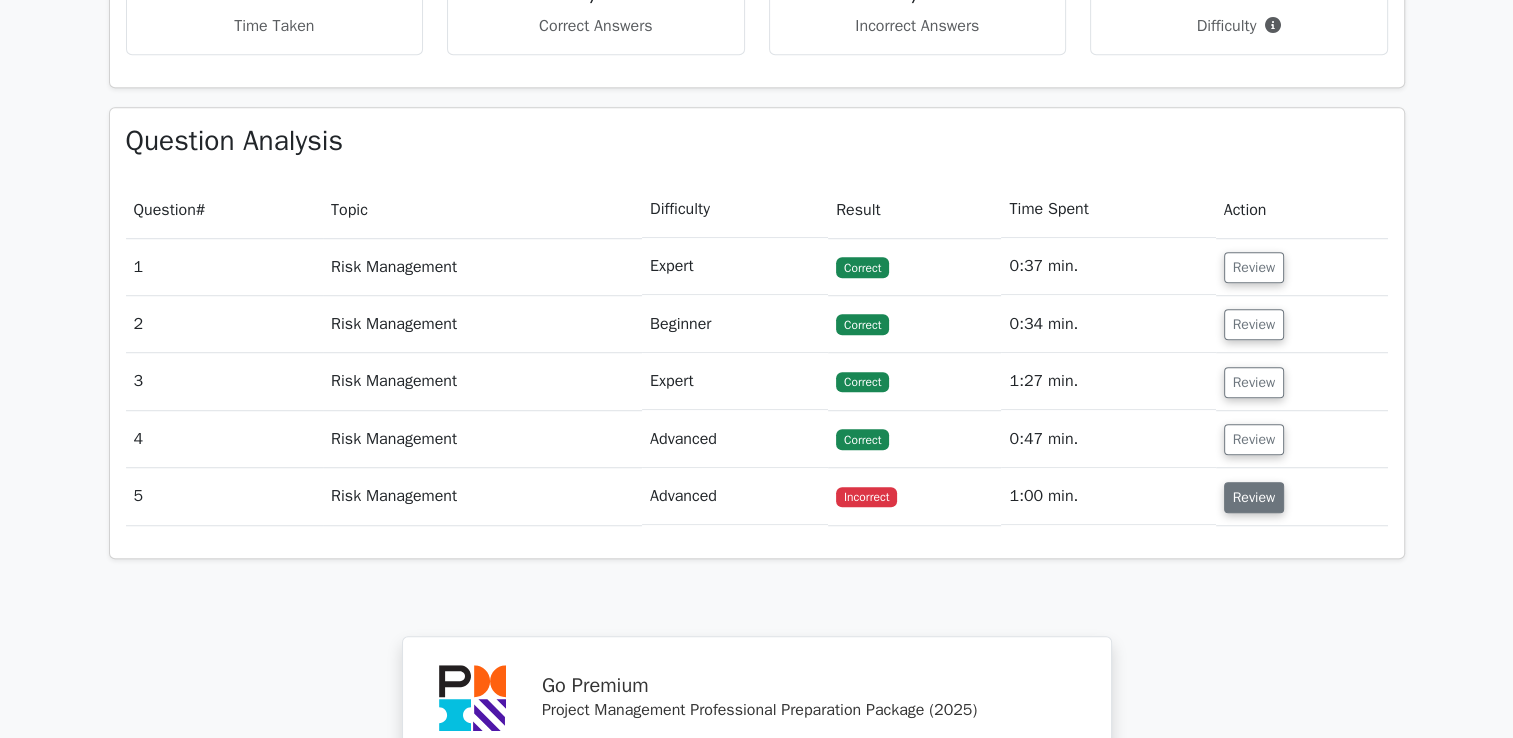 click on "Review" at bounding box center (1254, 497) 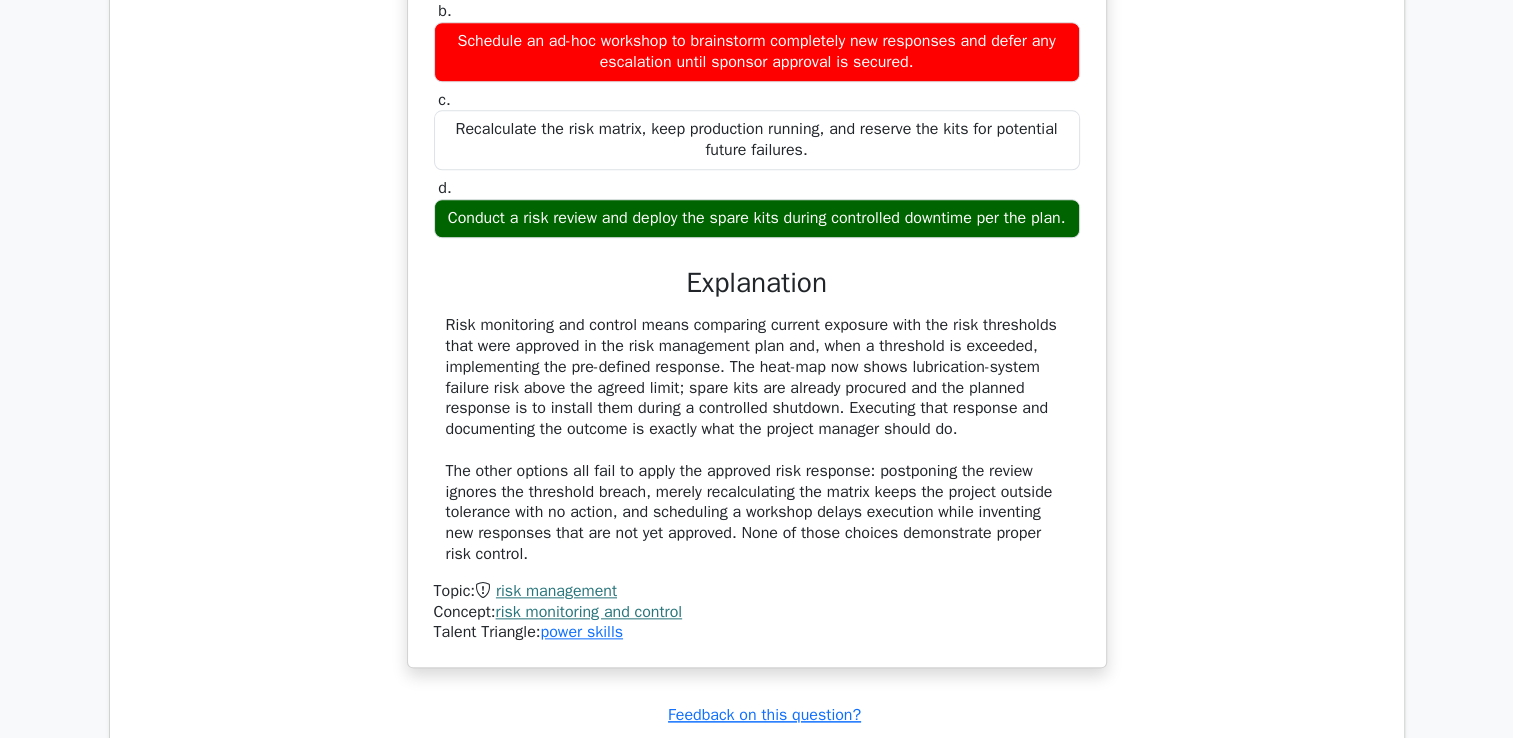 scroll, scrollTop: 2000, scrollLeft: 0, axis: vertical 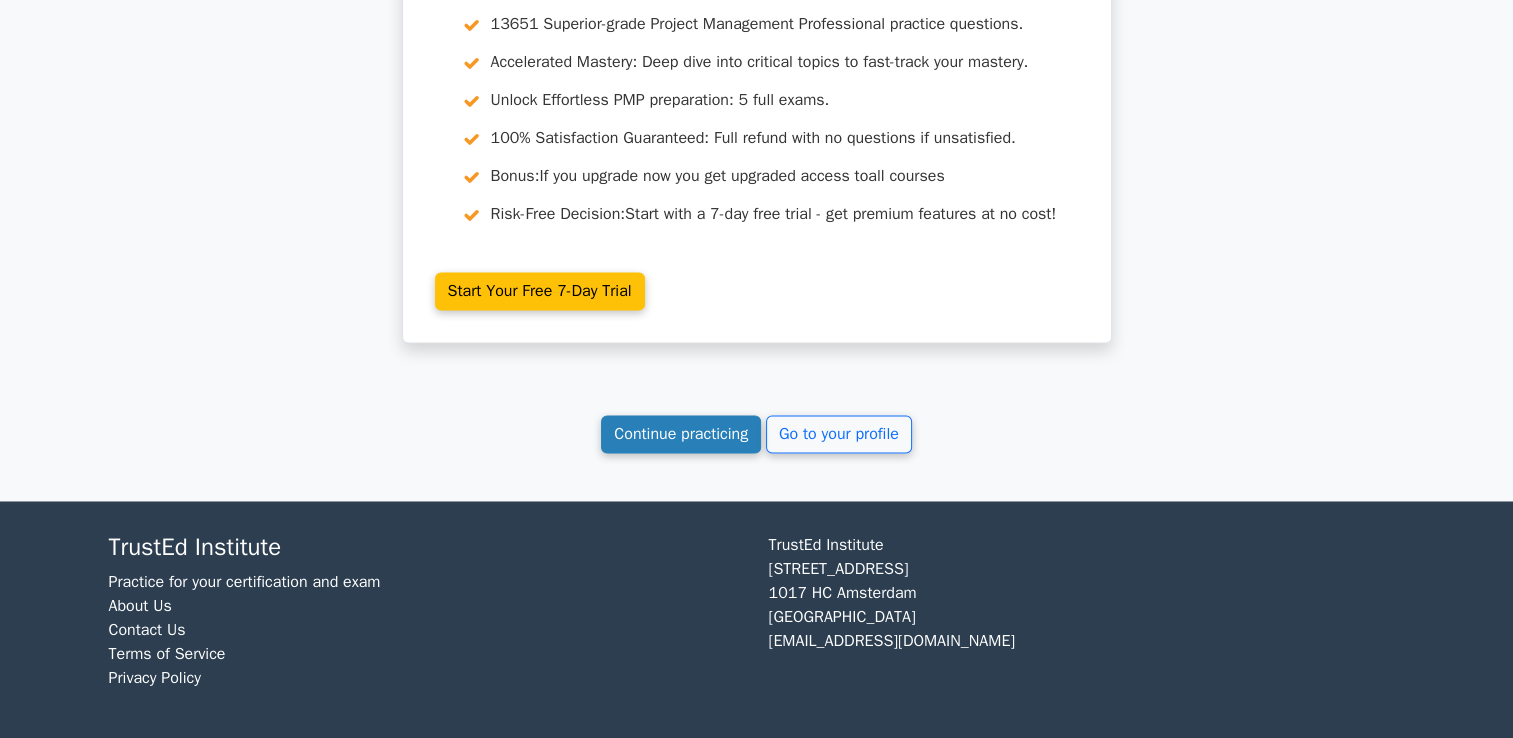click on "Continue practicing" at bounding box center [681, 434] 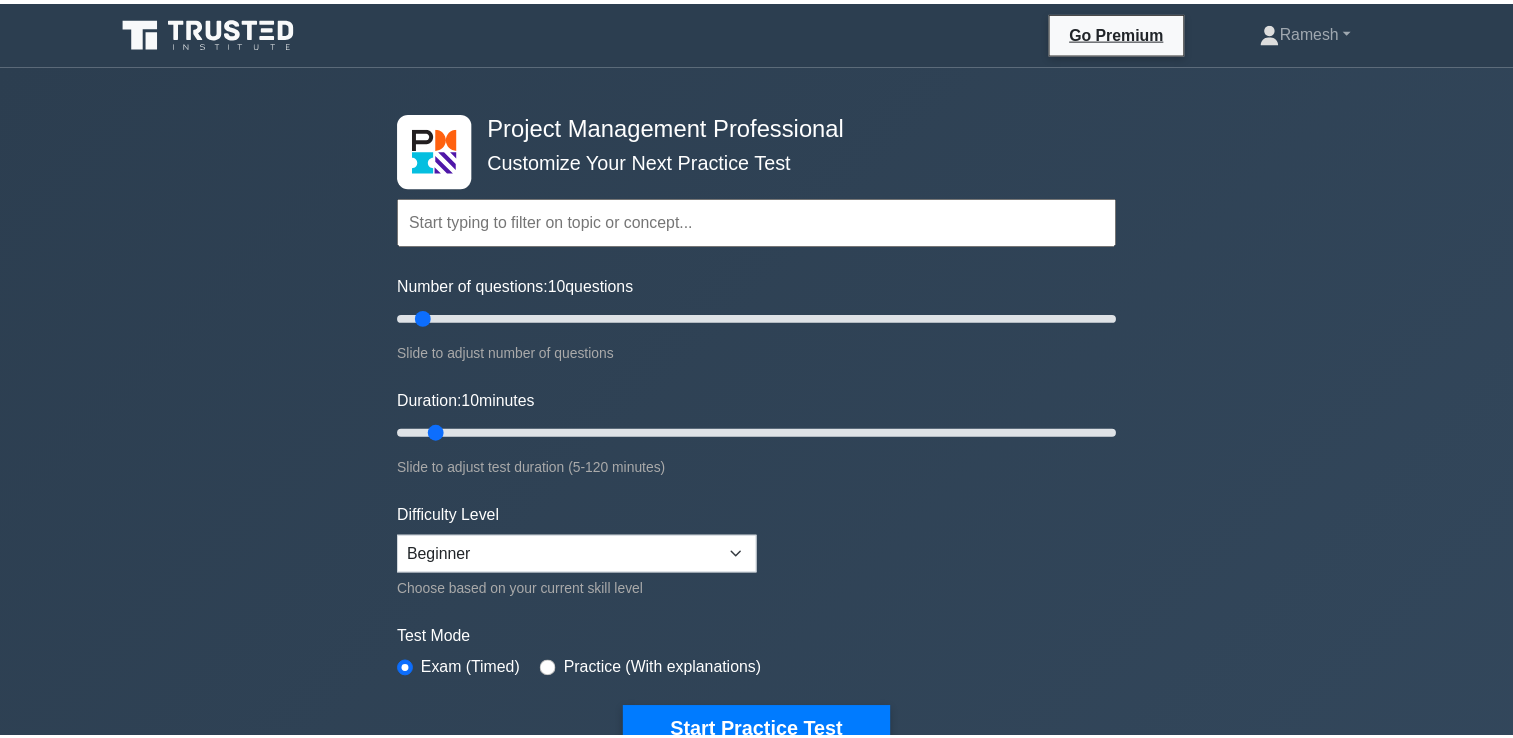 scroll, scrollTop: 400, scrollLeft: 0, axis: vertical 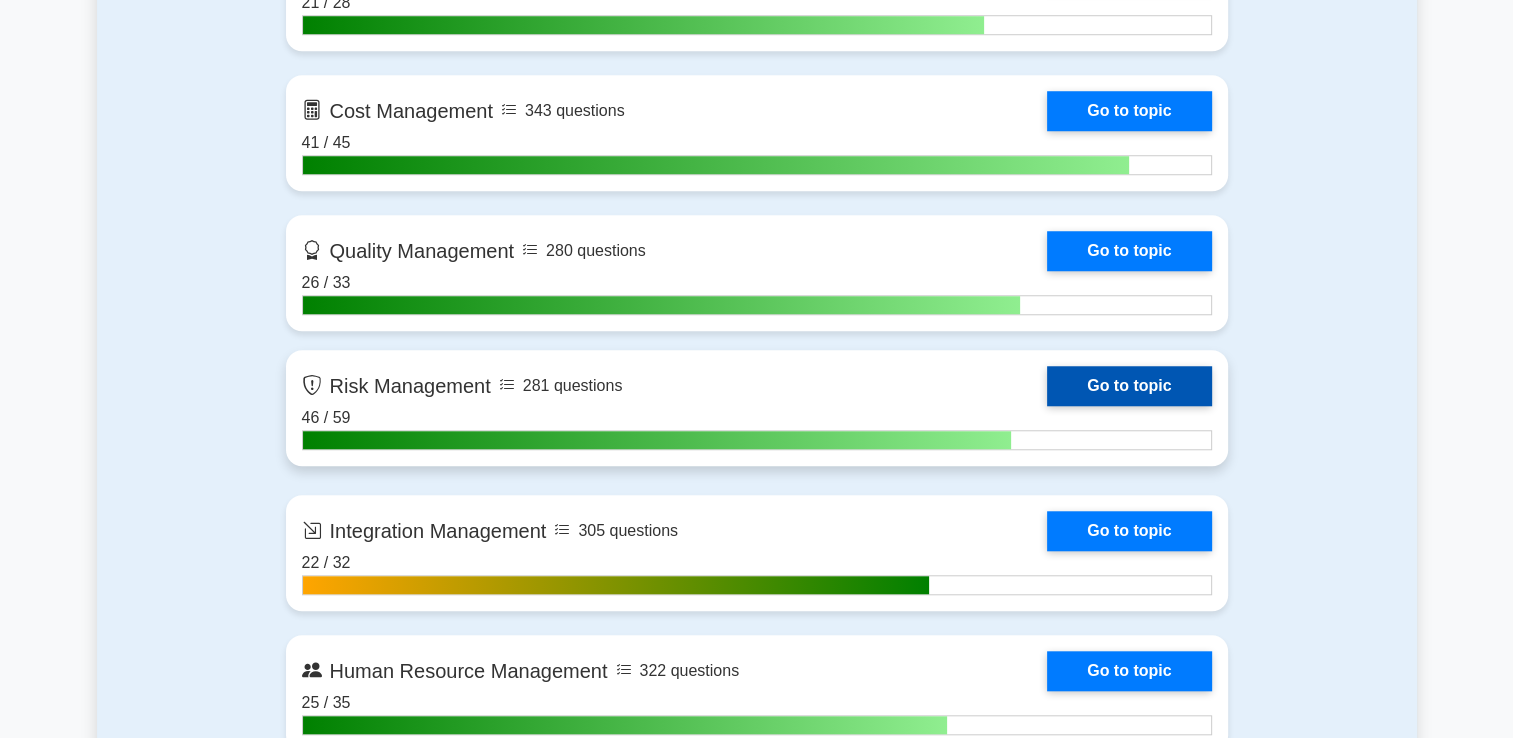 click on "Go to topic" at bounding box center [1129, 386] 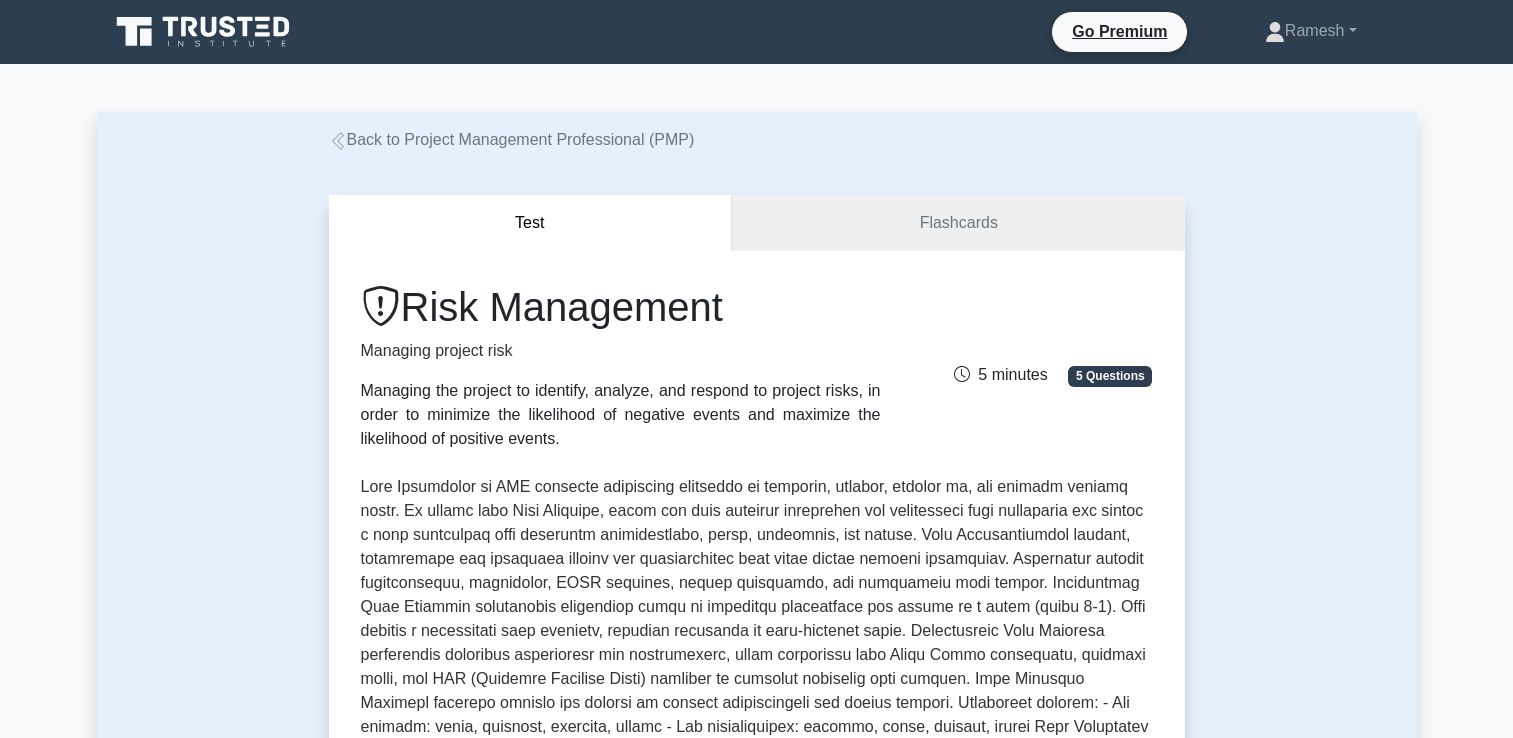 scroll, scrollTop: 0, scrollLeft: 0, axis: both 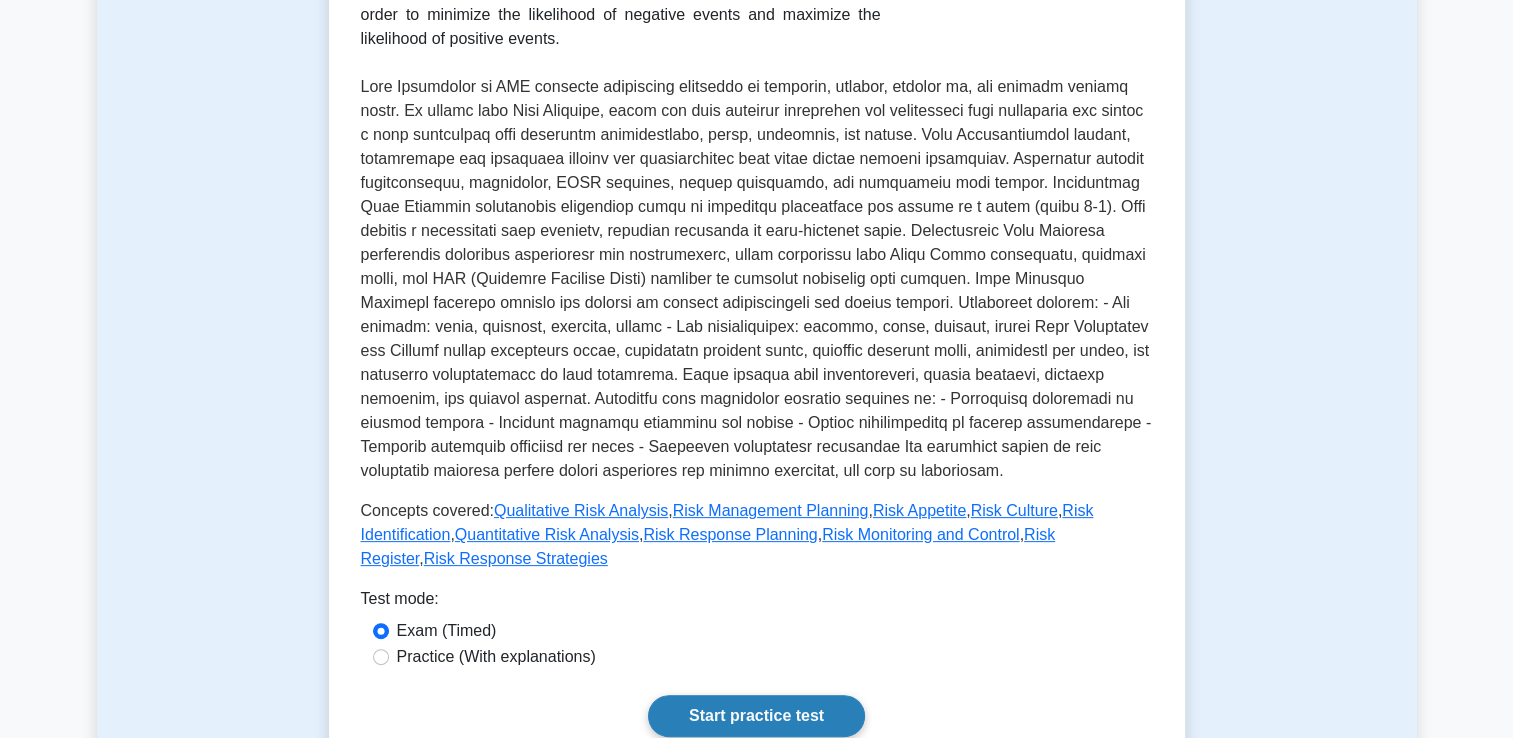 click on "Start practice test" at bounding box center [756, 716] 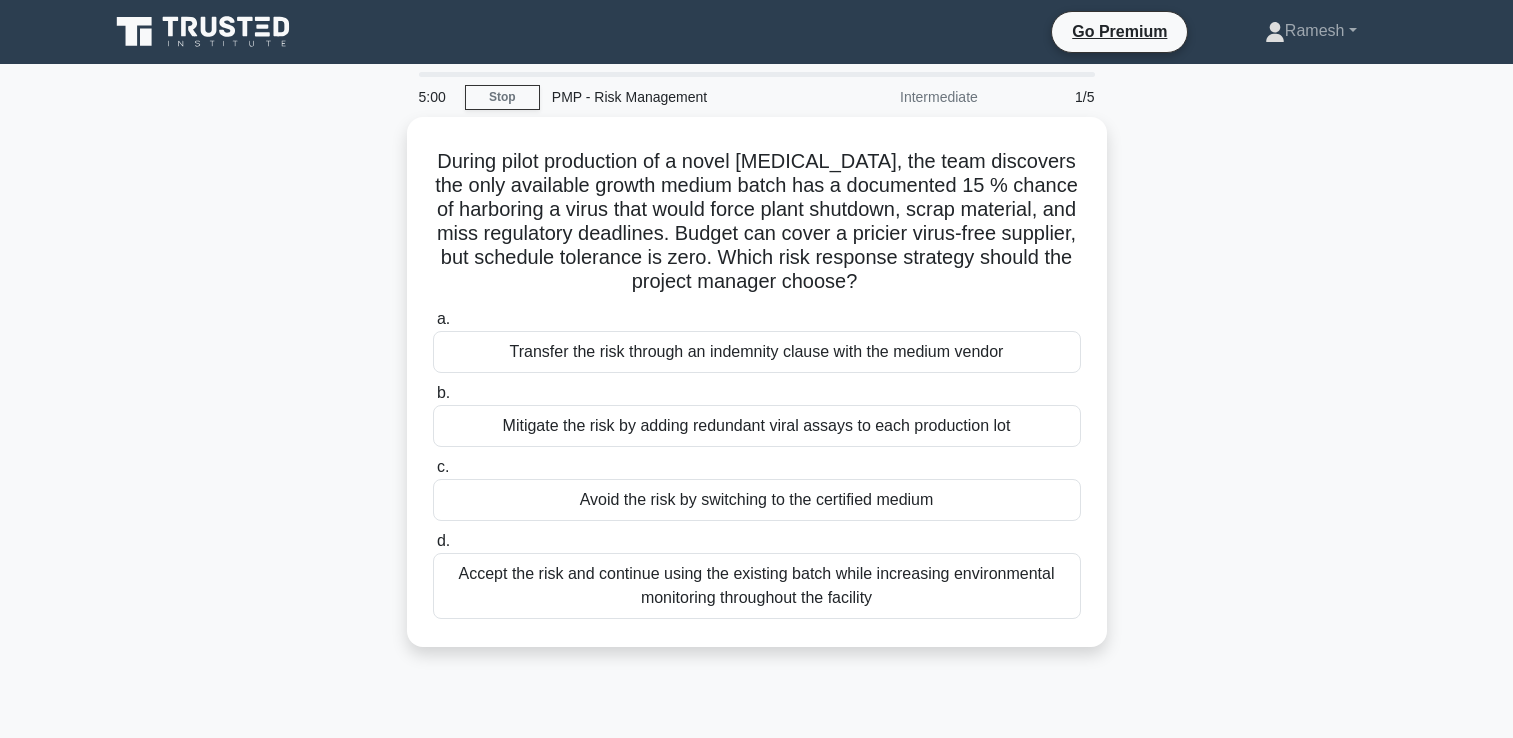 scroll, scrollTop: 0, scrollLeft: 0, axis: both 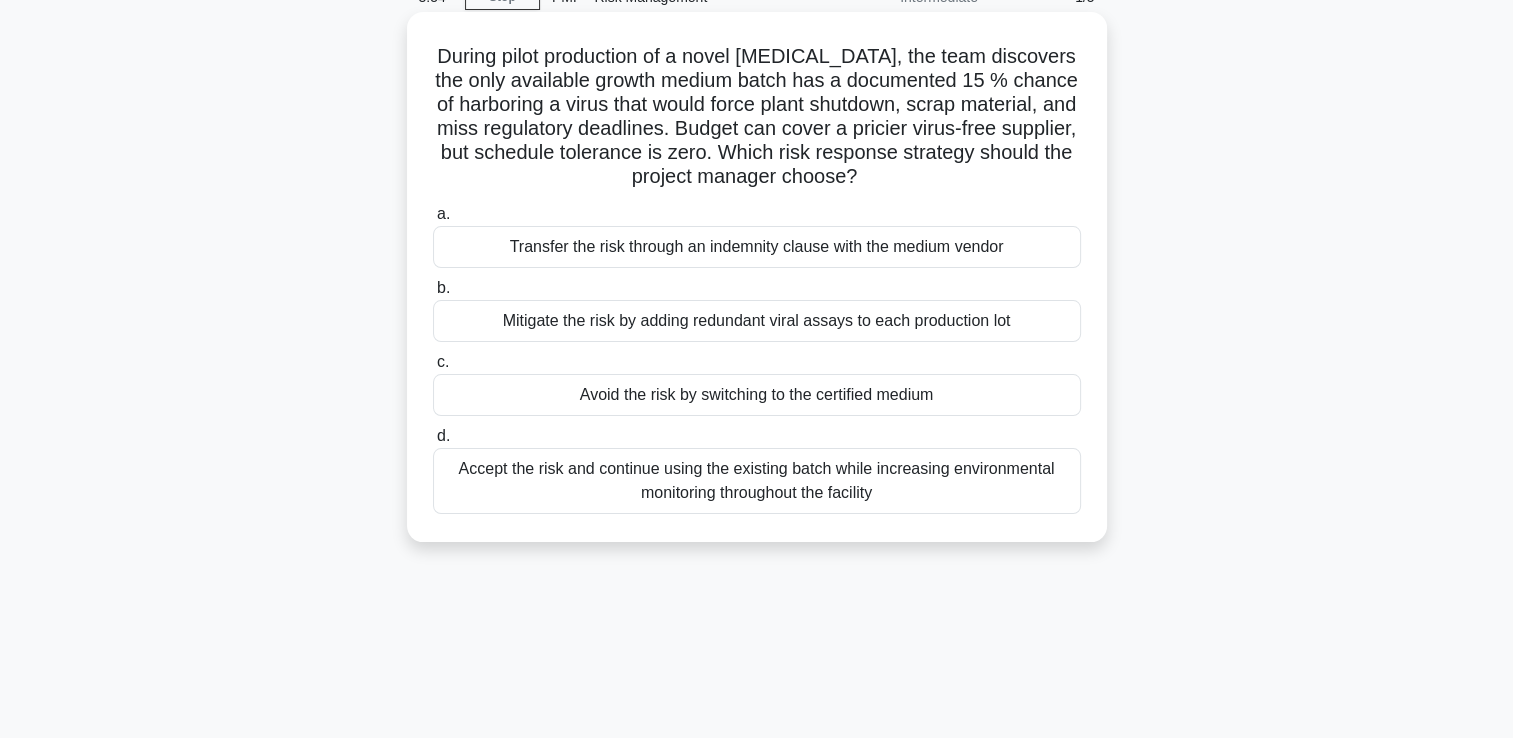 click on "Accept the risk and continue using the existing batch while increasing environmental monitoring throughout the facility" at bounding box center (757, 481) 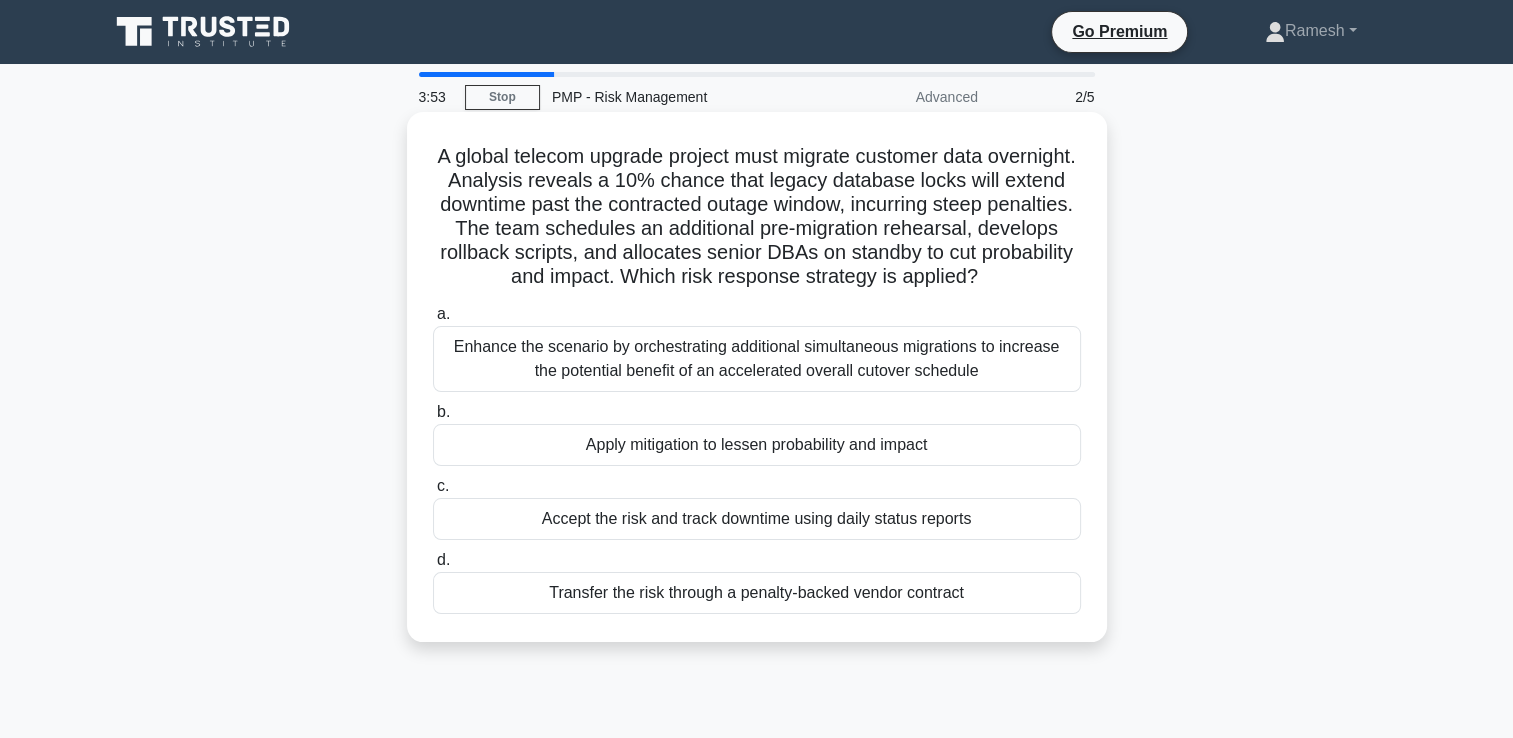 scroll, scrollTop: 0, scrollLeft: 0, axis: both 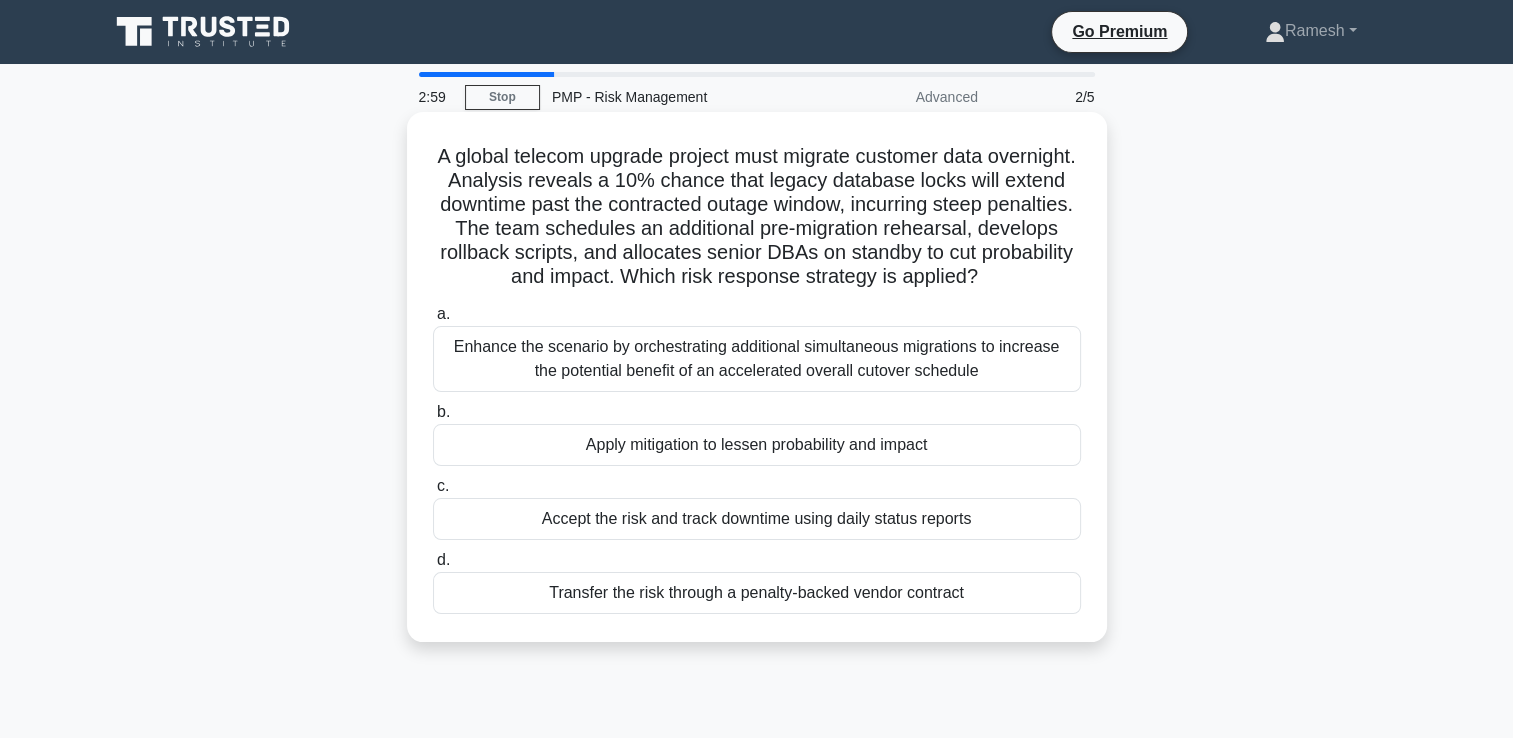 click on "Transfer the risk through a penalty-backed vendor contract" at bounding box center [757, 593] 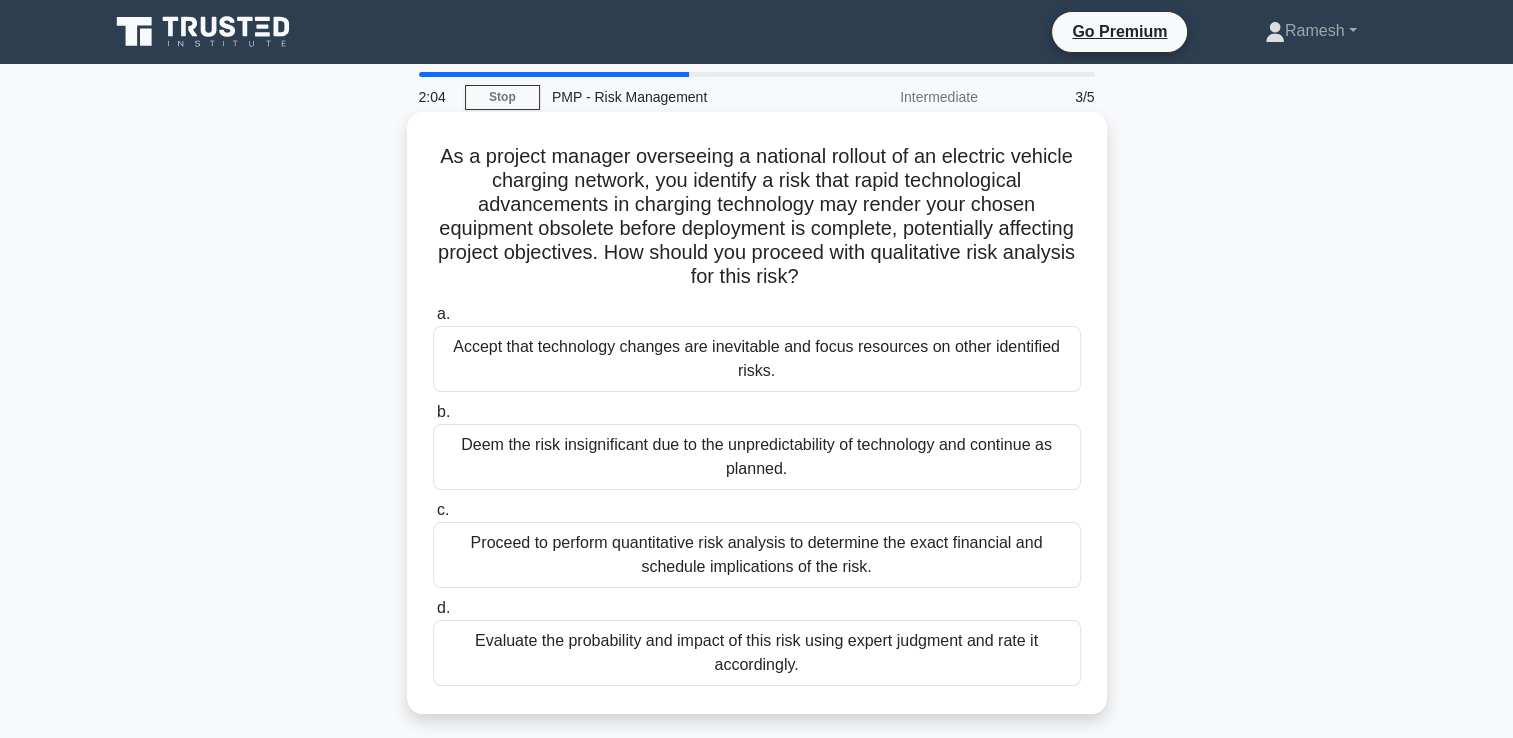 click on "Evaluate the probability and impact of this risk using expert judgment and rate it accordingly." at bounding box center (757, 653) 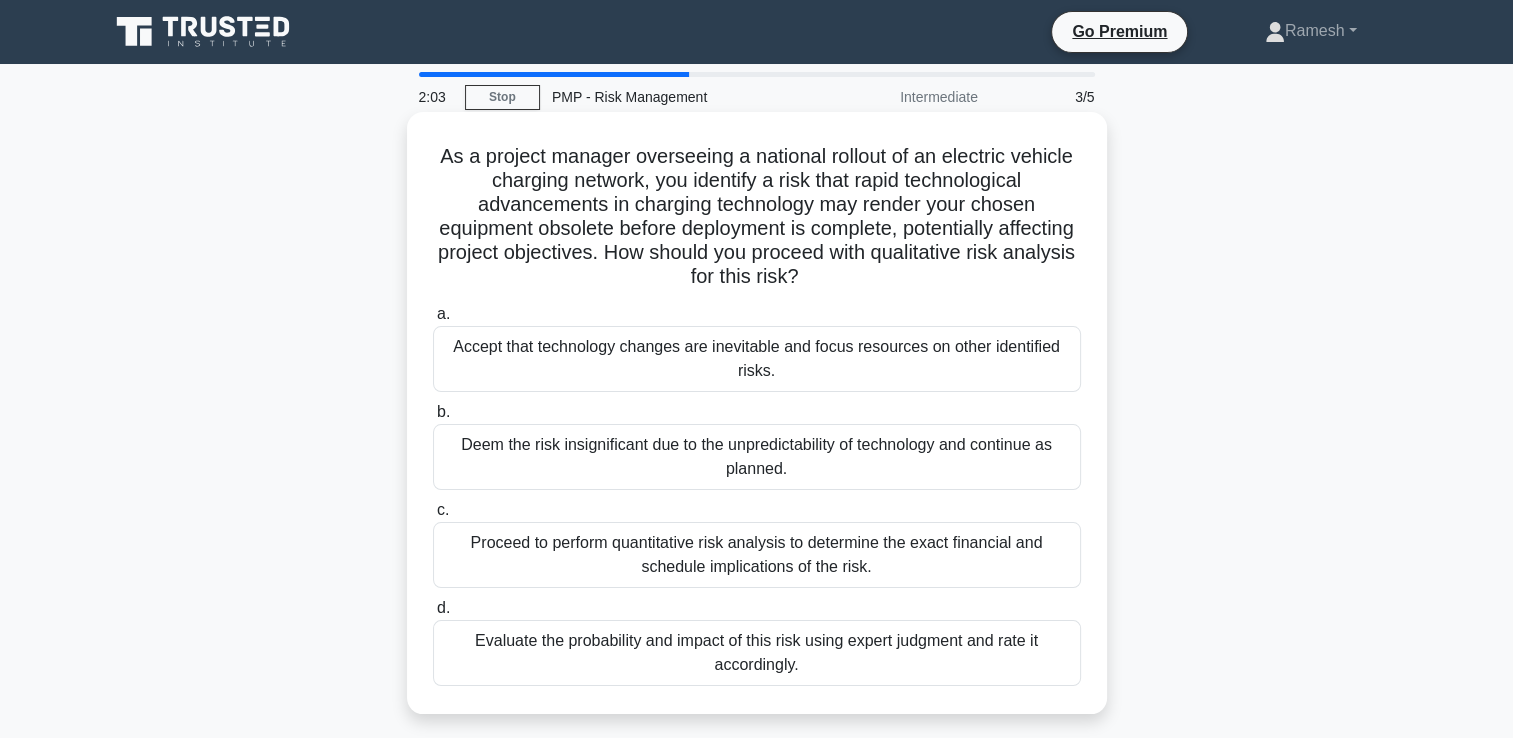drag, startPoint x: 979, startPoint y: 655, endPoint x: 895, endPoint y: 654, distance: 84.00595 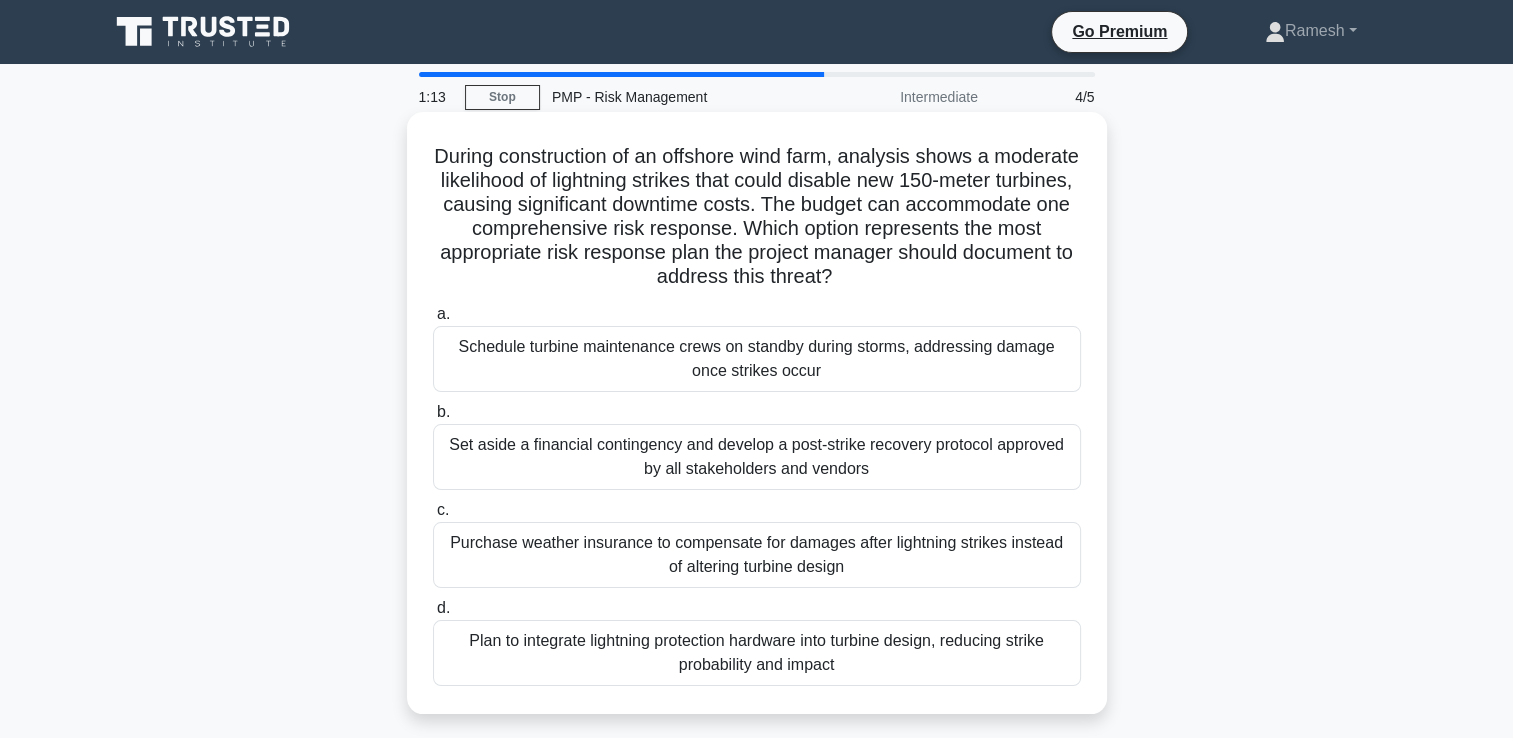 click on "Plan to integrate lightning protection hardware into turbine design, reducing strike probability and impact" at bounding box center [757, 653] 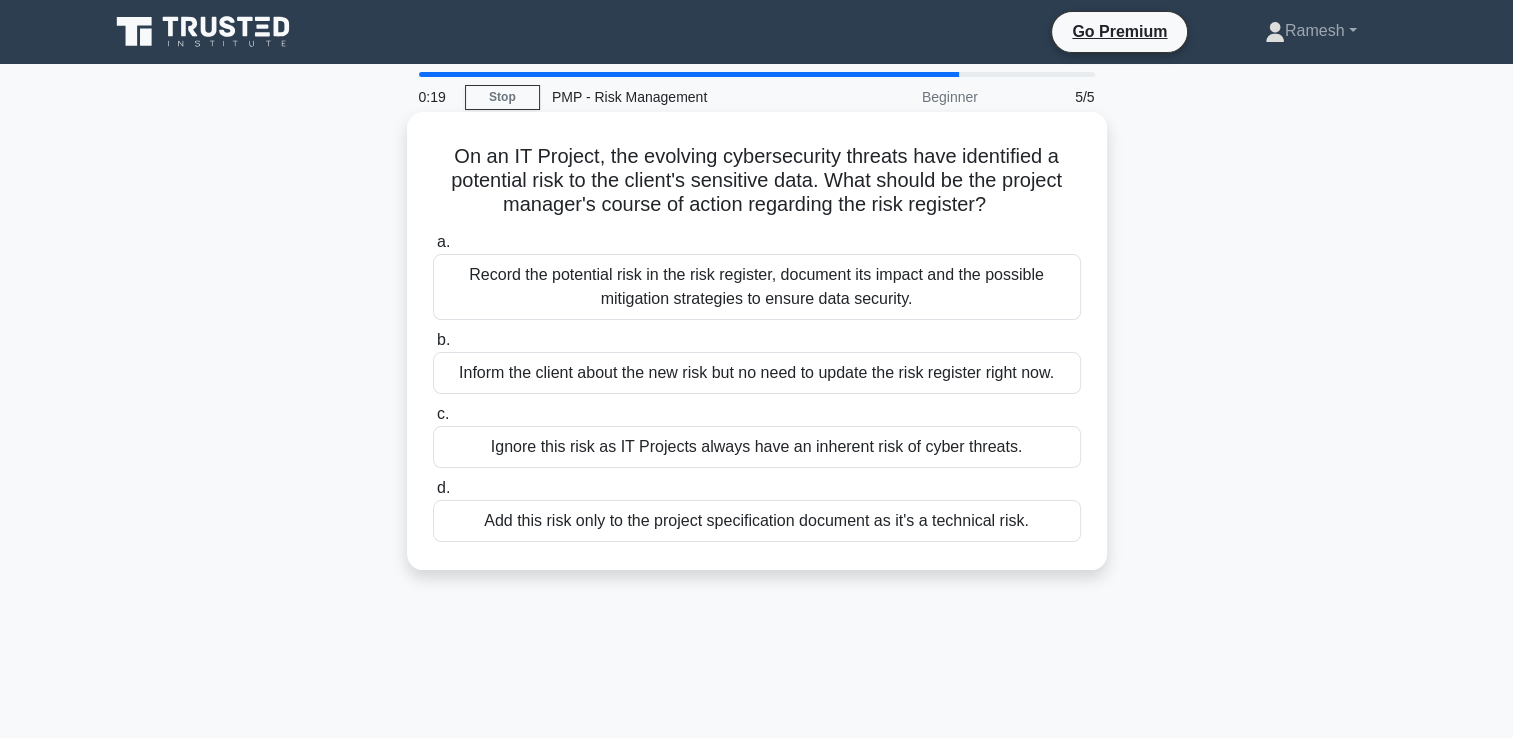 click on "Record the potential risk in the risk register, document its impact and the possible mitigation strategies to ensure data security." at bounding box center (757, 287) 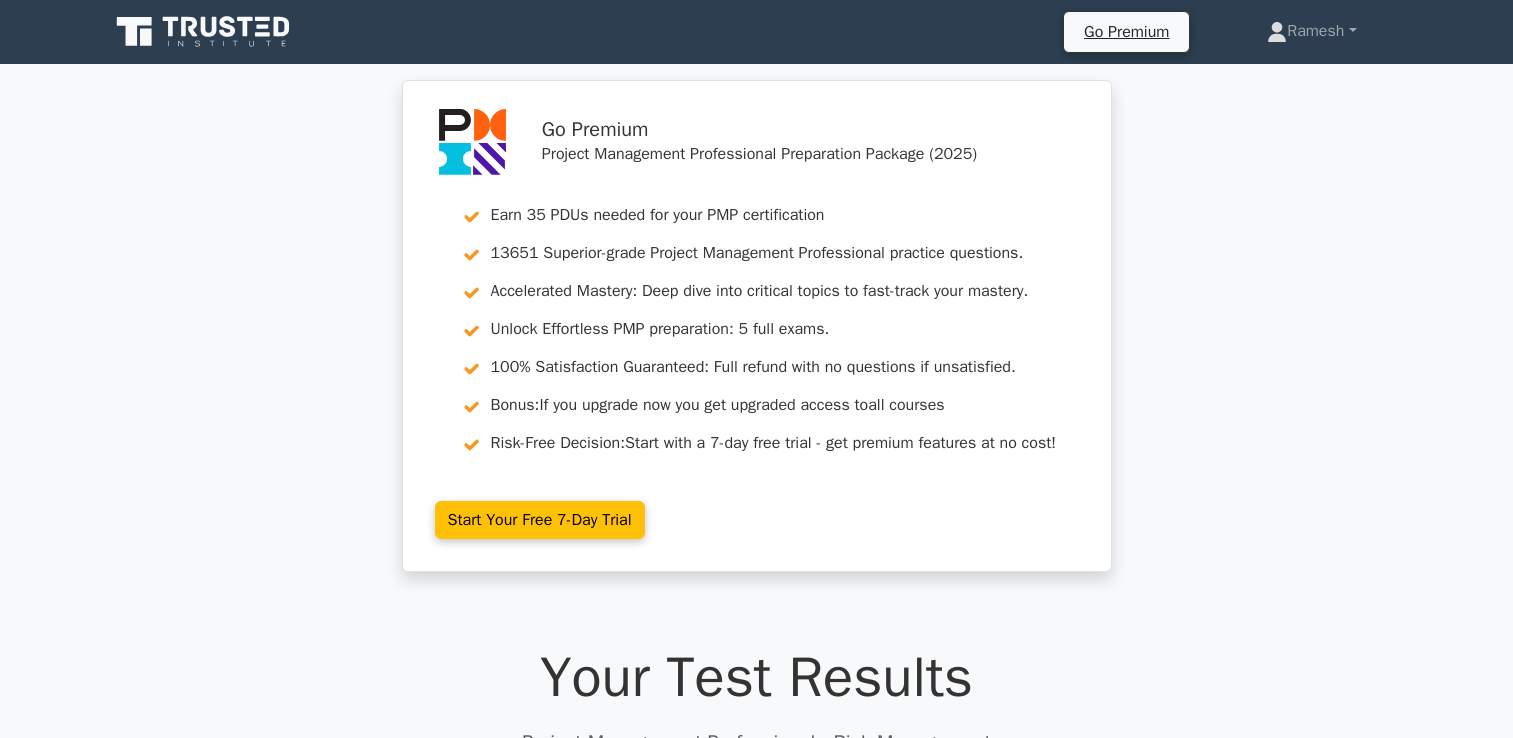 scroll, scrollTop: 400, scrollLeft: 0, axis: vertical 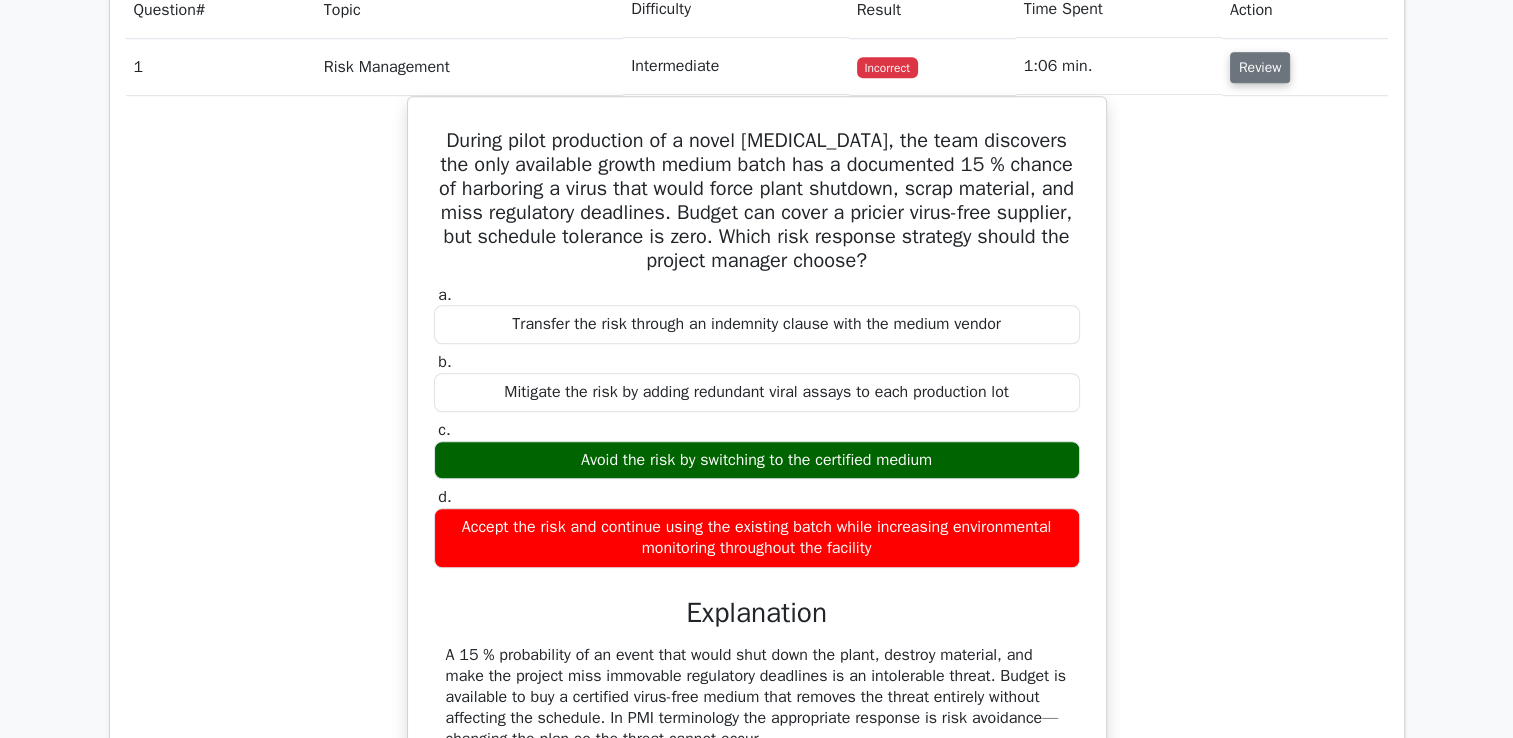 click on "Review" at bounding box center (1260, 67) 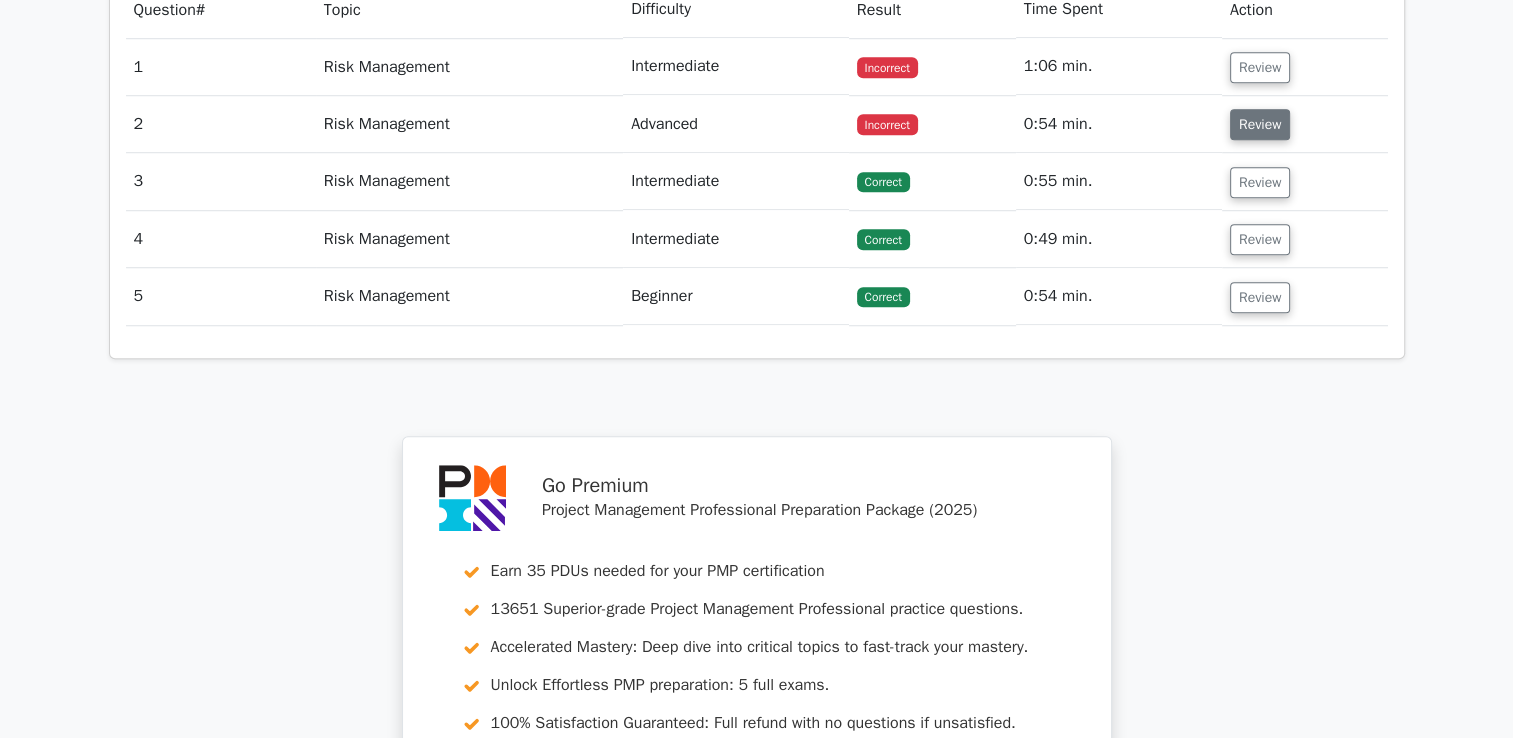 click on "Review" at bounding box center (1260, 124) 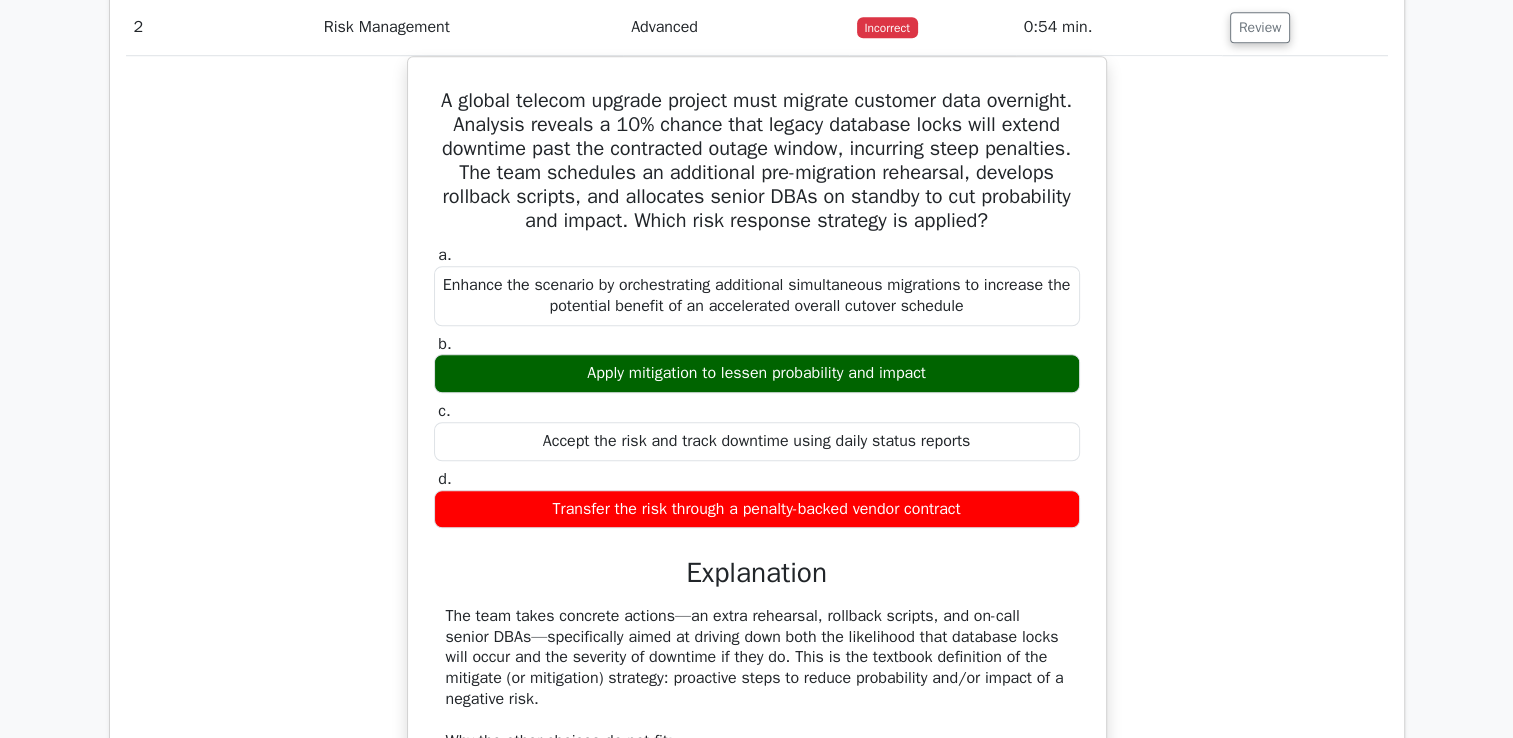 scroll, scrollTop: 1600, scrollLeft: 0, axis: vertical 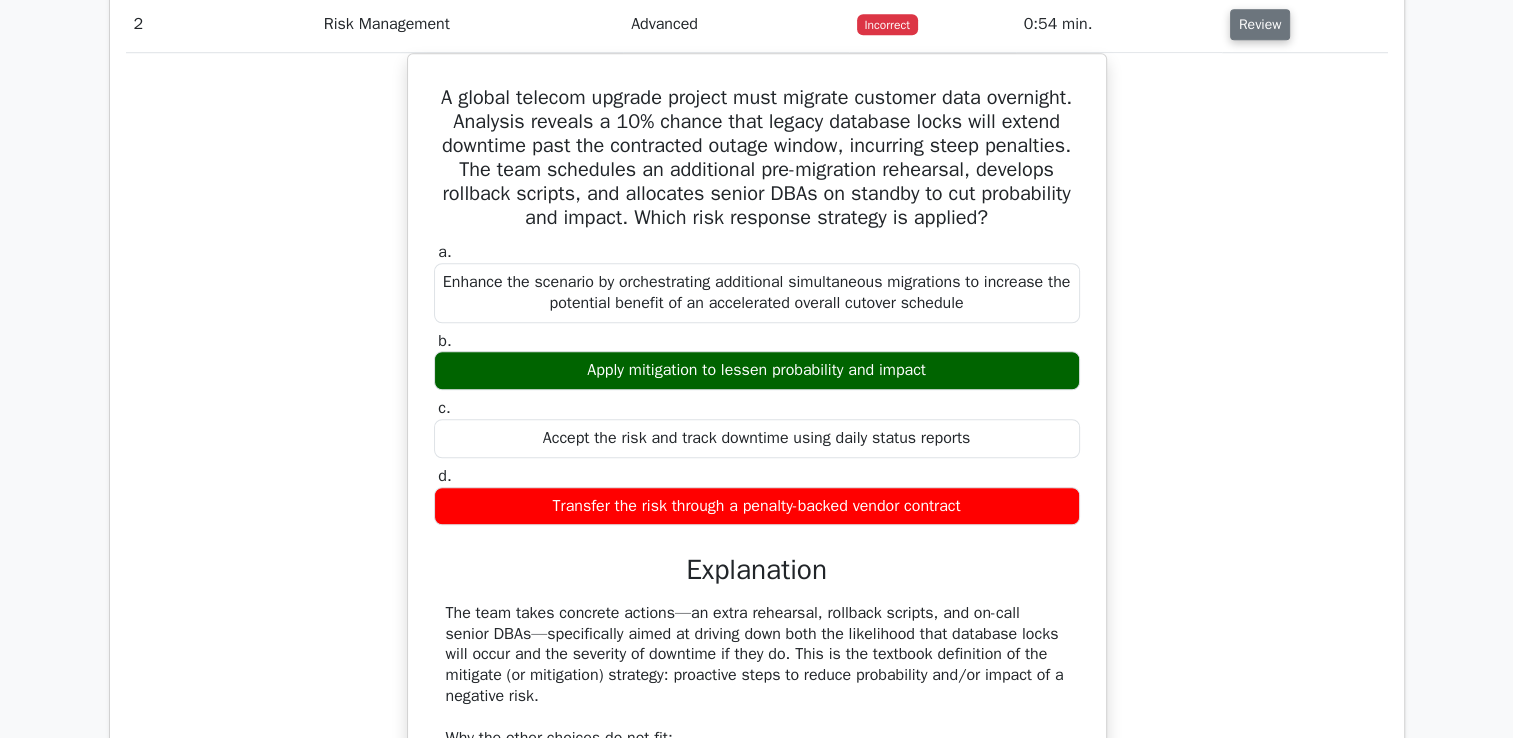 click on "Review" at bounding box center [1260, 24] 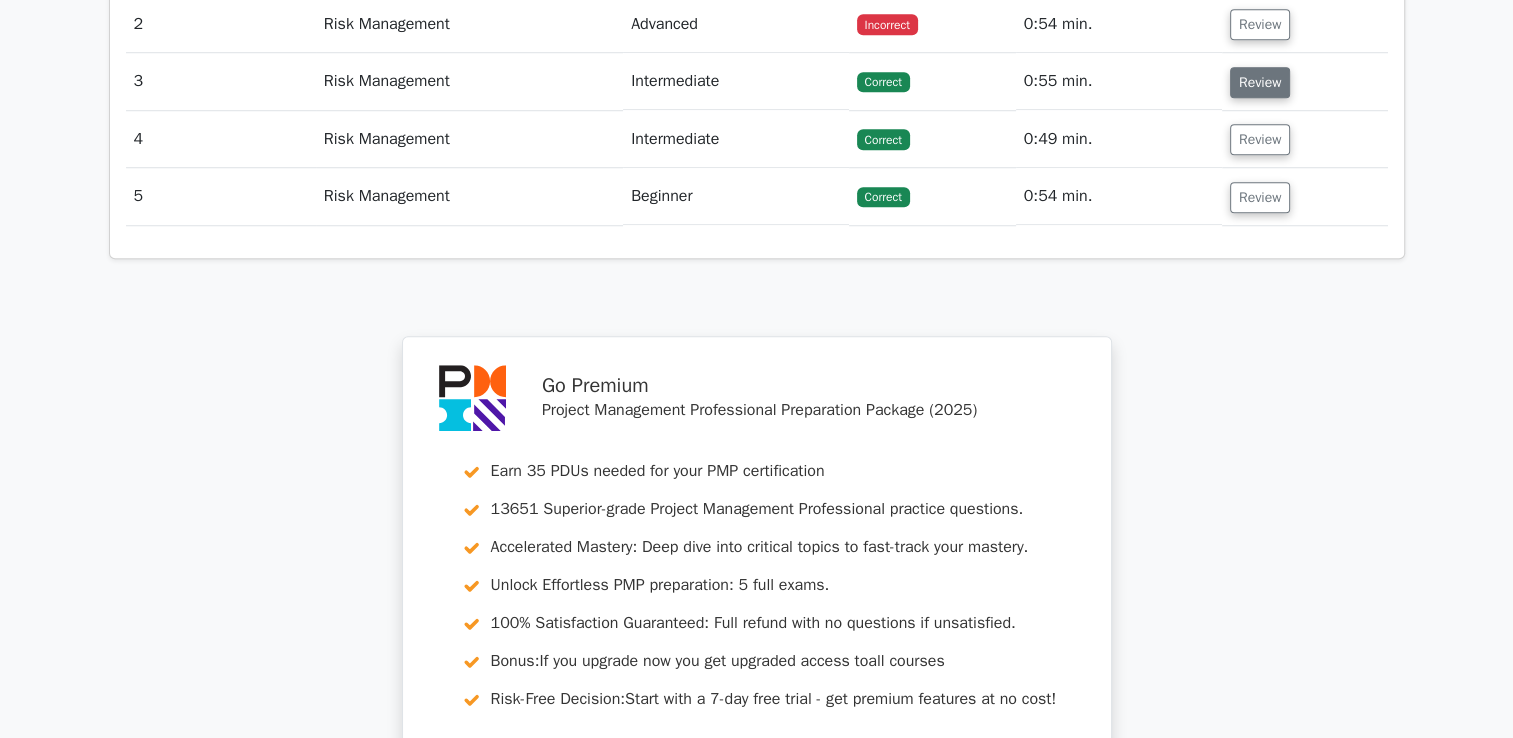 click on "Review" at bounding box center (1260, 82) 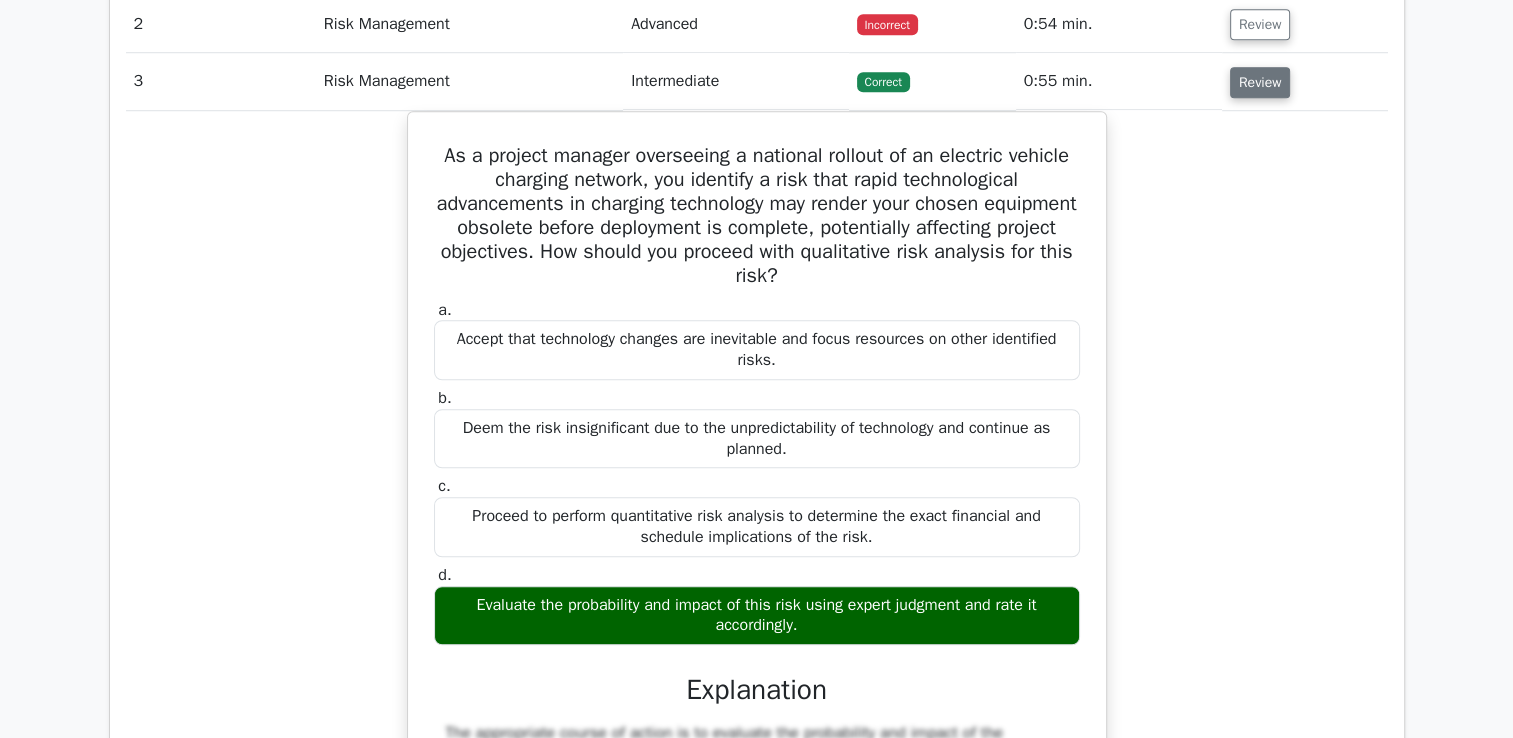 click on "Review" at bounding box center [1260, 82] 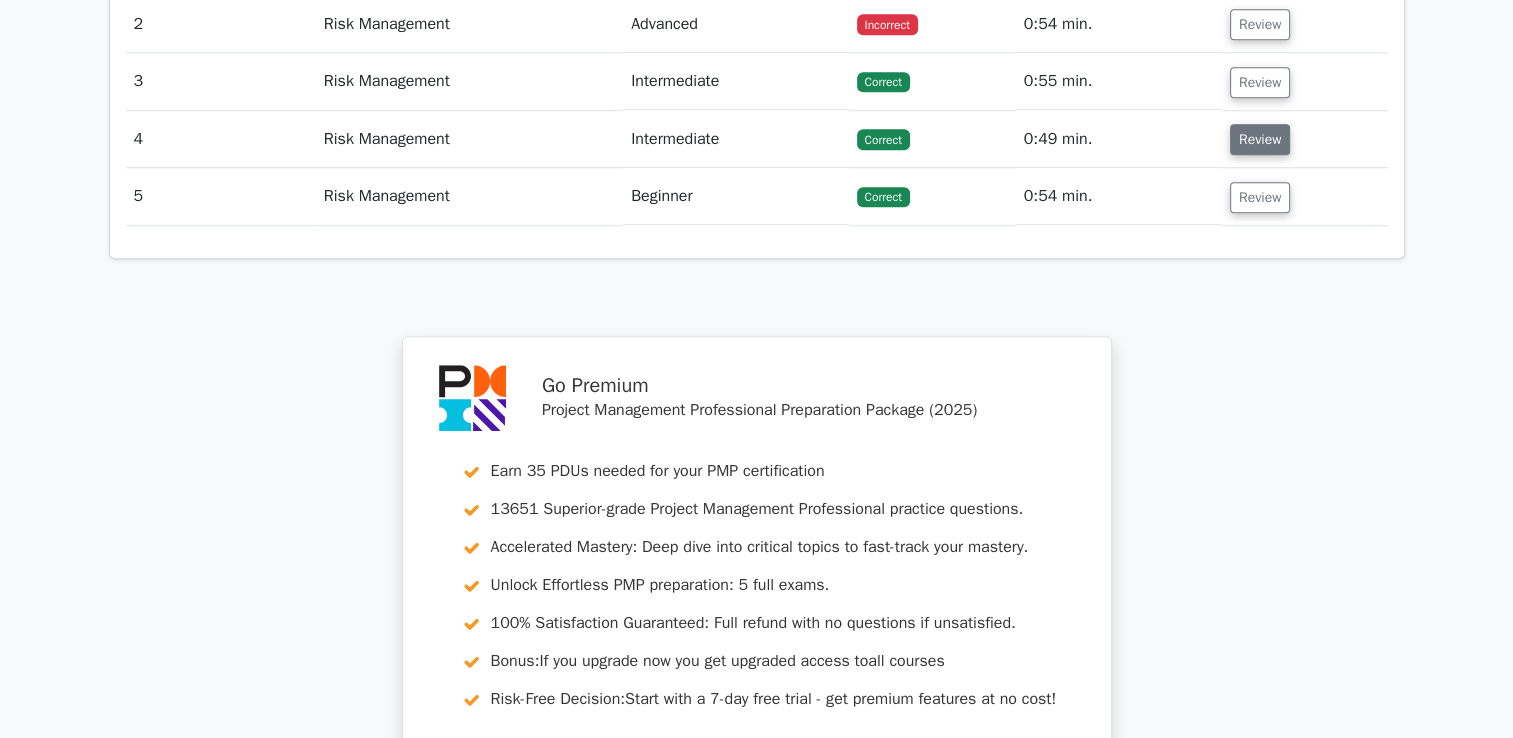 click on "Review" at bounding box center (1260, 139) 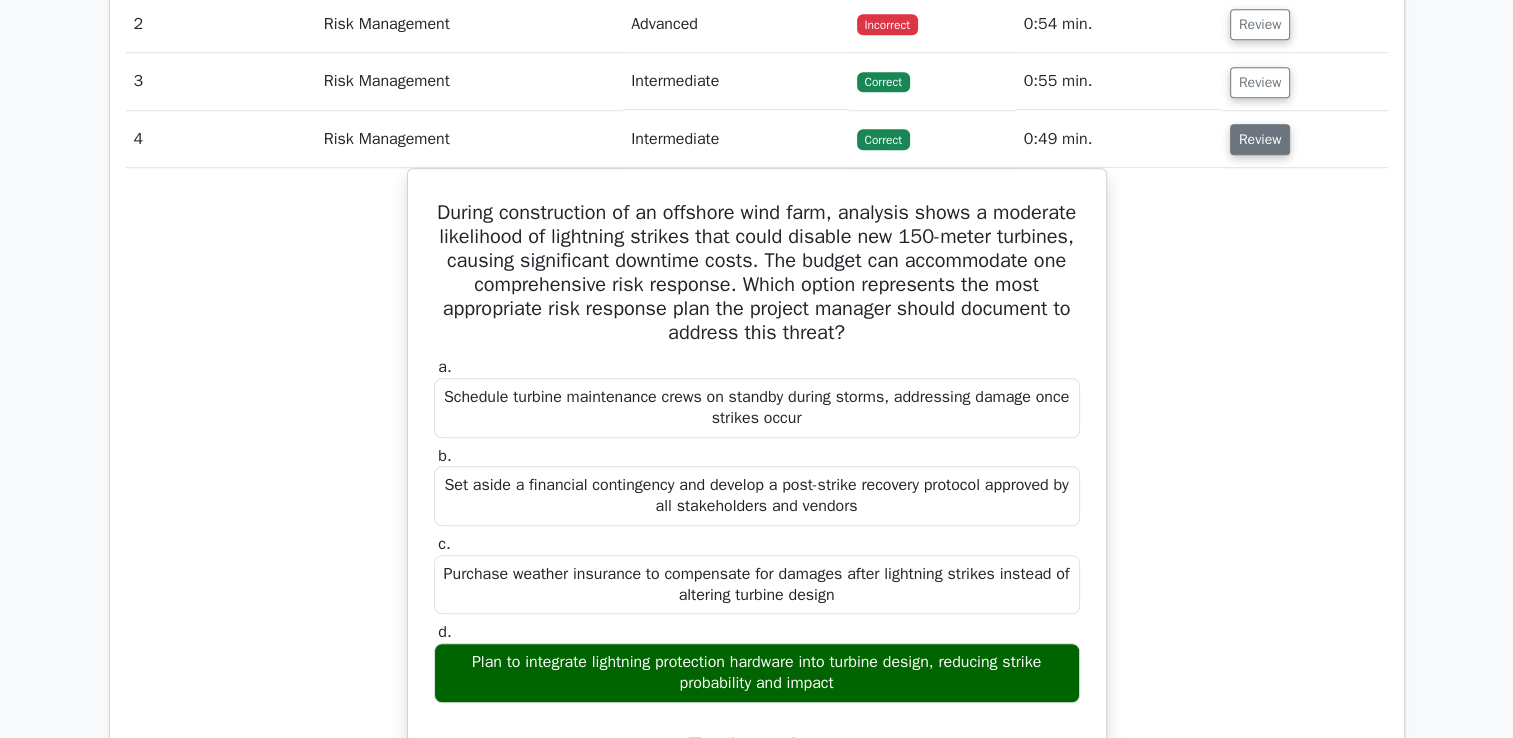 click on "Review" at bounding box center (1260, 139) 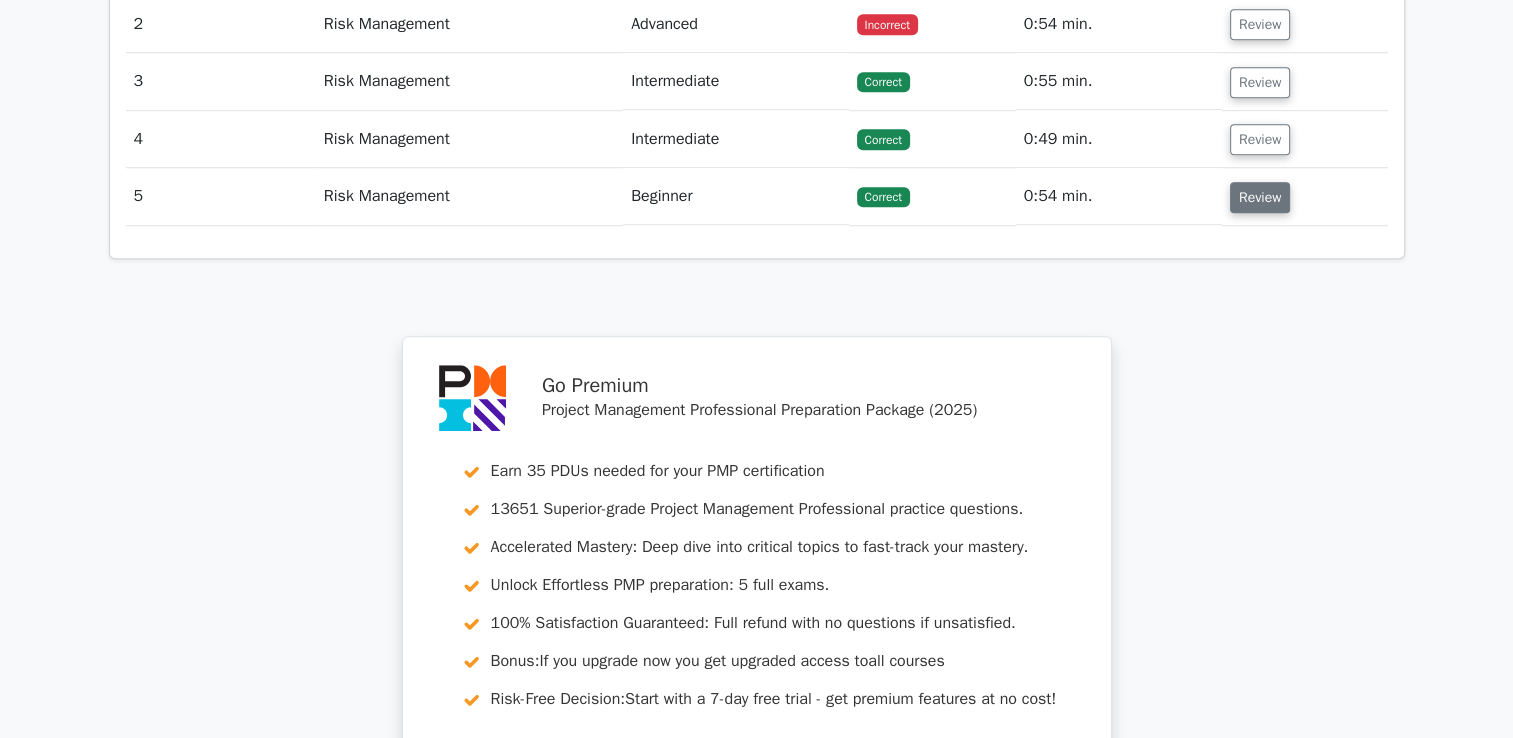click on "Review" at bounding box center (1260, 197) 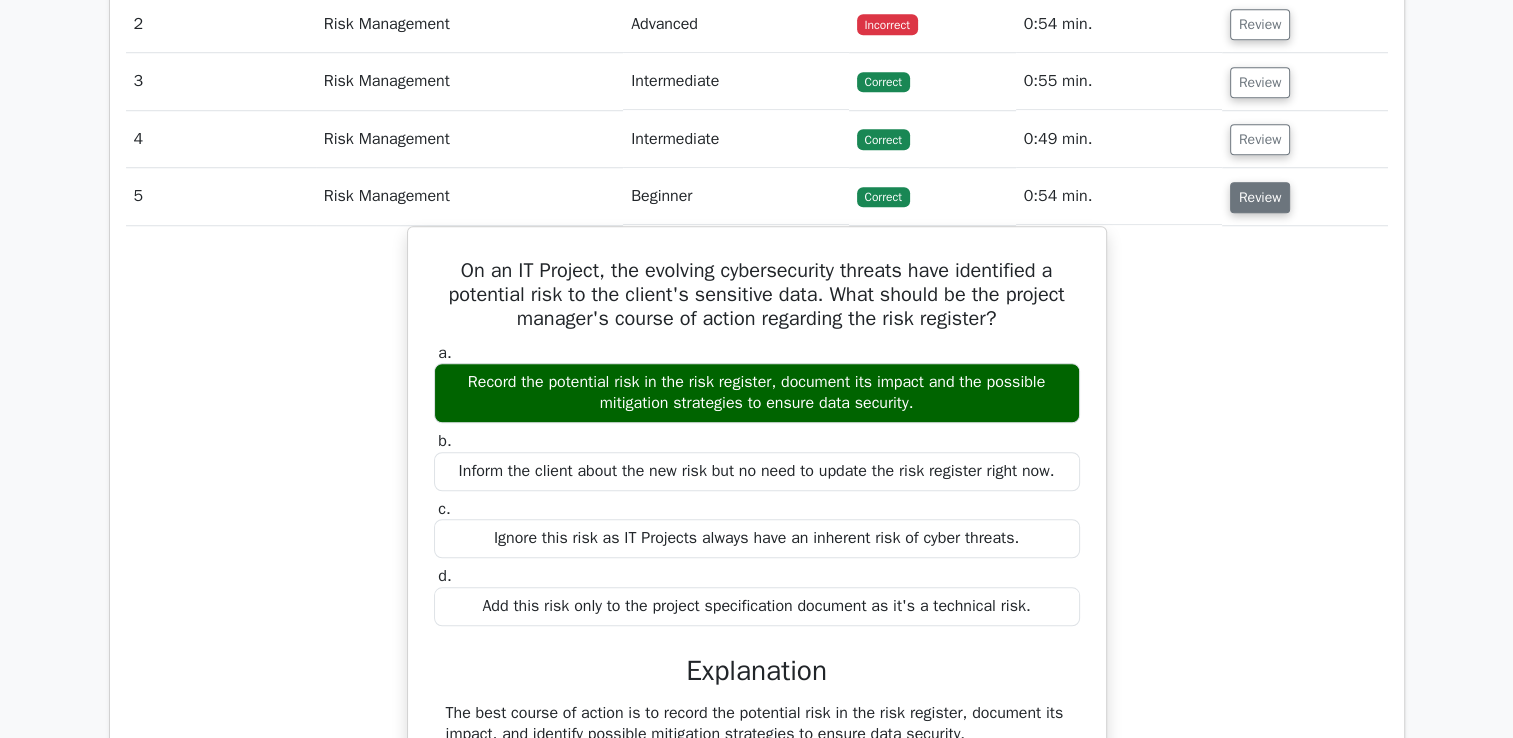 click on "Review" at bounding box center [1260, 197] 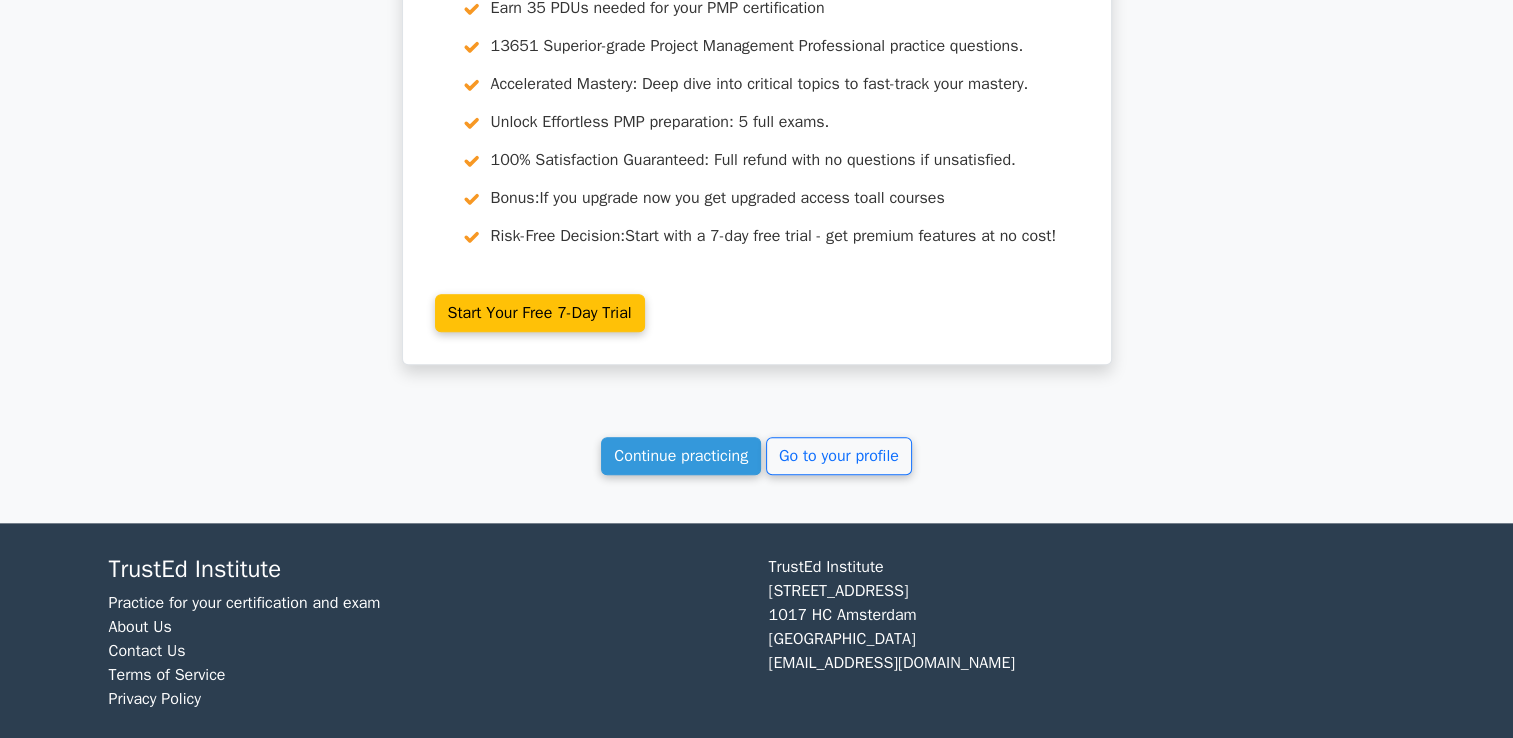 scroll, scrollTop: 2078, scrollLeft: 0, axis: vertical 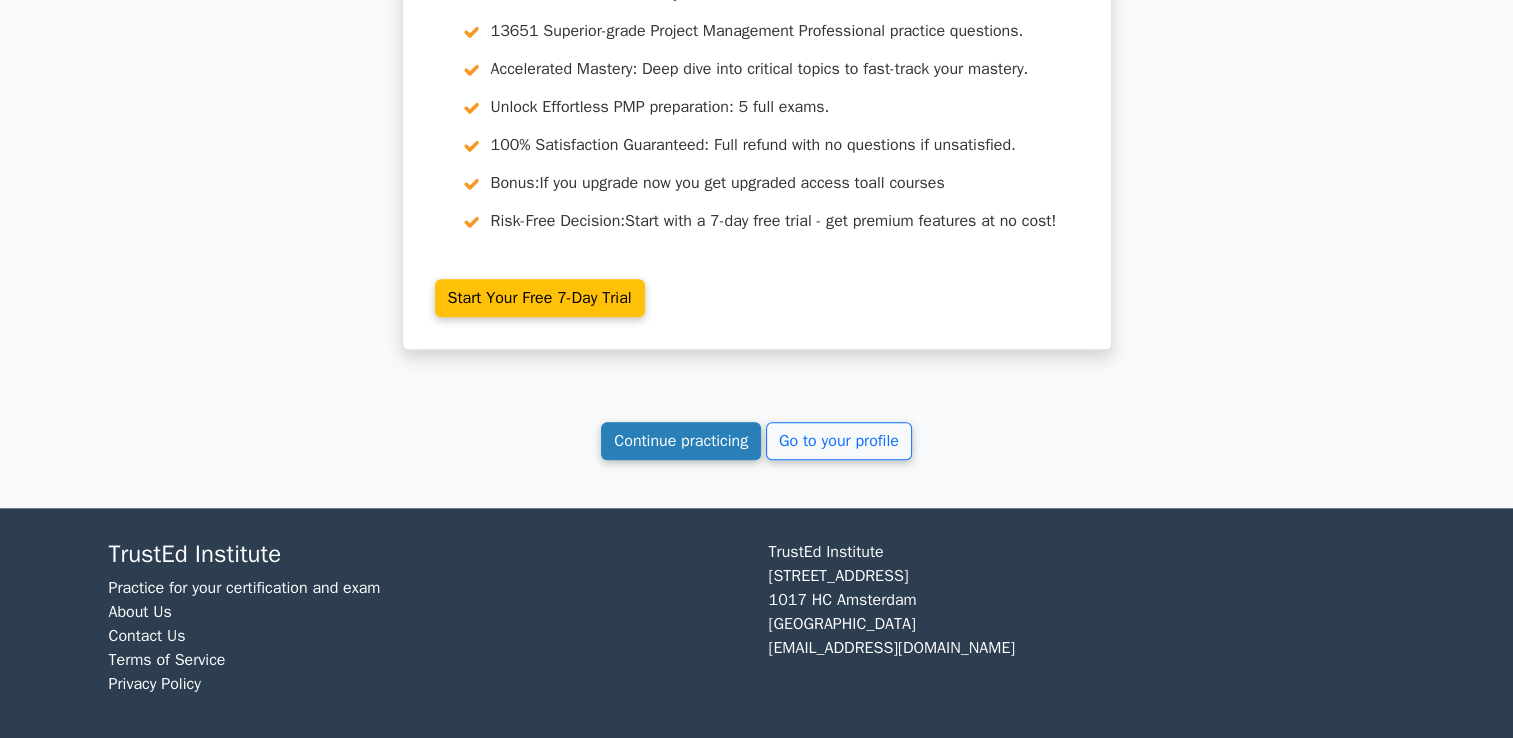 click on "Continue practicing" at bounding box center (681, 441) 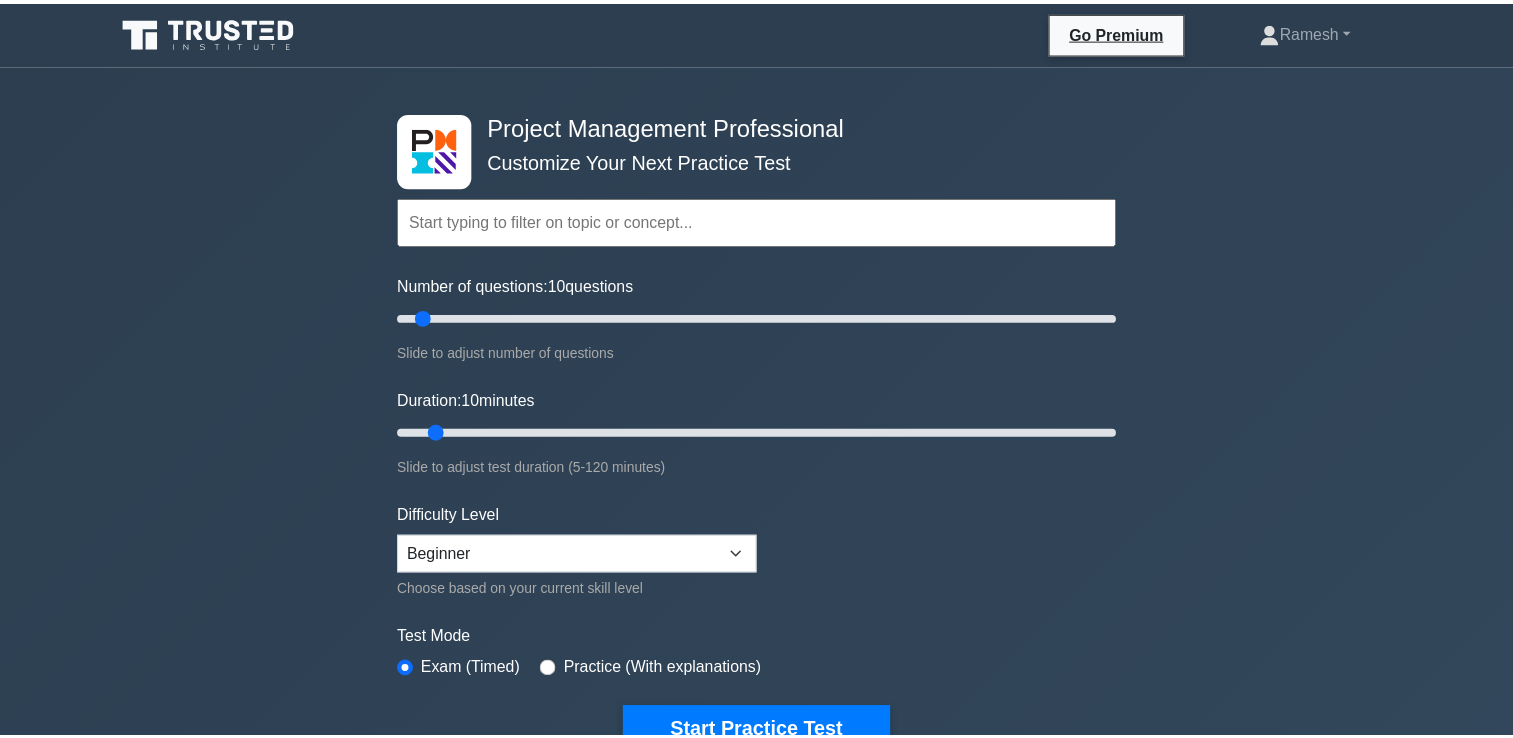 scroll, scrollTop: 500, scrollLeft: 0, axis: vertical 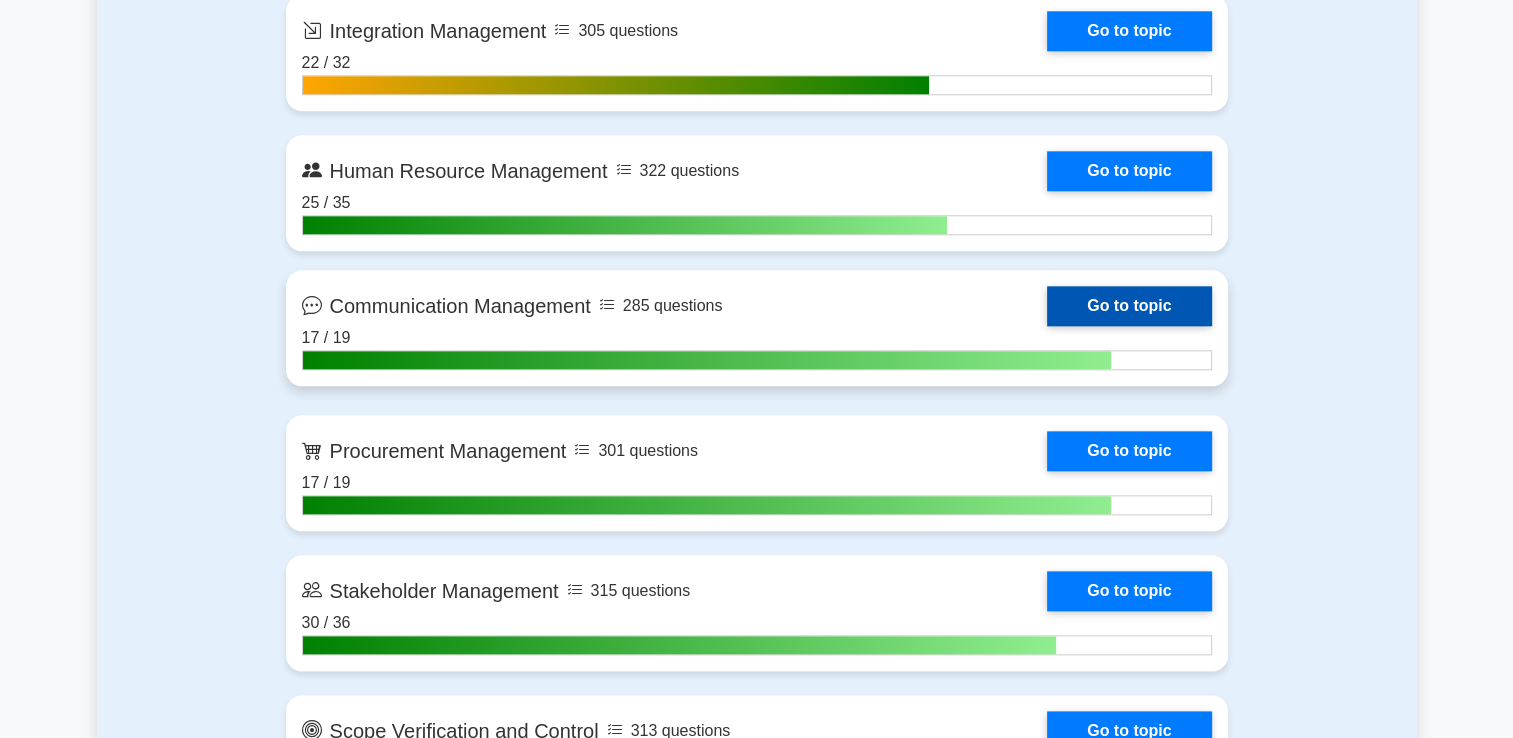 click on "Go to topic" at bounding box center [1129, 306] 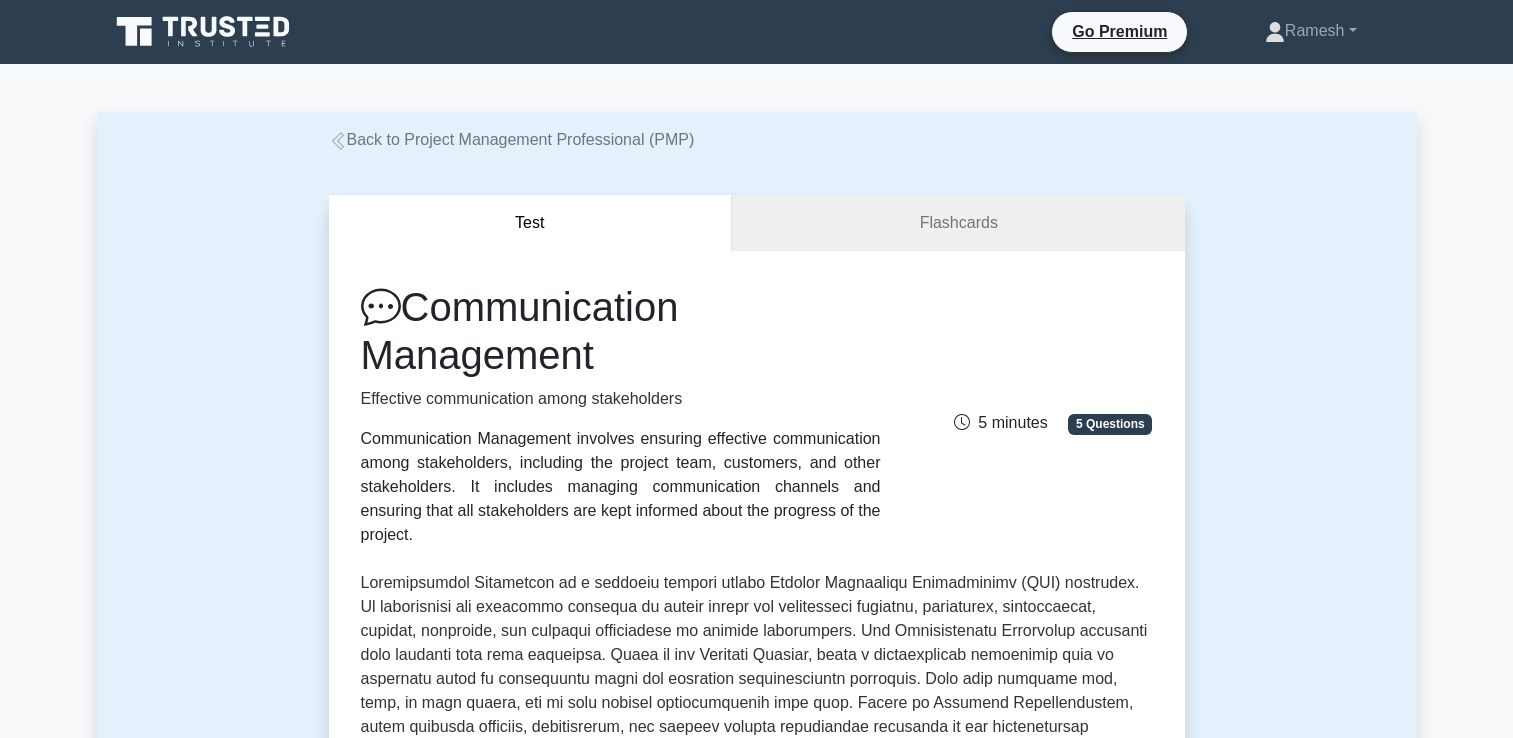 scroll, scrollTop: 0, scrollLeft: 0, axis: both 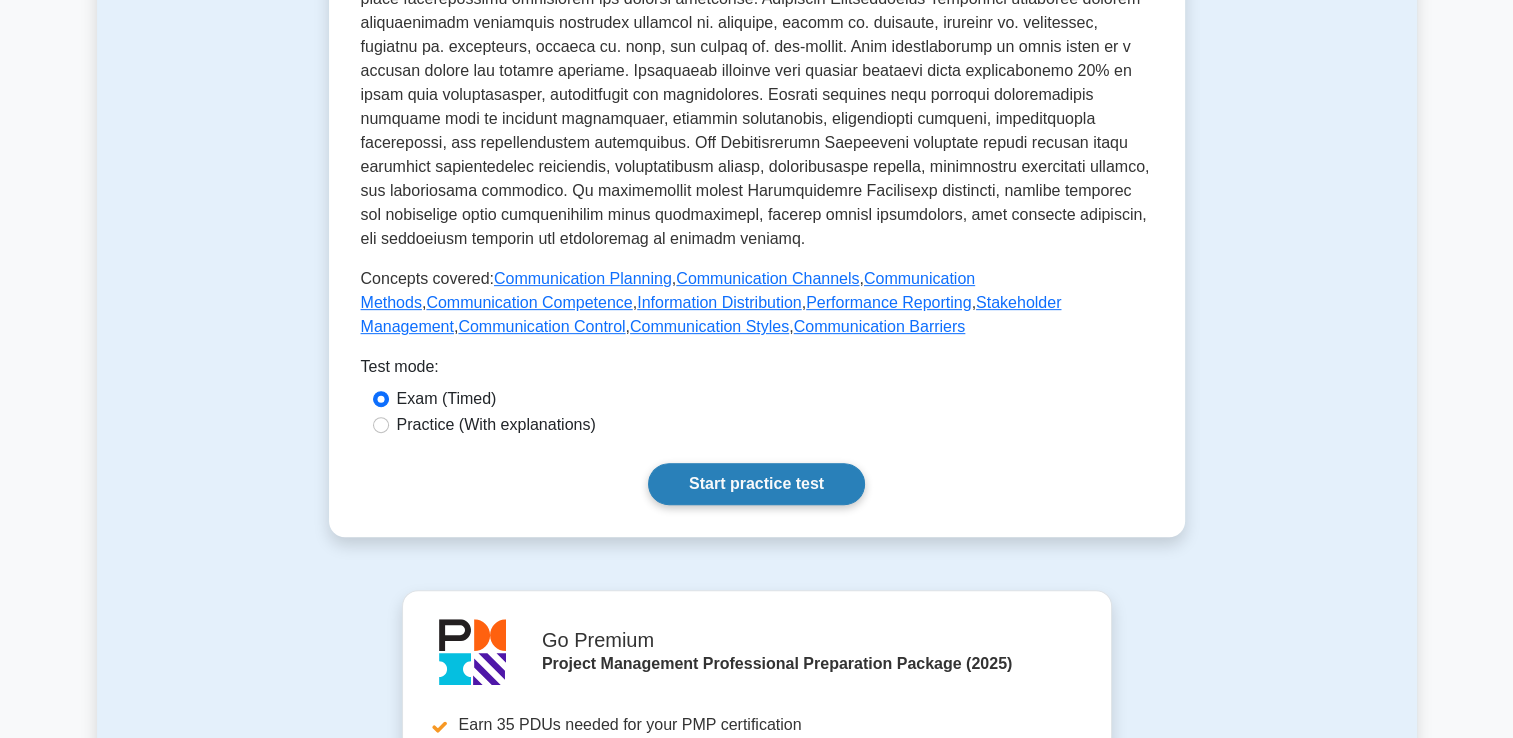 click on "Start practice test" at bounding box center [756, 484] 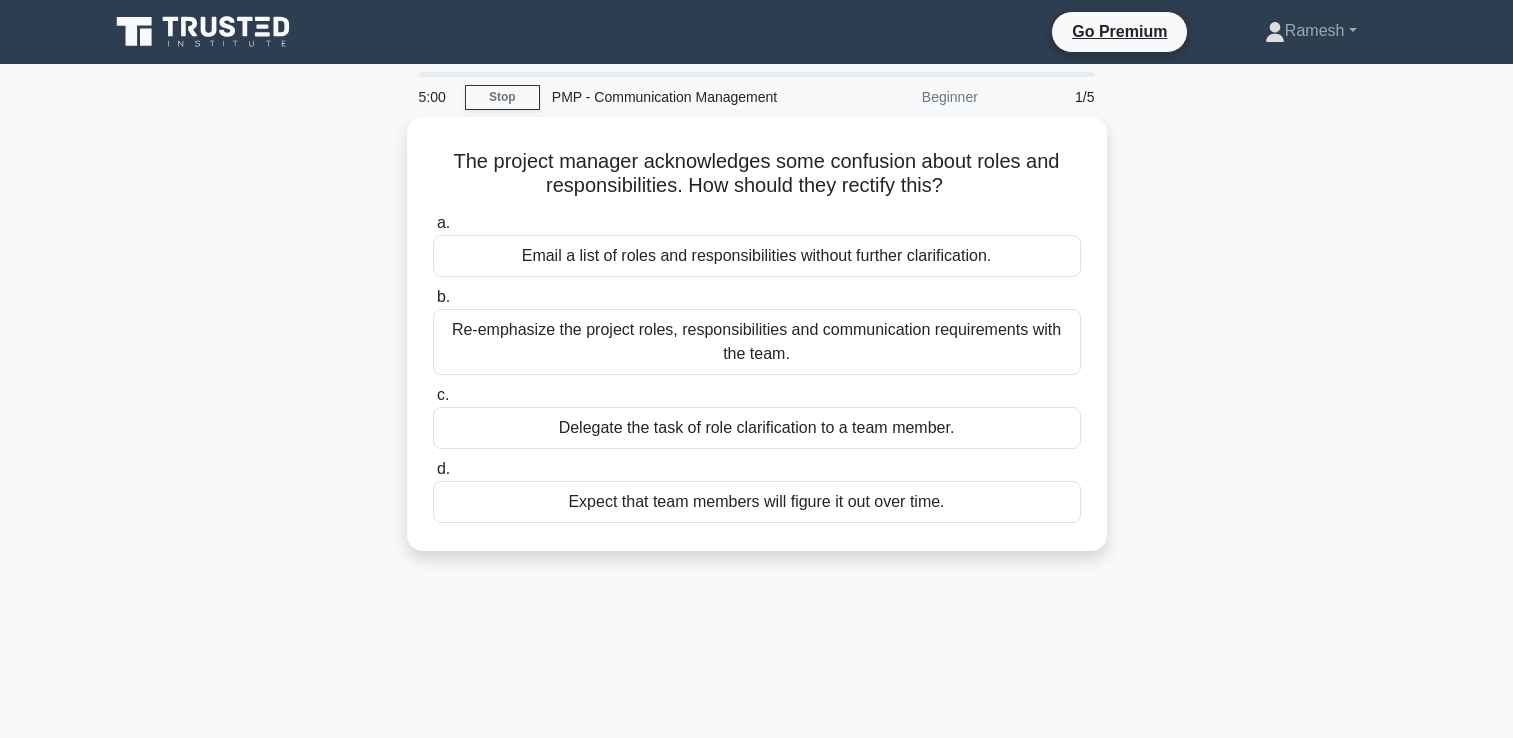 scroll, scrollTop: 200, scrollLeft: 0, axis: vertical 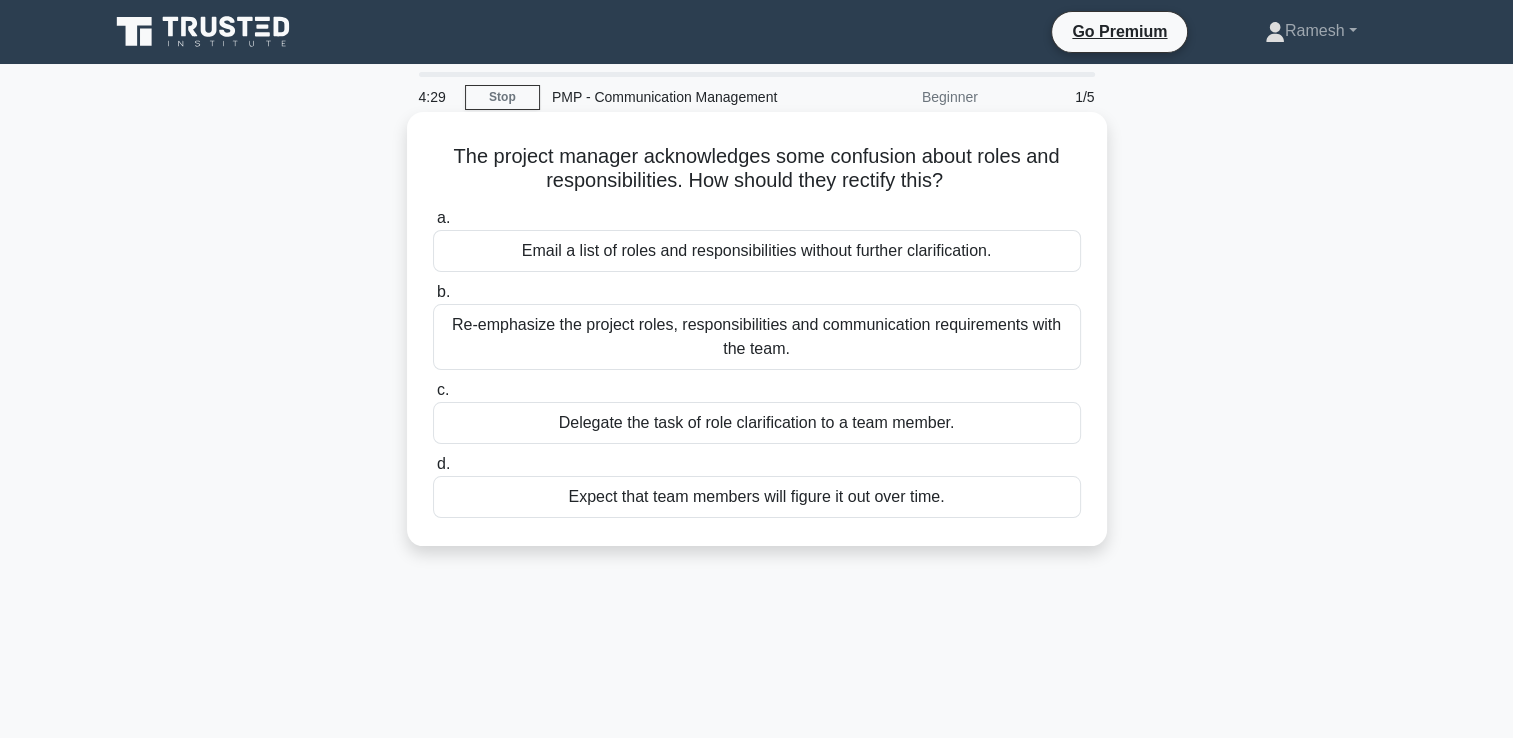 click on "Re-emphasize the project roles, responsibilities and communication requirements with the team." at bounding box center (757, 337) 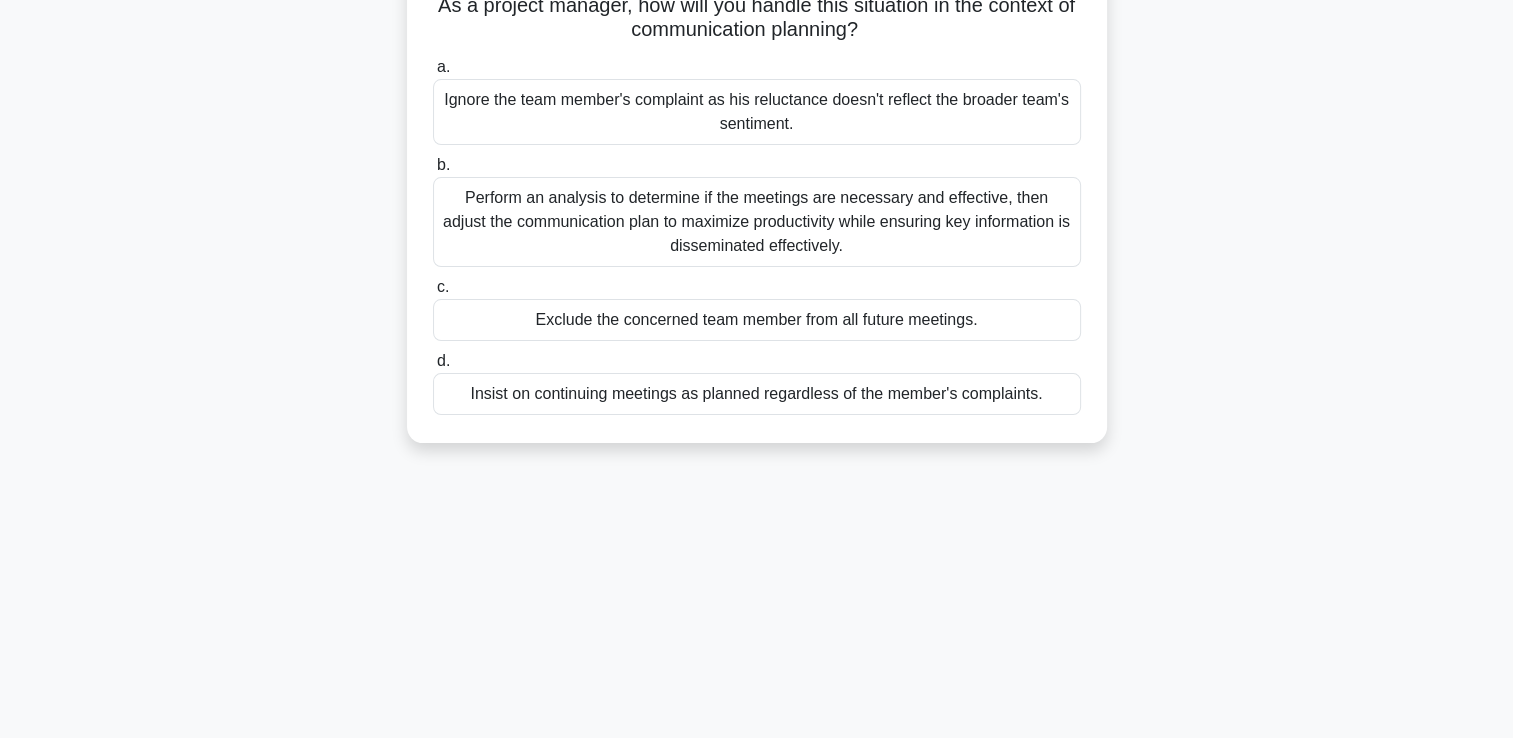 scroll, scrollTop: 200, scrollLeft: 0, axis: vertical 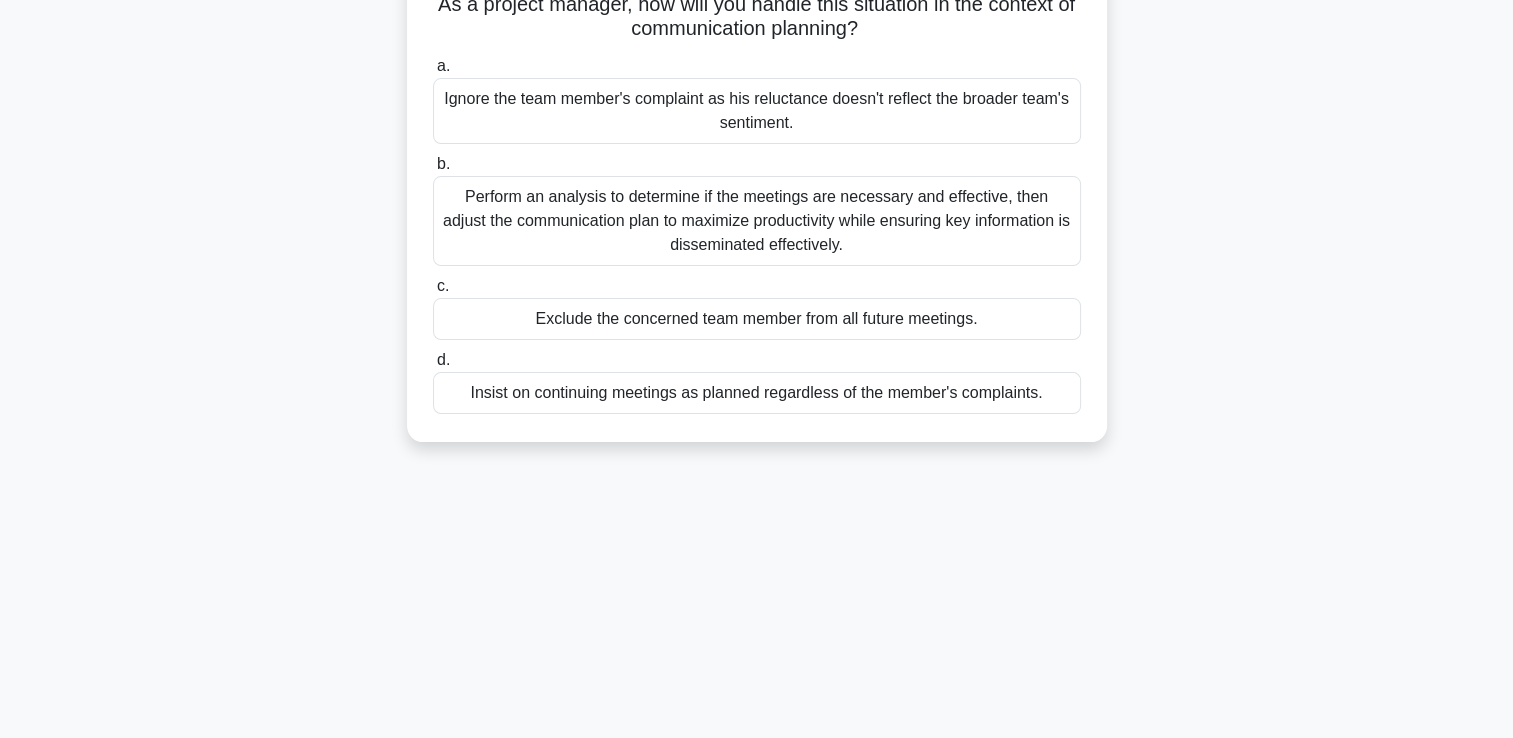 drag, startPoint x: 908, startPoint y: 220, endPoint x: 912, endPoint y: 230, distance: 10.770329 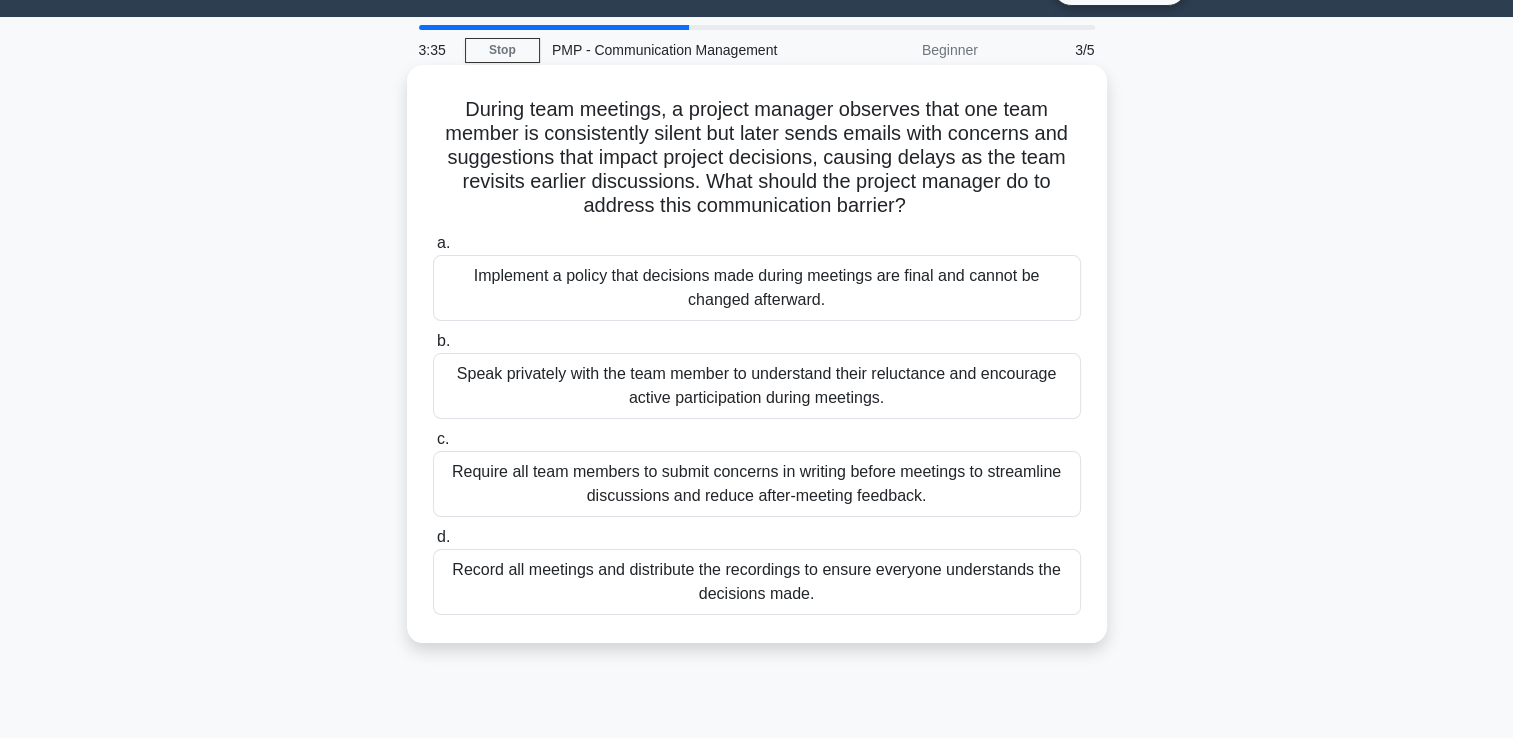scroll, scrollTop: 0, scrollLeft: 0, axis: both 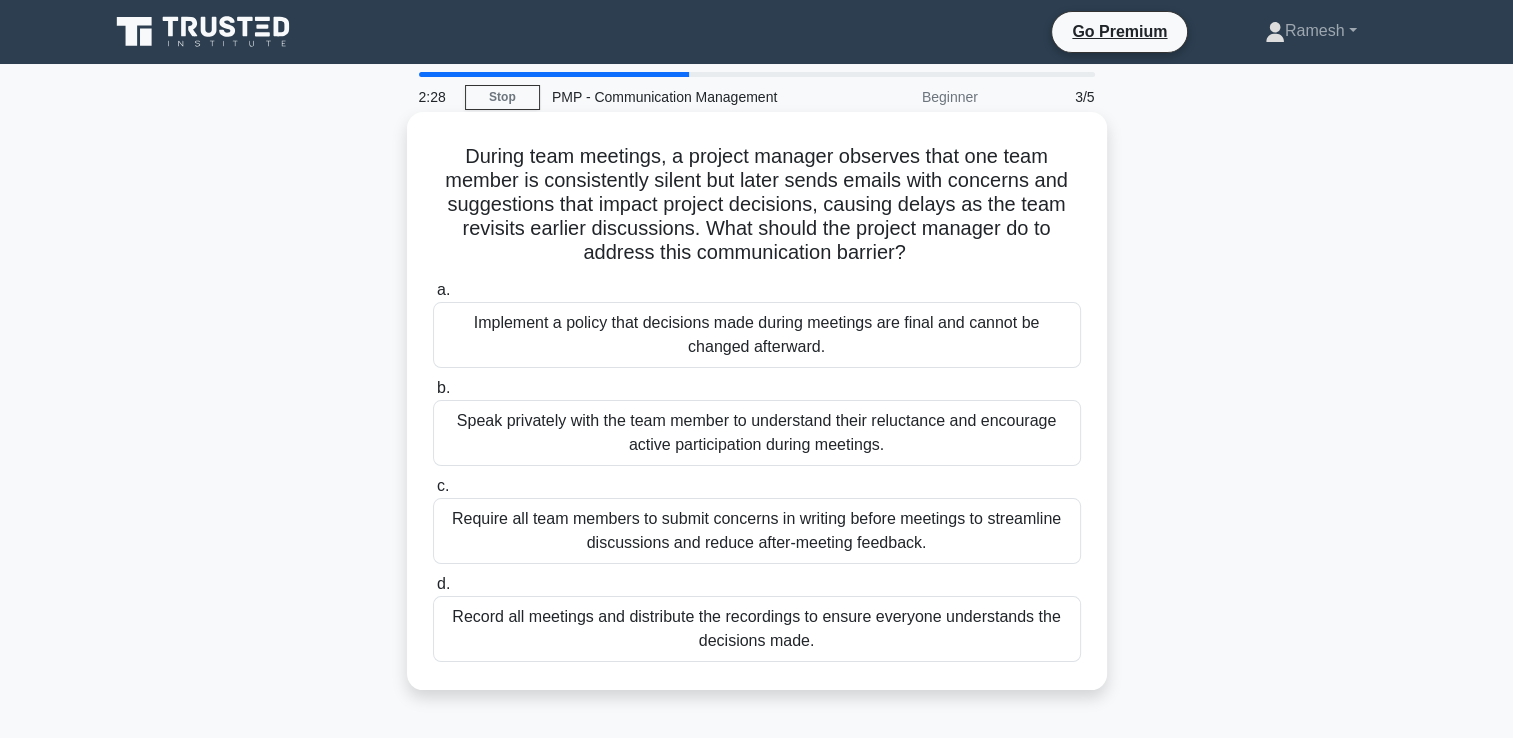 click on "Record all meetings and distribute the recordings to ensure everyone understands the decisions made." at bounding box center (757, 629) 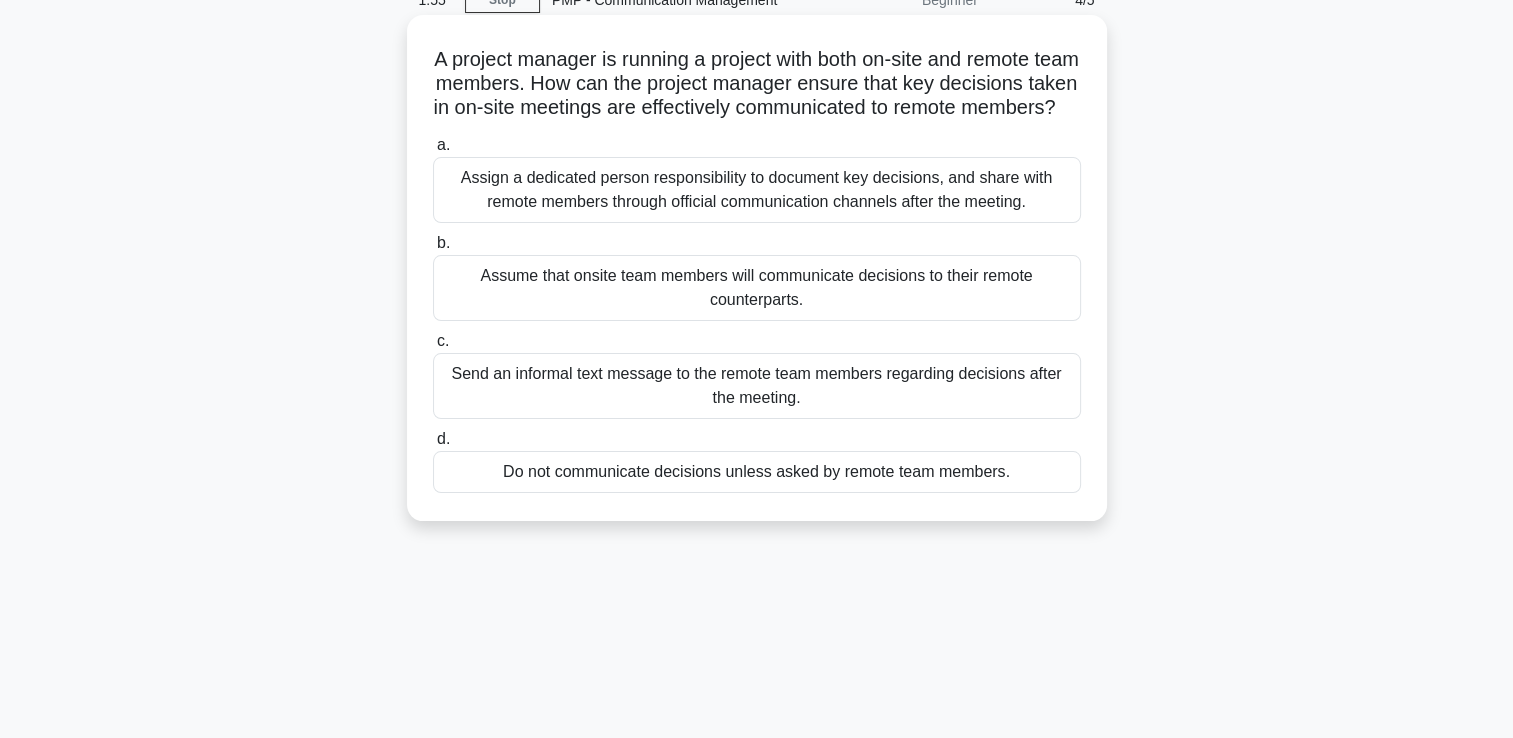 scroll, scrollTop: 100, scrollLeft: 0, axis: vertical 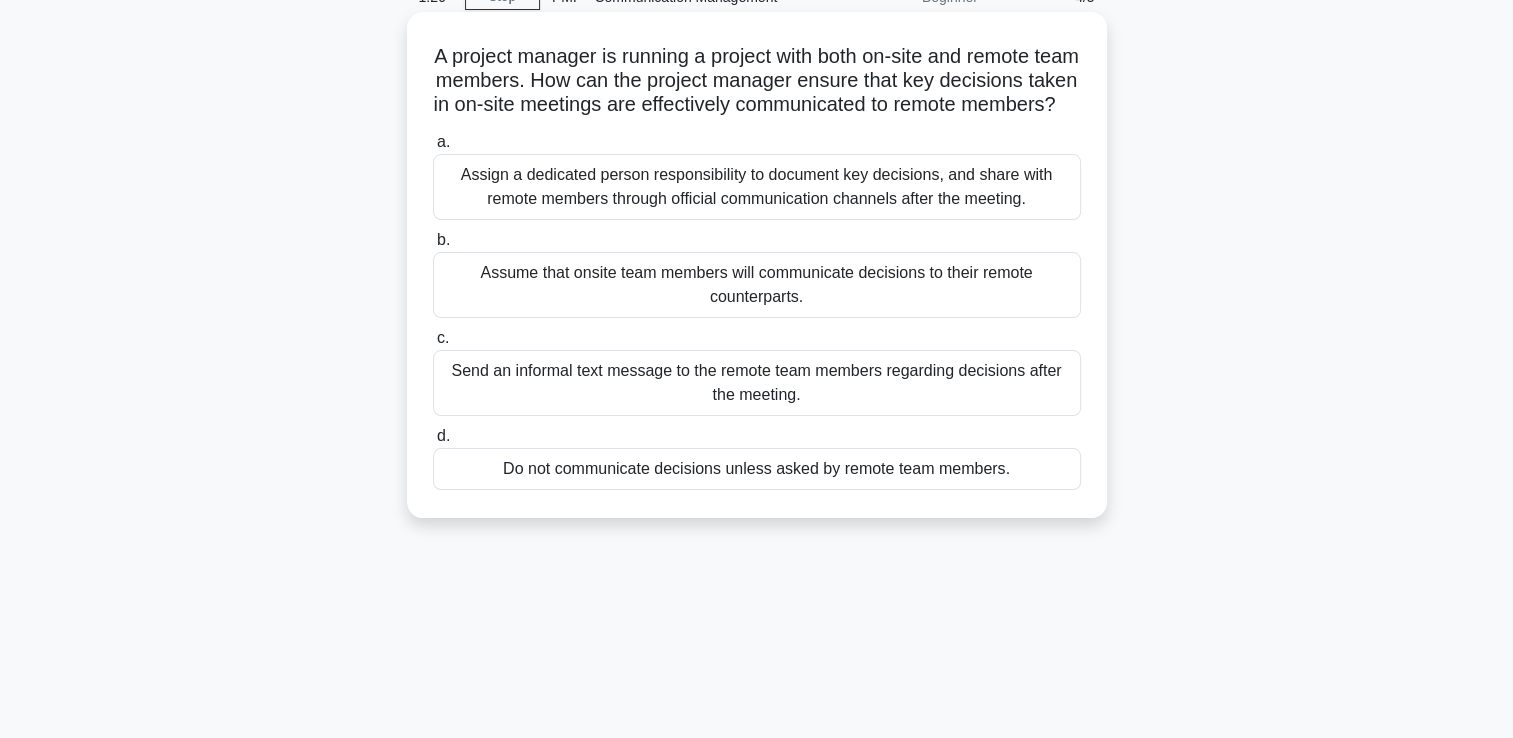 click on "Assign a dedicated person responsibility to document key decisions, and share with remote members through official communication channels after the meeting." at bounding box center [757, 187] 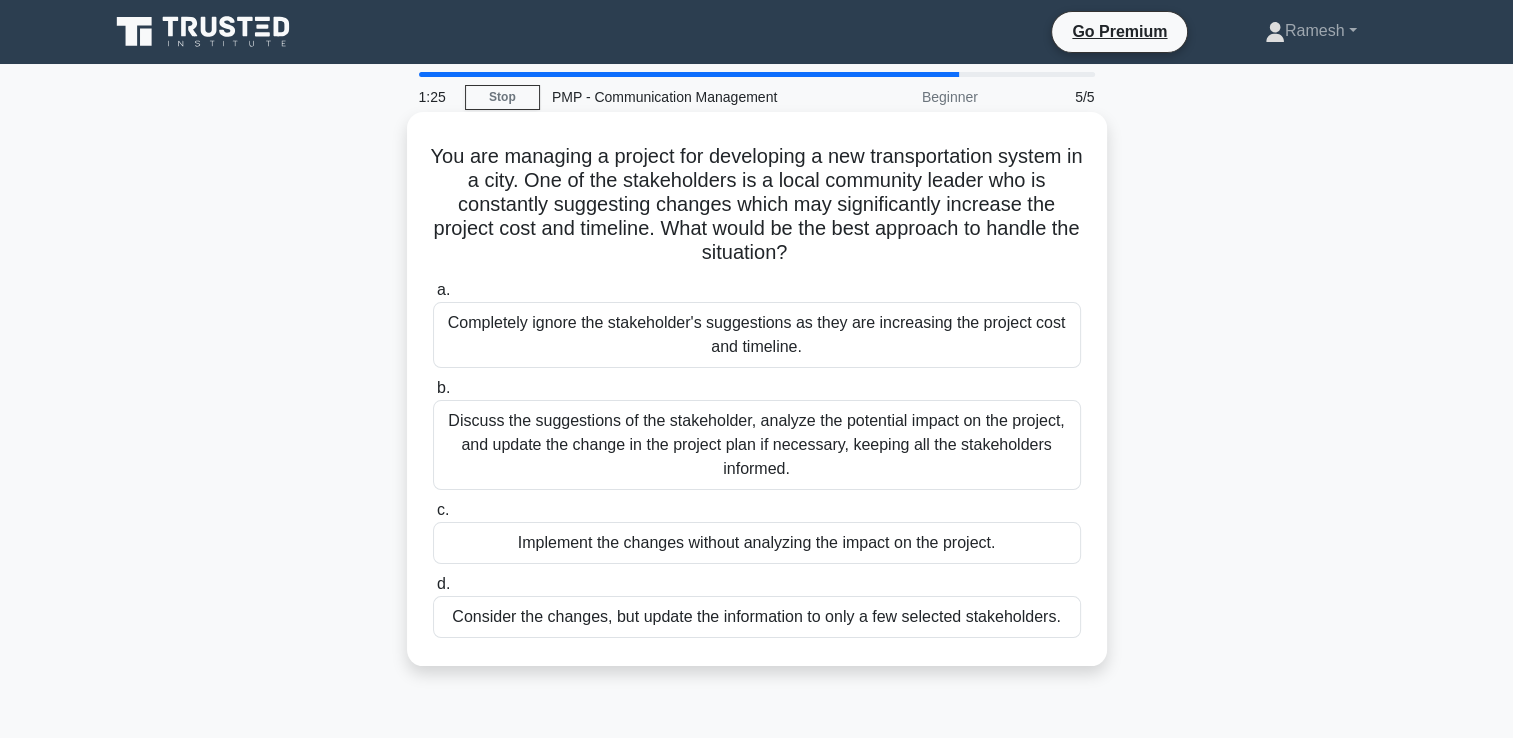 scroll, scrollTop: 0, scrollLeft: 0, axis: both 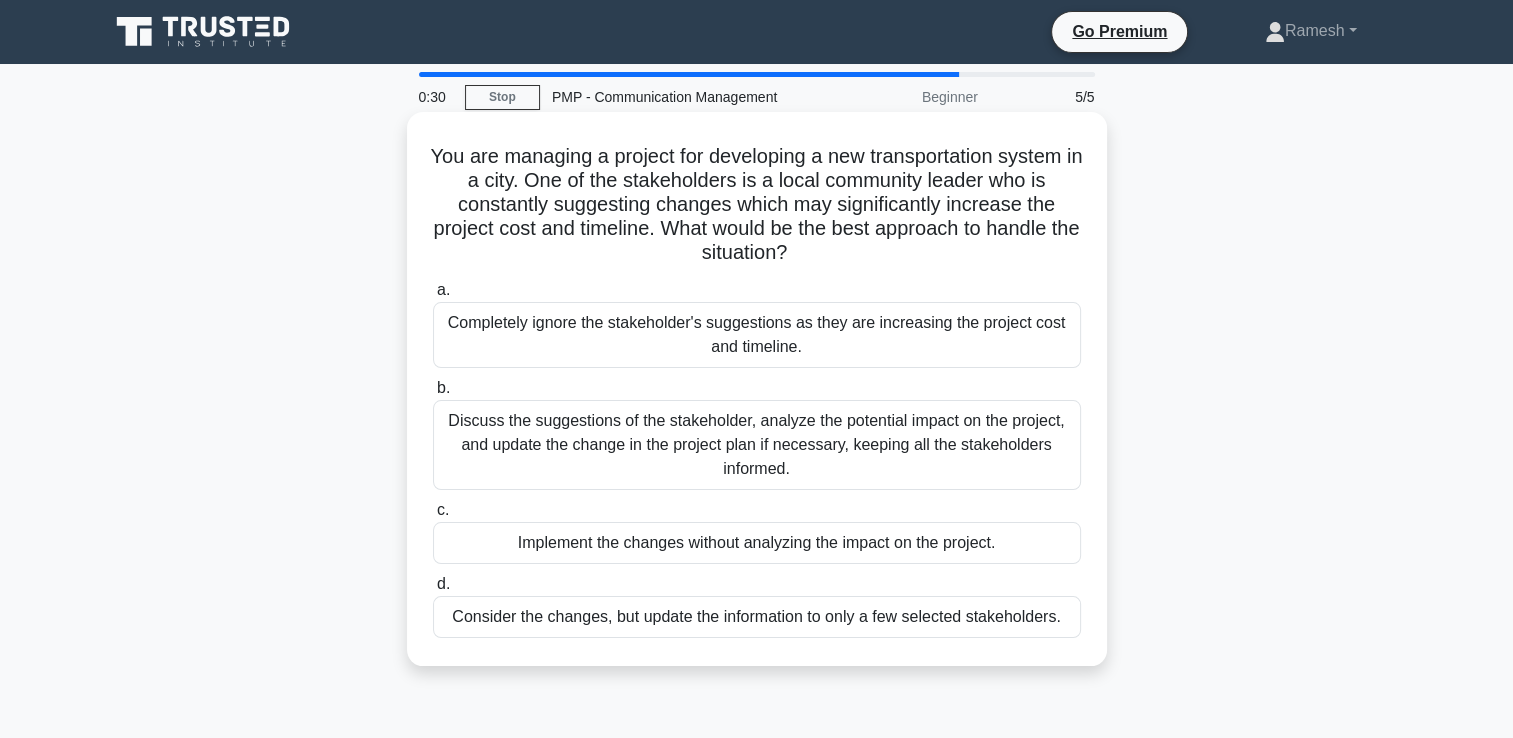 click on "Discuss the suggestions of the stakeholder, analyze the potential impact on the project, and update the change in the project plan if necessary, keeping all the stakeholders informed." at bounding box center [757, 445] 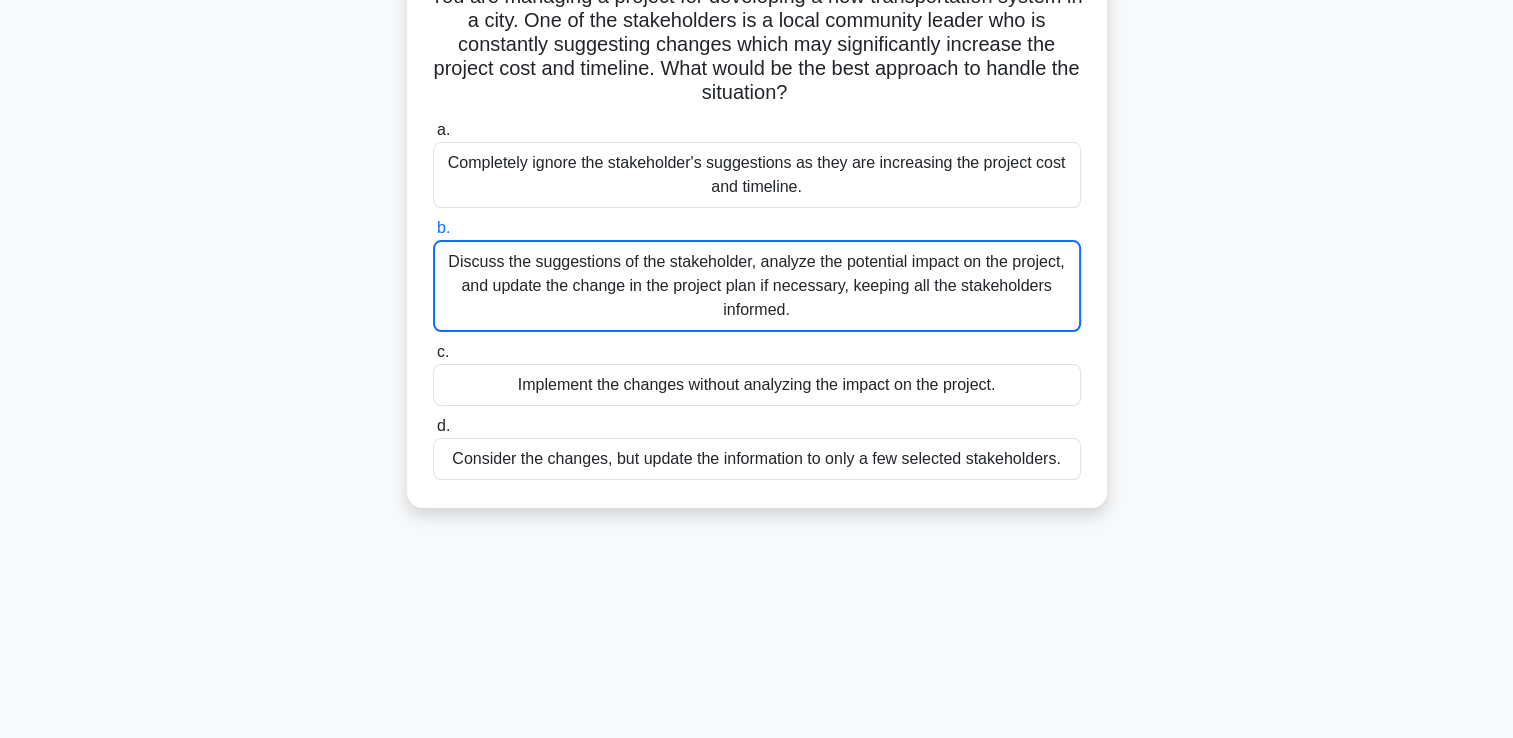 scroll, scrollTop: 300, scrollLeft: 0, axis: vertical 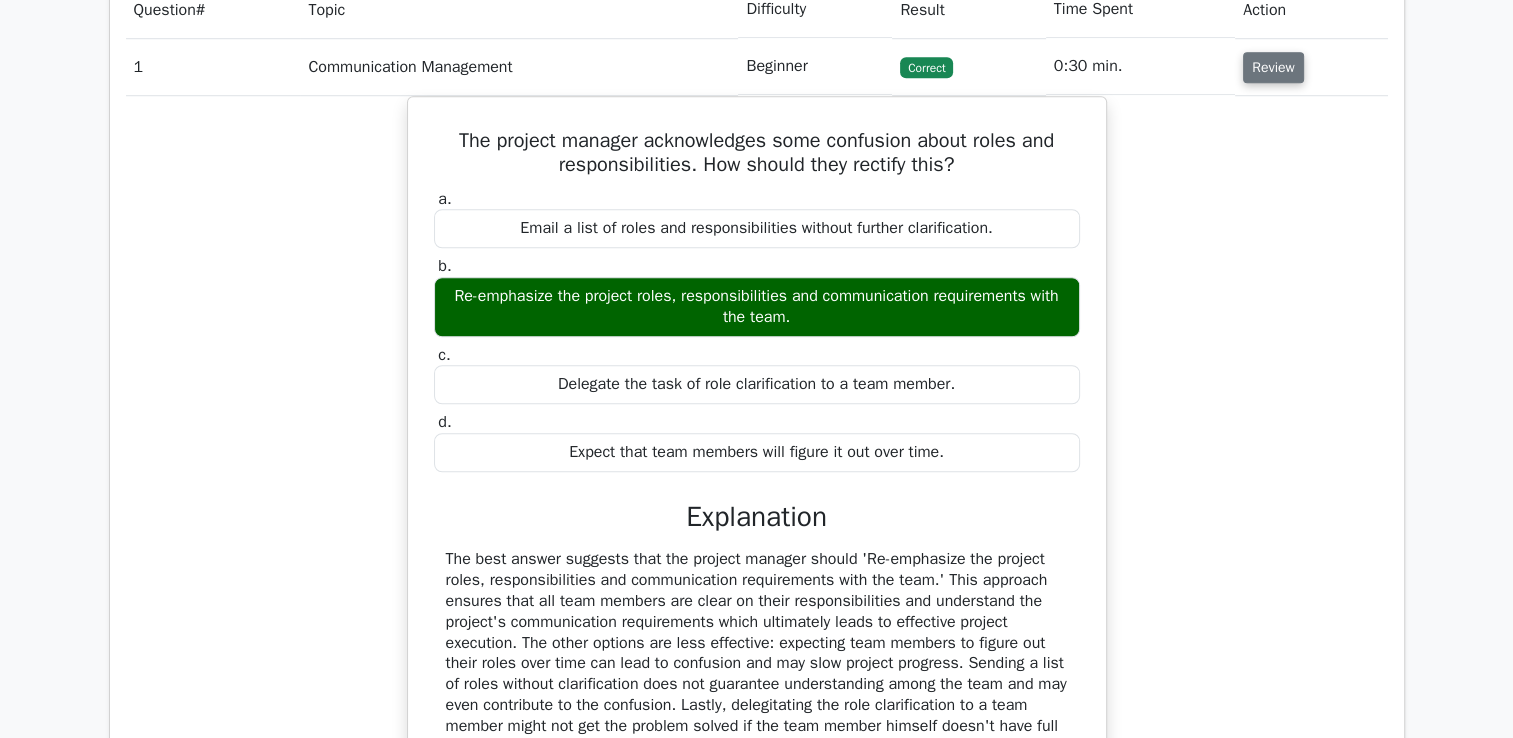 click on "Review" at bounding box center (1273, 67) 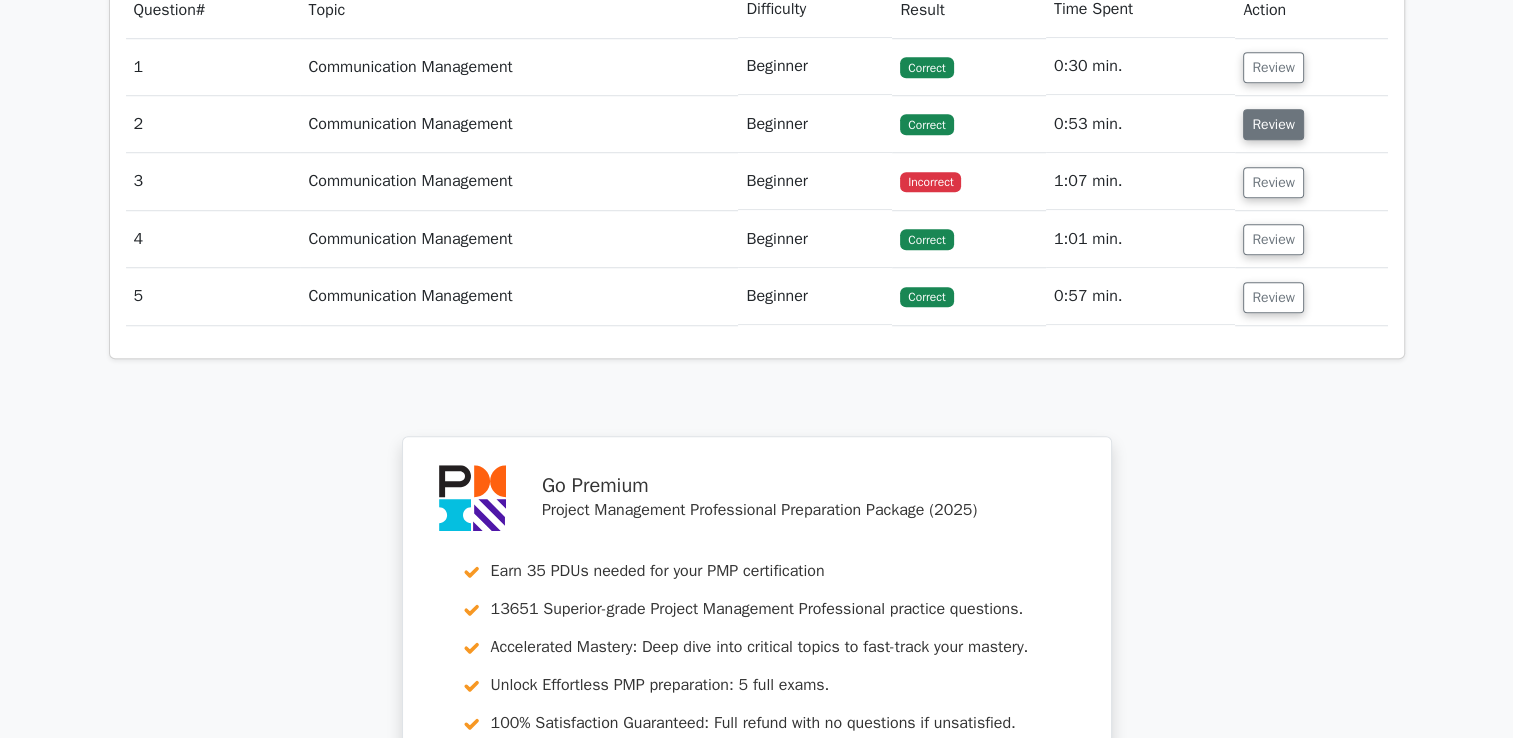 click on "Review" at bounding box center (1273, 124) 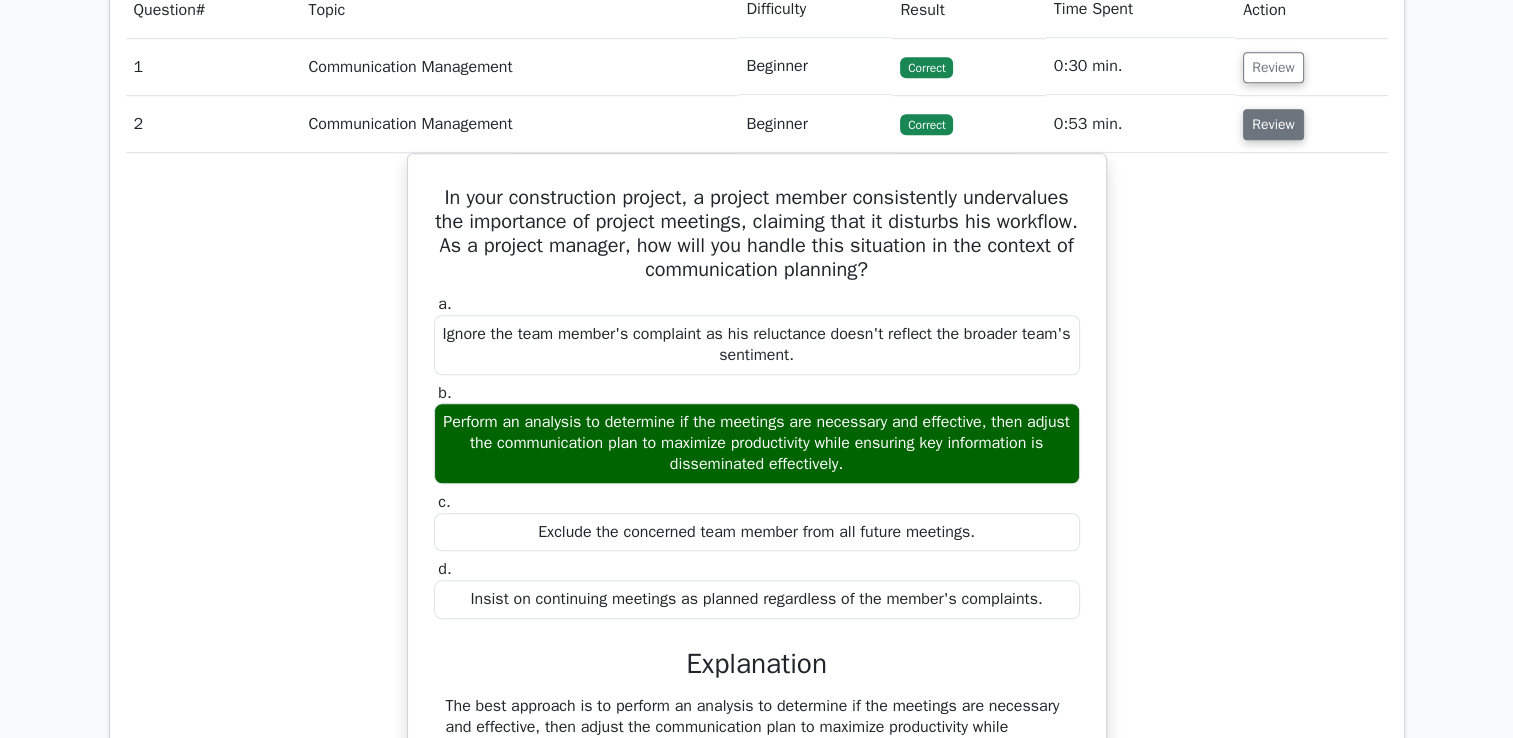 click on "Review" at bounding box center [1273, 124] 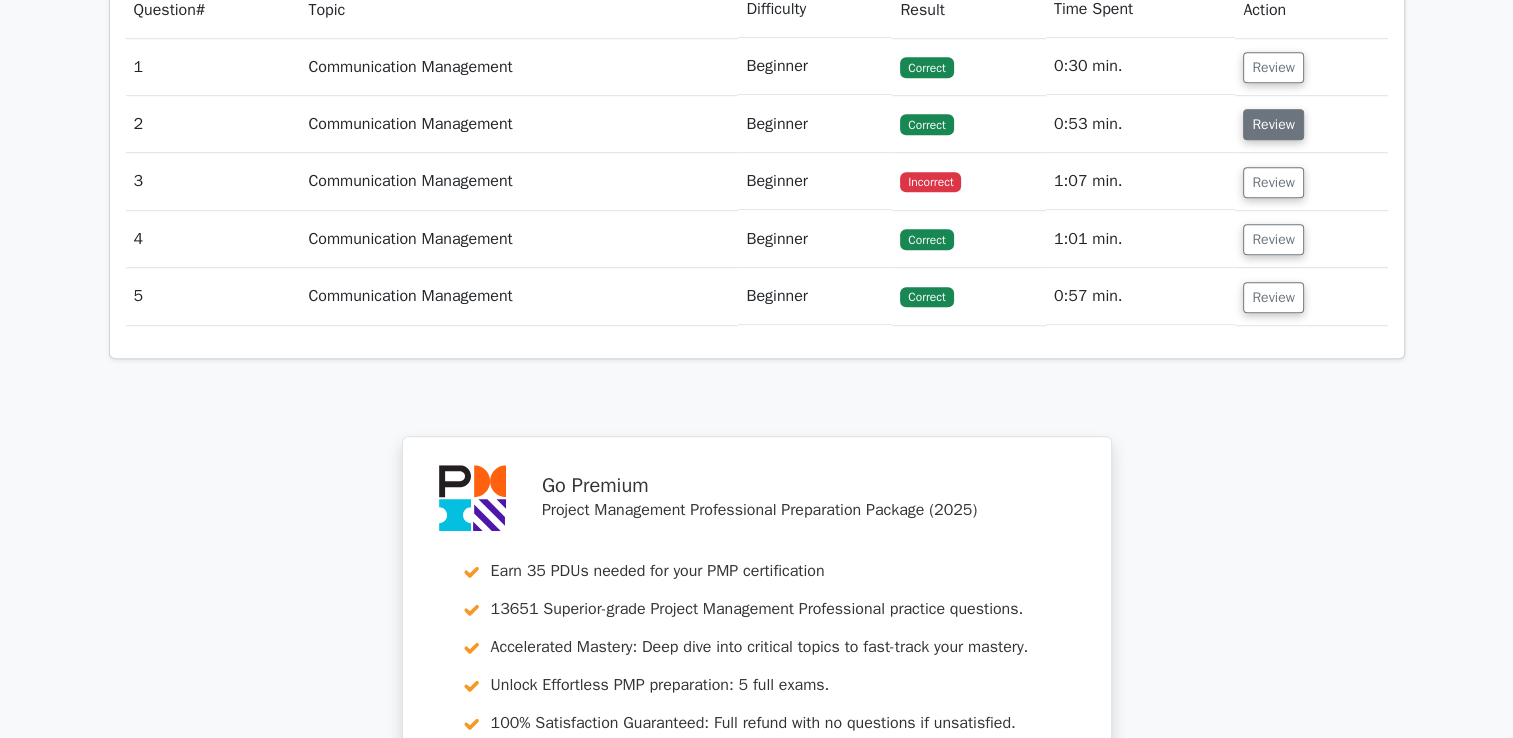 click on "Review" at bounding box center [1273, 124] 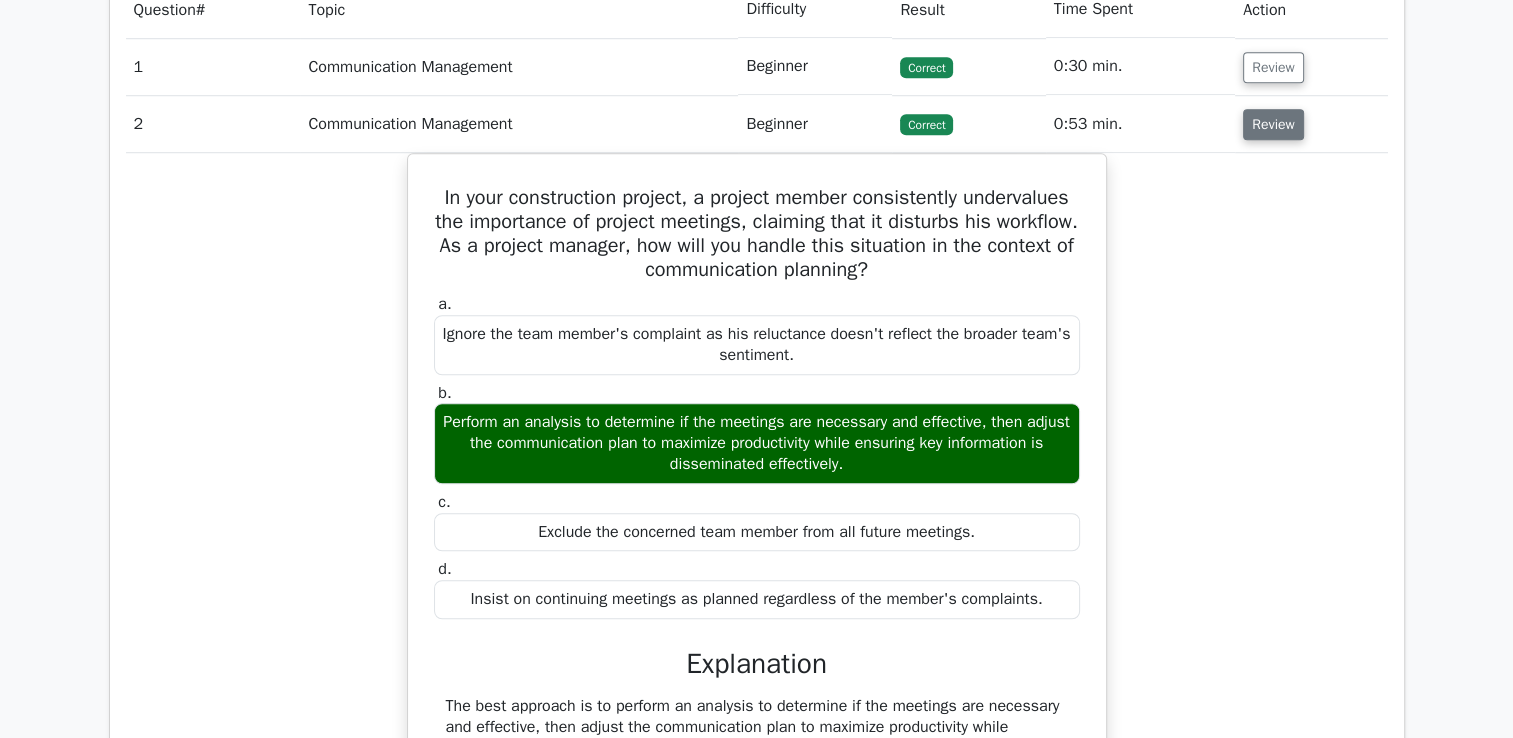 click on "Review" at bounding box center [1273, 124] 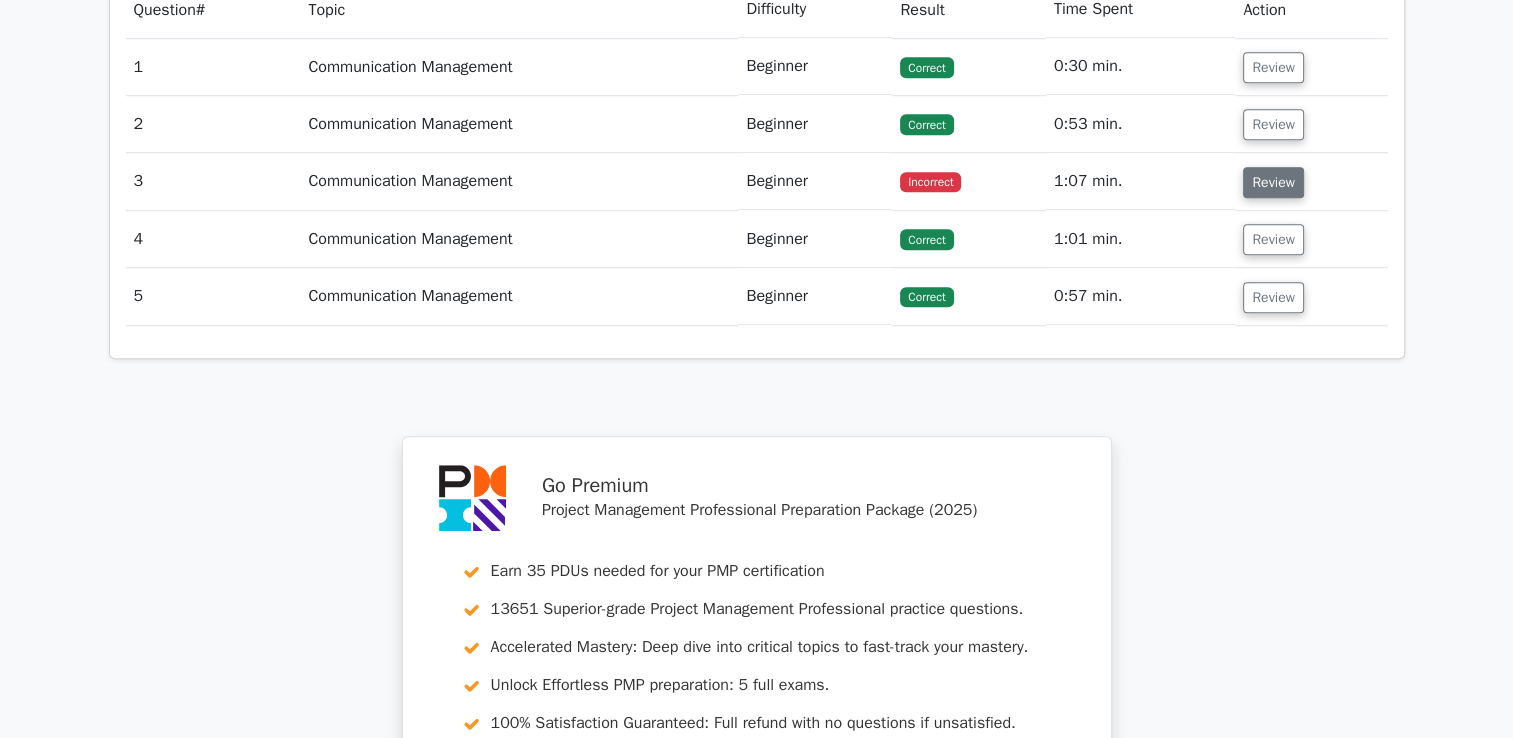 click on "Review" at bounding box center [1273, 182] 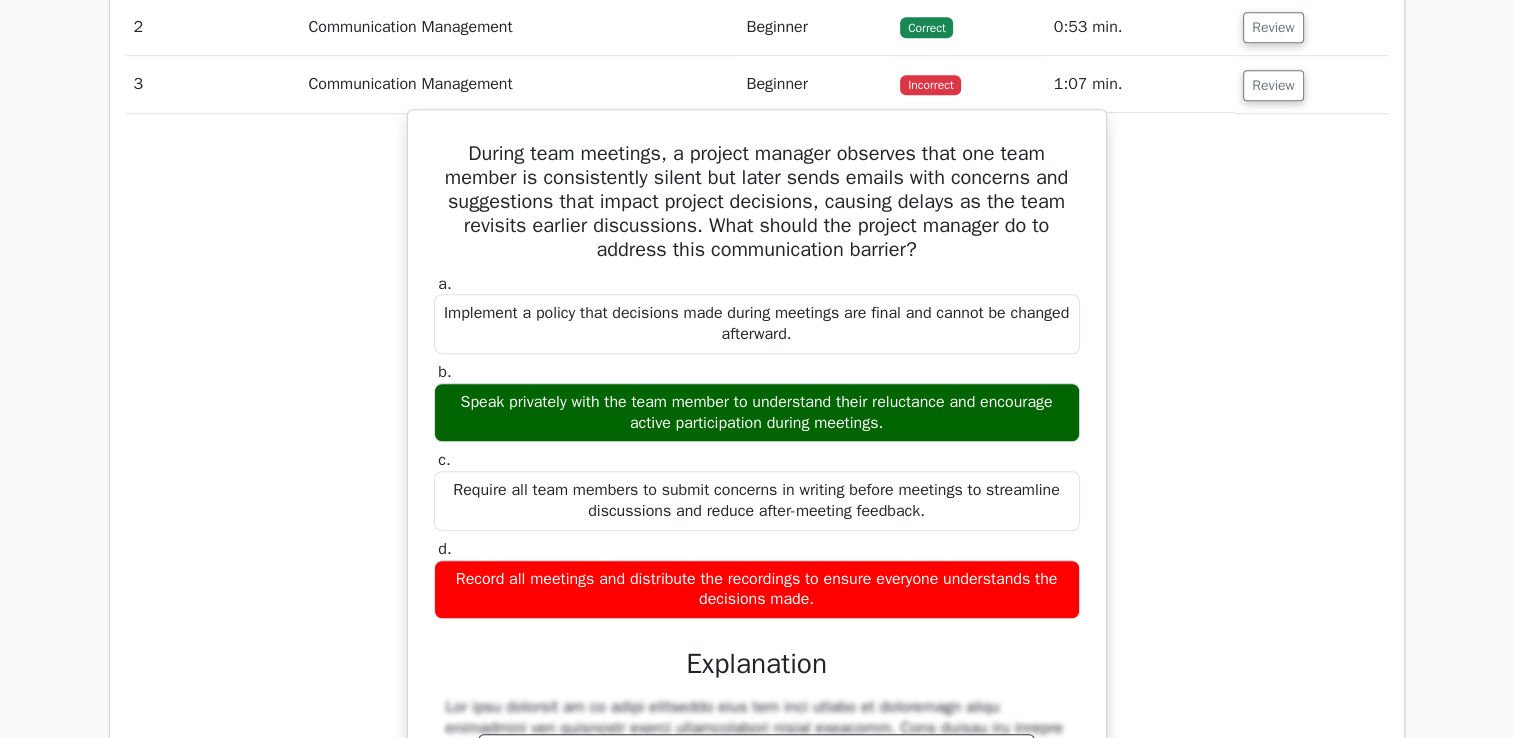 scroll, scrollTop: 1600, scrollLeft: 0, axis: vertical 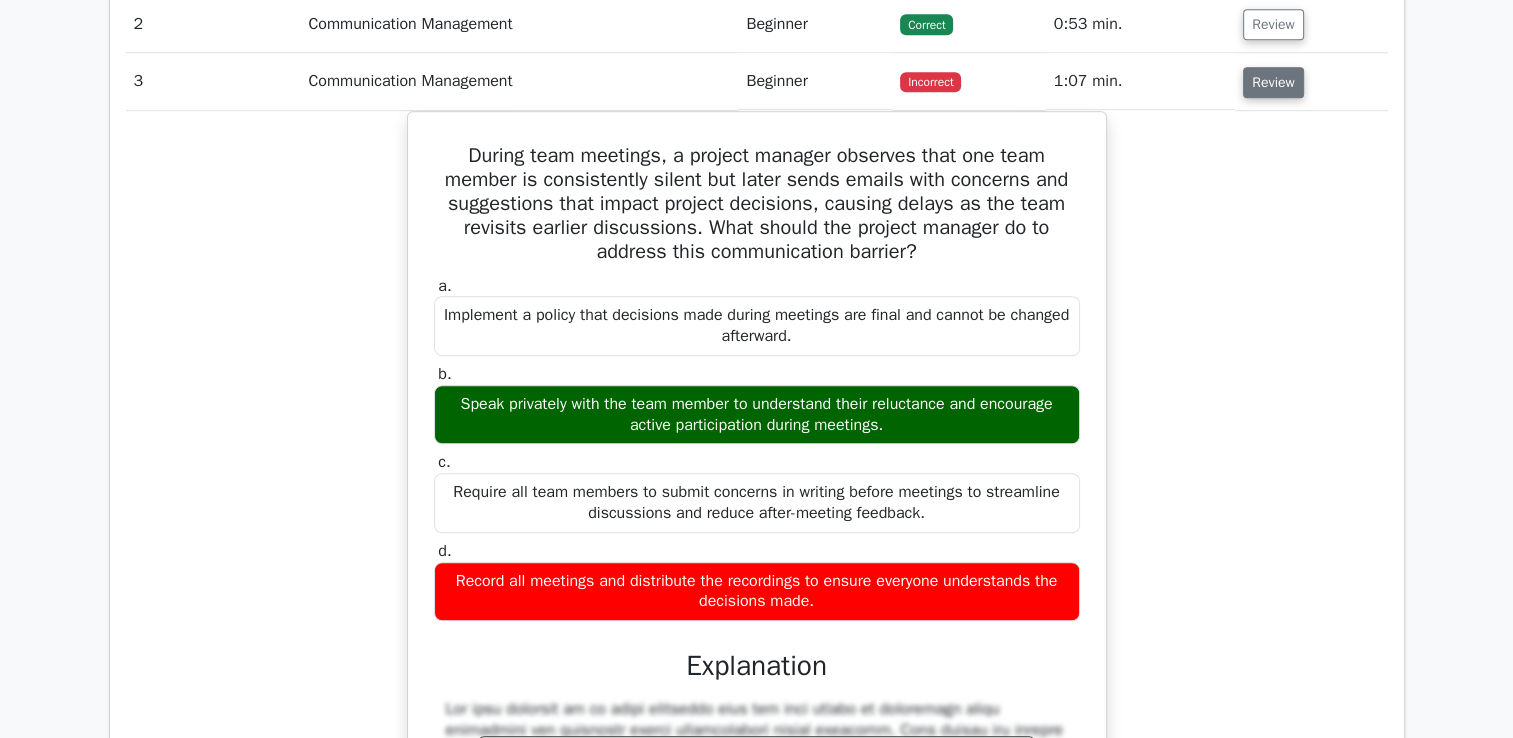 click on "Review" at bounding box center [1273, 82] 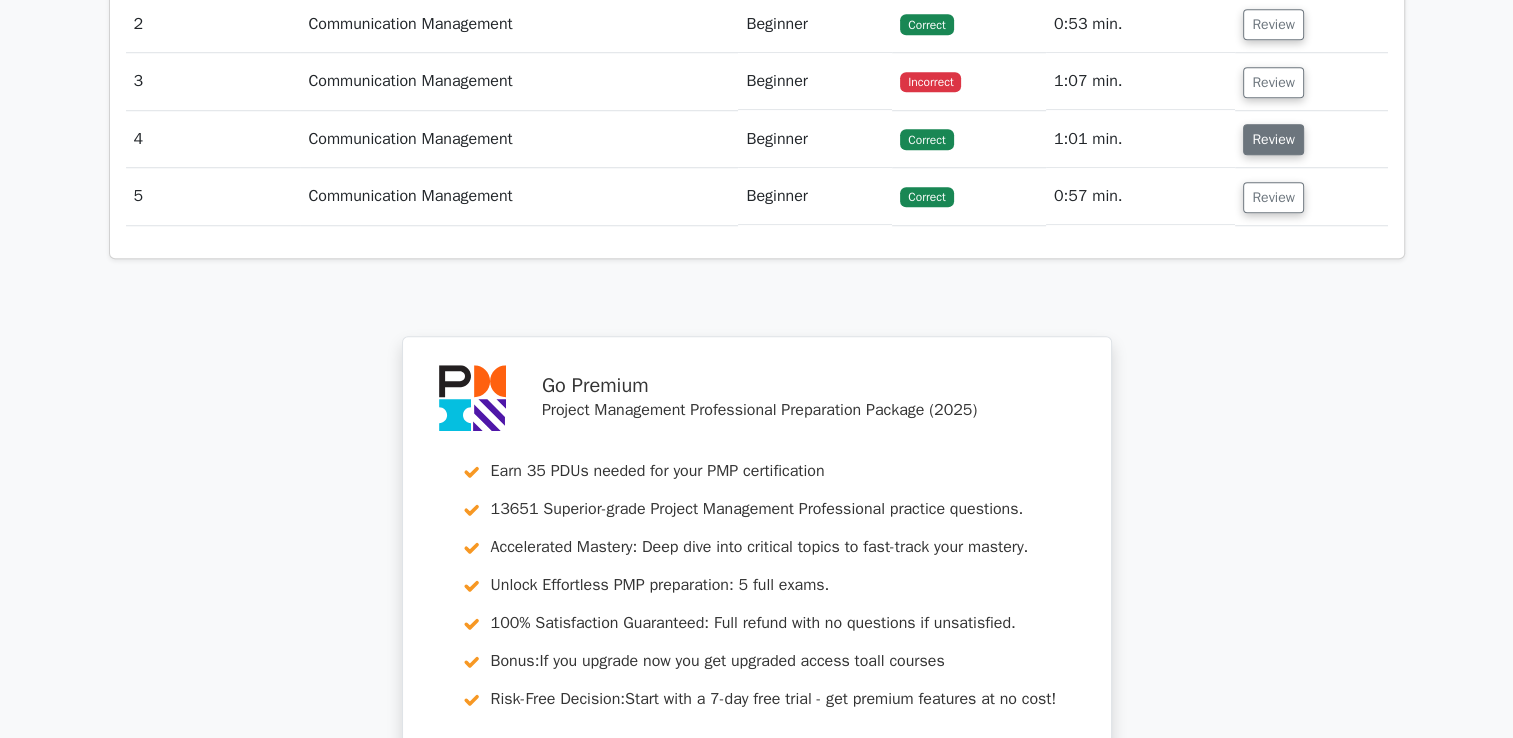 click on "Review" at bounding box center [1273, 139] 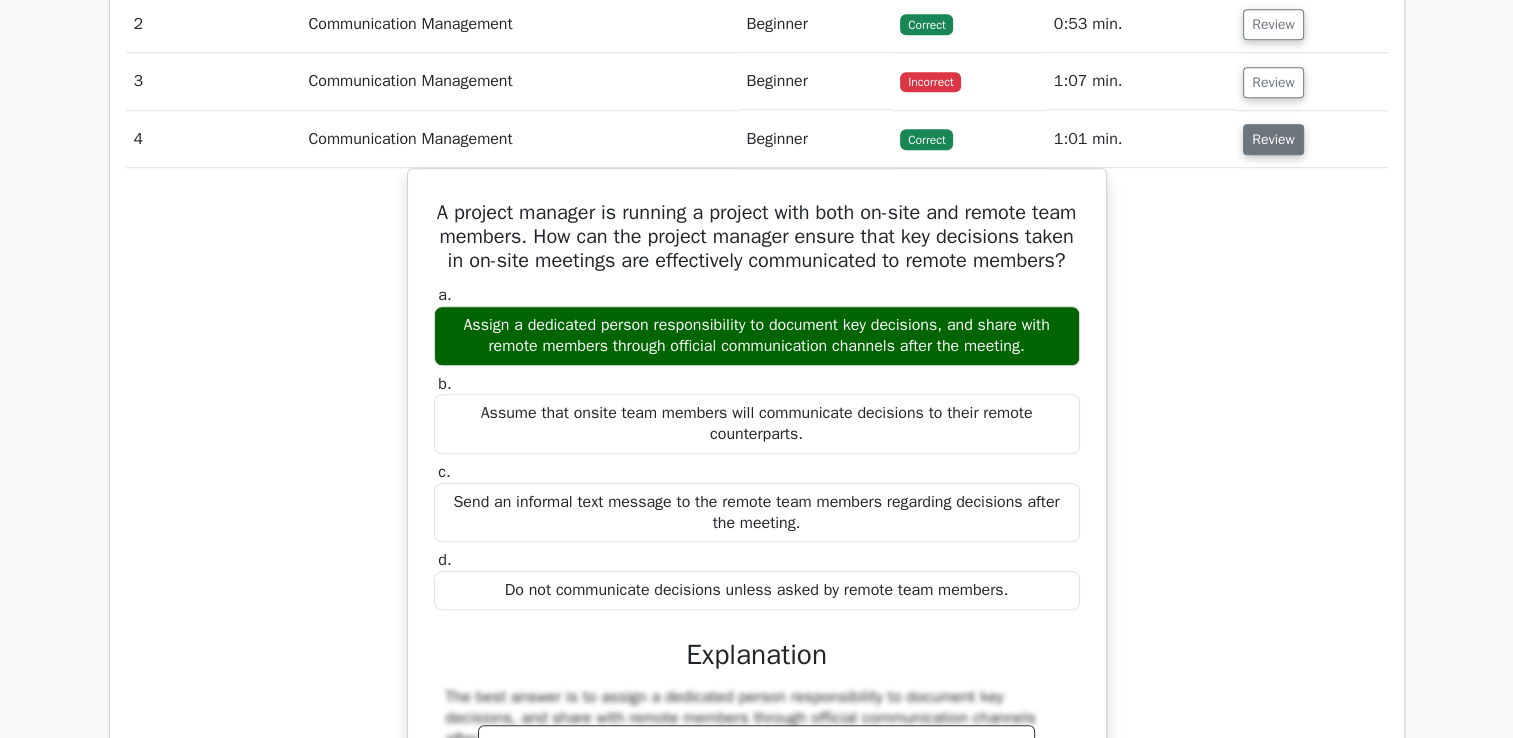 click on "Review" at bounding box center (1273, 139) 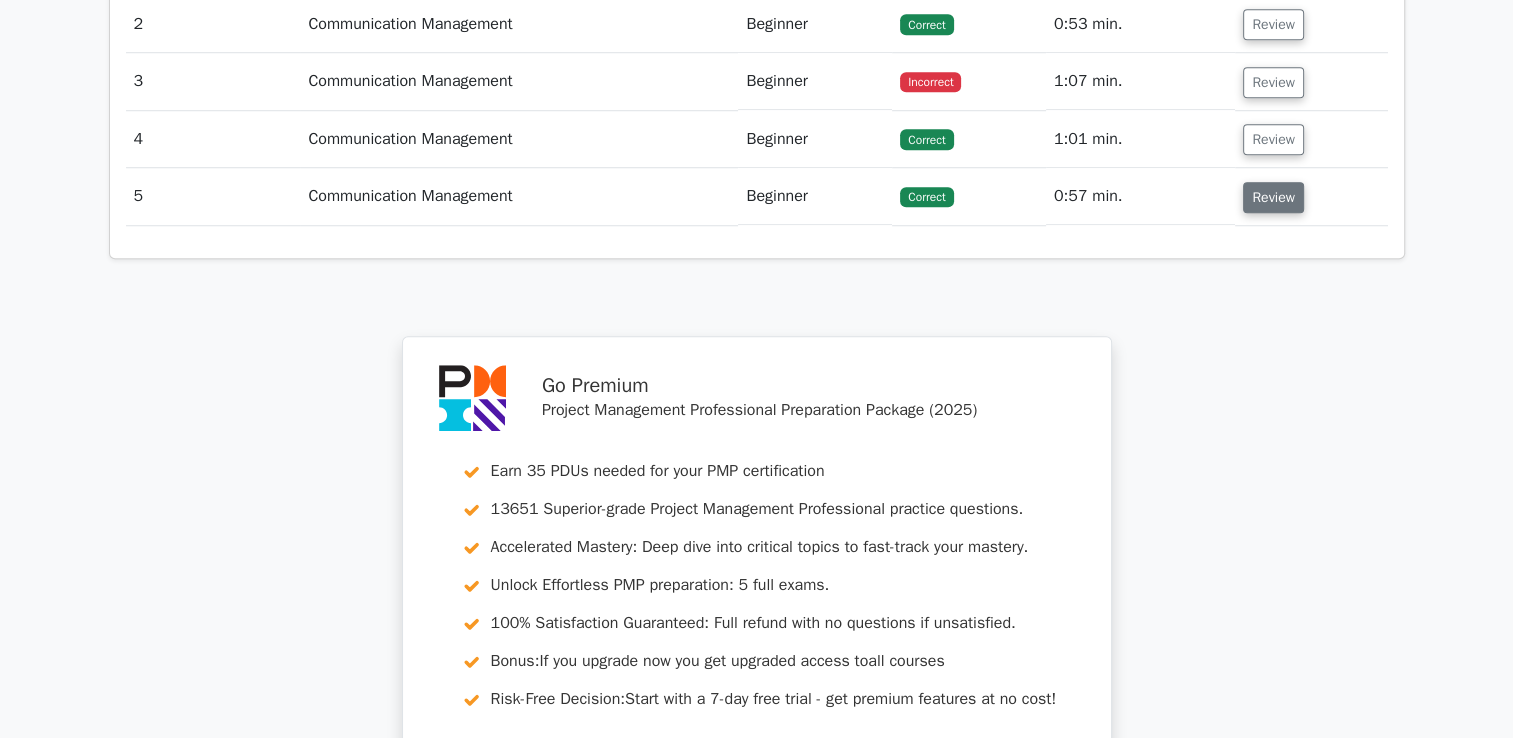 click on "Review" at bounding box center [1273, 197] 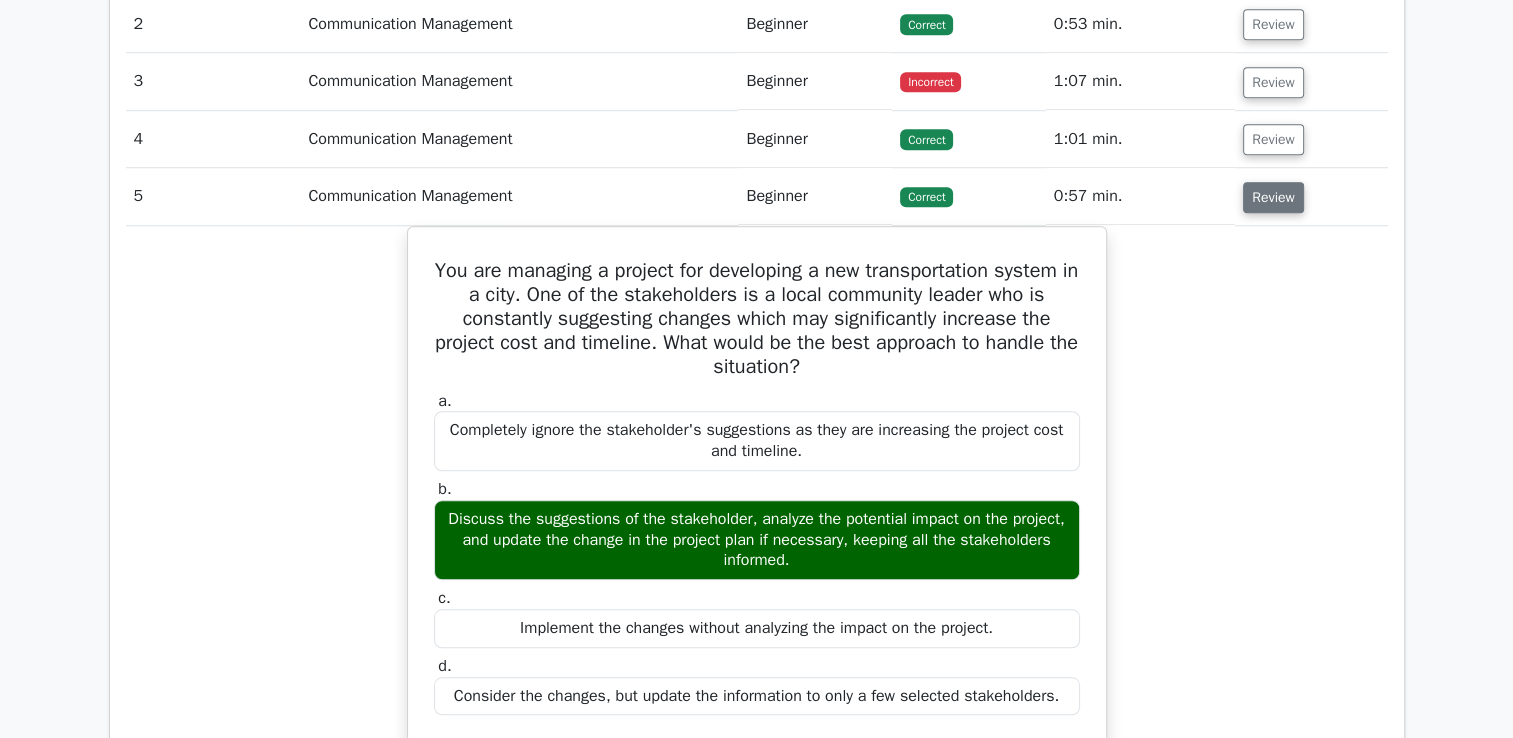 click on "Review" at bounding box center [1273, 197] 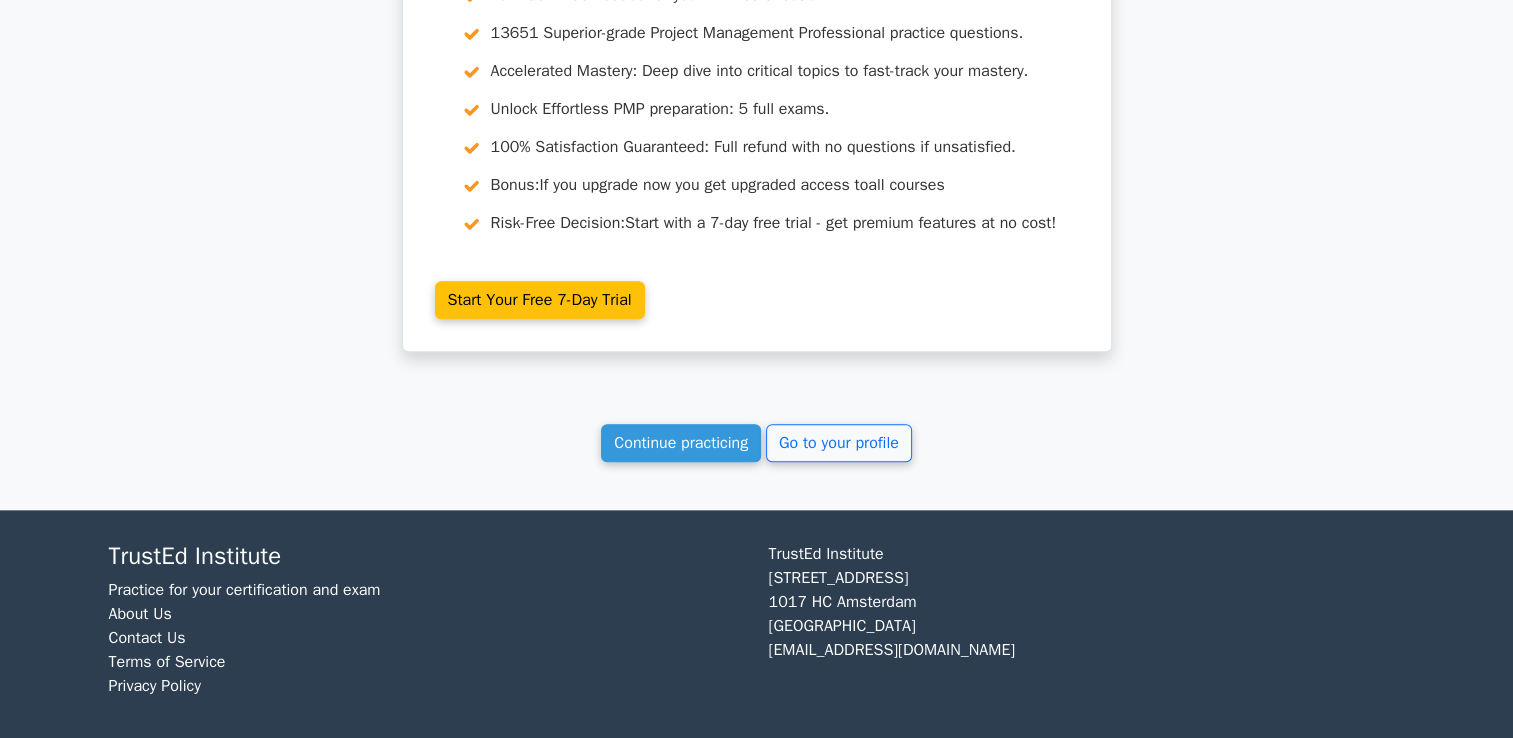 scroll, scrollTop: 2078, scrollLeft: 0, axis: vertical 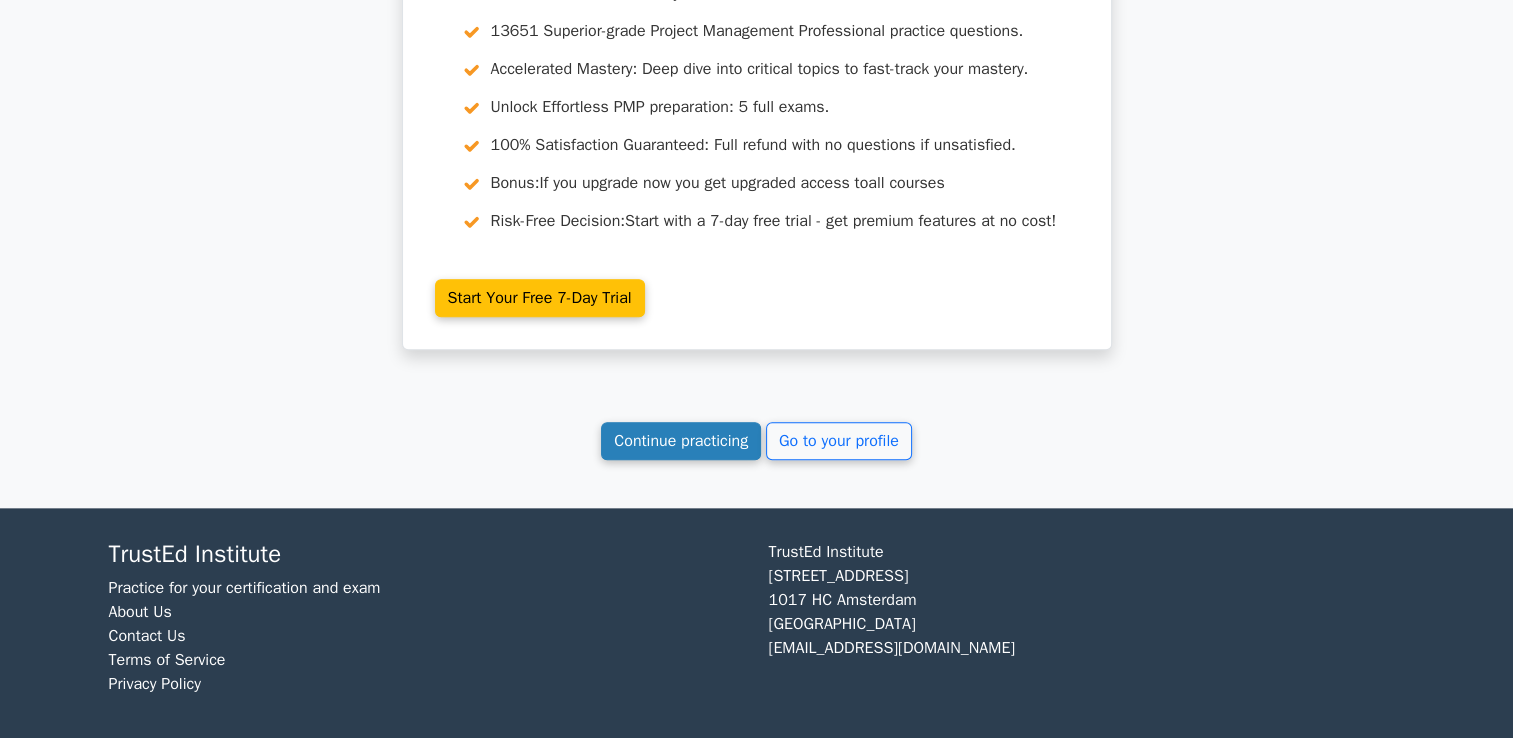 click on "Continue practicing" at bounding box center (681, 441) 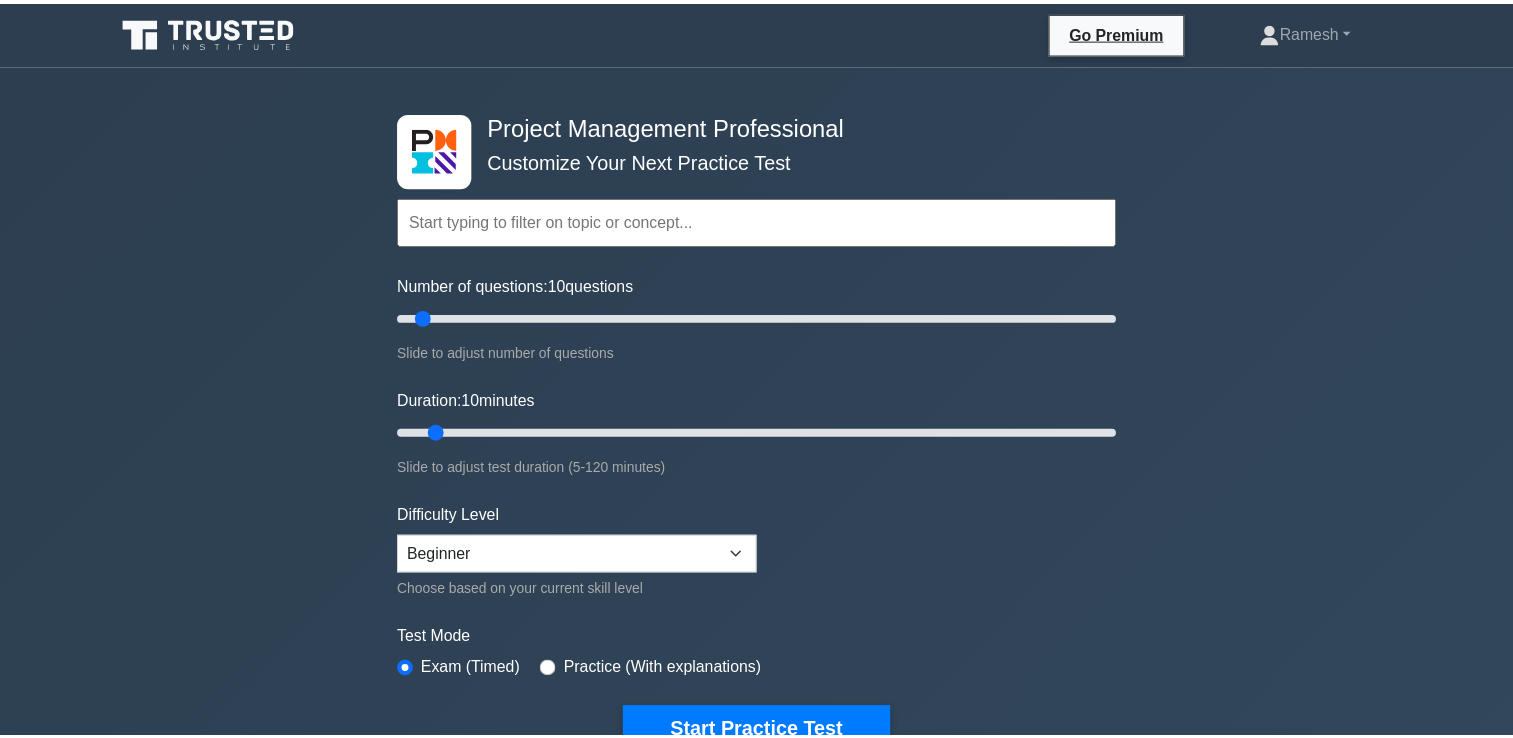 scroll, scrollTop: 400, scrollLeft: 0, axis: vertical 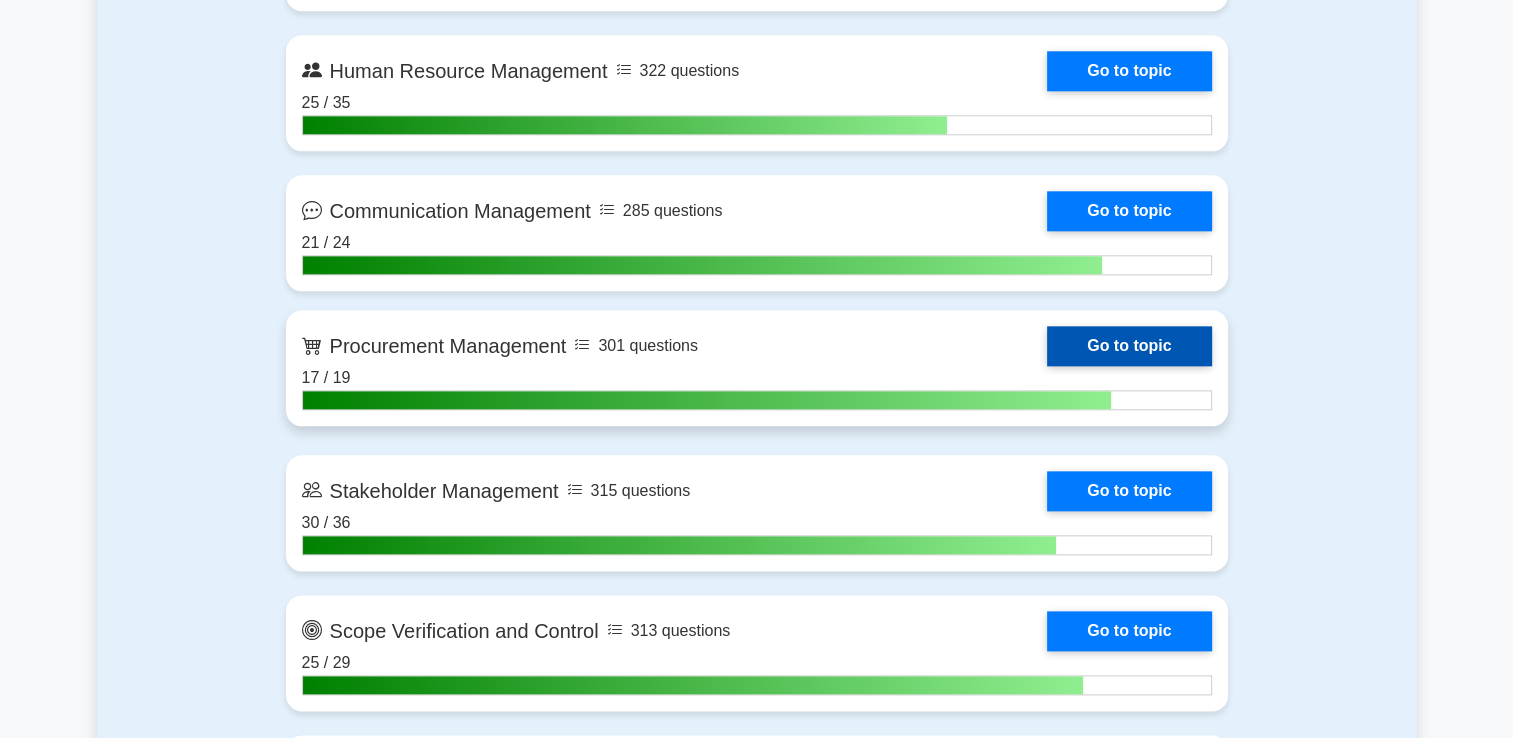 click on "Go to topic" at bounding box center (1129, 346) 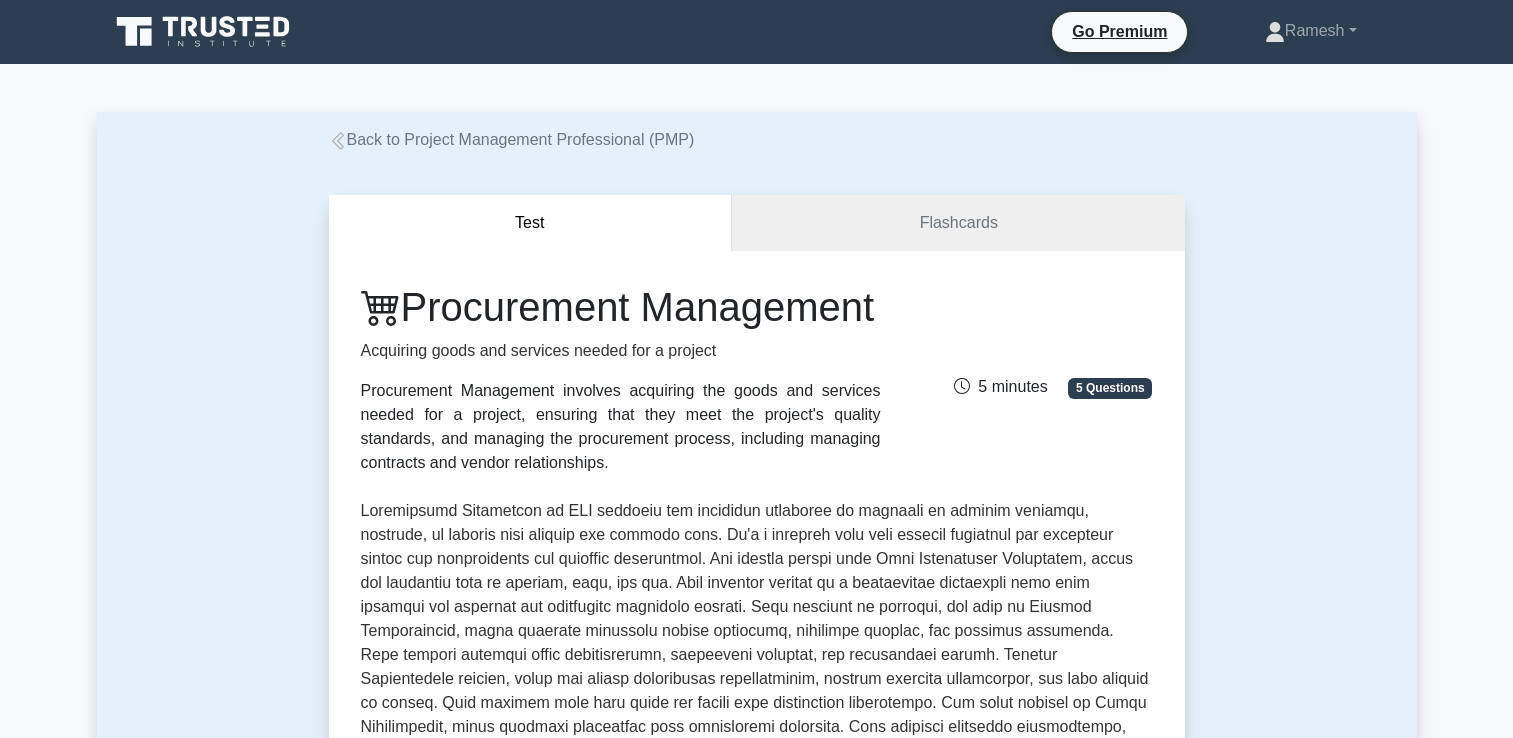 scroll, scrollTop: 53, scrollLeft: 0, axis: vertical 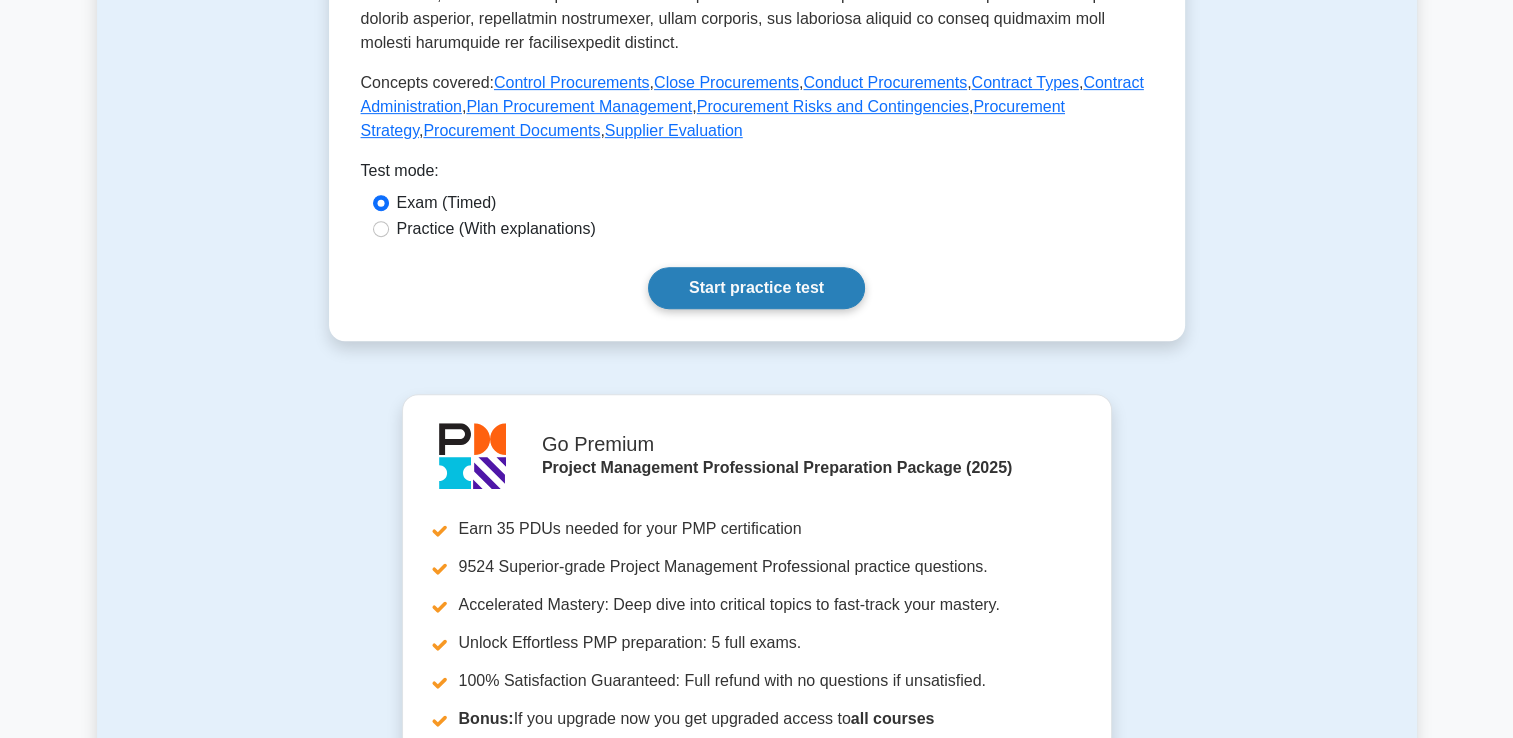 drag, startPoint x: 747, startPoint y: 346, endPoint x: 786, endPoint y: 327, distance: 43.382023 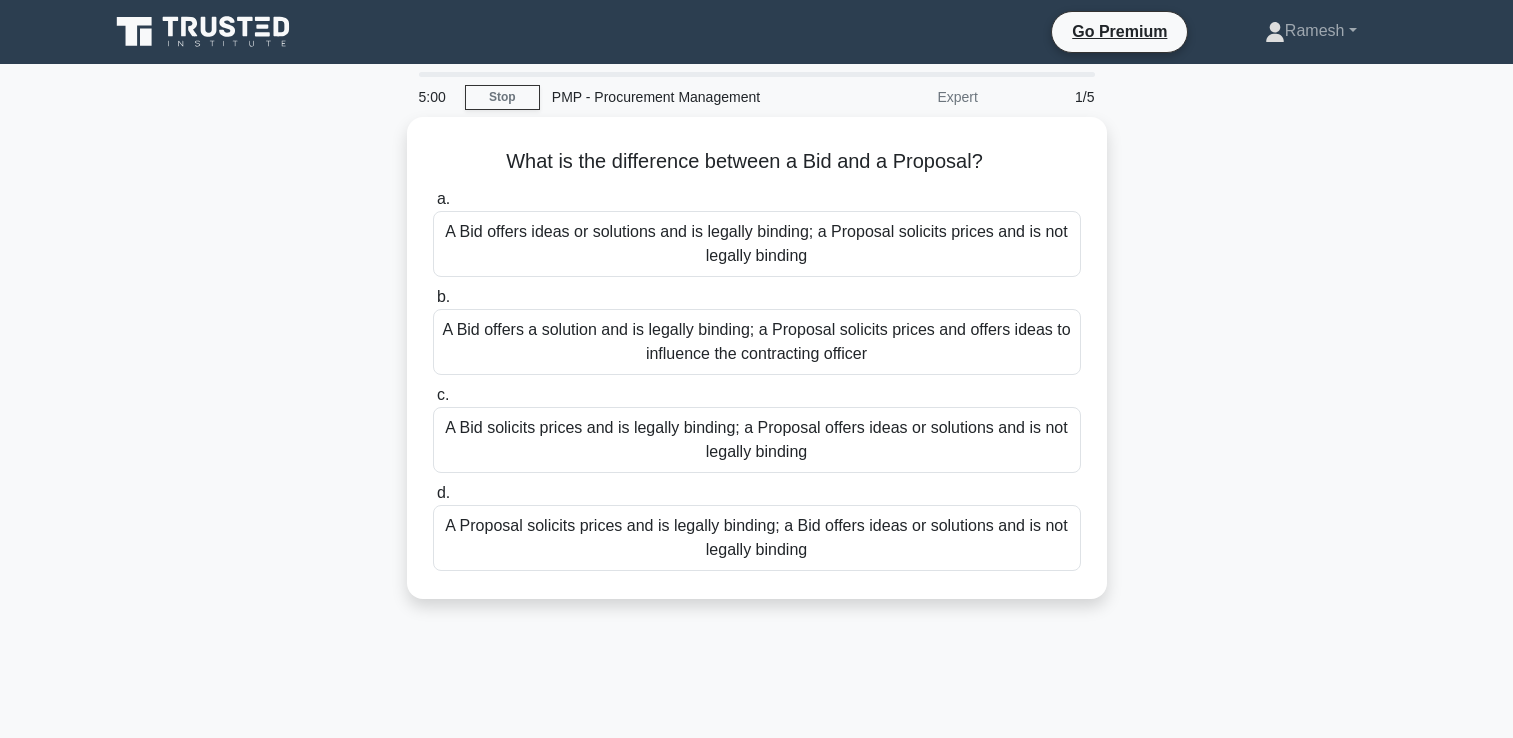 scroll, scrollTop: 300, scrollLeft: 0, axis: vertical 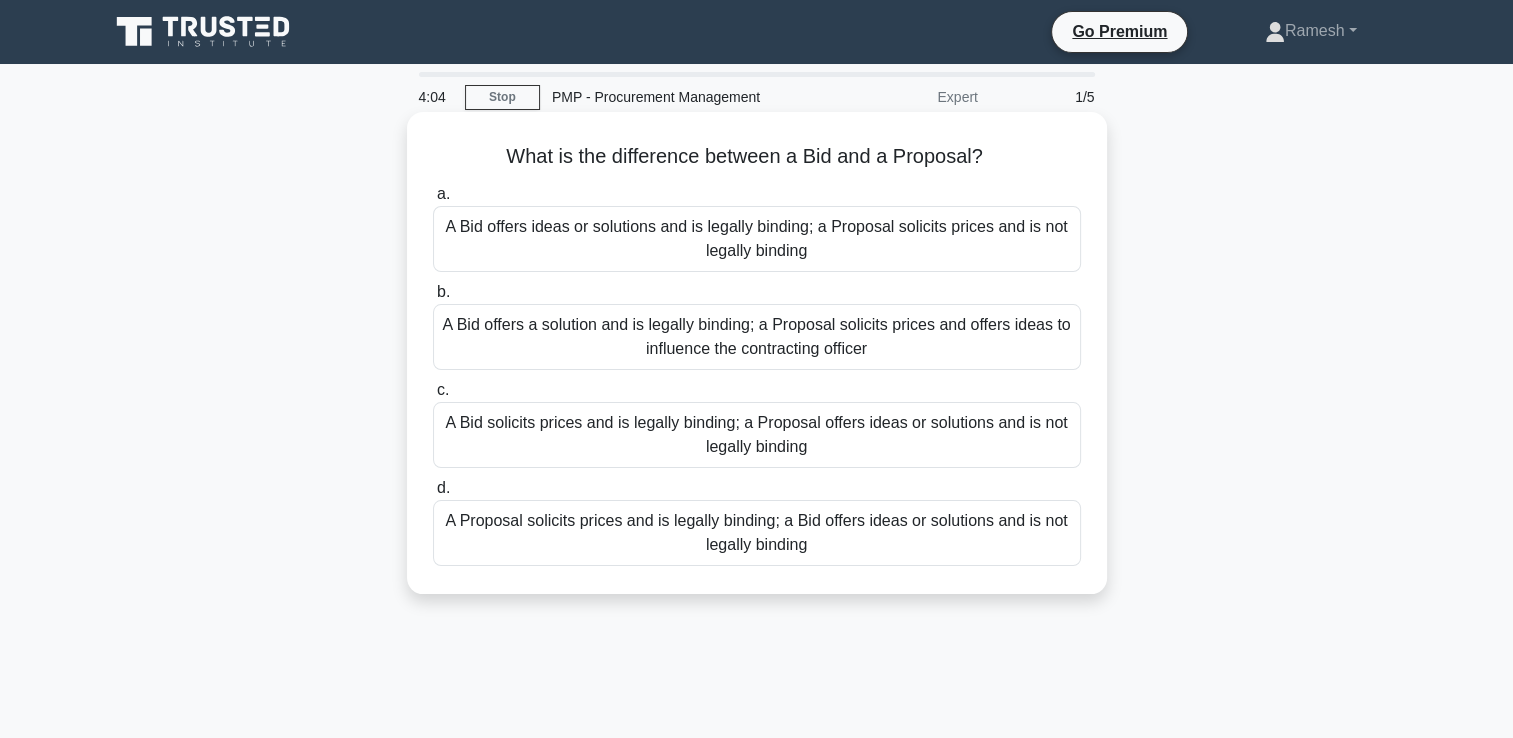 click on "A Bid offers a solution and is legally binding; a Proposal solicits prices and offers ideas to influence the contracting officer" at bounding box center [757, 337] 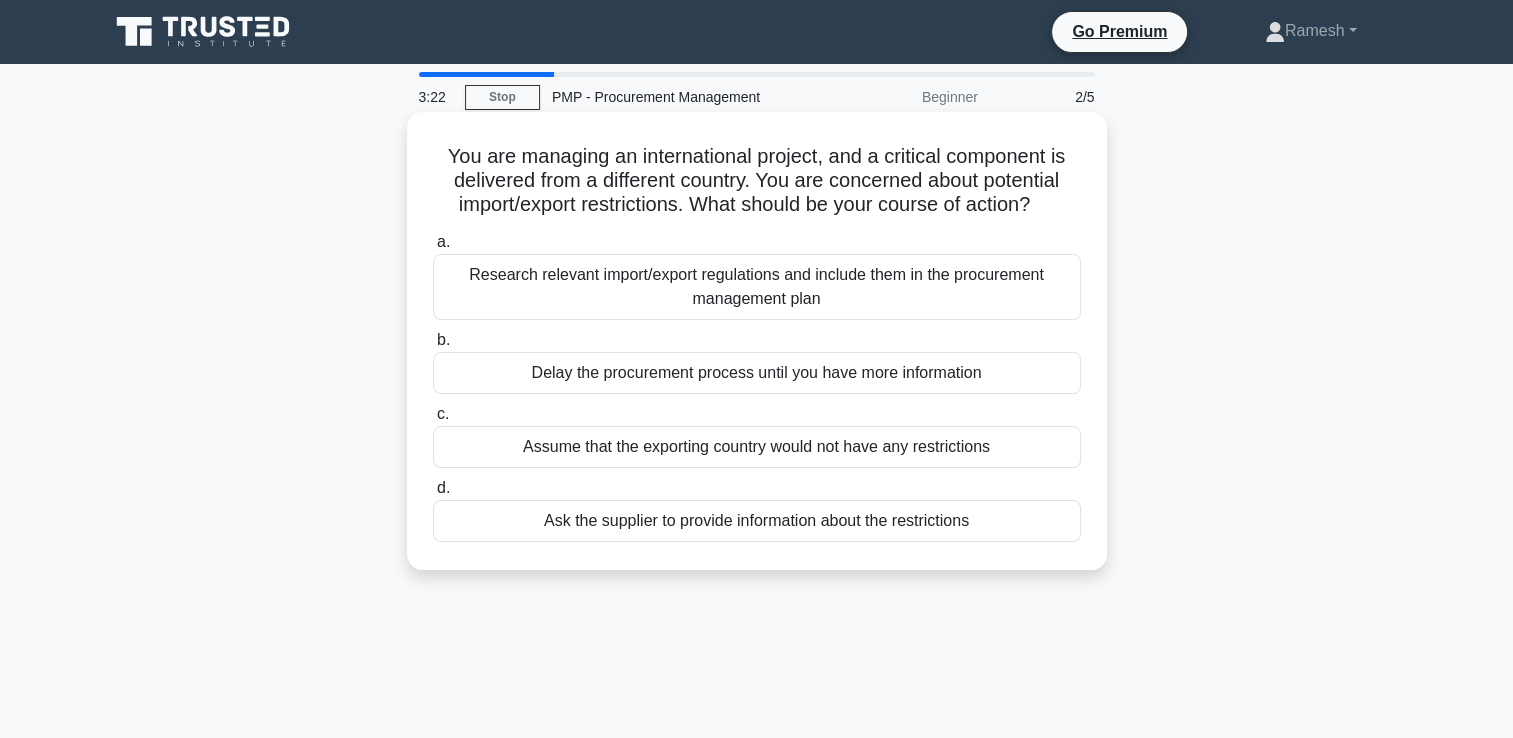 click on "Research relevant import/export regulations and include them in the procurement management plan" at bounding box center [757, 287] 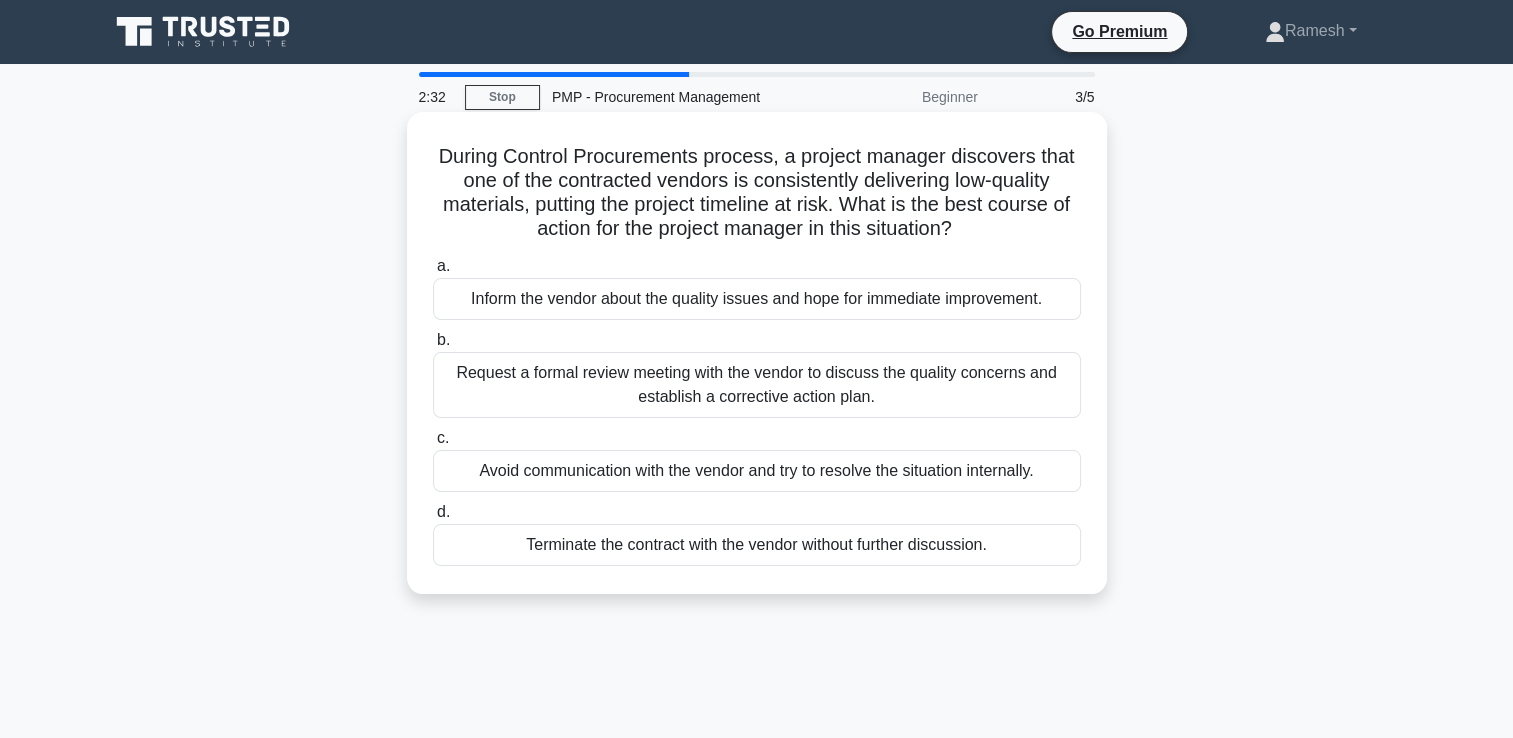 click on "Request a formal review meeting with the vendor to discuss the quality concerns and establish a corrective action plan." at bounding box center (757, 385) 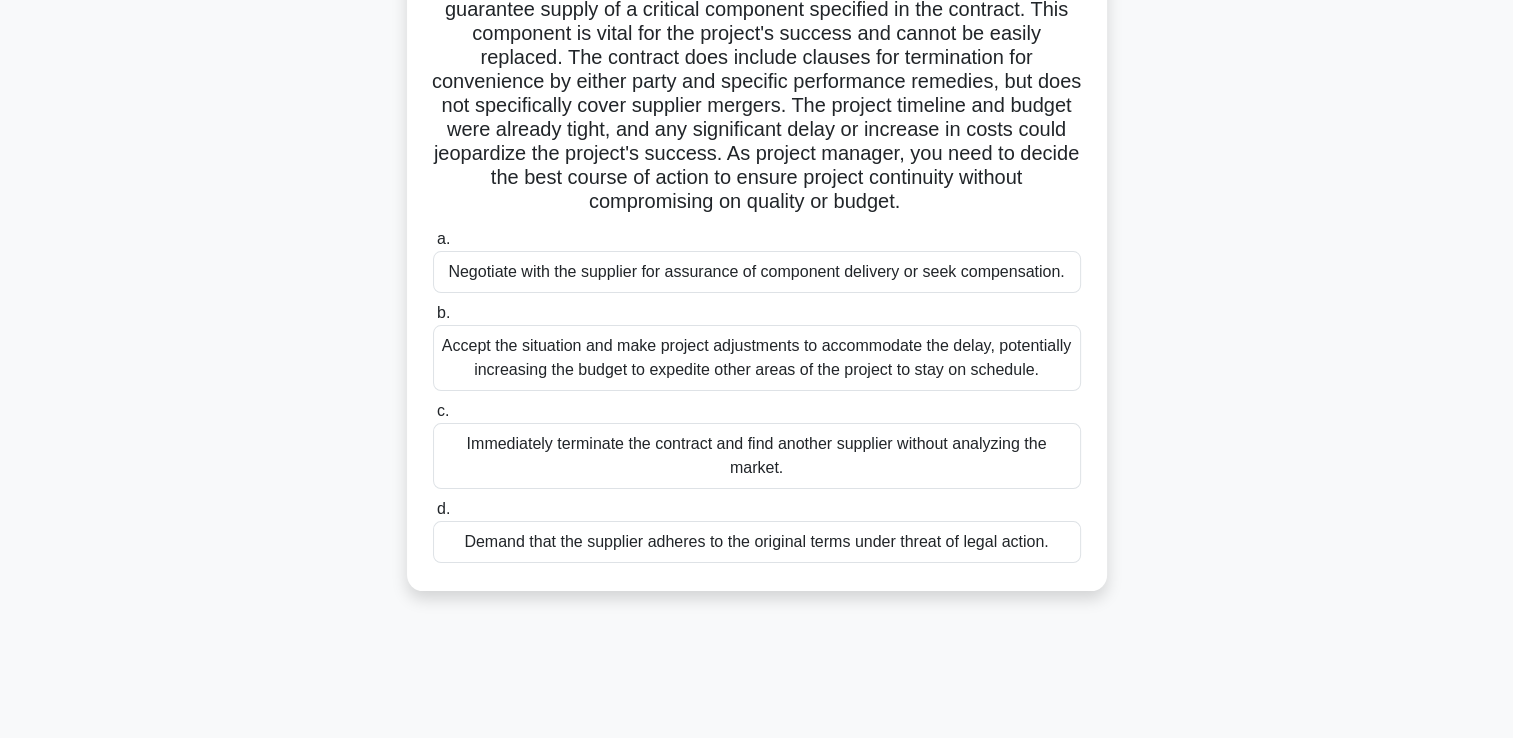 scroll, scrollTop: 200, scrollLeft: 0, axis: vertical 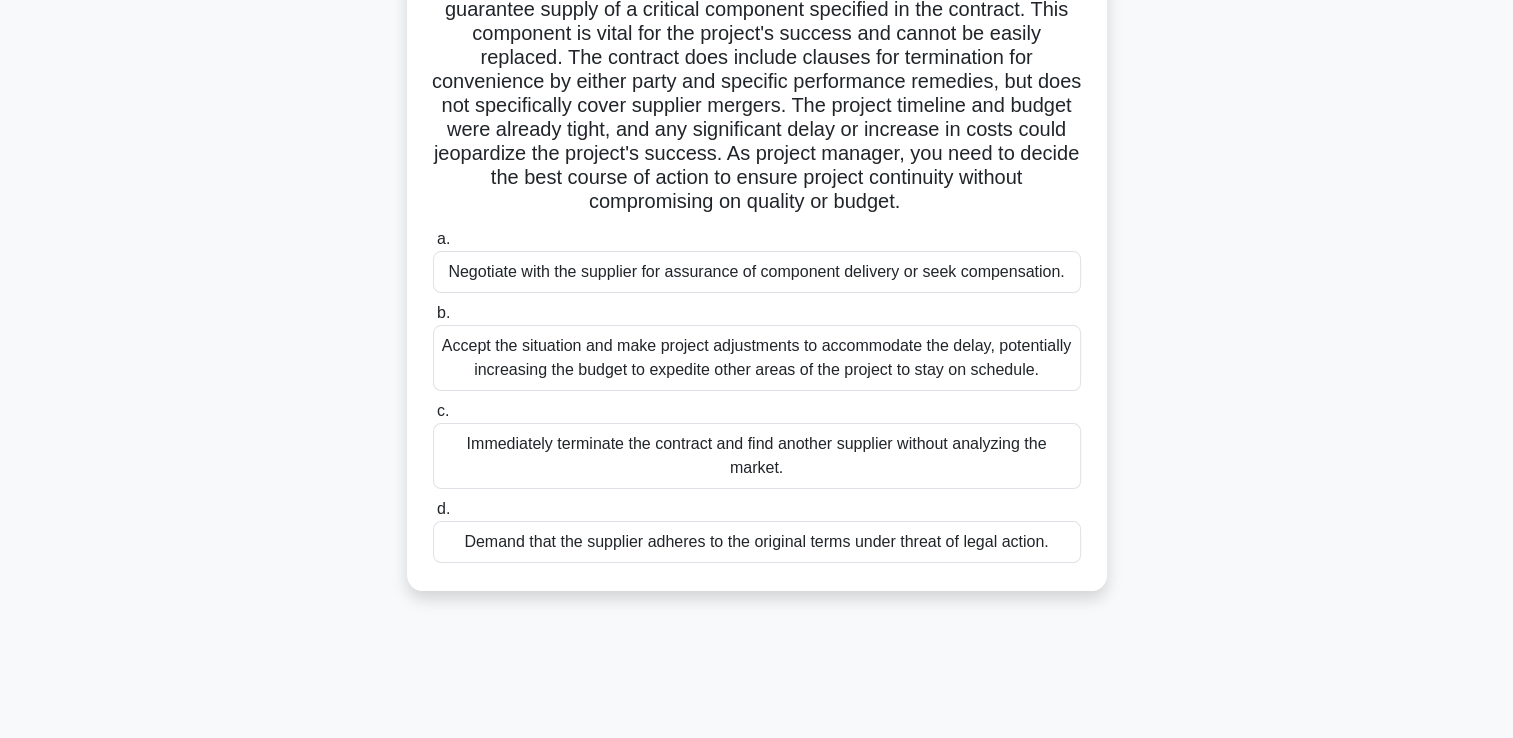 drag, startPoint x: 798, startPoint y: 274, endPoint x: 1226, endPoint y: 339, distance: 432.90762 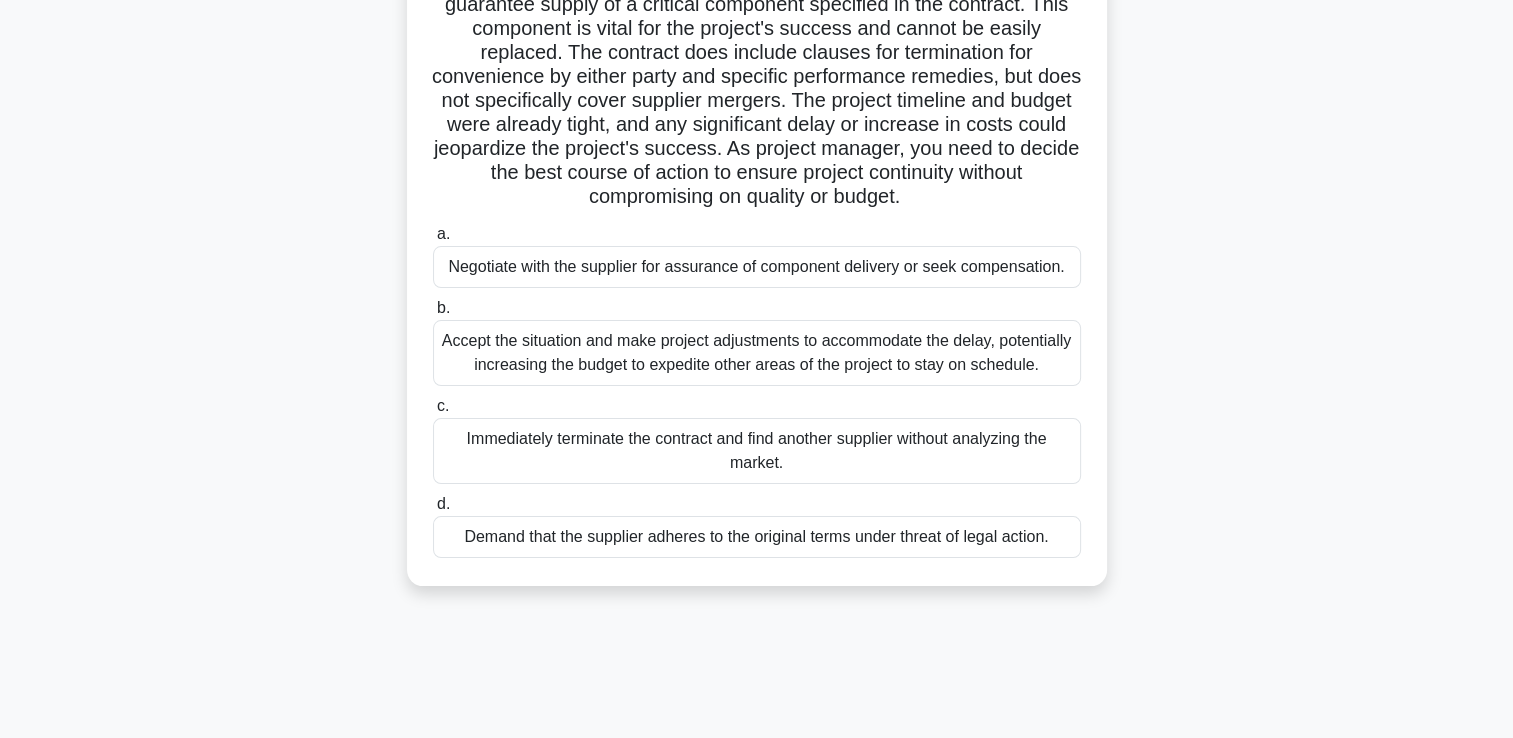 click on "Negotiate with the supplier for assurance of component delivery or seek compensation." at bounding box center (757, 267) 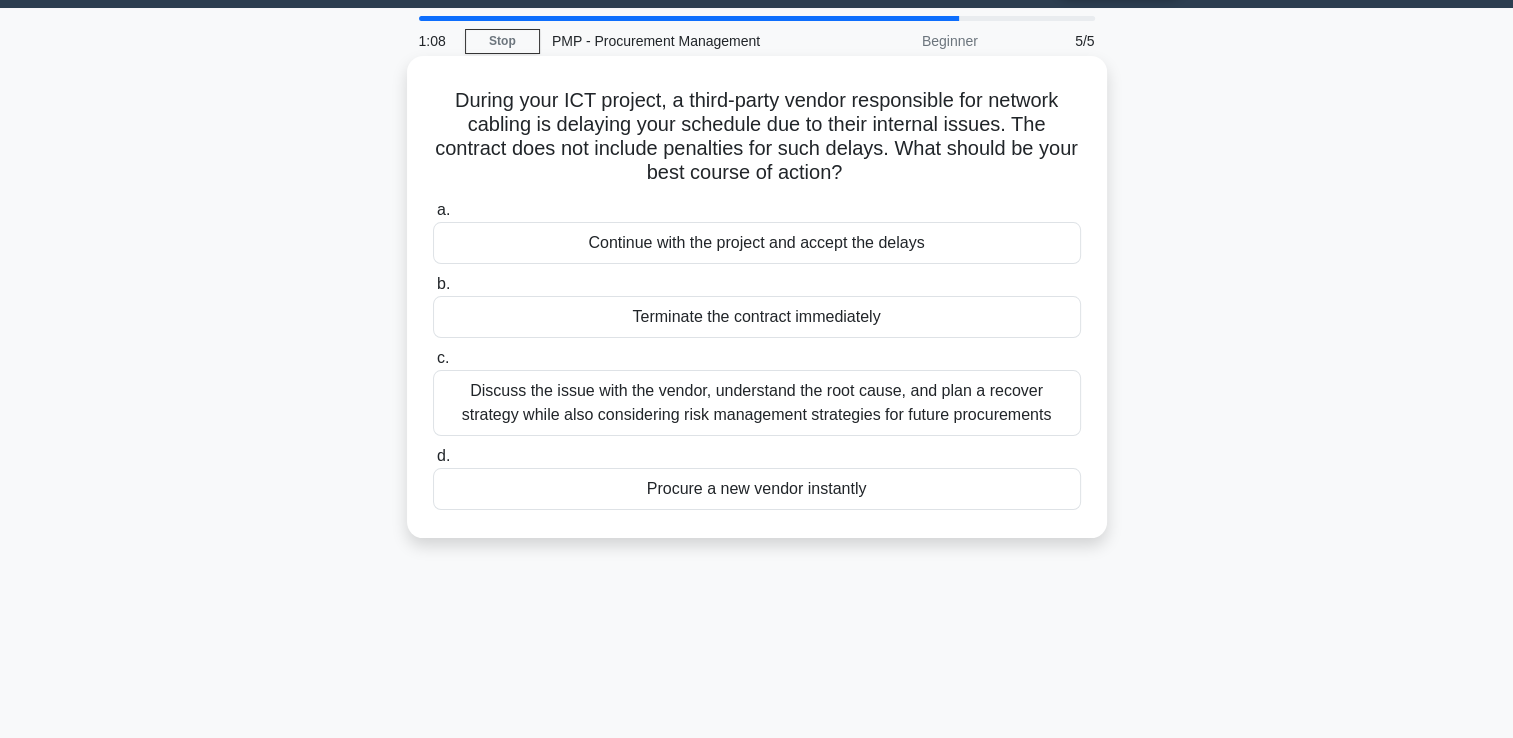 scroll, scrollTop: 0, scrollLeft: 0, axis: both 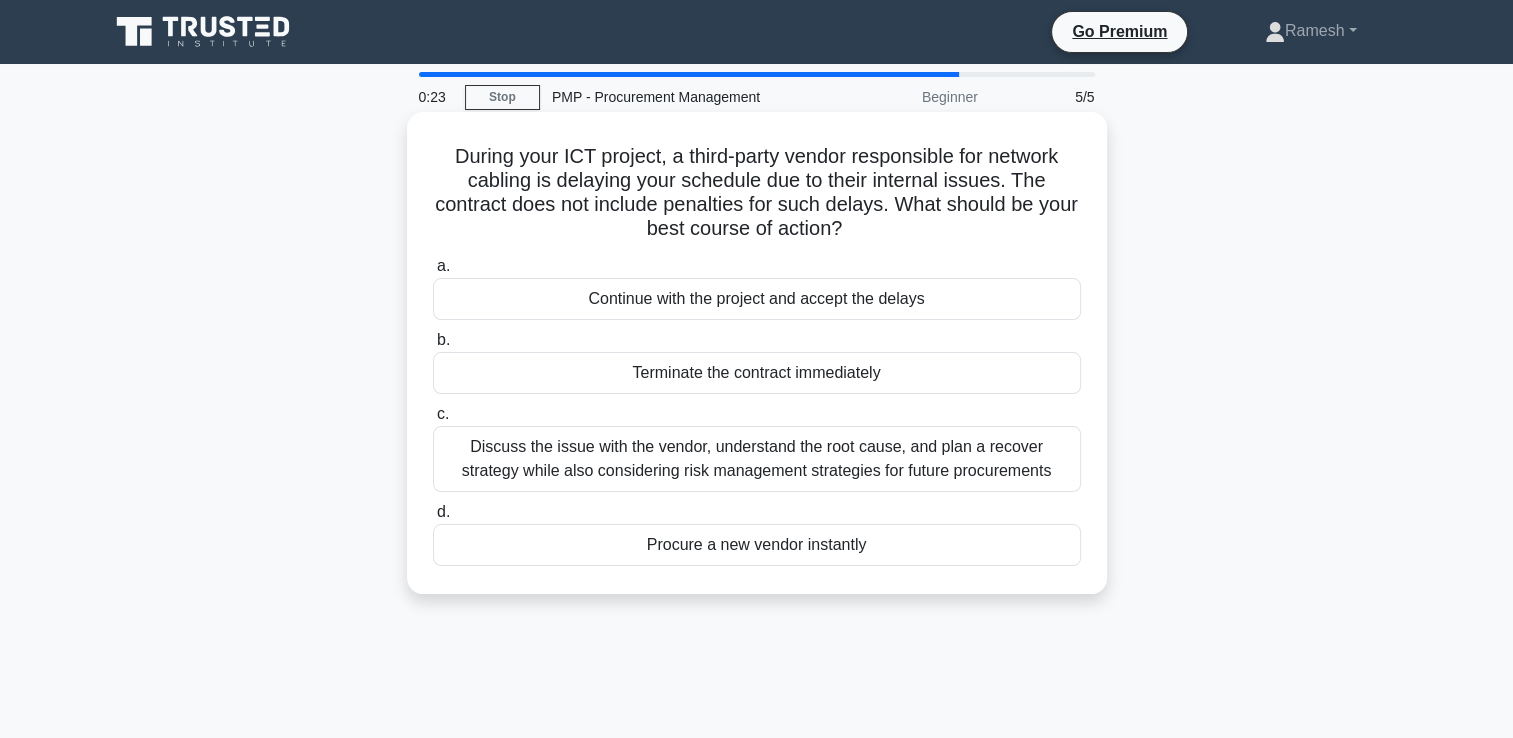 click on "Discuss the issue with the vendor, understand the root cause, and plan a recover strategy while also considering risk management strategies for future procurements" at bounding box center (757, 459) 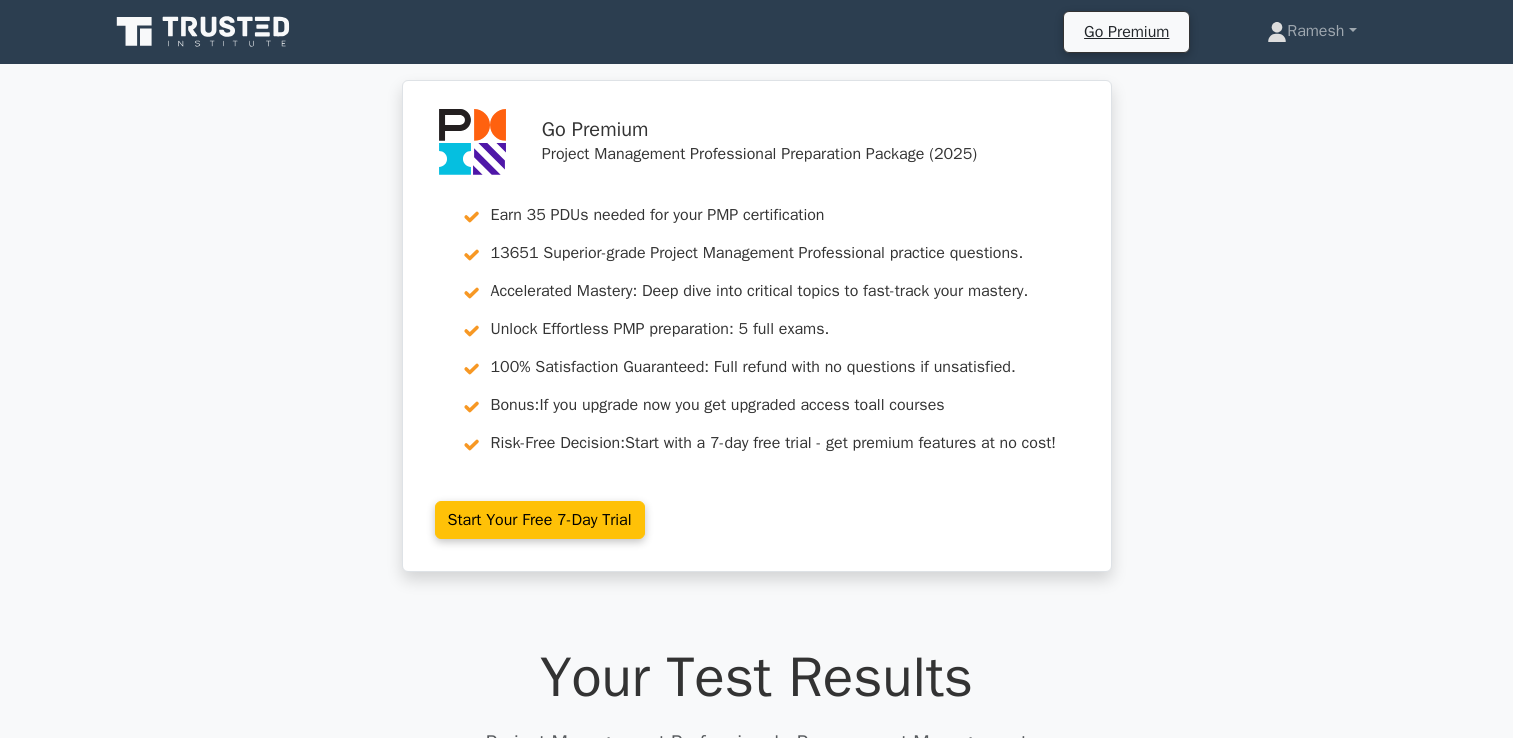 scroll, scrollTop: 400, scrollLeft: 0, axis: vertical 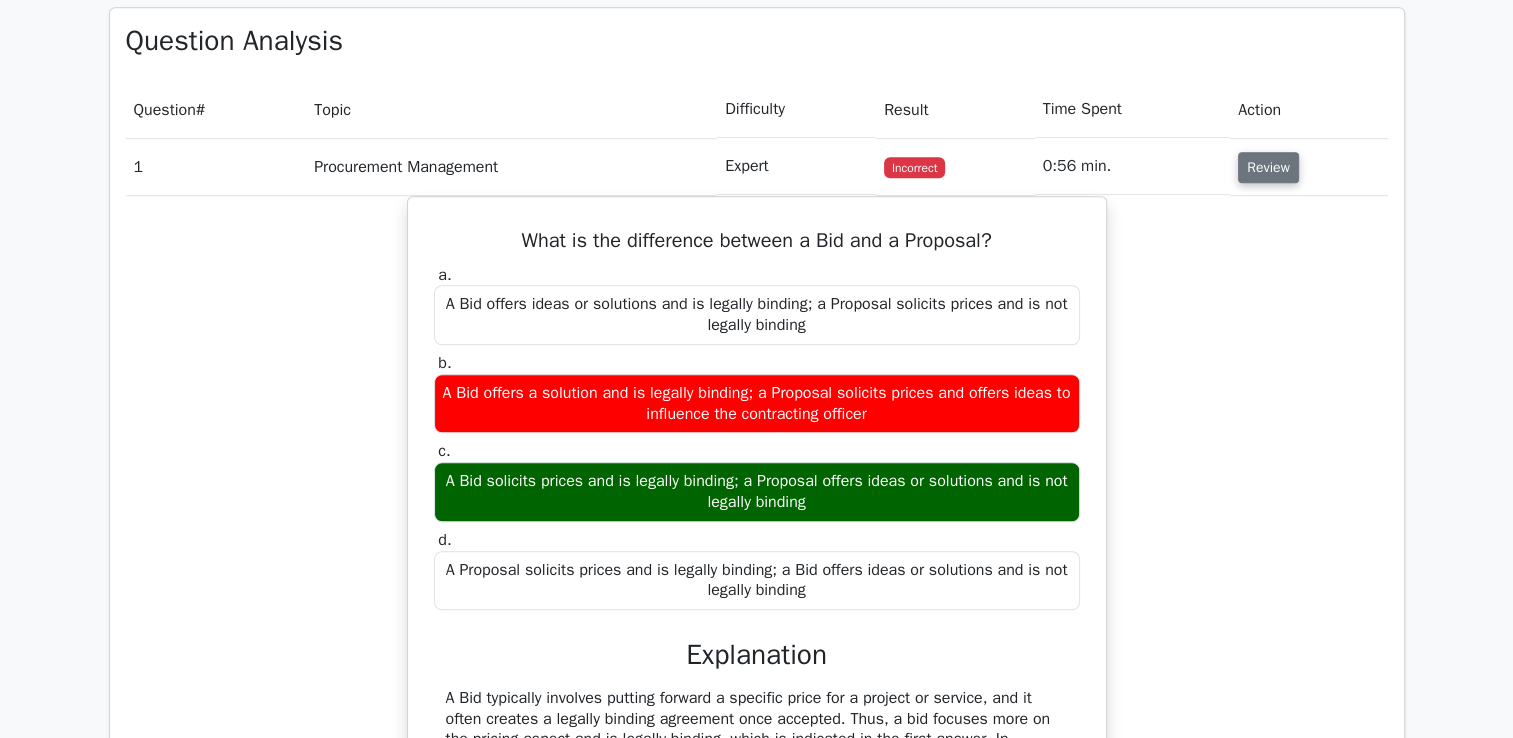 click on "Review" at bounding box center (1268, 167) 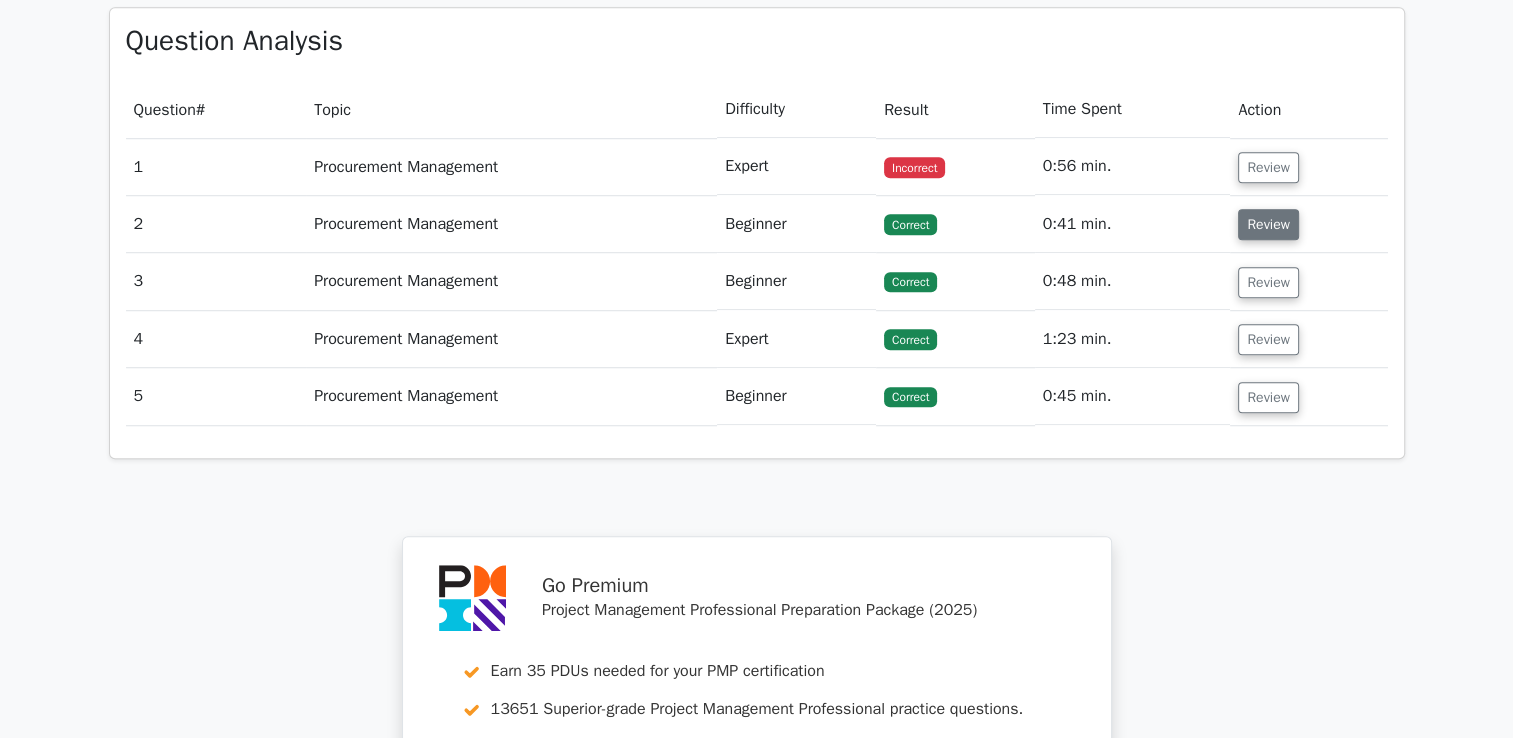 click on "Review" at bounding box center [1268, 224] 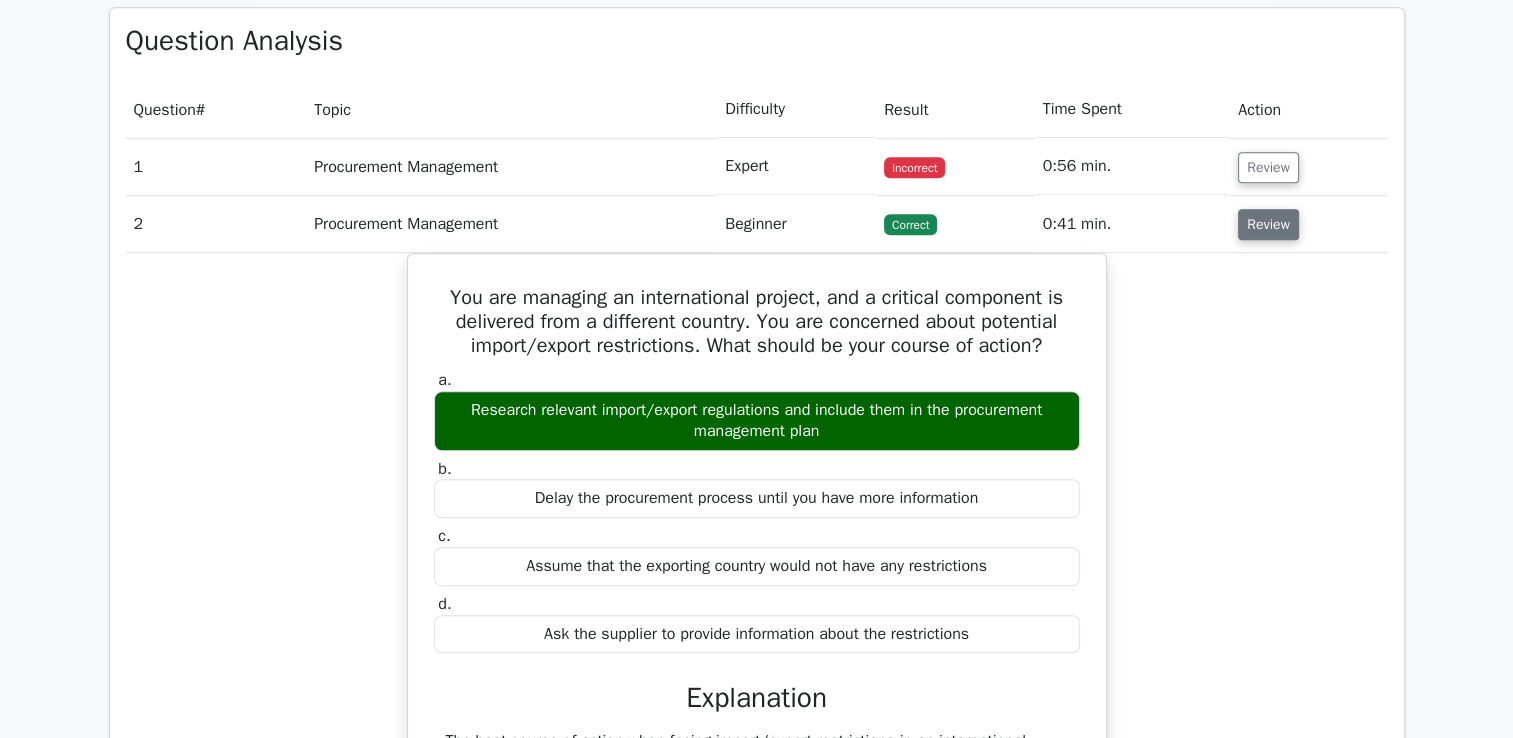click on "Review" at bounding box center [1268, 224] 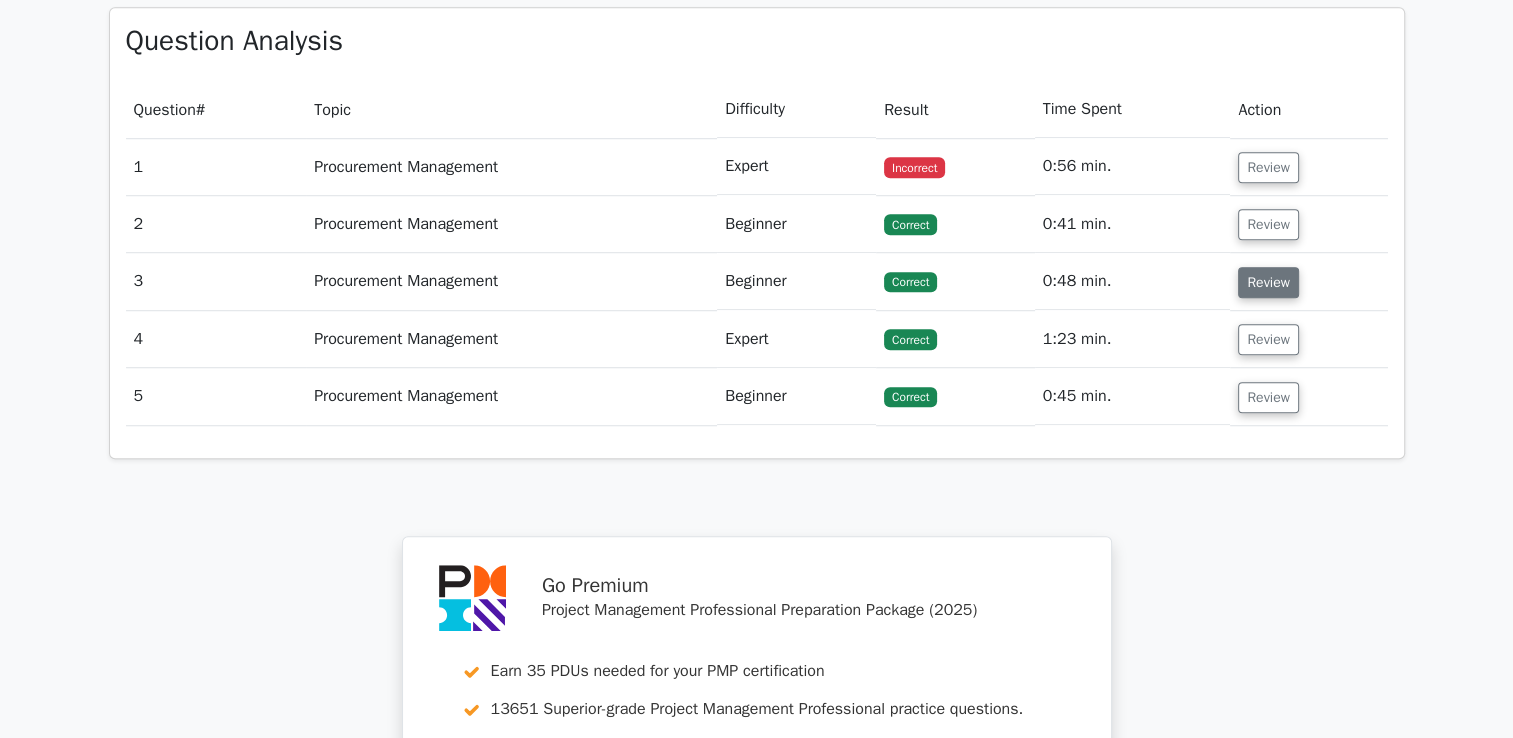 click on "Review" at bounding box center (1268, 282) 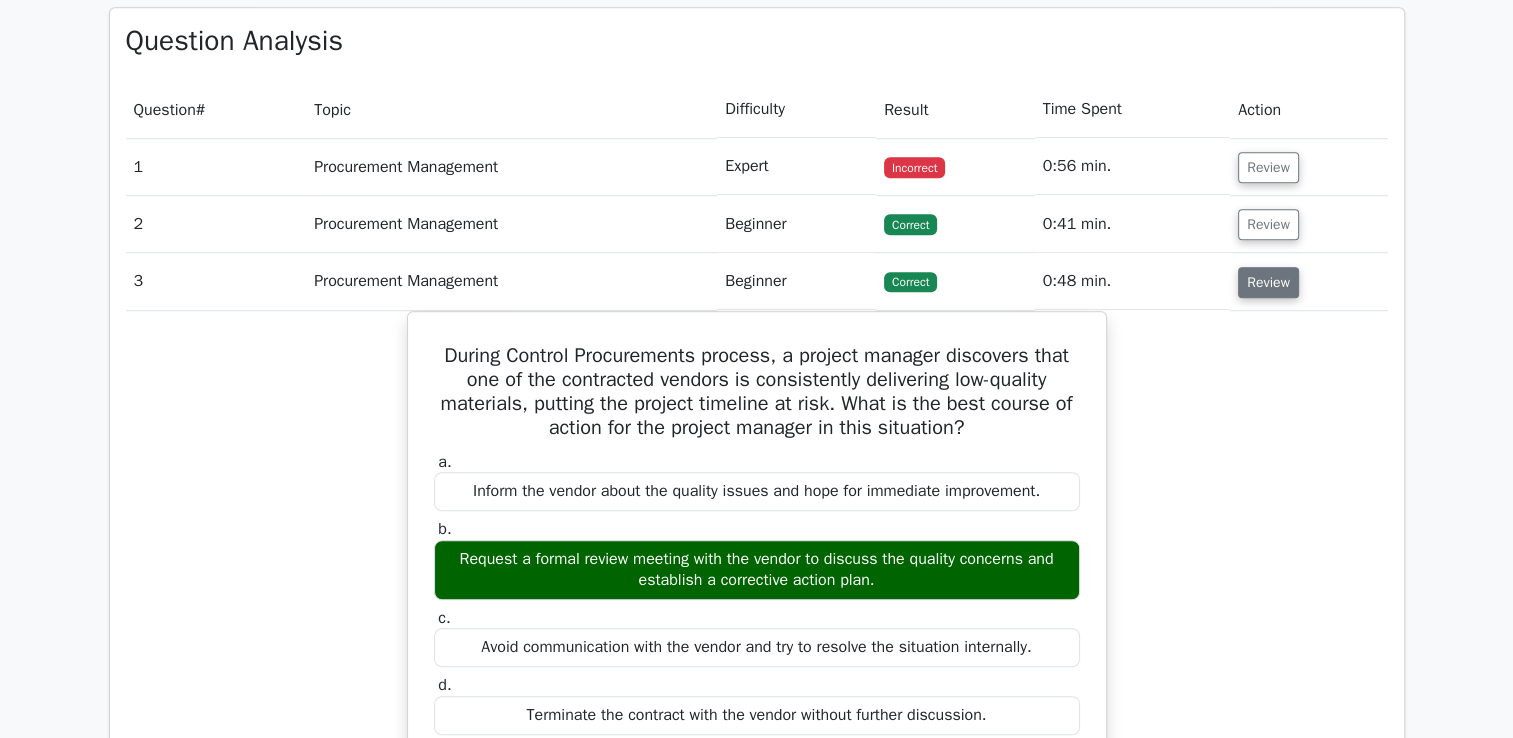 click on "Review" at bounding box center (1268, 282) 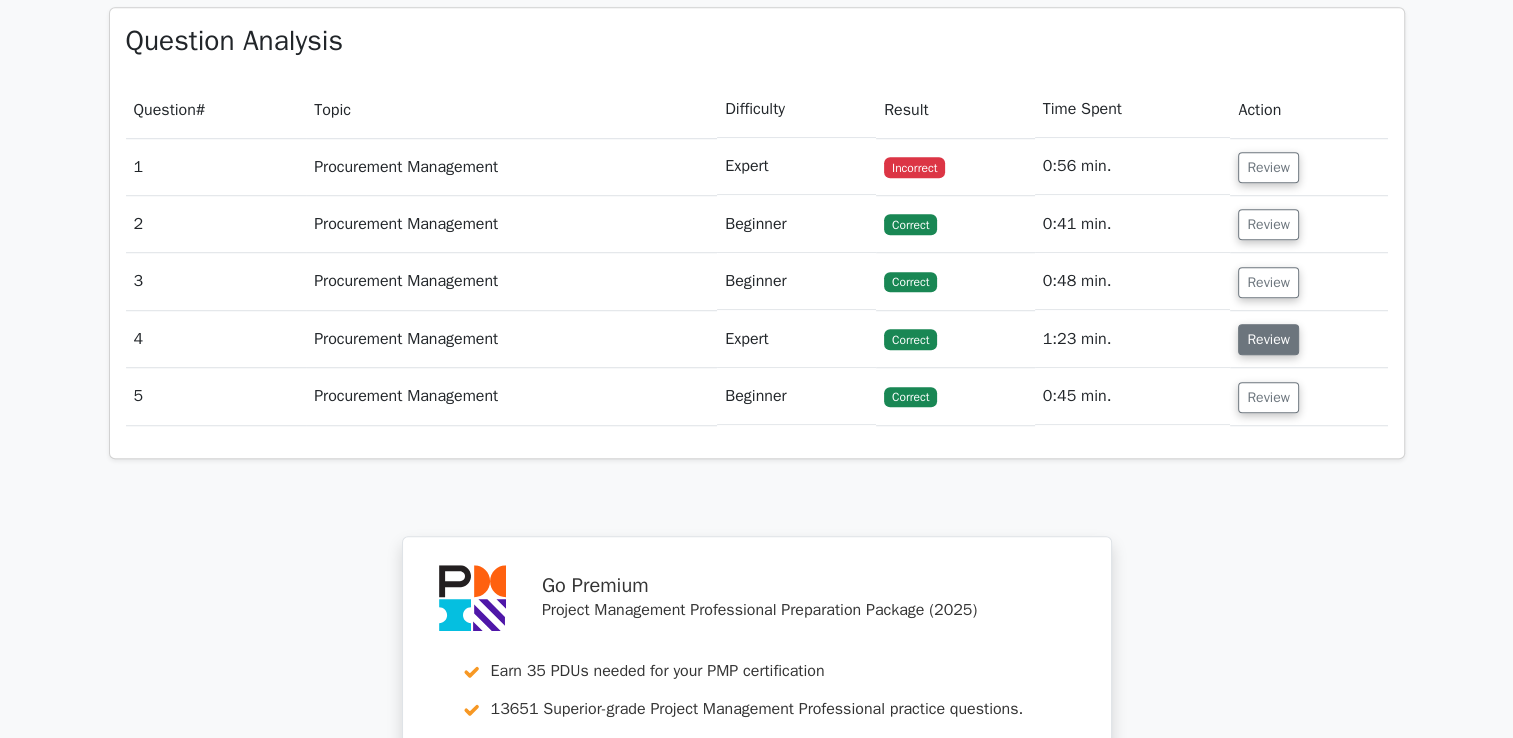 click on "Review" at bounding box center (1268, 339) 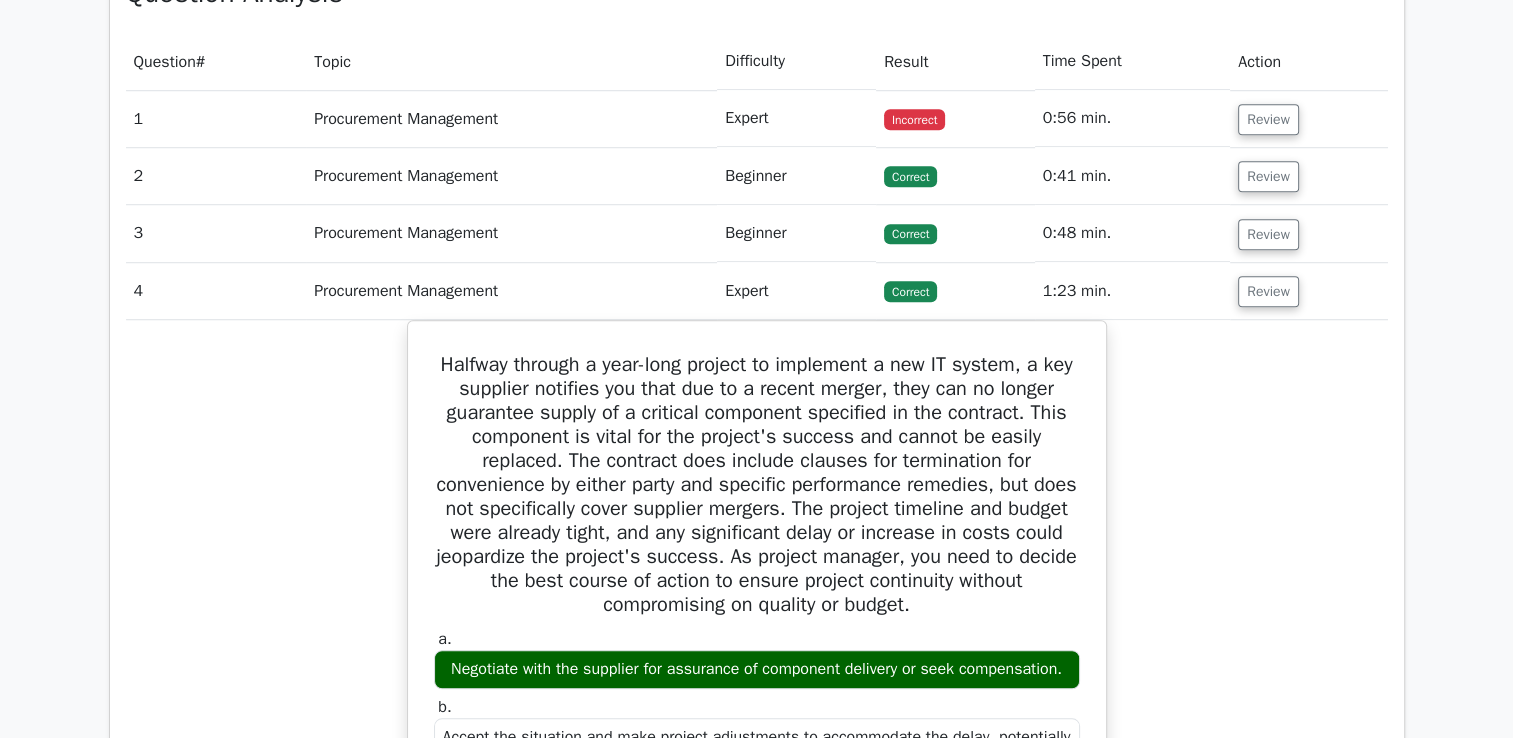 scroll, scrollTop: 1700, scrollLeft: 0, axis: vertical 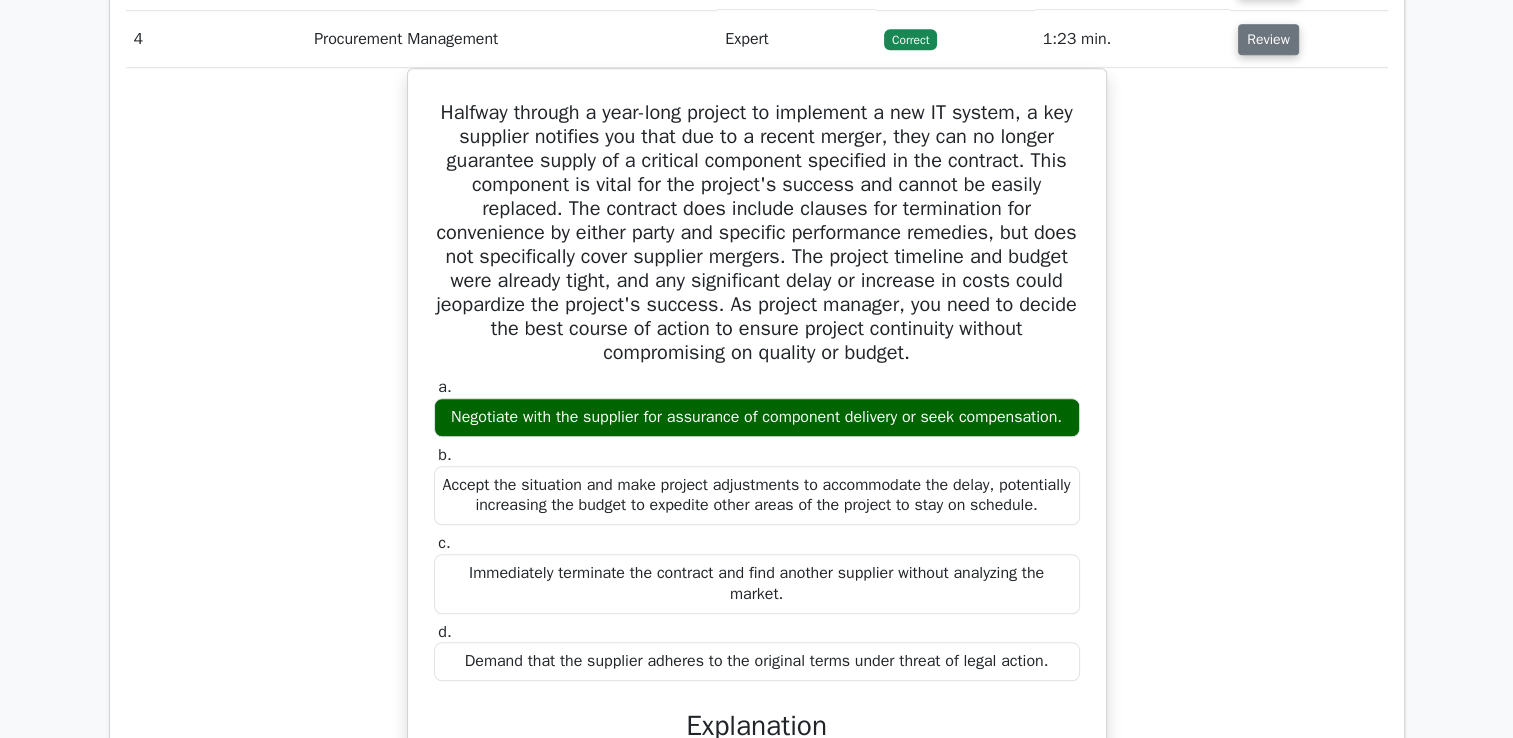 click on "Review" at bounding box center (1268, 39) 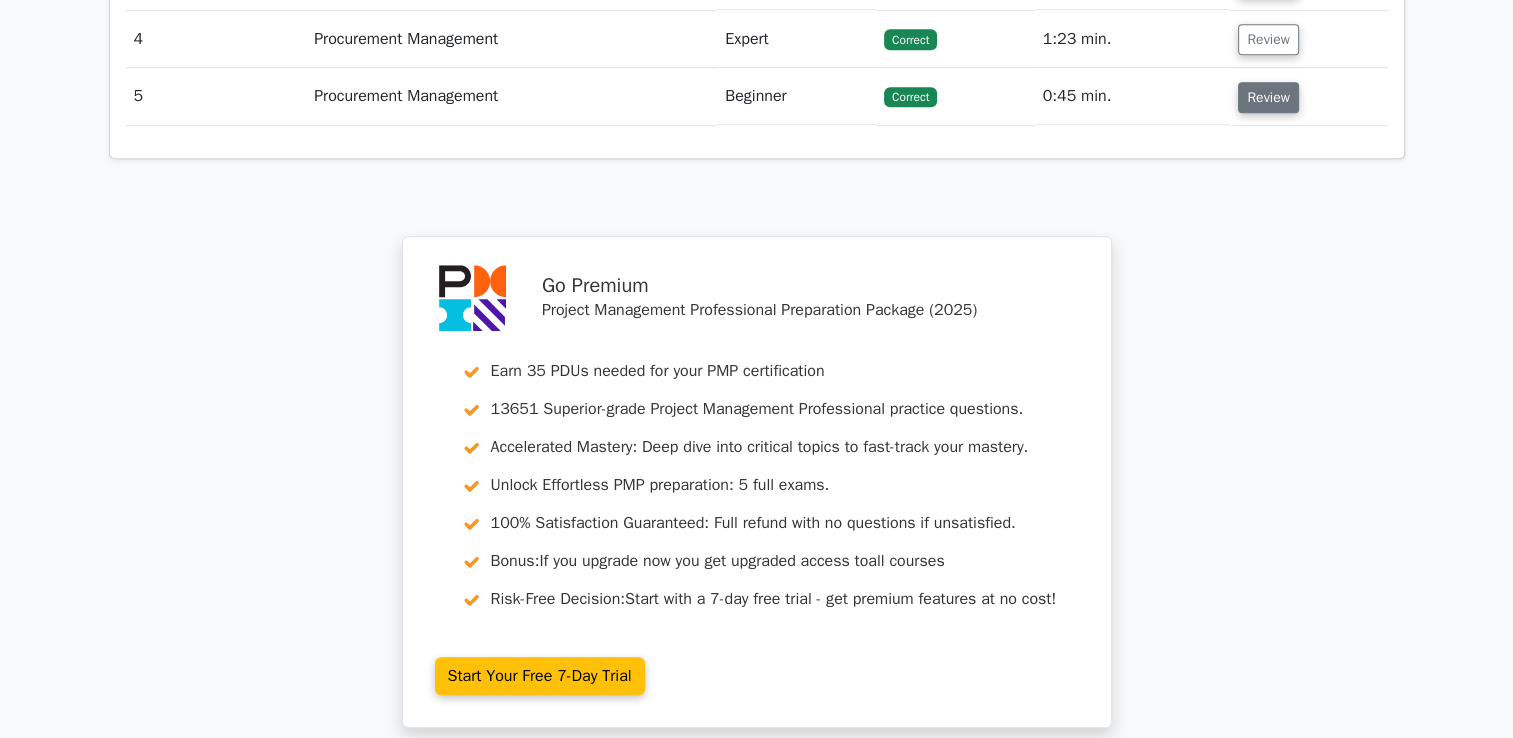click on "Review" at bounding box center (1268, 97) 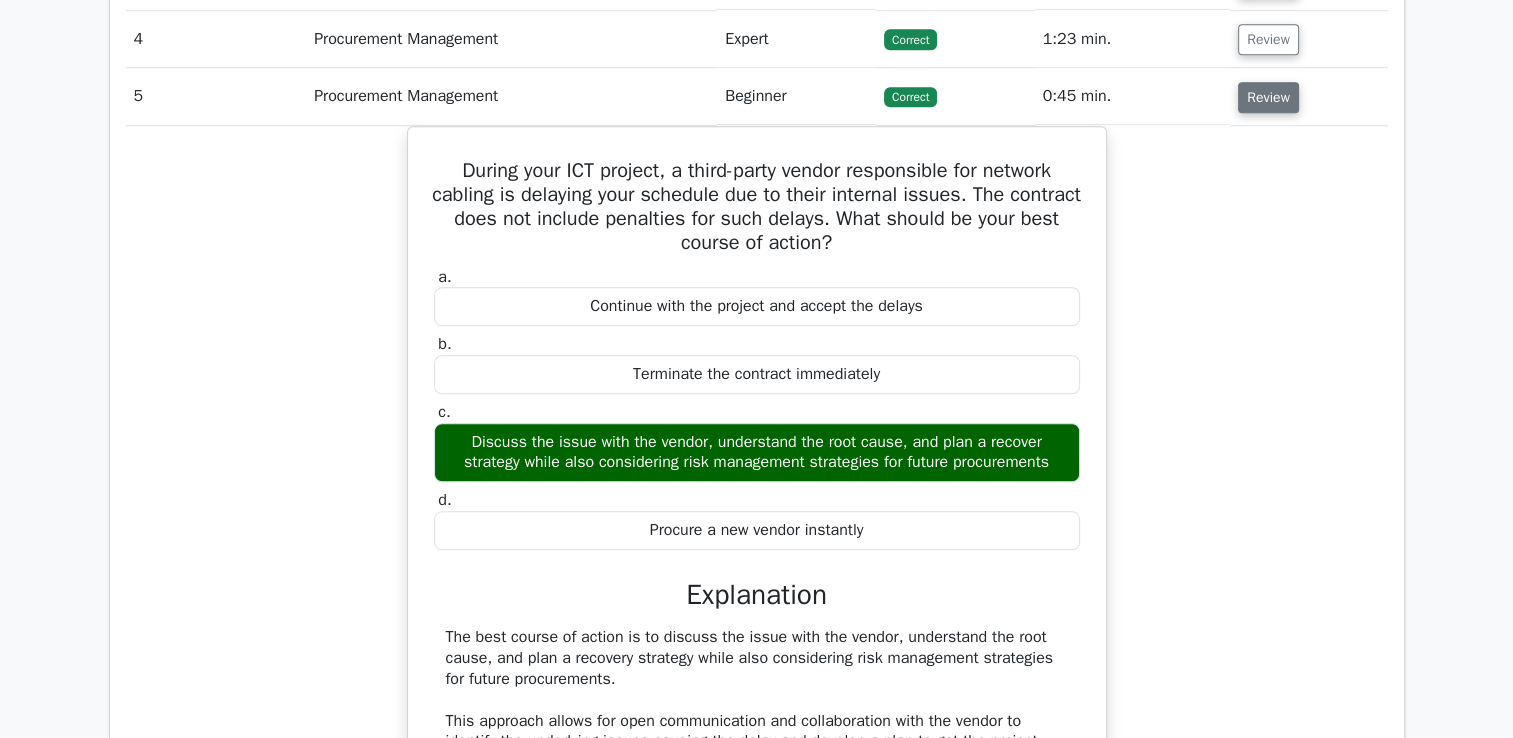 click on "Review" at bounding box center (1268, 97) 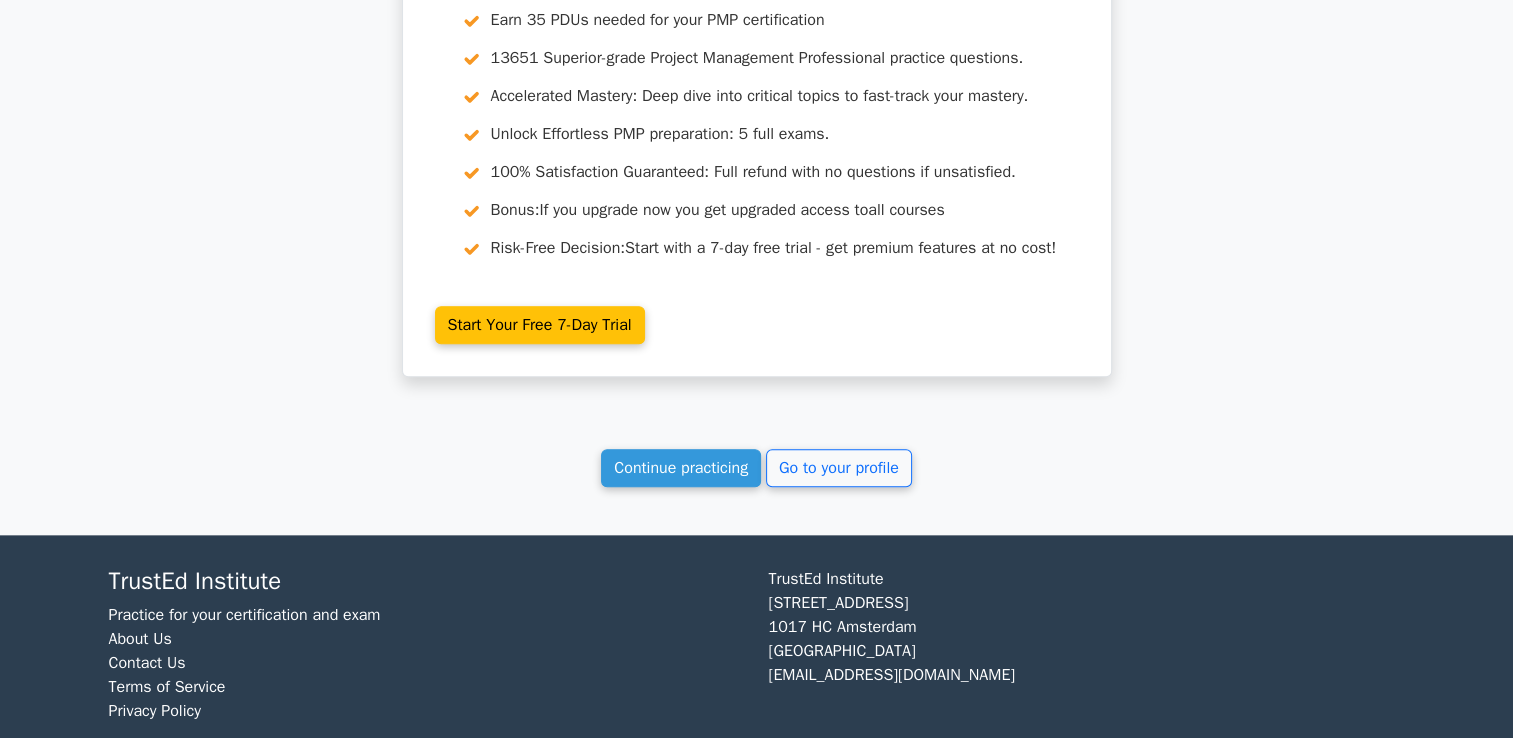 scroll, scrollTop: 2078, scrollLeft: 0, axis: vertical 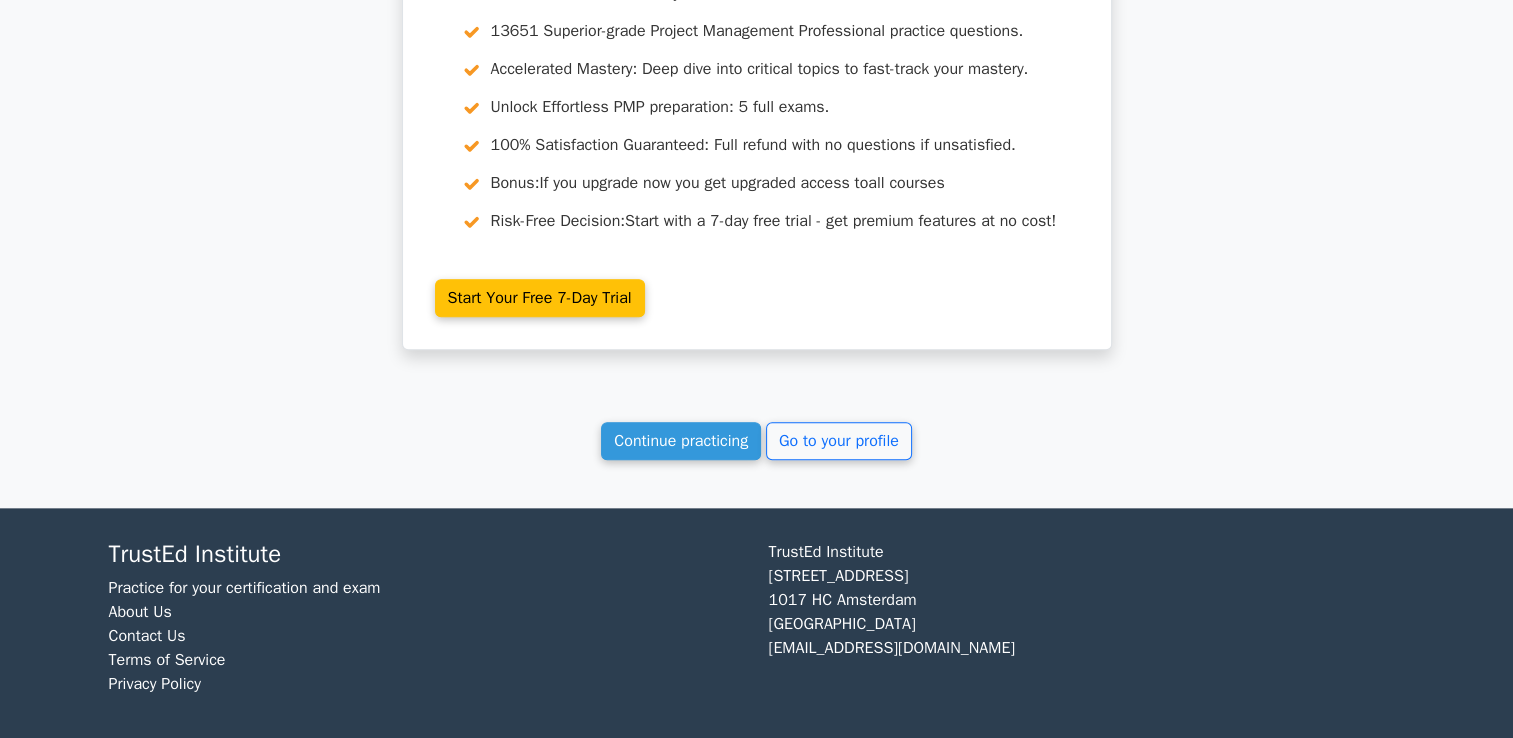 drag, startPoint x: 704, startPoint y: 429, endPoint x: 752, endPoint y: 410, distance: 51.62364 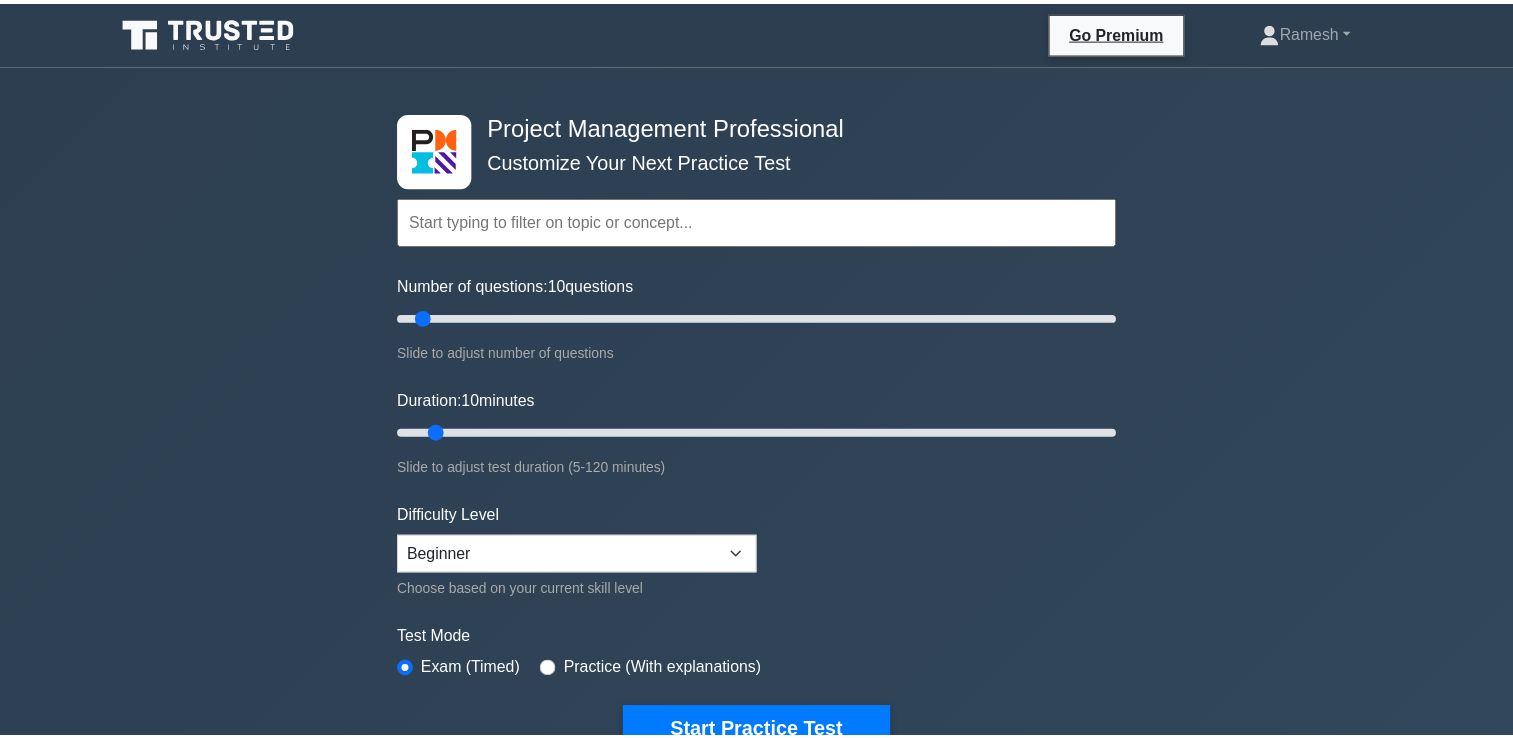 scroll, scrollTop: 0, scrollLeft: 0, axis: both 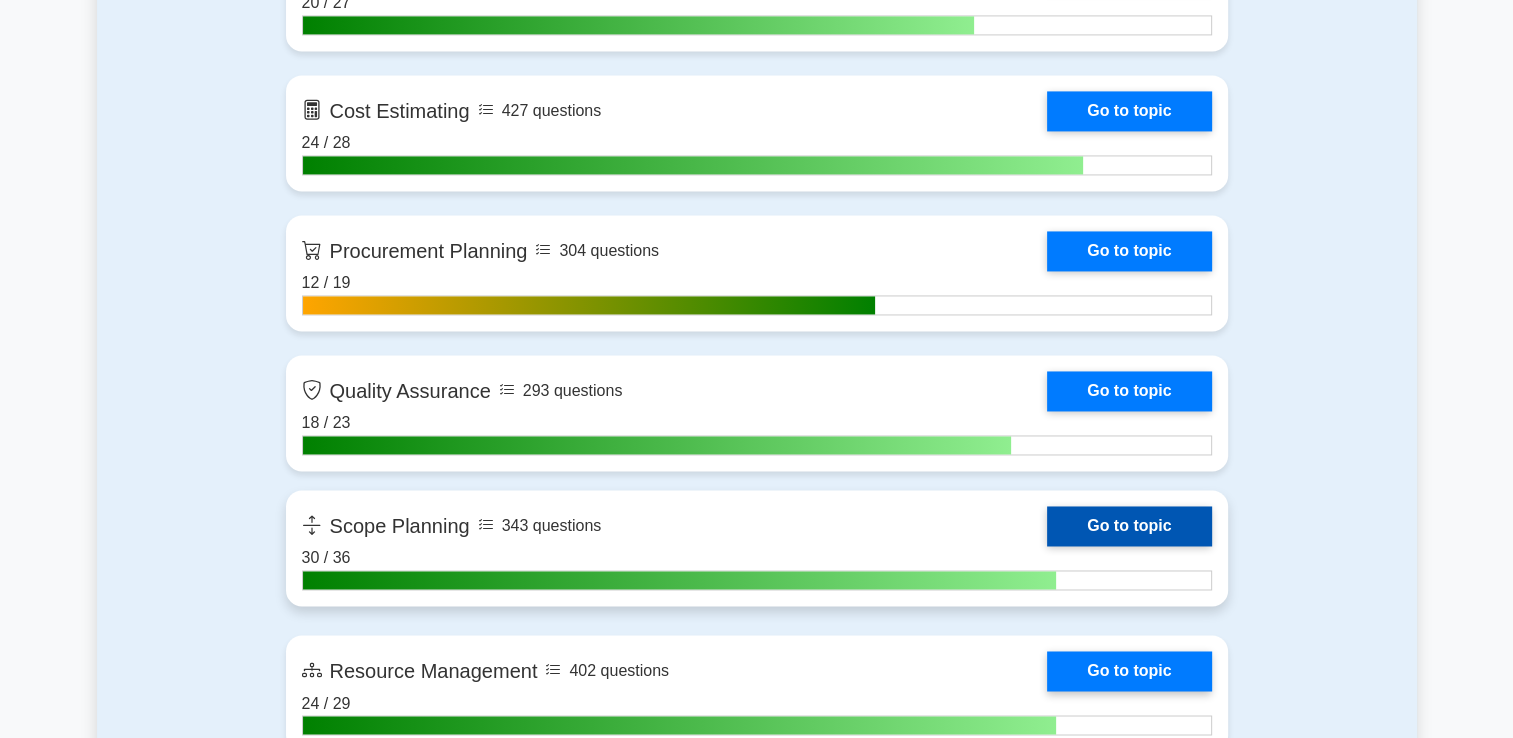 click on "Go to topic" at bounding box center [1129, 526] 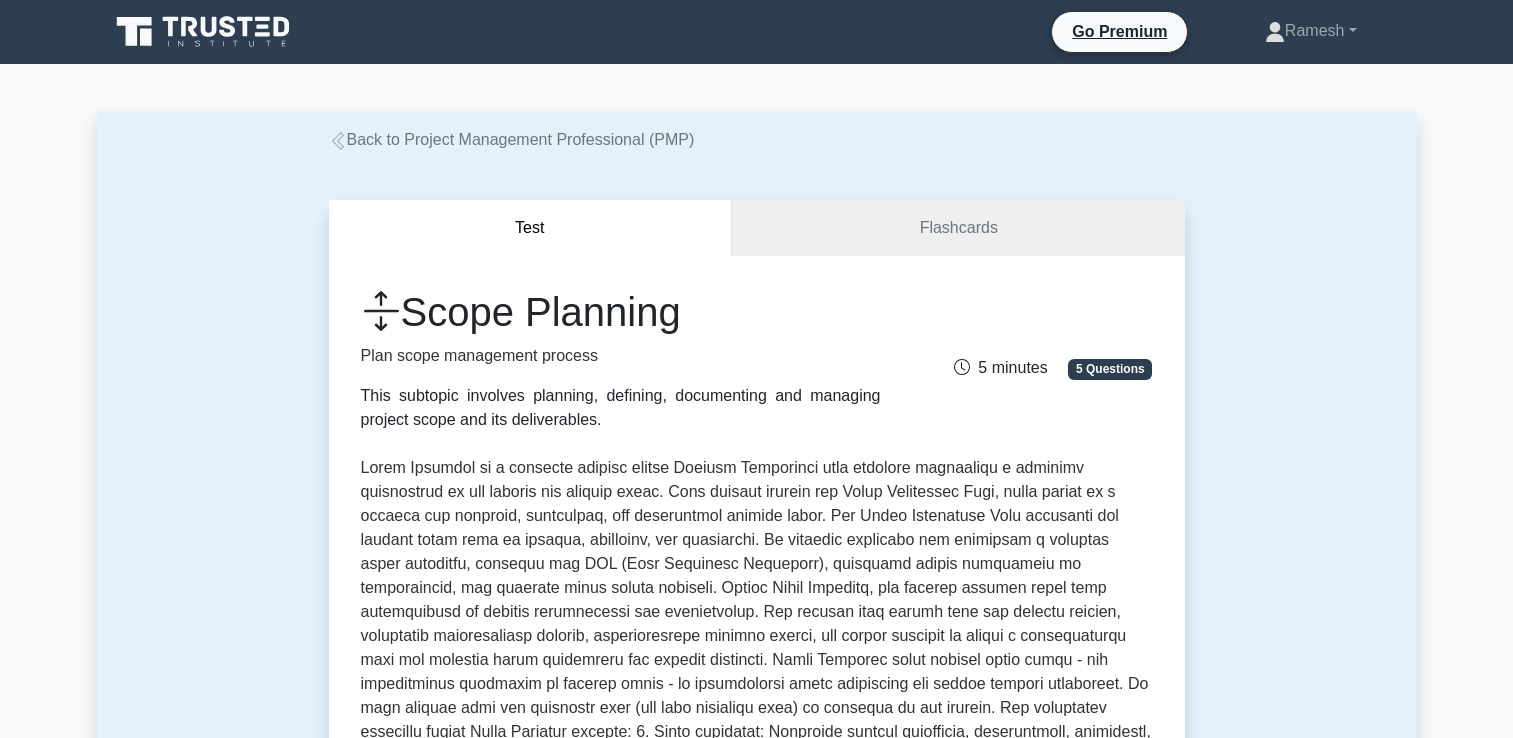 scroll, scrollTop: 0, scrollLeft: 0, axis: both 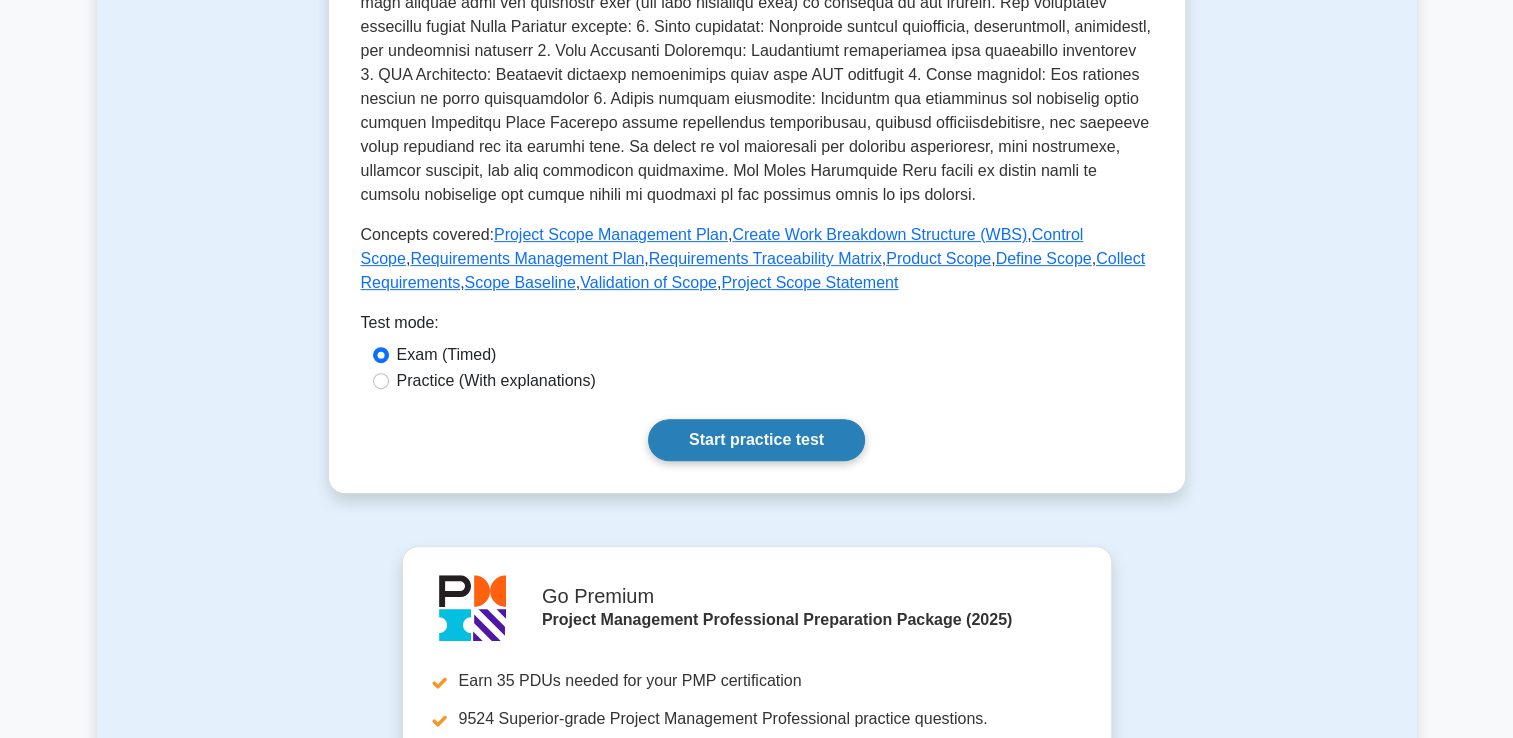 click on "Start practice test" at bounding box center [756, 440] 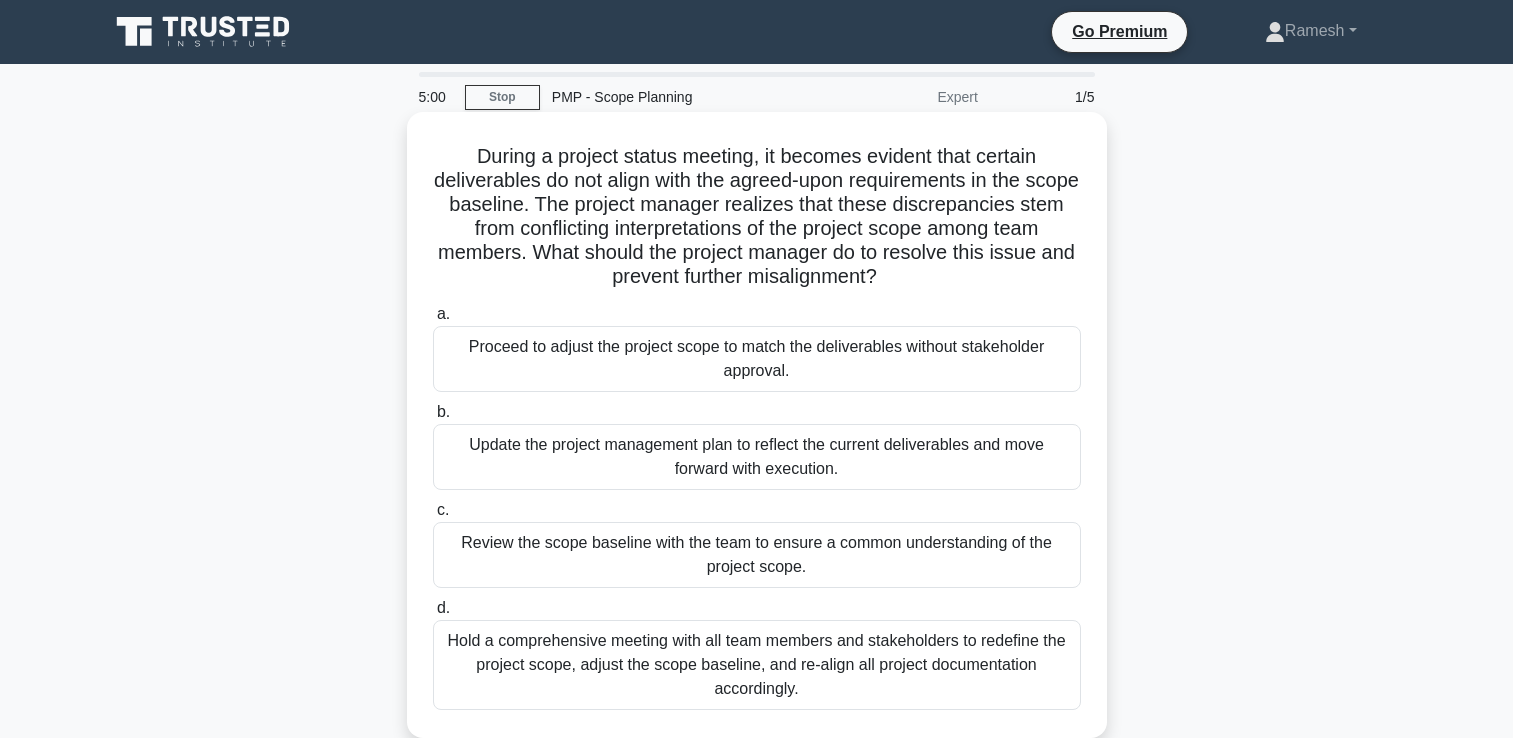 scroll, scrollTop: 0, scrollLeft: 0, axis: both 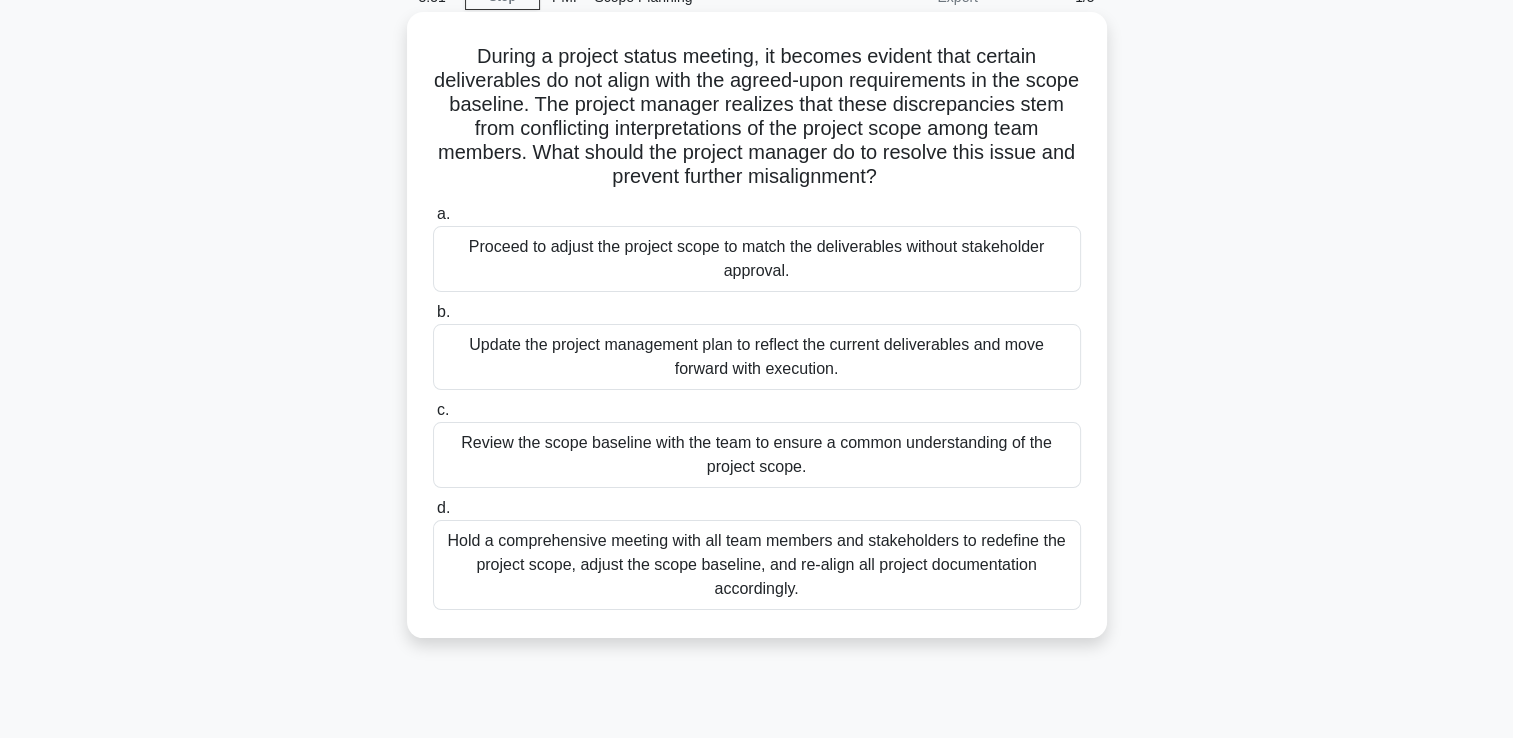 drag, startPoint x: 464, startPoint y: 64, endPoint x: 1064, endPoint y: 578, distance: 790.0607 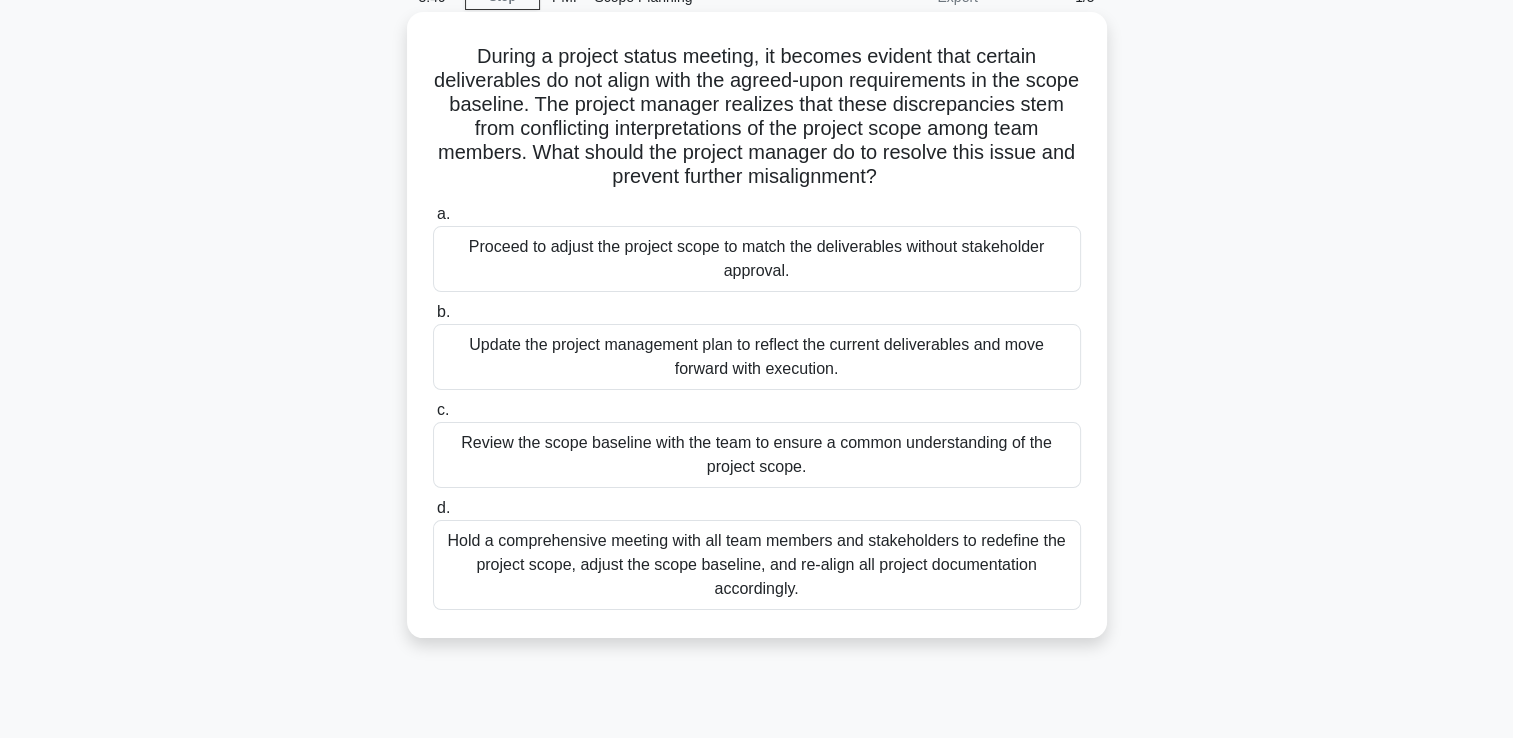 copy on "During a project status meeting, it becomes evident that certain deliverables do not align with the agreed-upon requirements in the scope baseline. The project manager realizes that these discrepancies stem from conflicting interpretations of the project scope among team members. What should the project manager do to resolve this issue and prevent further misalignment?
.spinner_0XTQ{transform-origin:center;animation:spinner_y6GP .75s linear infinite}@keyframes spinner_y6GP{100%{transform:rotate(360deg)}}
a.
Proceed to adjust the project scope to match the deliverables without stakeholder approval.
b.
Update the project management plan to reflect the current deliverables and move forward with execution.
c.
Review the scope baseline with the team to ensure a common understandi..." 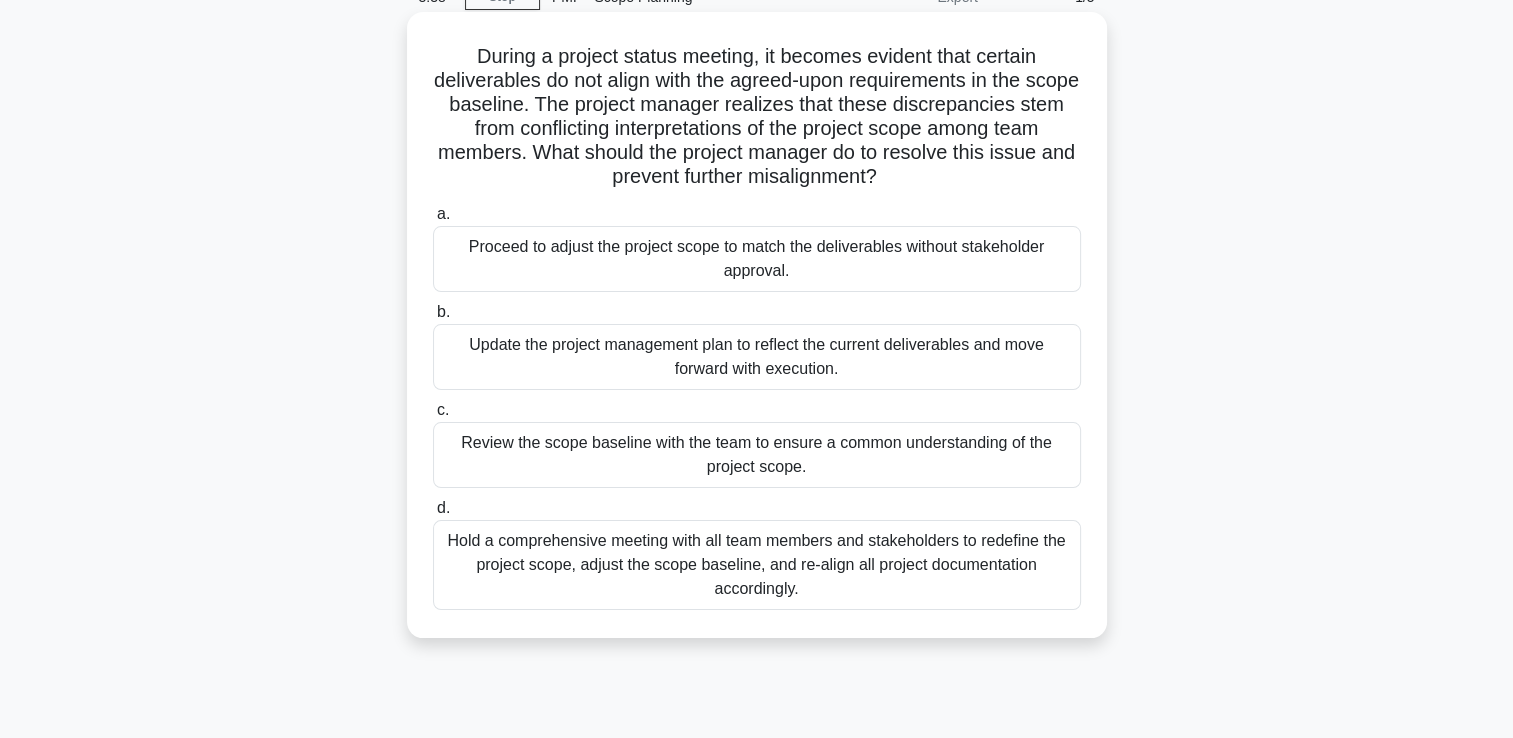 click on "Review the scope baseline with the team to ensure a common understanding of the project scope." at bounding box center [757, 455] 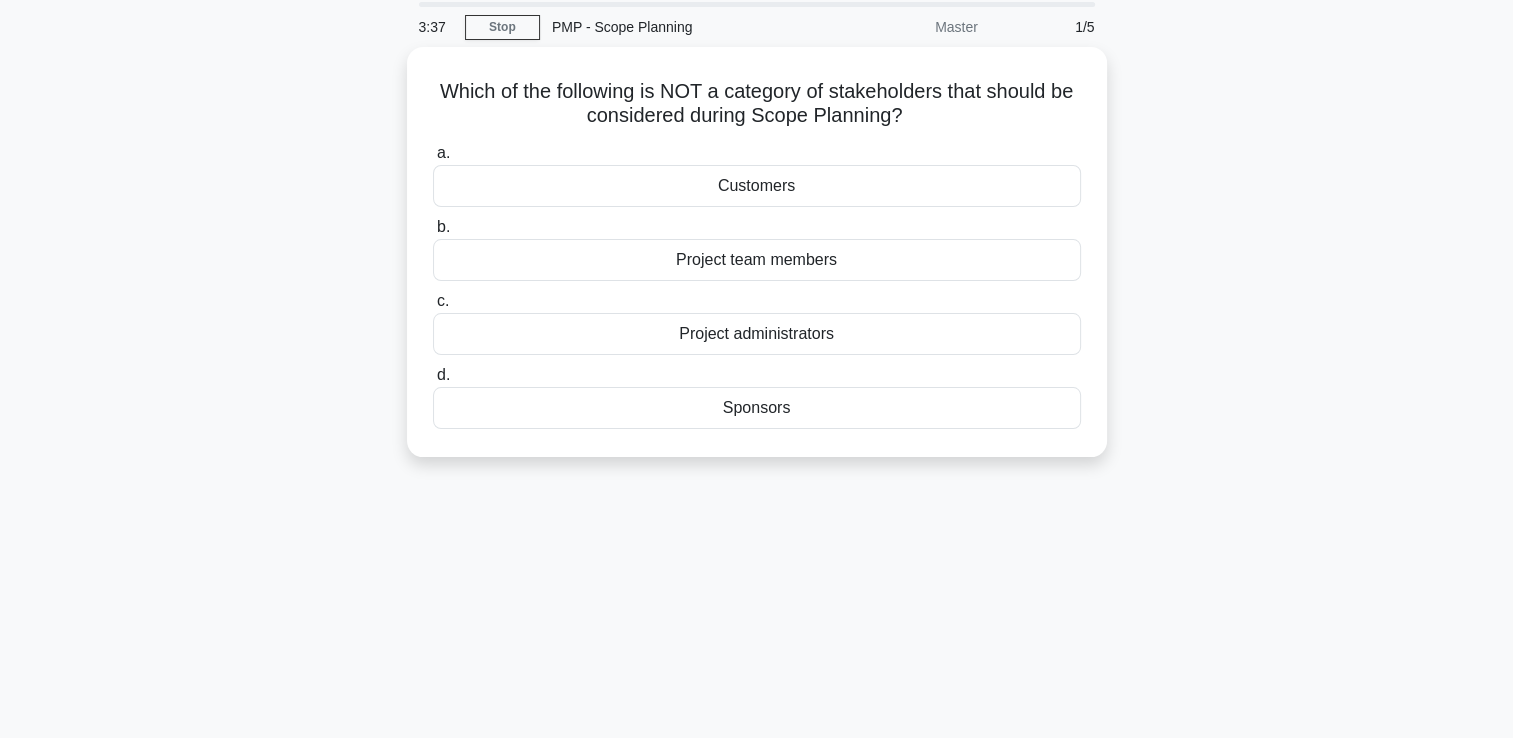 scroll, scrollTop: 0, scrollLeft: 0, axis: both 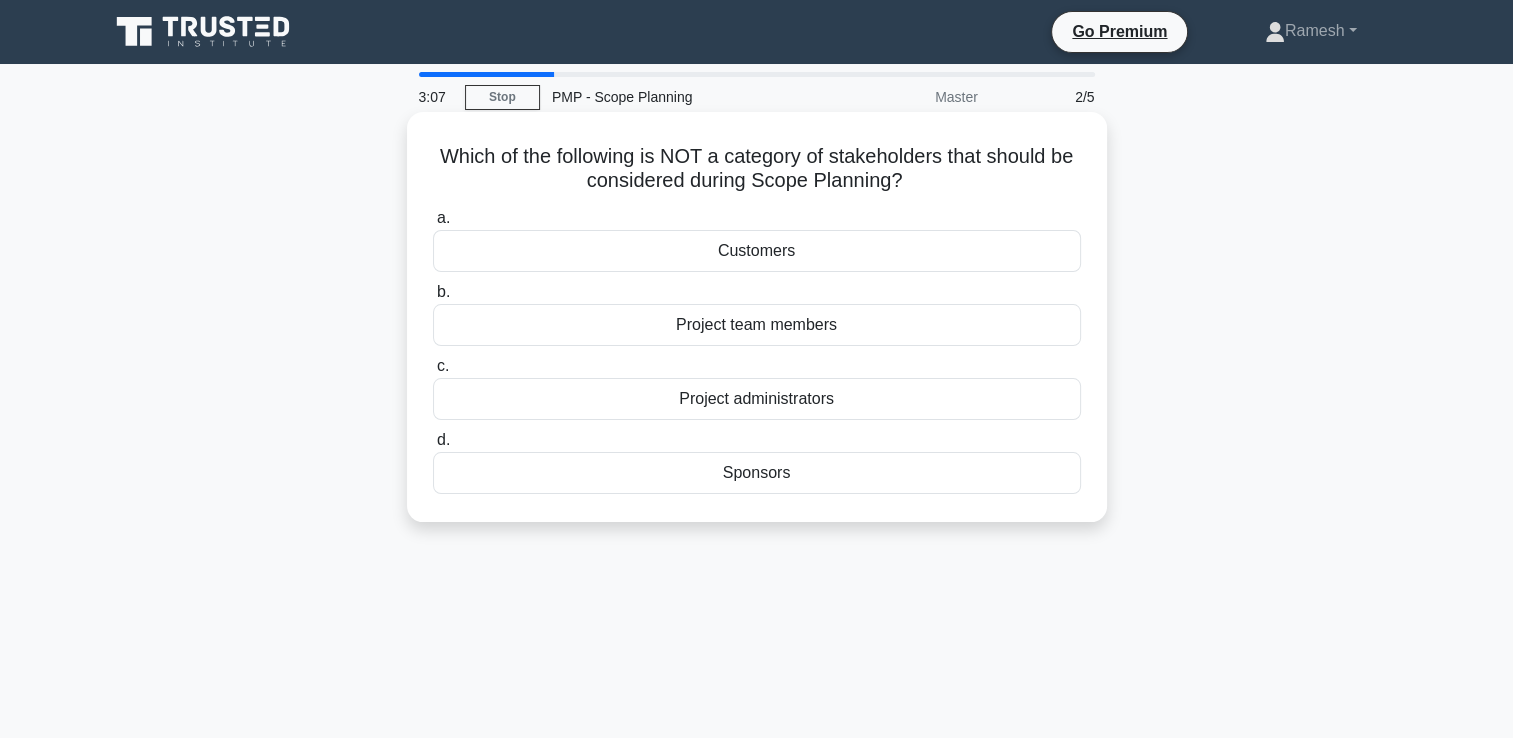drag, startPoint x: 452, startPoint y: 153, endPoint x: 858, endPoint y: 495, distance: 530.8484 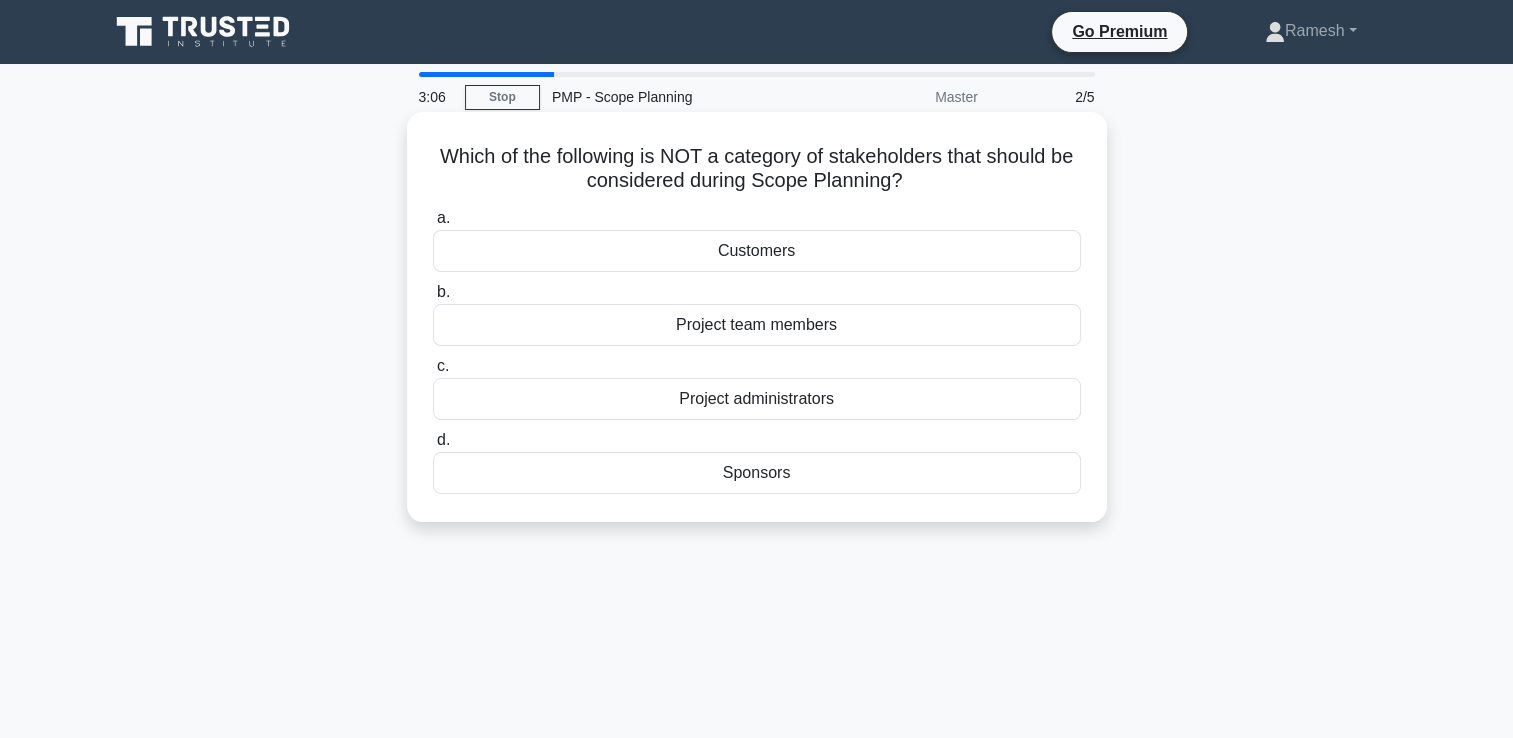 drag, startPoint x: 858, startPoint y: 495, endPoint x: 788, endPoint y: 402, distance: 116.40017 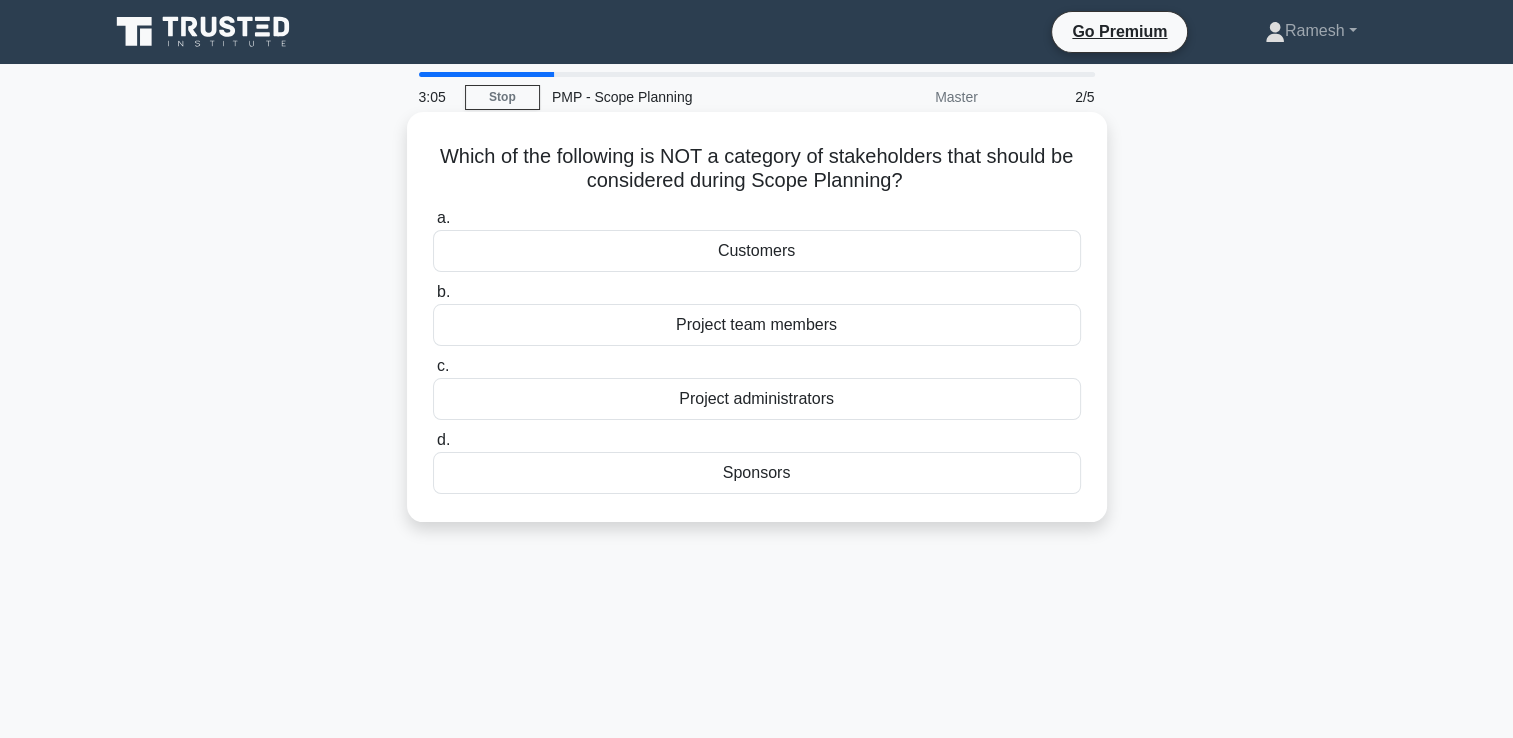 copy on "Which of the following is NOT a category of stakeholders that should be considered during Scope Planning?
.spinner_0XTQ{transform-origin:center;animation:spinner_y6GP .75s linear infinite}@keyframes spinner_y6GP{100%{transform:rotate(360deg)}}
a.
Customers
b.
Project team members
c.
Project administrators
d.
Sponsors" 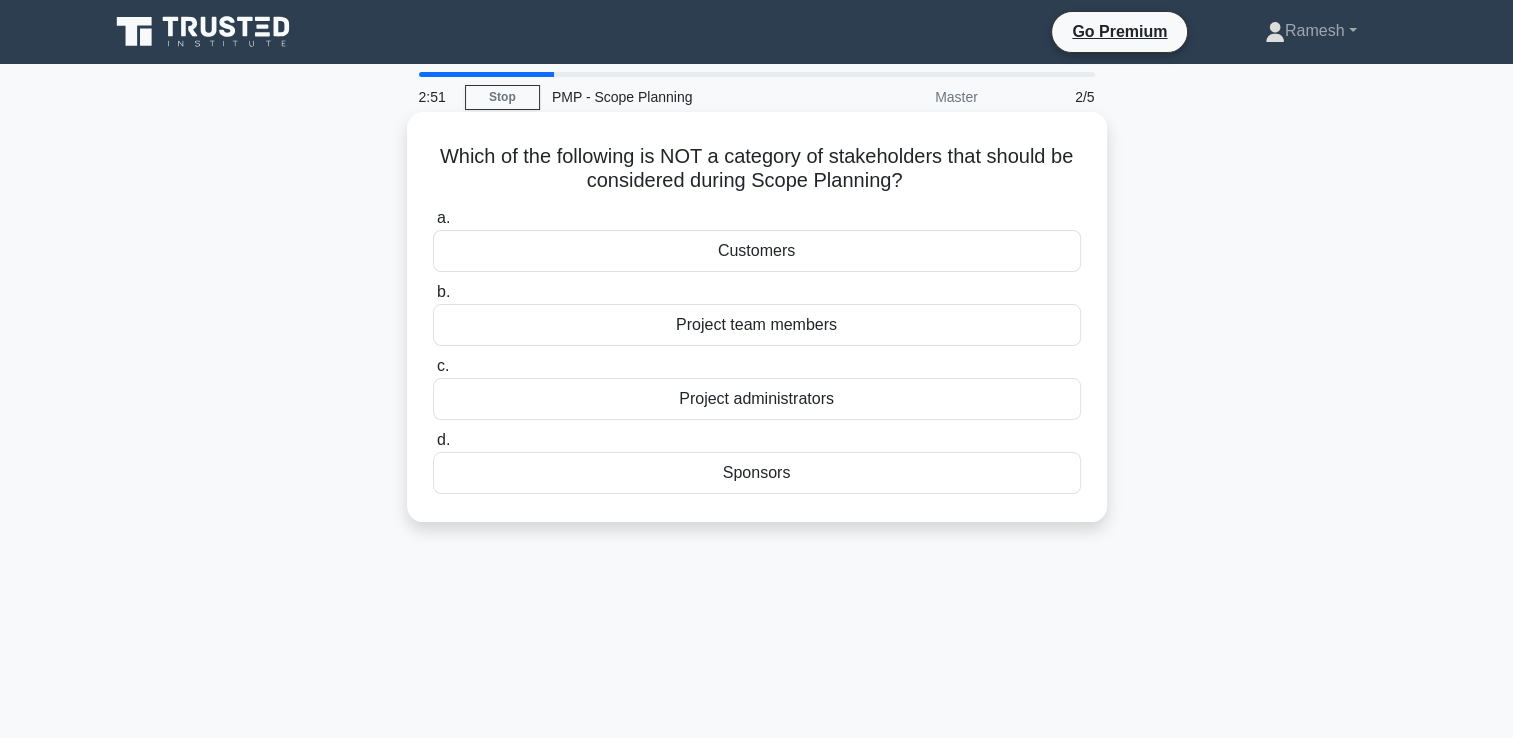 click on "Project administrators" at bounding box center [757, 399] 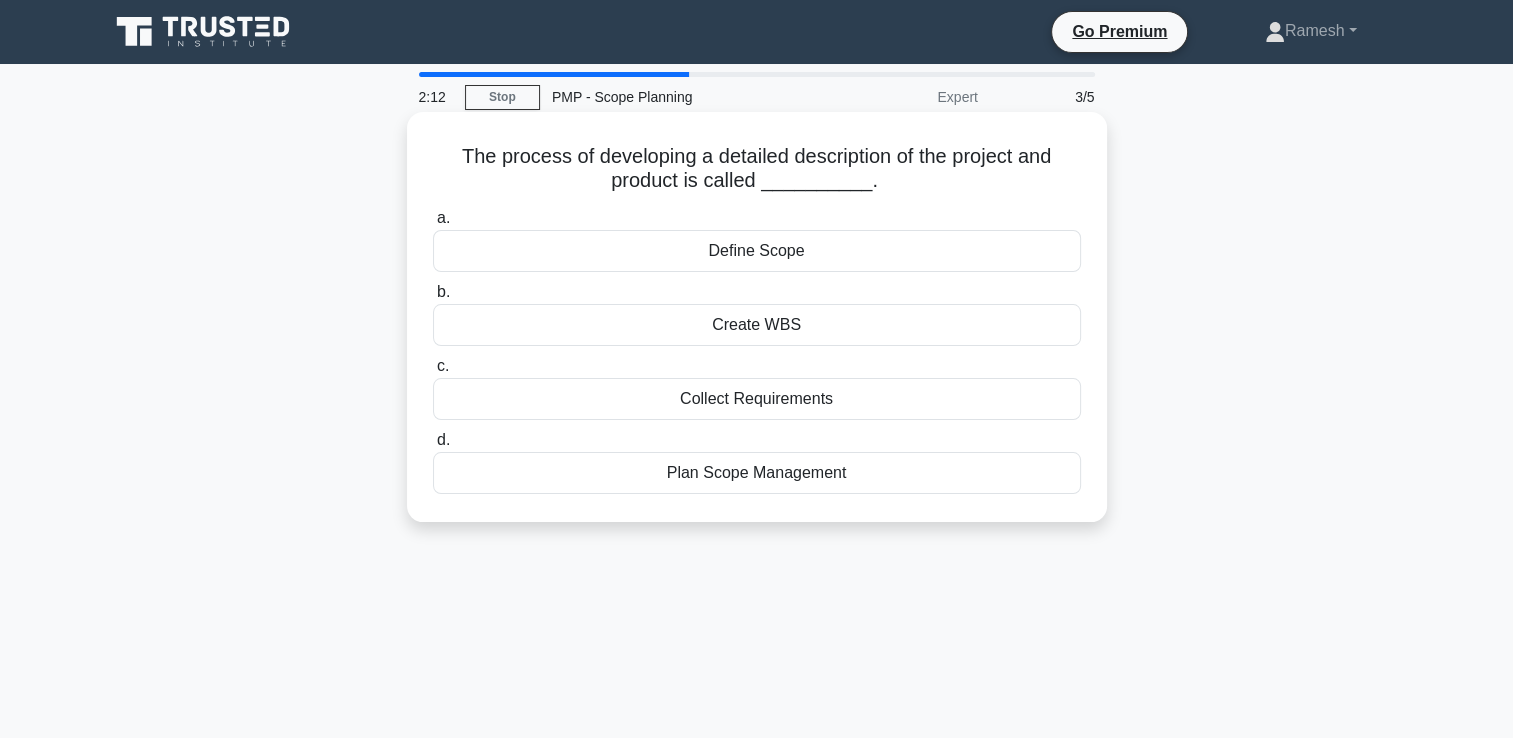 drag, startPoint x: 474, startPoint y: 147, endPoint x: 870, endPoint y: 515, distance: 540.5923 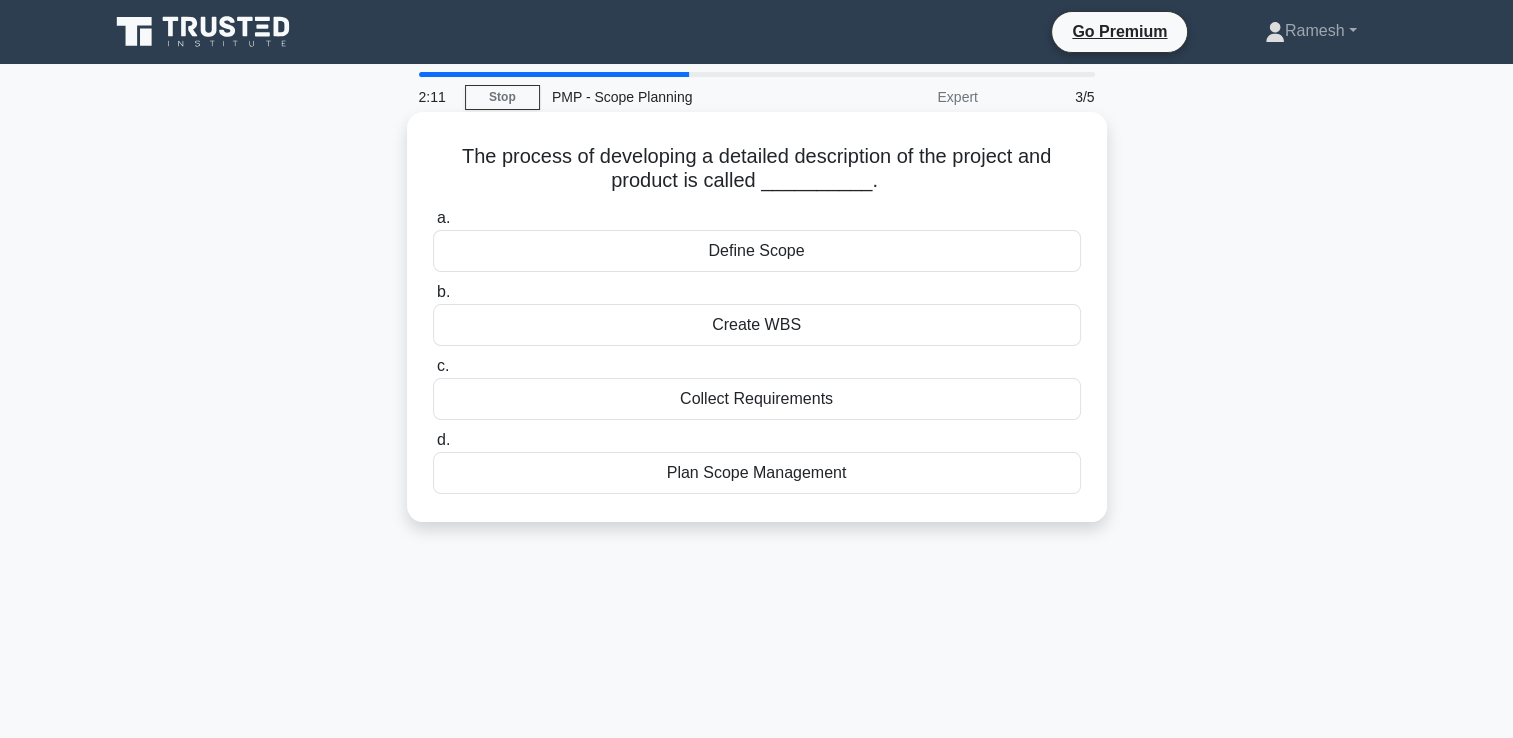 drag, startPoint x: 870, startPoint y: 515, endPoint x: 812, endPoint y: 479, distance: 68.26419 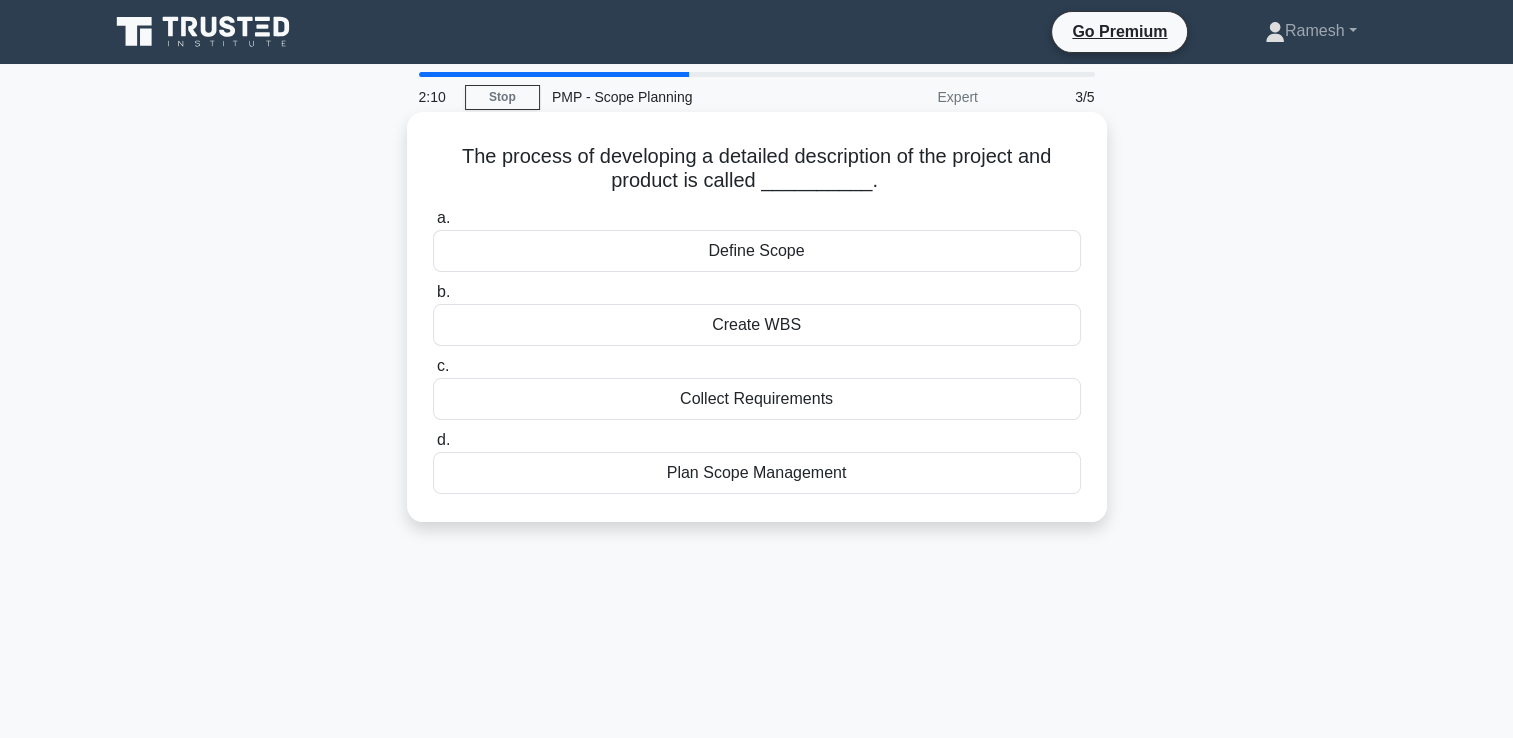 copy on "e process of developing a detailed description of the project and product is called __________.
.spinner_0XTQ{transform-origin:center;animation:spinner_y6GP .75s linear infinite}@keyframes spinner_y6GP{100%{transform:rotate(360deg)}}
a.
Define Scope
b.
Create WBS
c.
Collect Requirements
d.
Plan Scope Management" 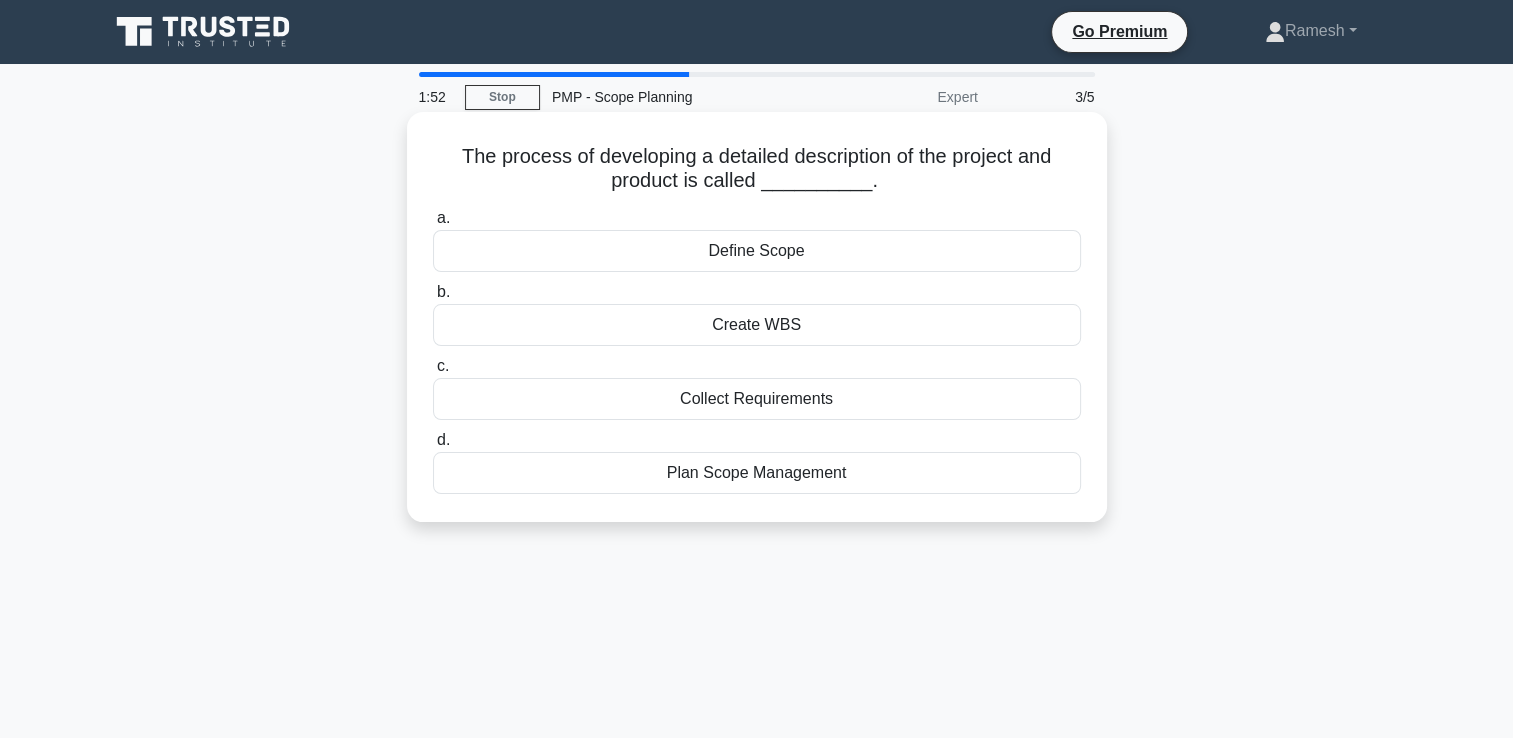 click on "Define Scope" at bounding box center (757, 251) 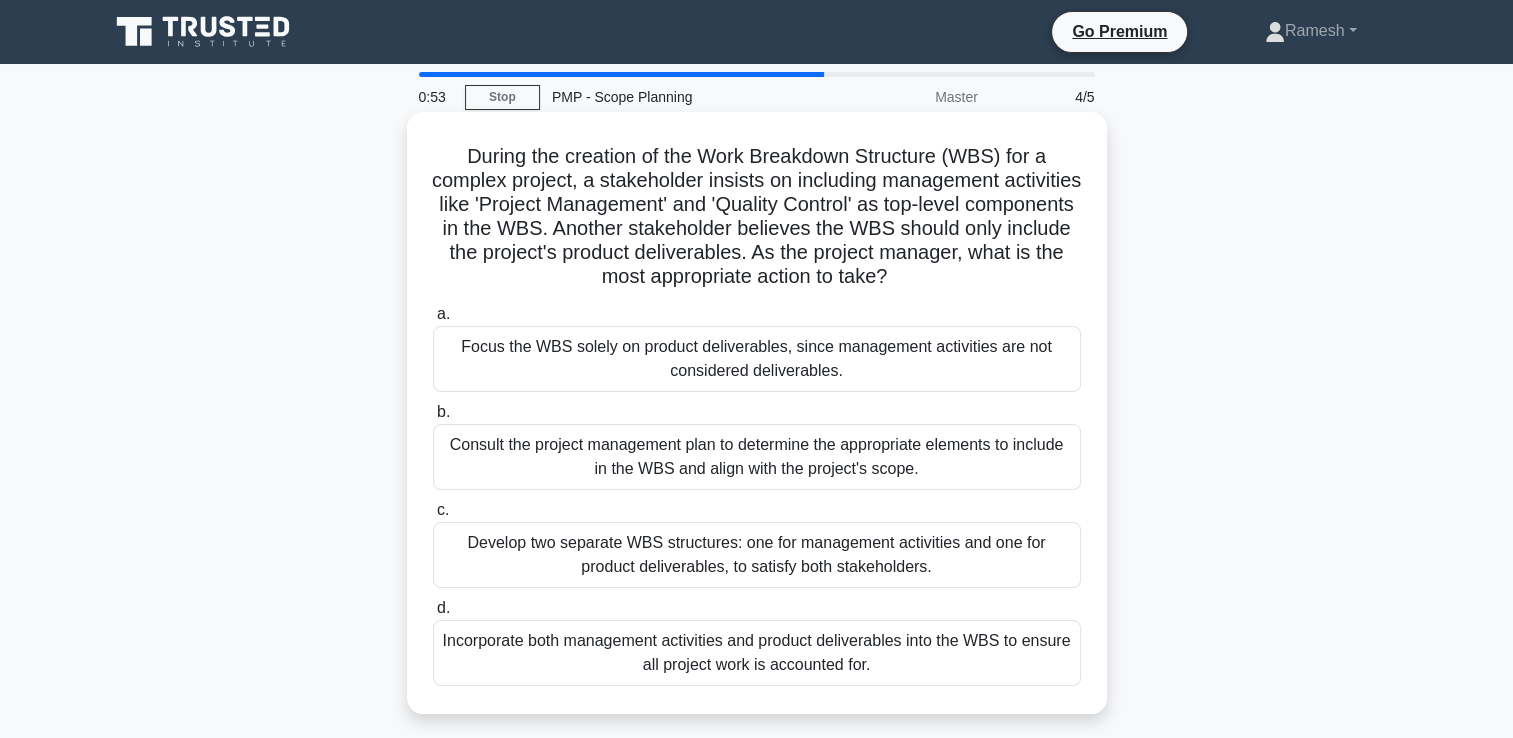 click on "Consult the project management plan to determine the appropriate elements to include in the WBS and align with the project's scope." at bounding box center [757, 457] 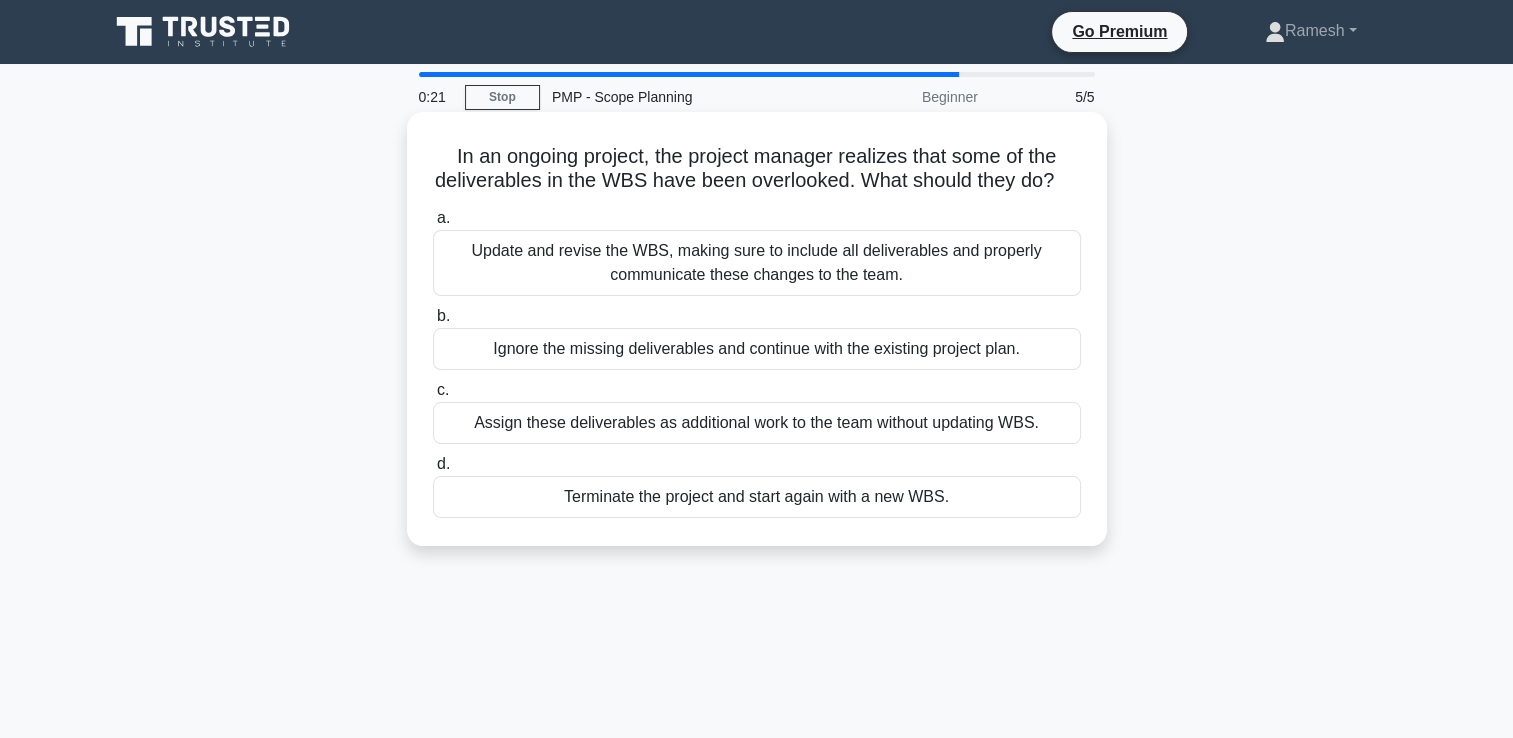 click on "Update and revise the WBS, making sure to include all deliverables and properly communicate these changes to the team." at bounding box center (757, 263) 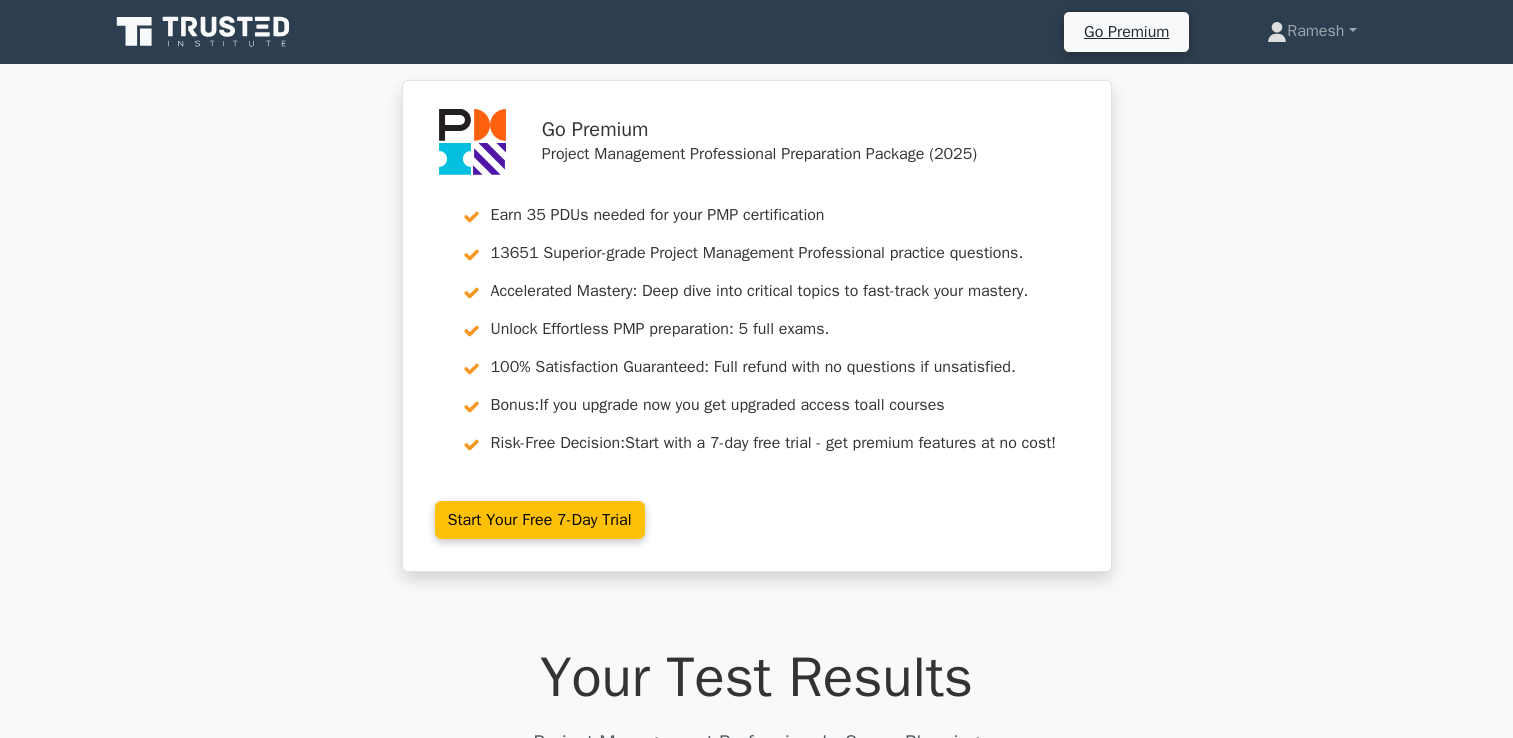 scroll, scrollTop: 673, scrollLeft: 0, axis: vertical 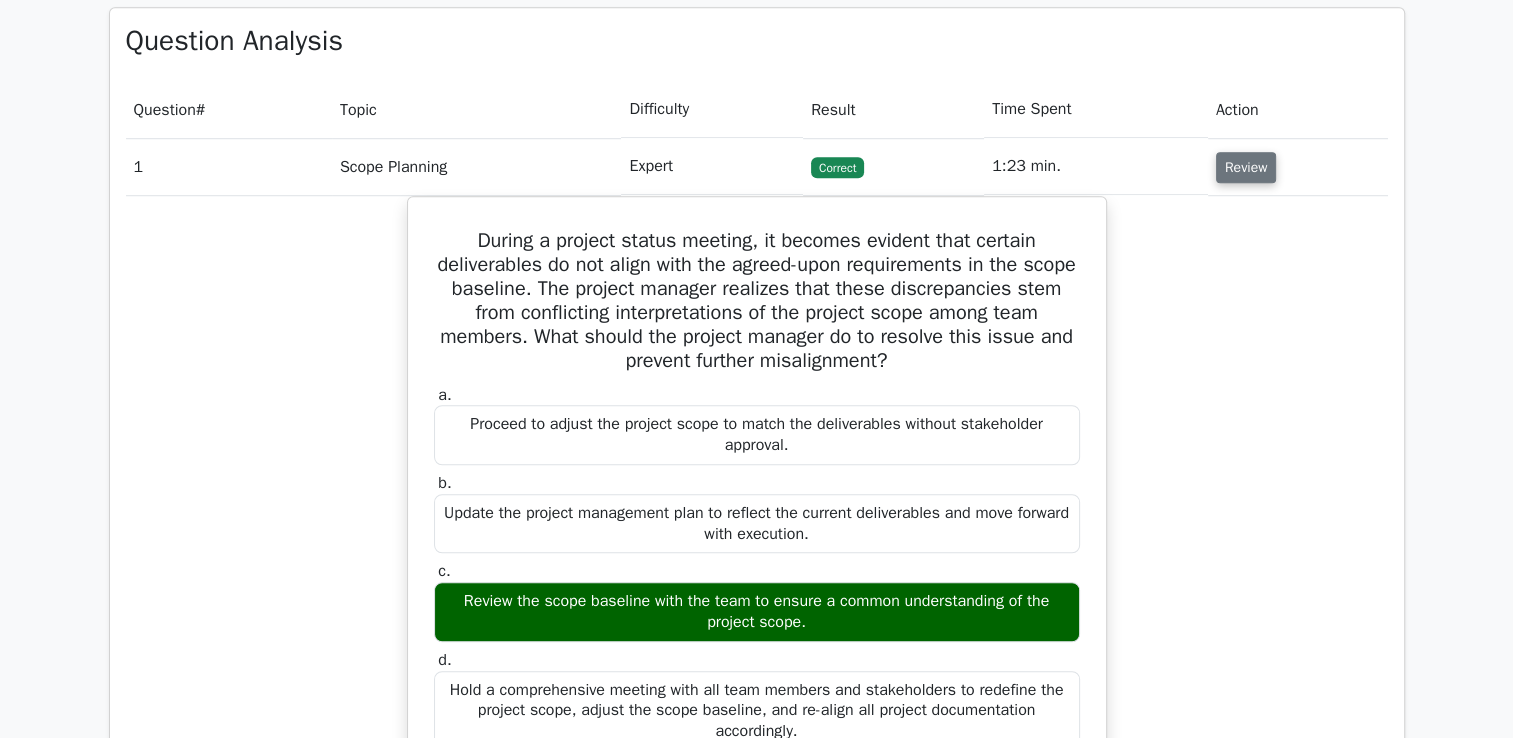 click on "Review" at bounding box center (1246, 167) 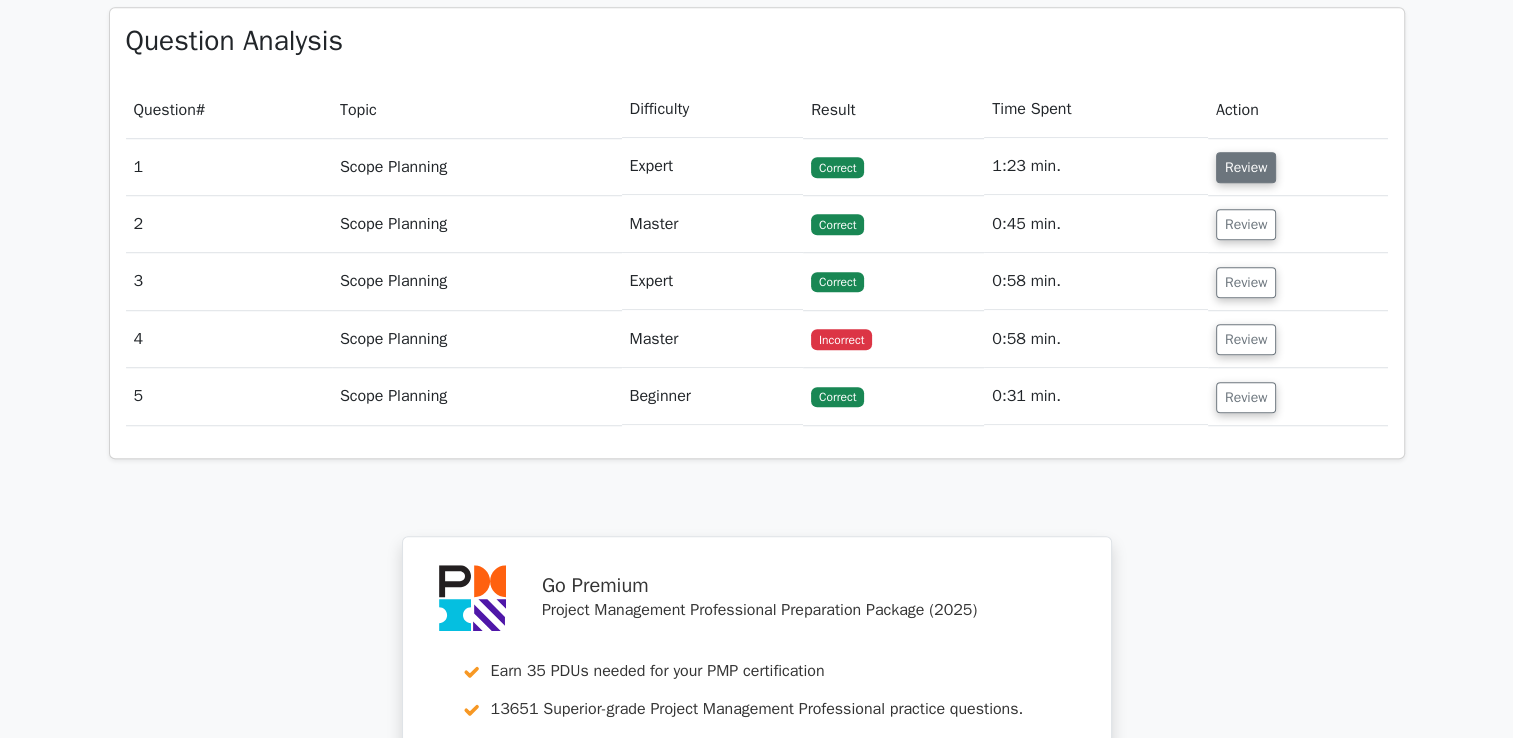 click on "Review" at bounding box center (1246, 167) 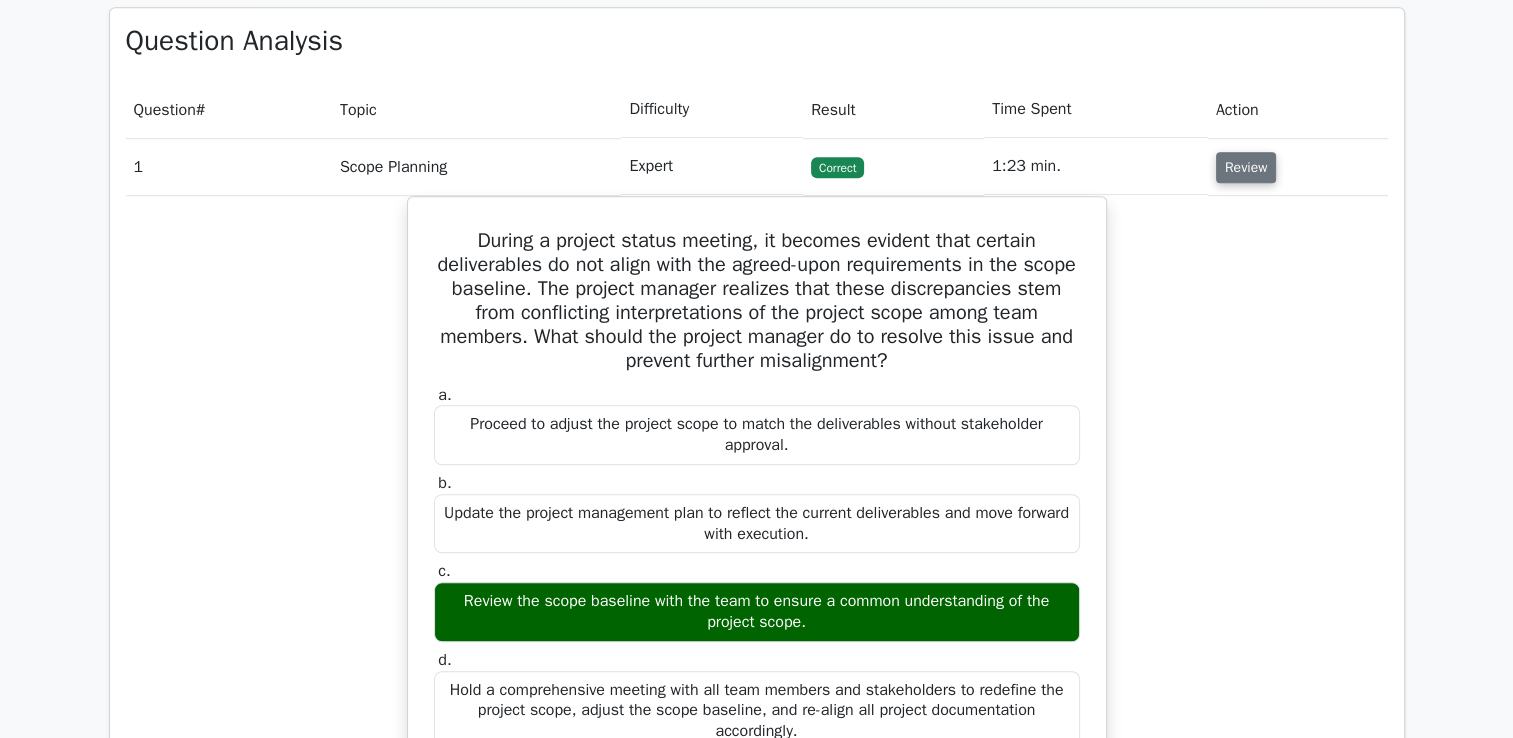 click on "Review" at bounding box center [1246, 167] 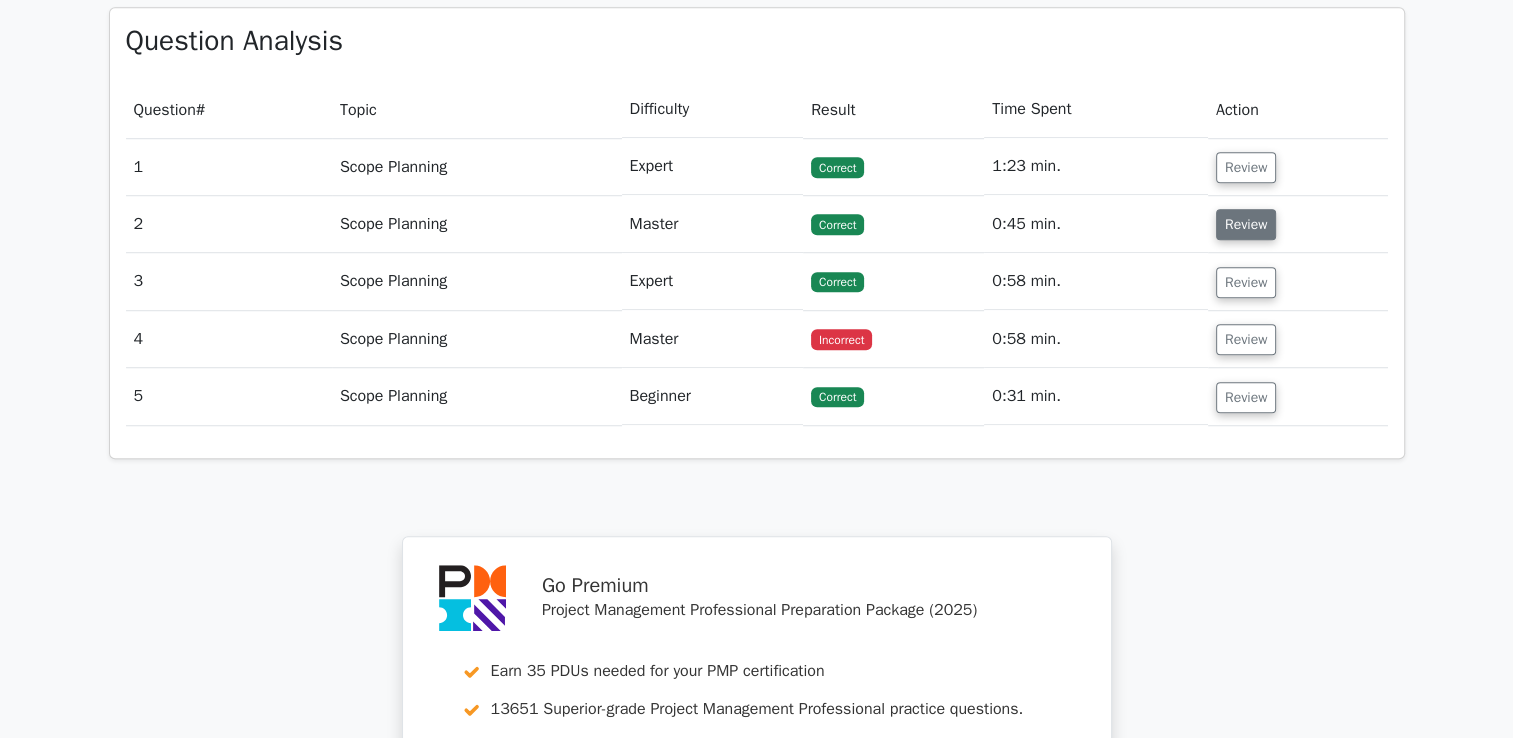 click on "Review" at bounding box center [1246, 224] 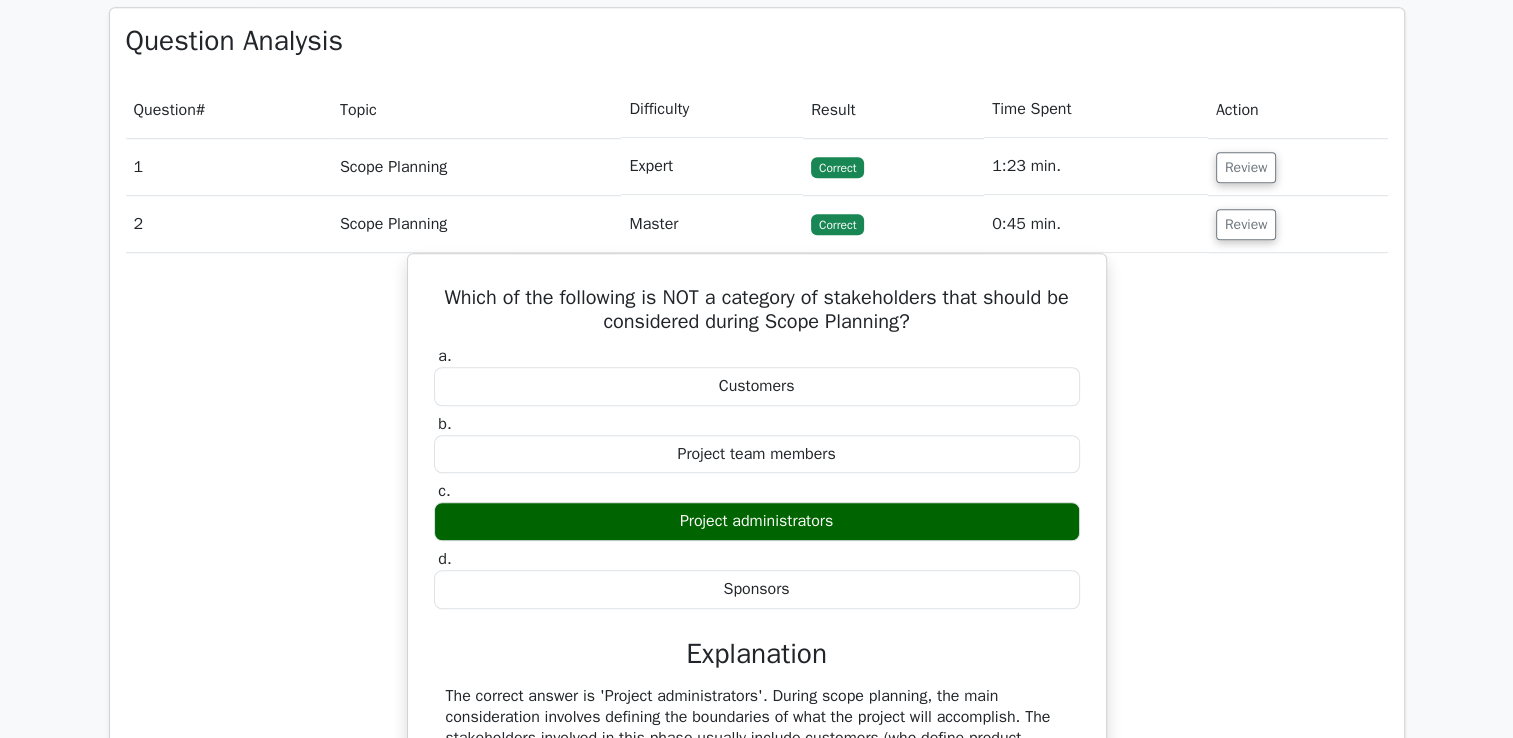 drag, startPoint x: 1268, startPoint y: 218, endPoint x: 1324, endPoint y: 441, distance: 229.9239 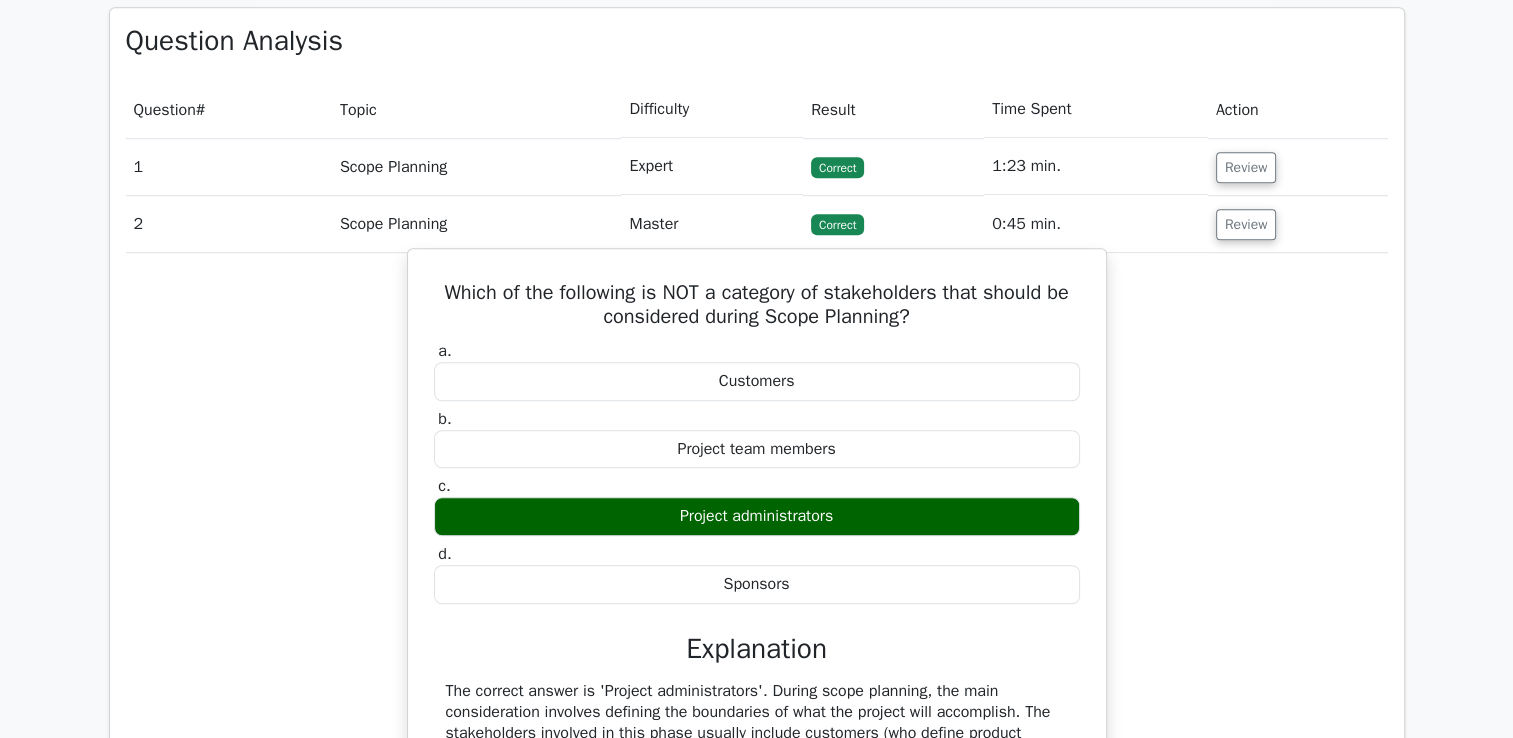 drag, startPoint x: 483, startPoint y: 282, endPoint x: 984, endPoint y: 577, distance: 581.4 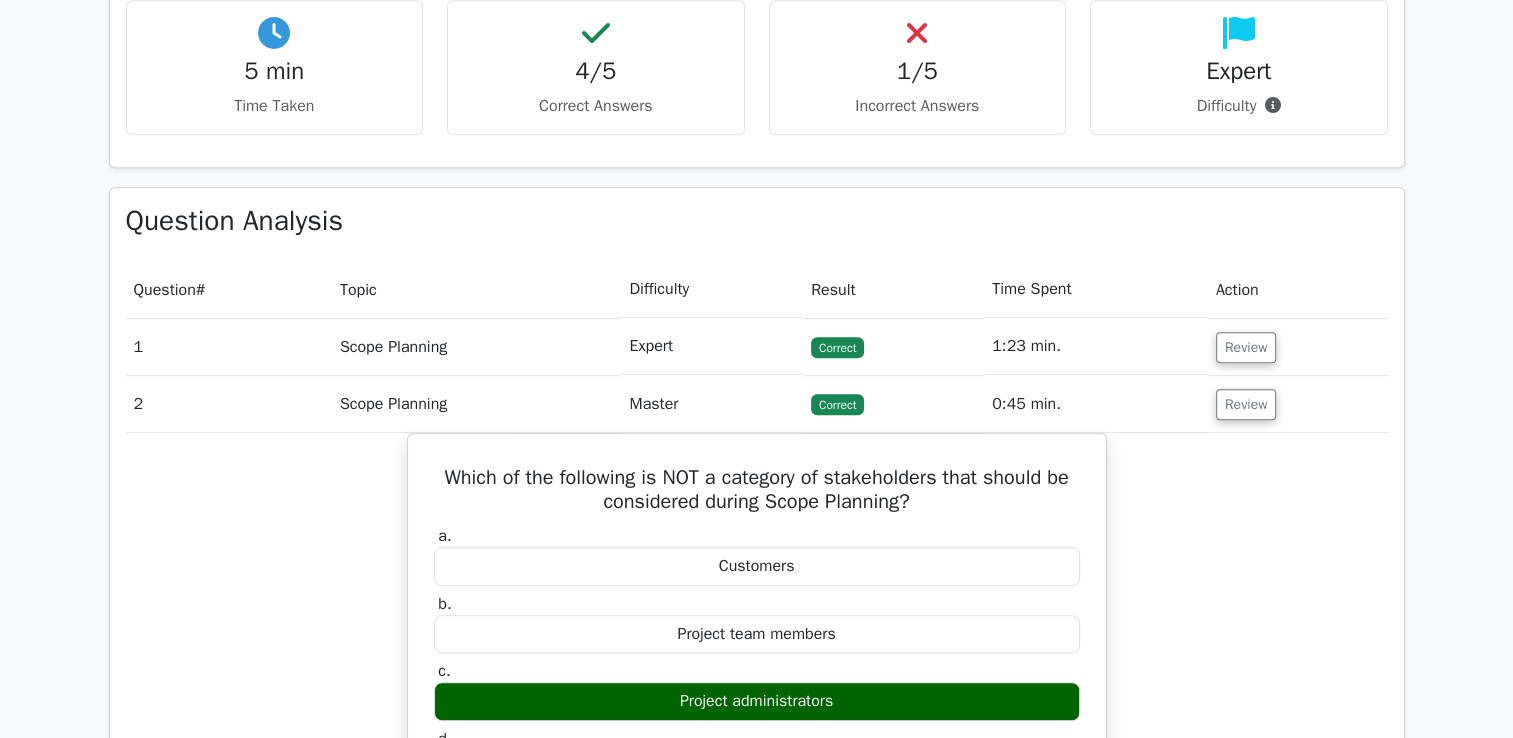 scroll, scrollTop: 1200, scrollLeft: 0, axis: vertical 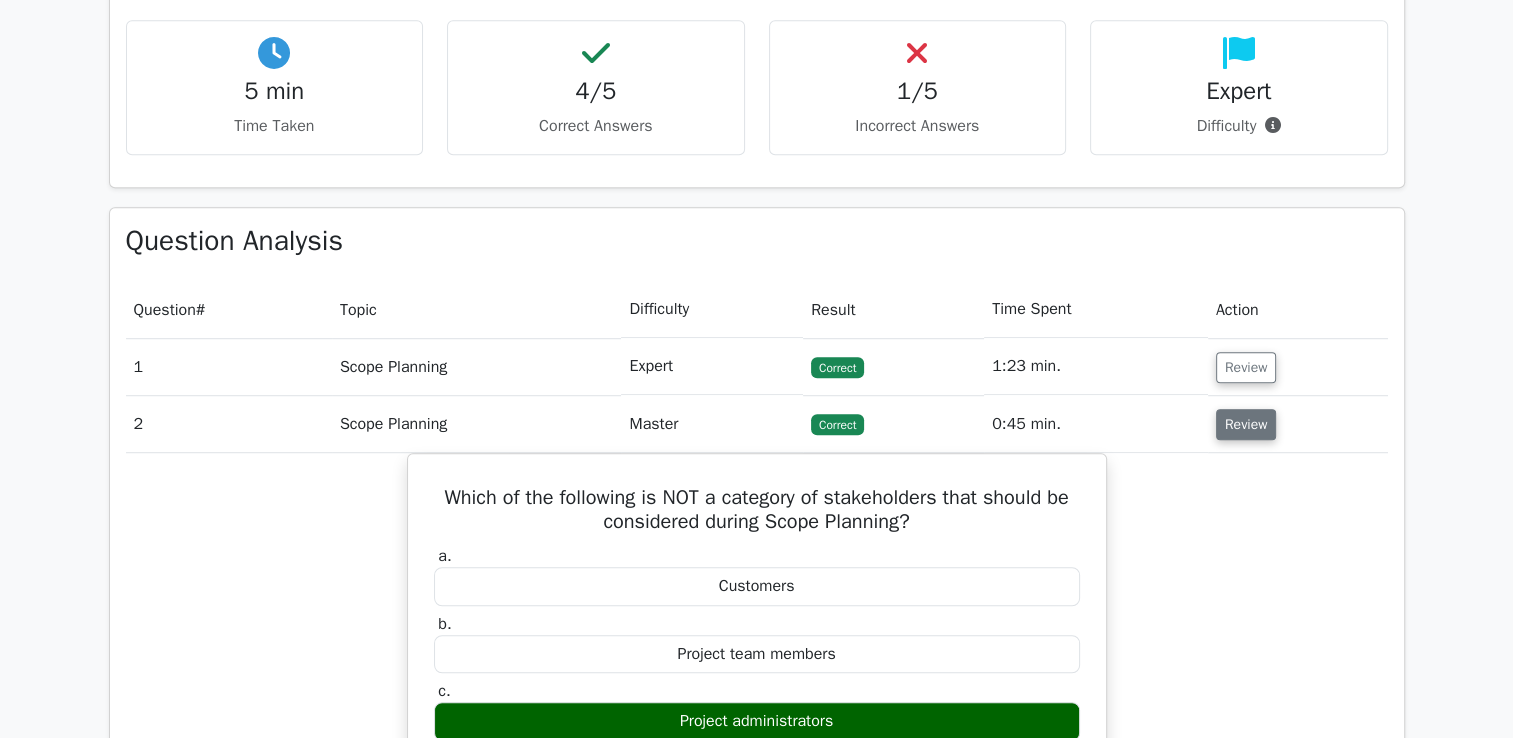 click on "Review" at bounding box center (1246, 424) 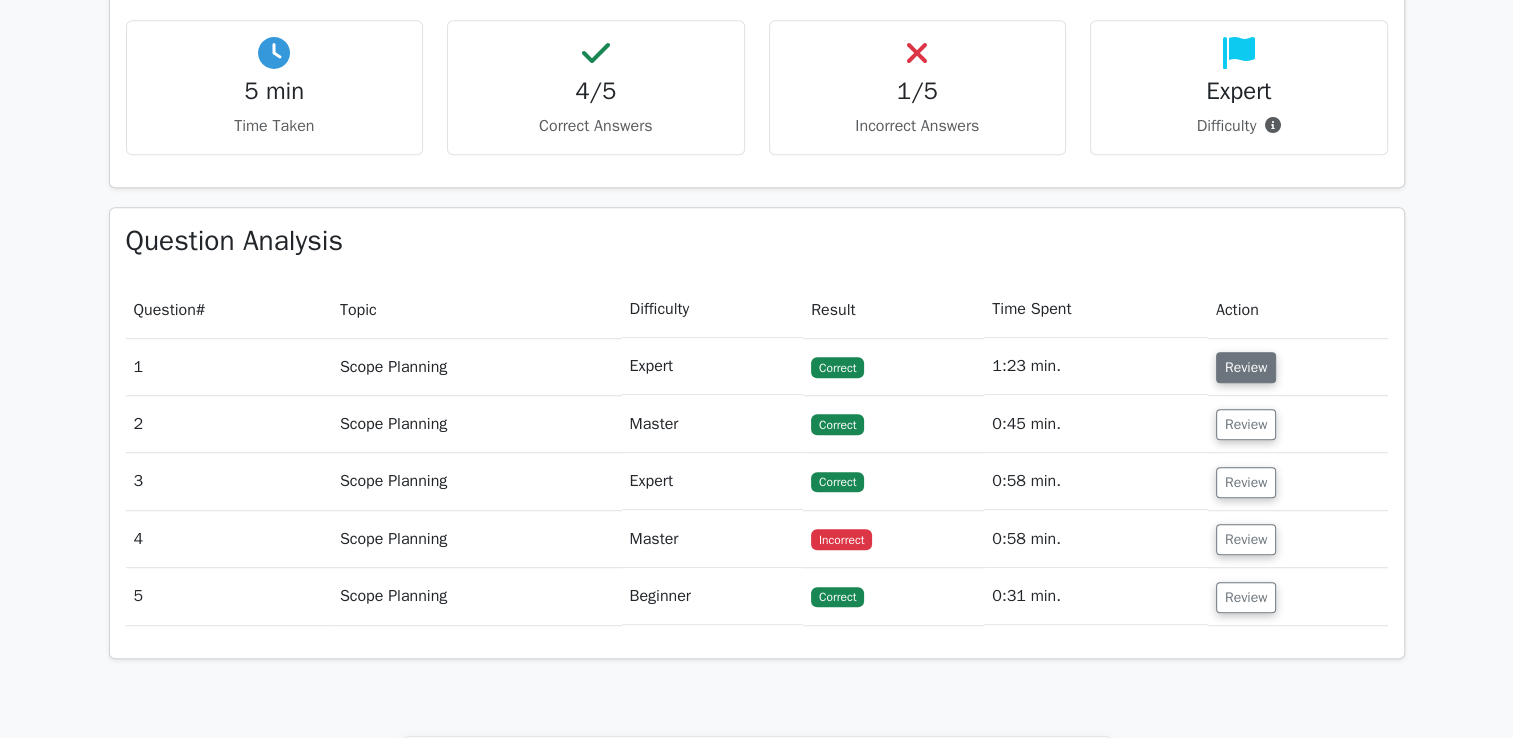 click on "Review" at bounding box center (1246, 367) 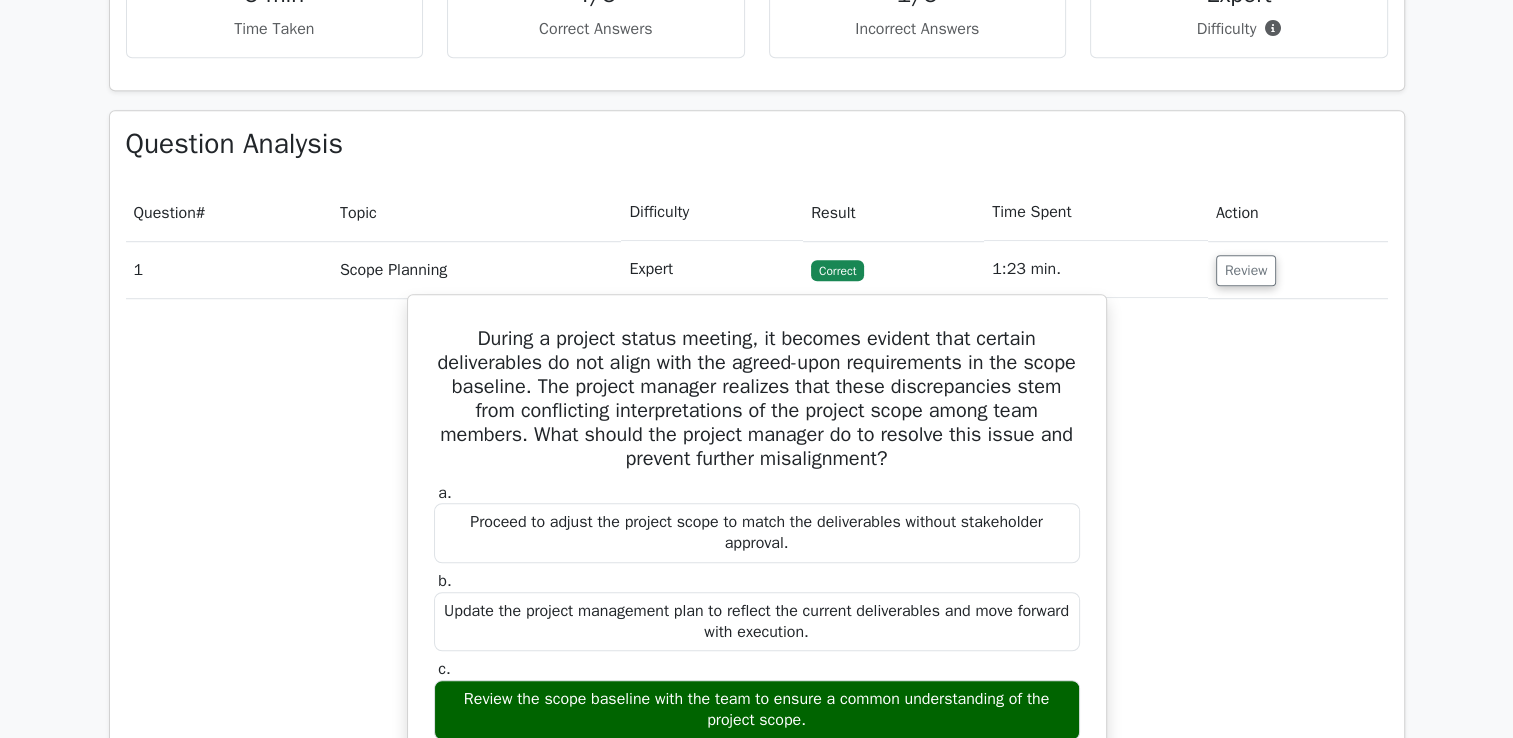 scroll, scrollTop: 1300, scrollLeft: 0, axis: vertical 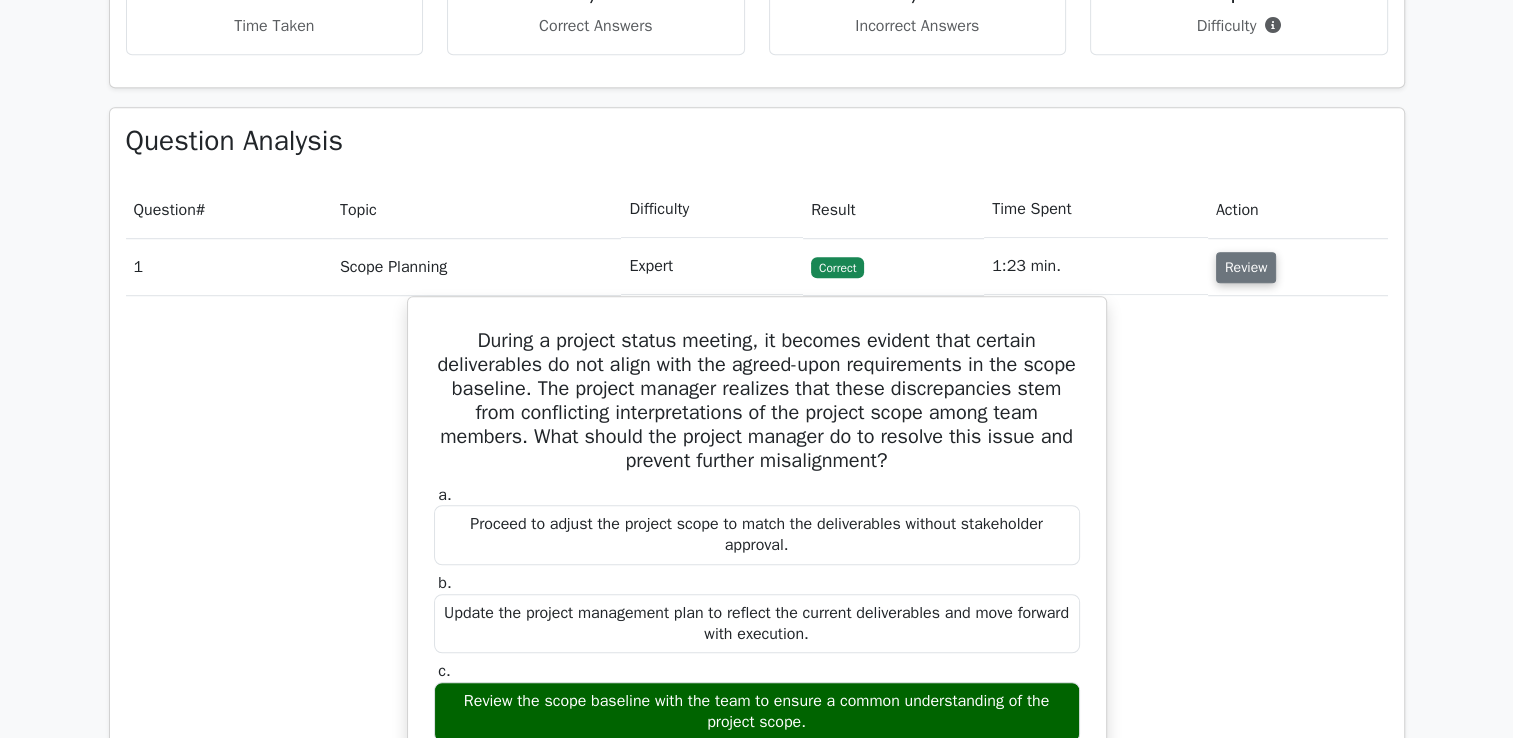 click on "Review" at bounding box center (1246, 267) 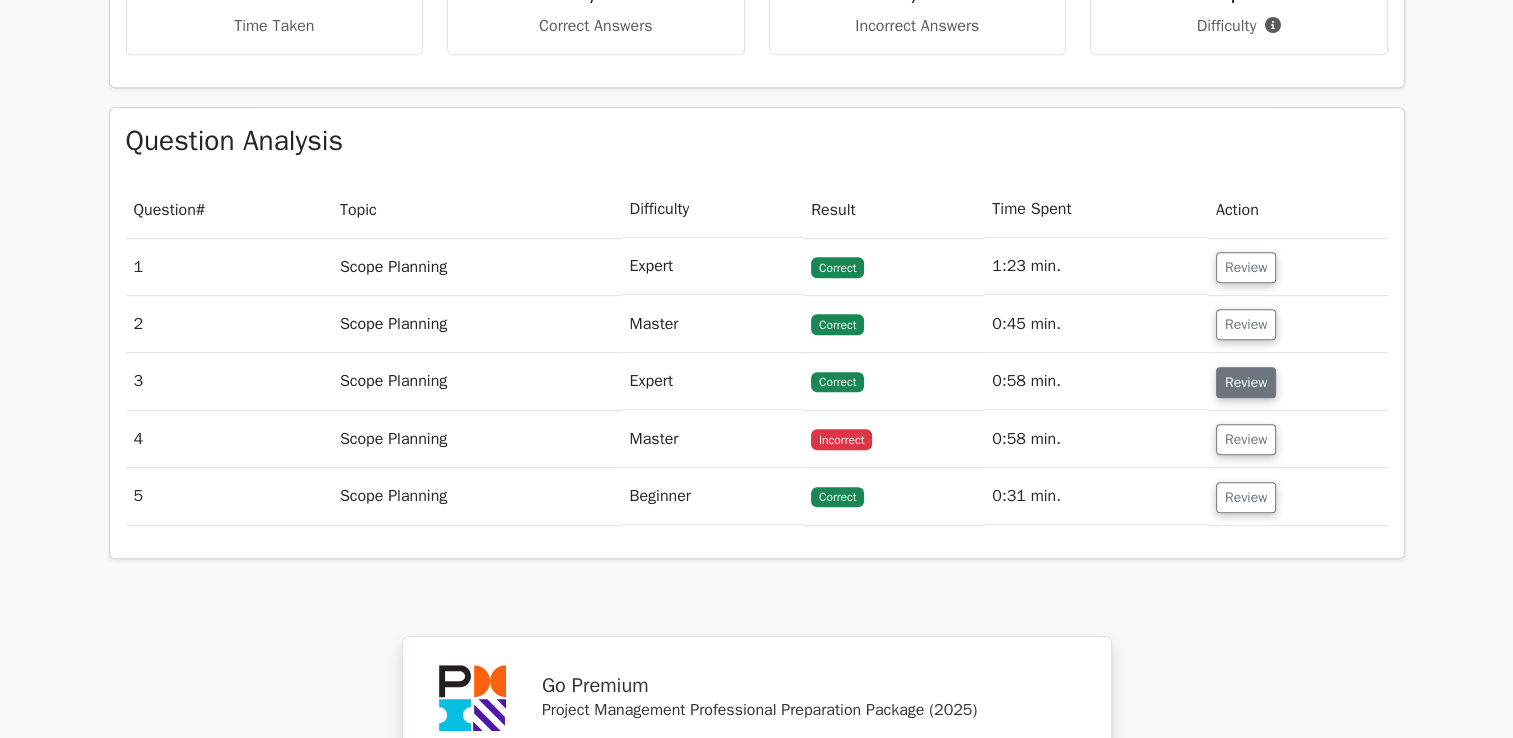 click on "Review" at bounding box center [1246, 382] 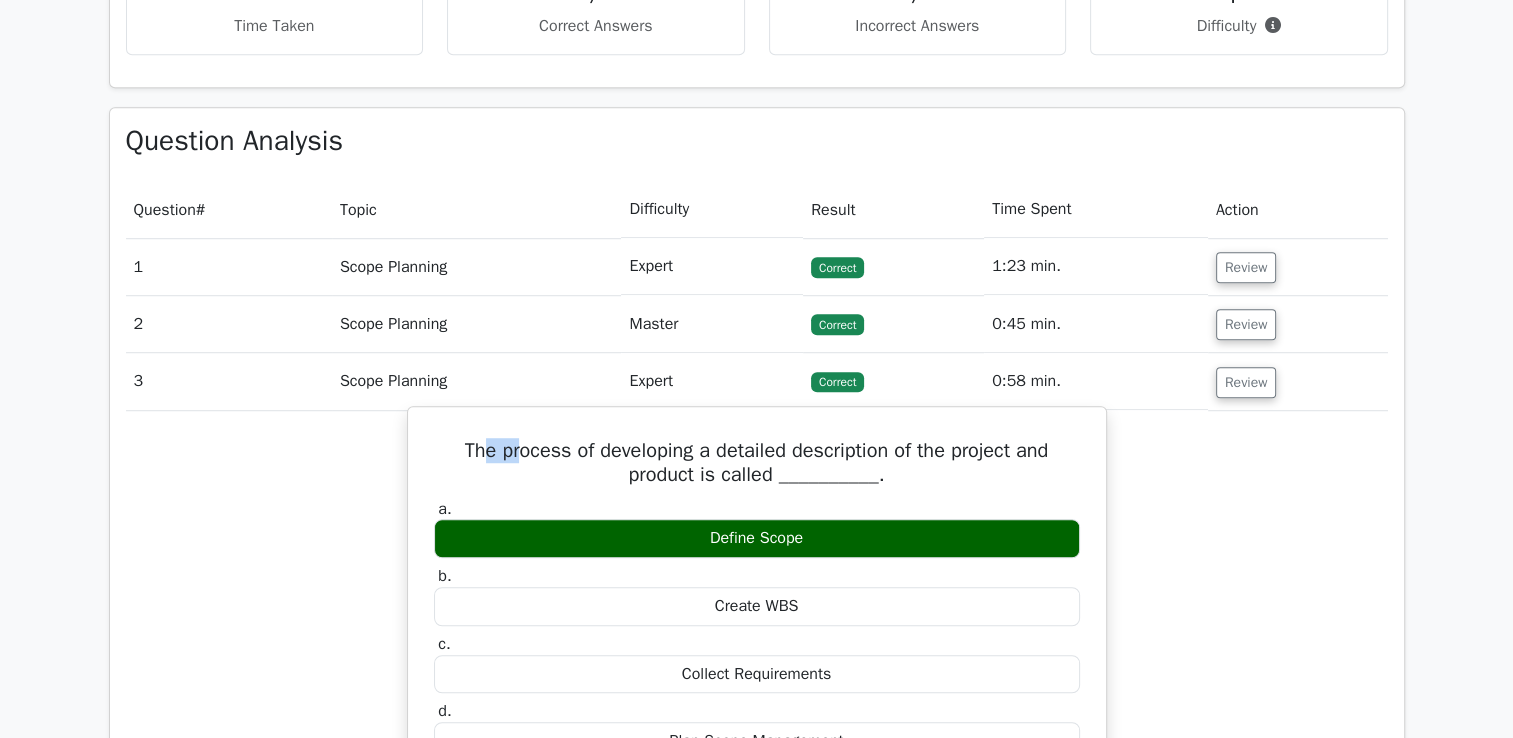 drag, startPoint x: 485, startPoint y: 434, endPoint x: 510, endPoint y: 440, distance: 25.70992 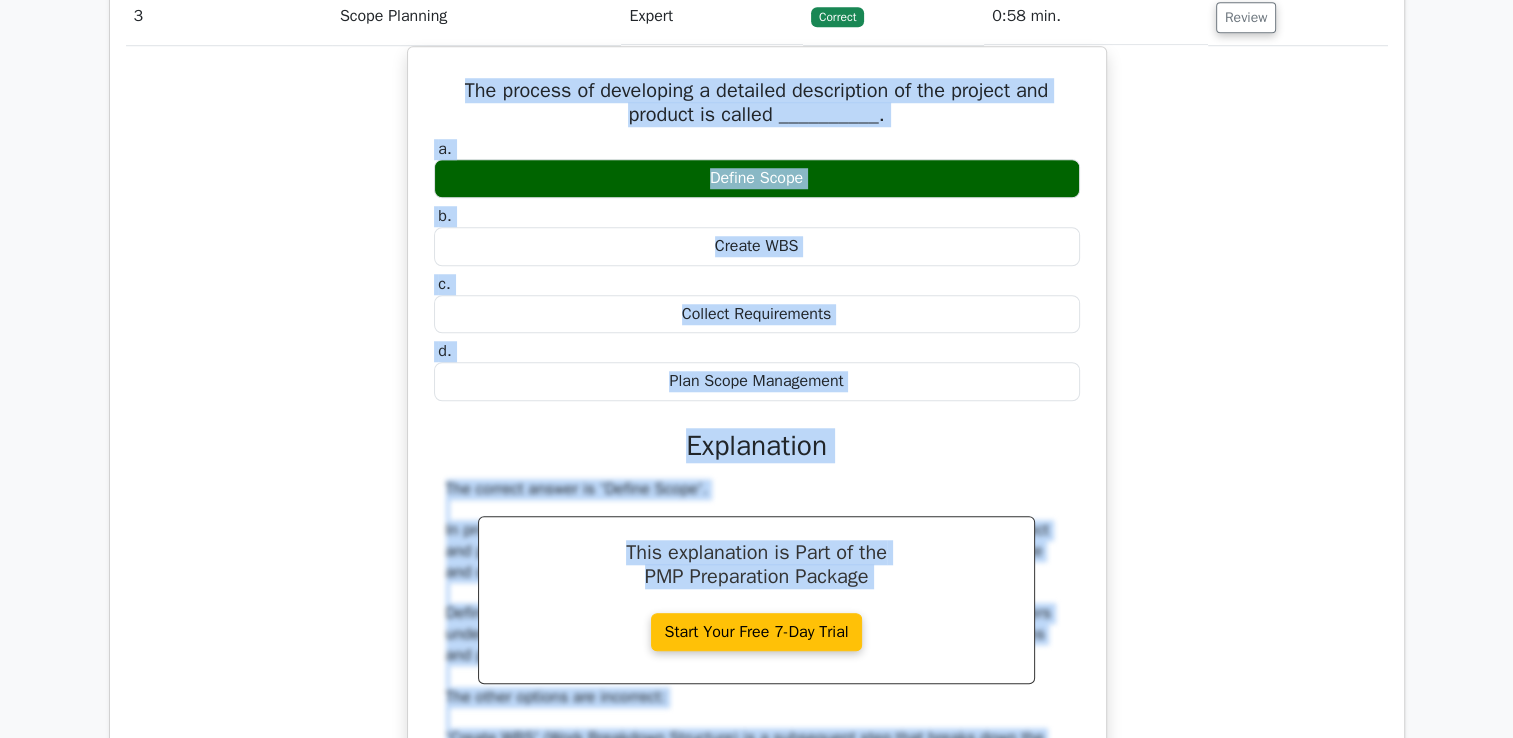 scroll, scrollTop: 1816, scrollLeft: 0, axis: vertical 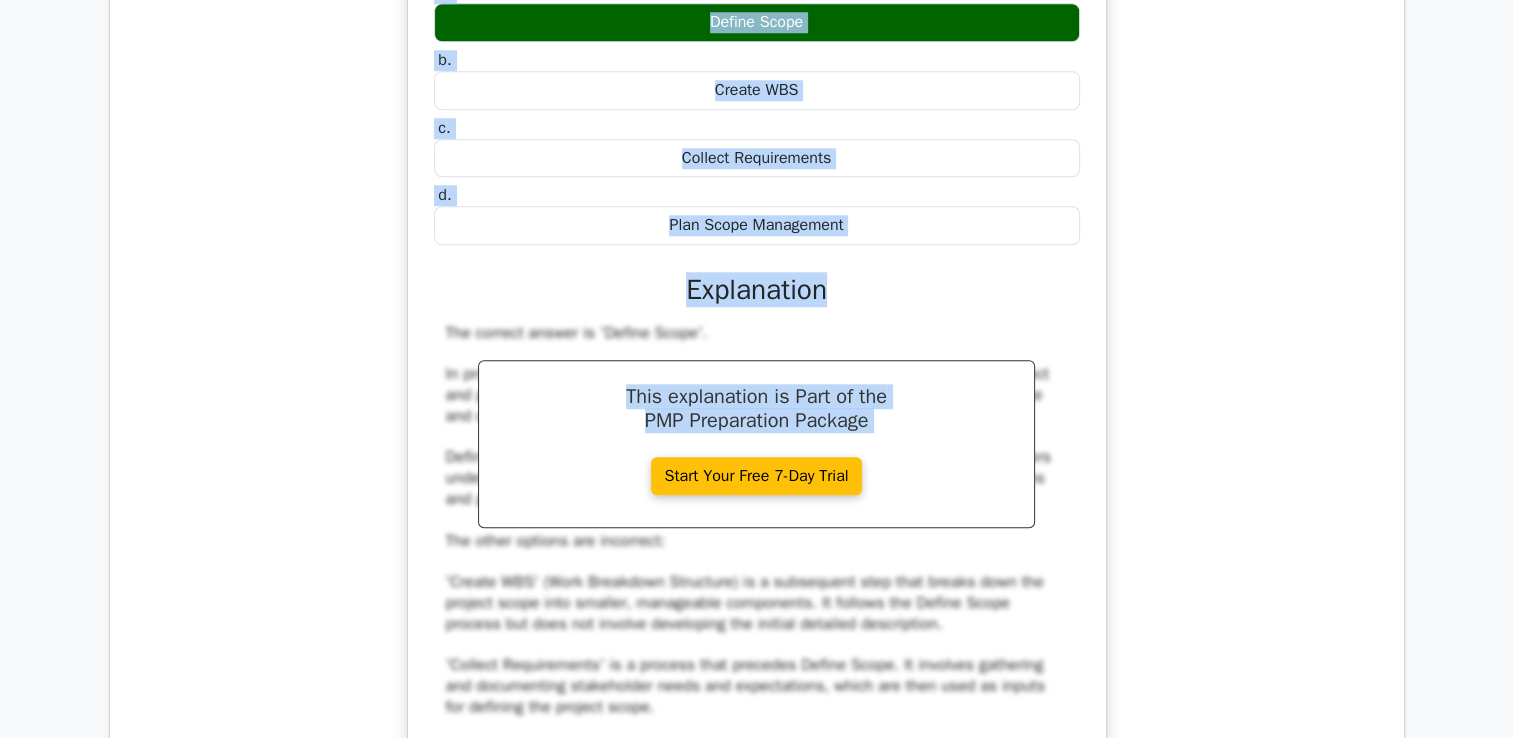 drag, startPoint x: 510, startPoint y: 440, endPoint x: 893, endPoint y: 258, distance: 424.04364 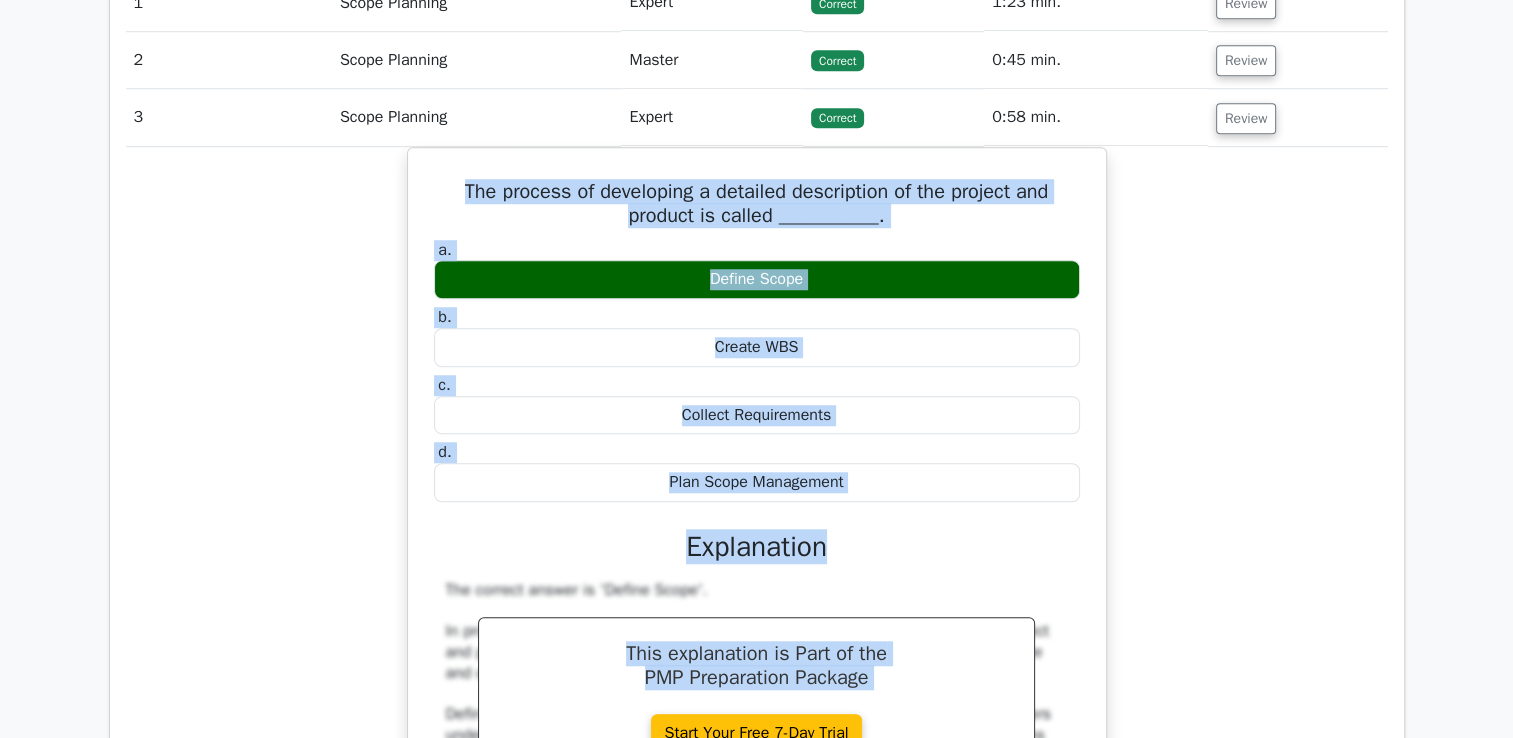 scroll, scrollTop: 1516, scrollLeft: 0, axis: vertical 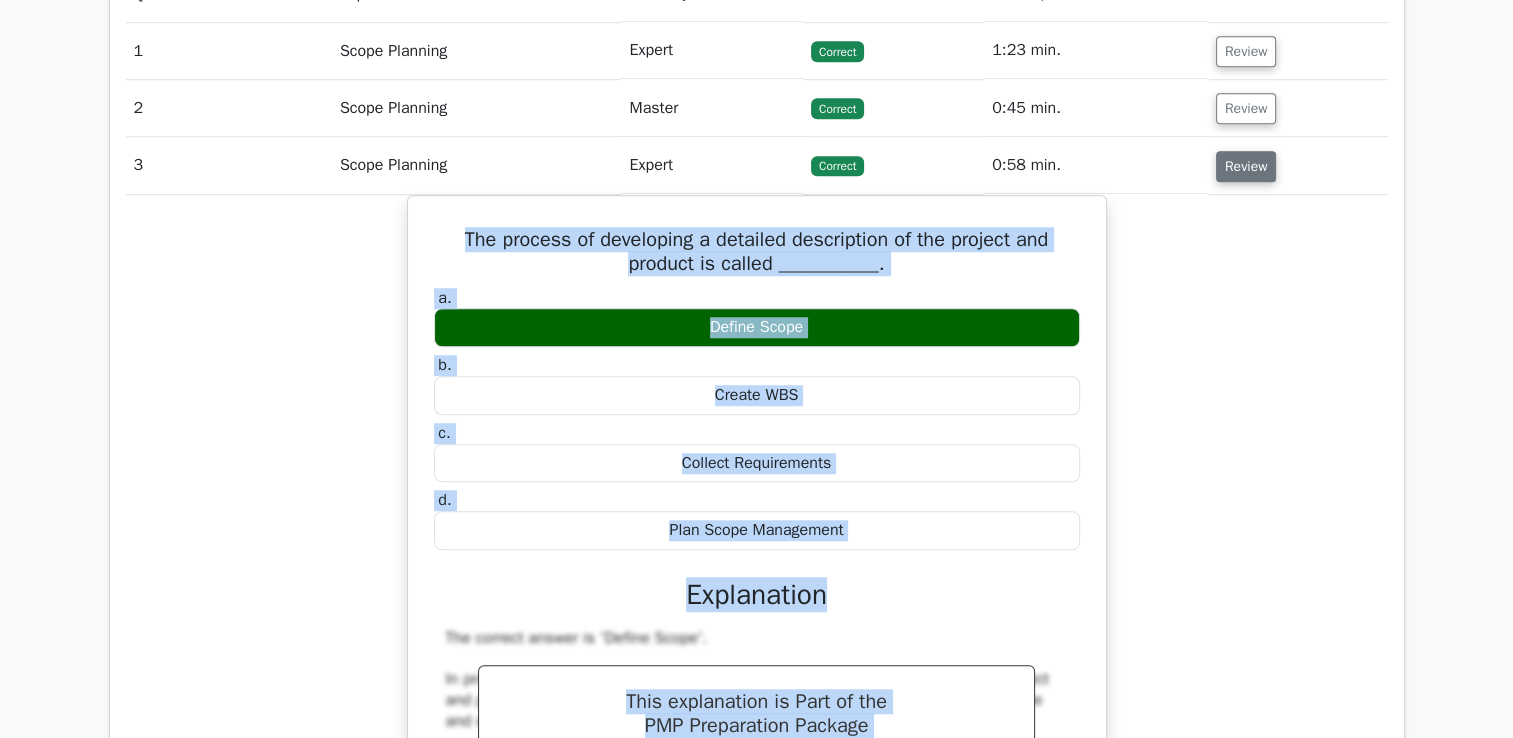 click on "Review" at bounding box center [1246, 166] 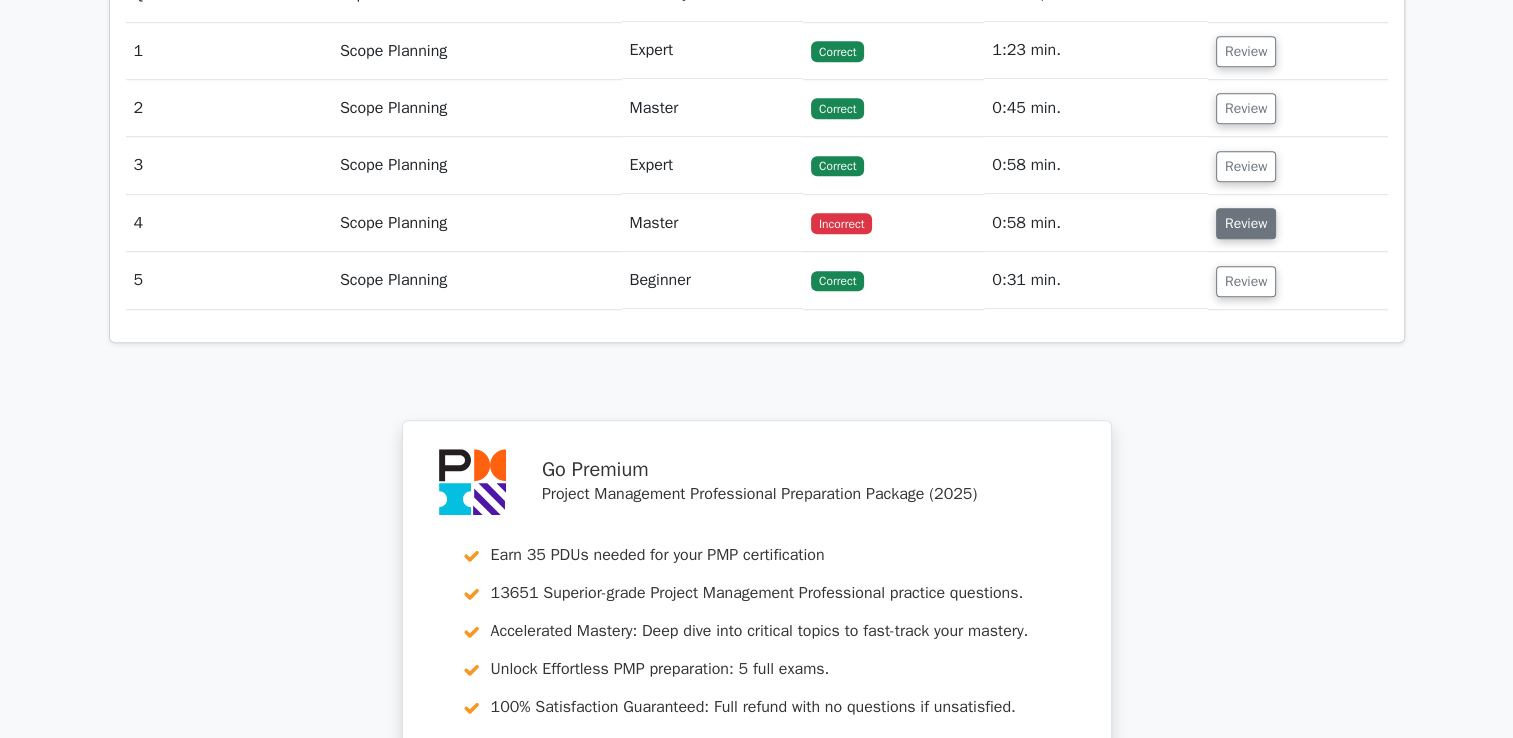 click on "Review" at bounding box center [1246, 223] 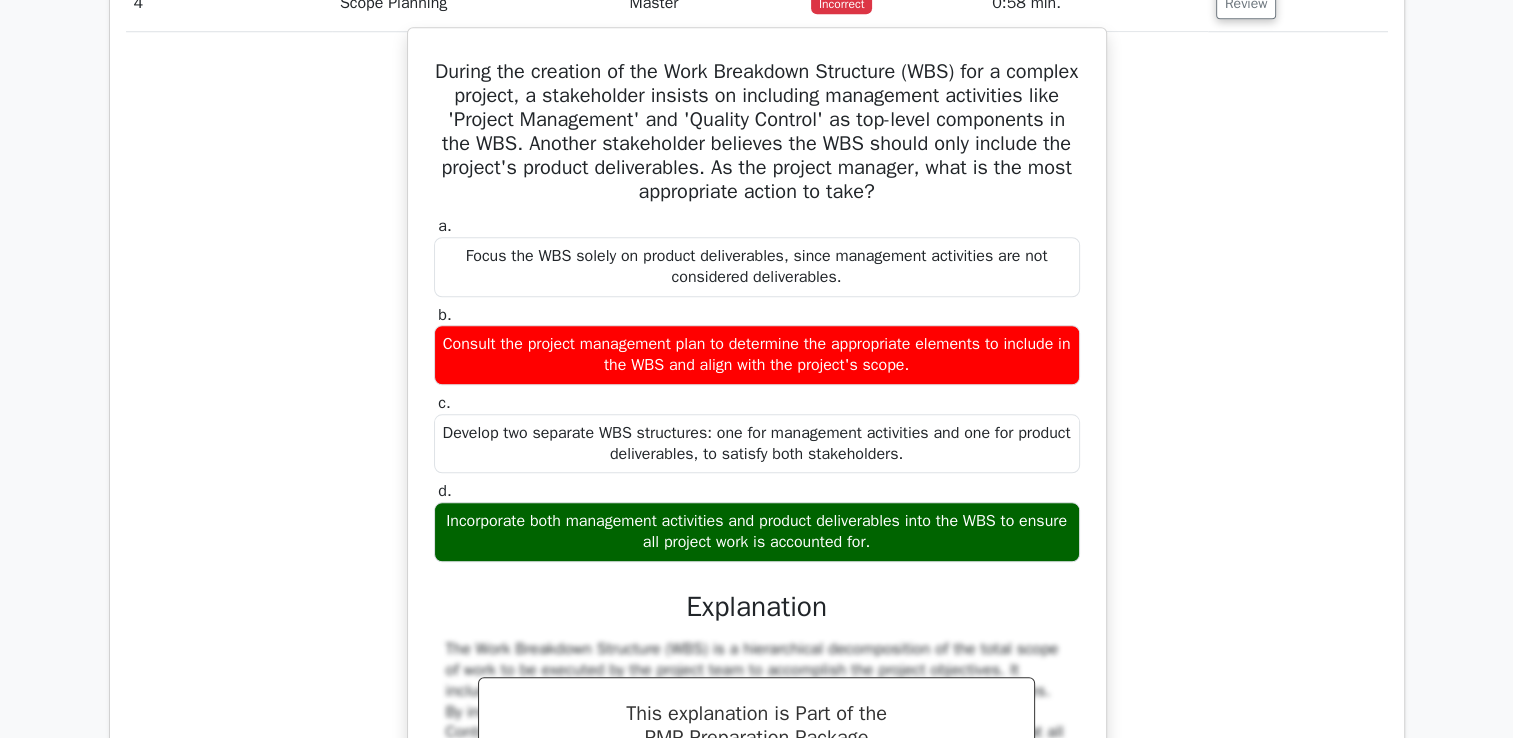 scroll, scrollTop: 1716, scrollLeft: 0, axis: vertical 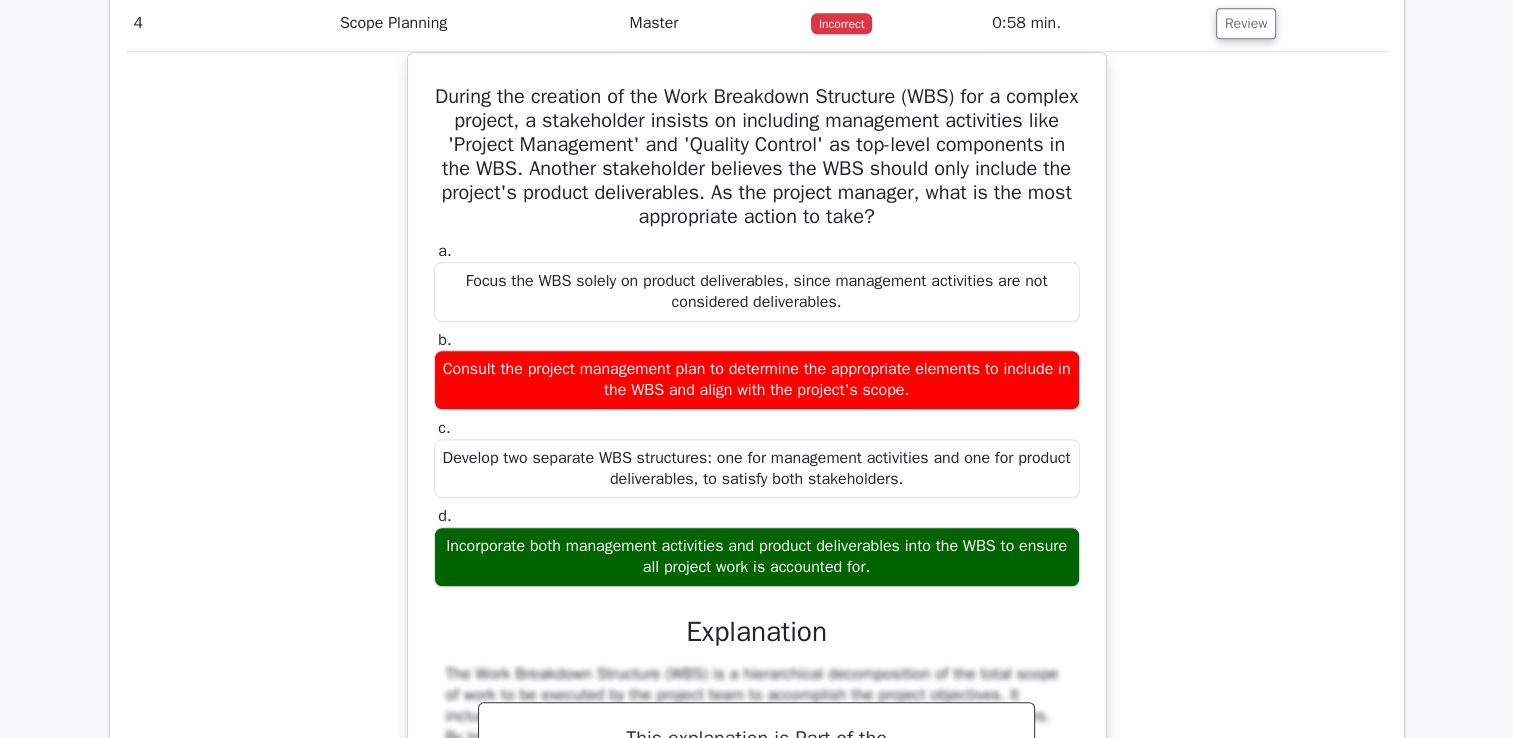 click on "Review" at bounding box center [1298, 23] 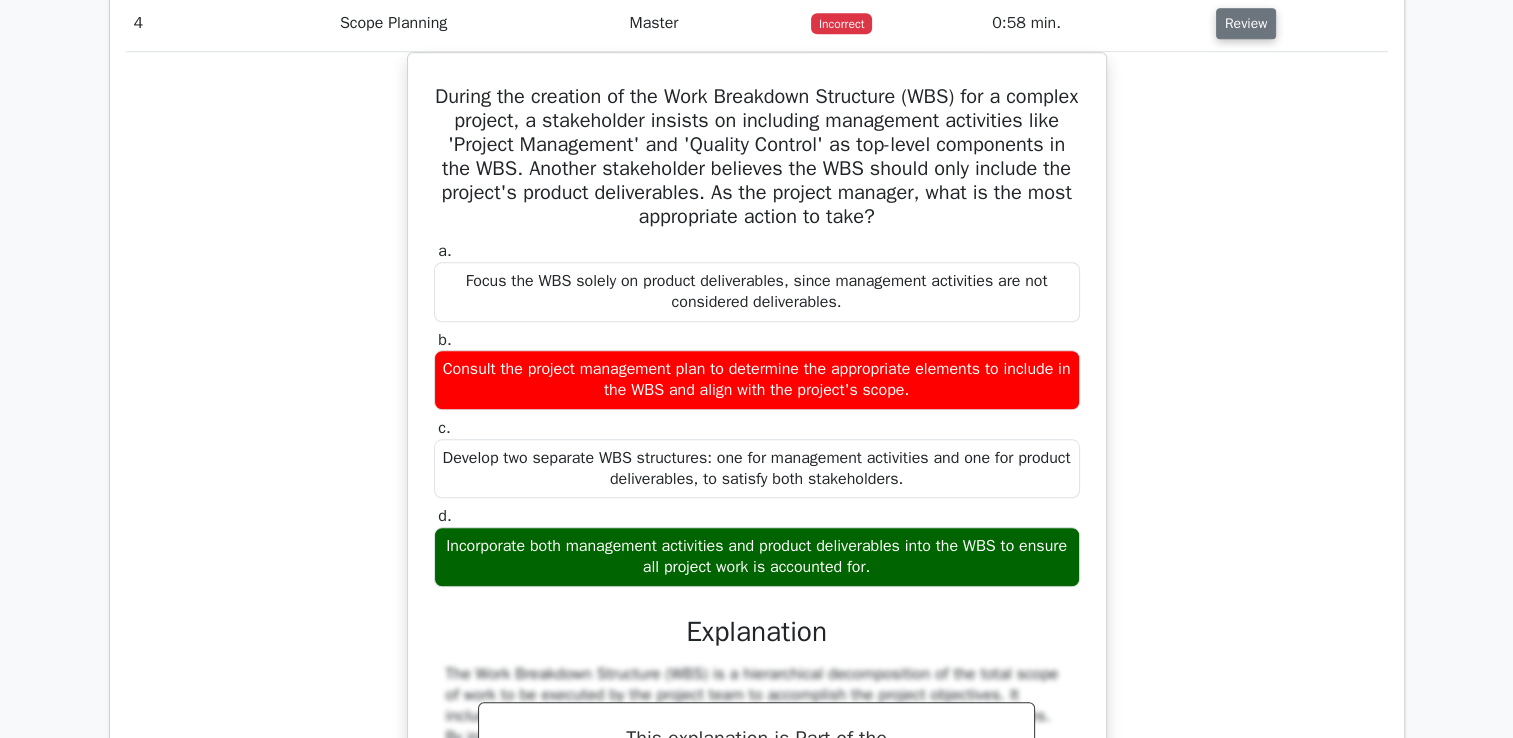click on "Review" at bounding box center [1246, 23] 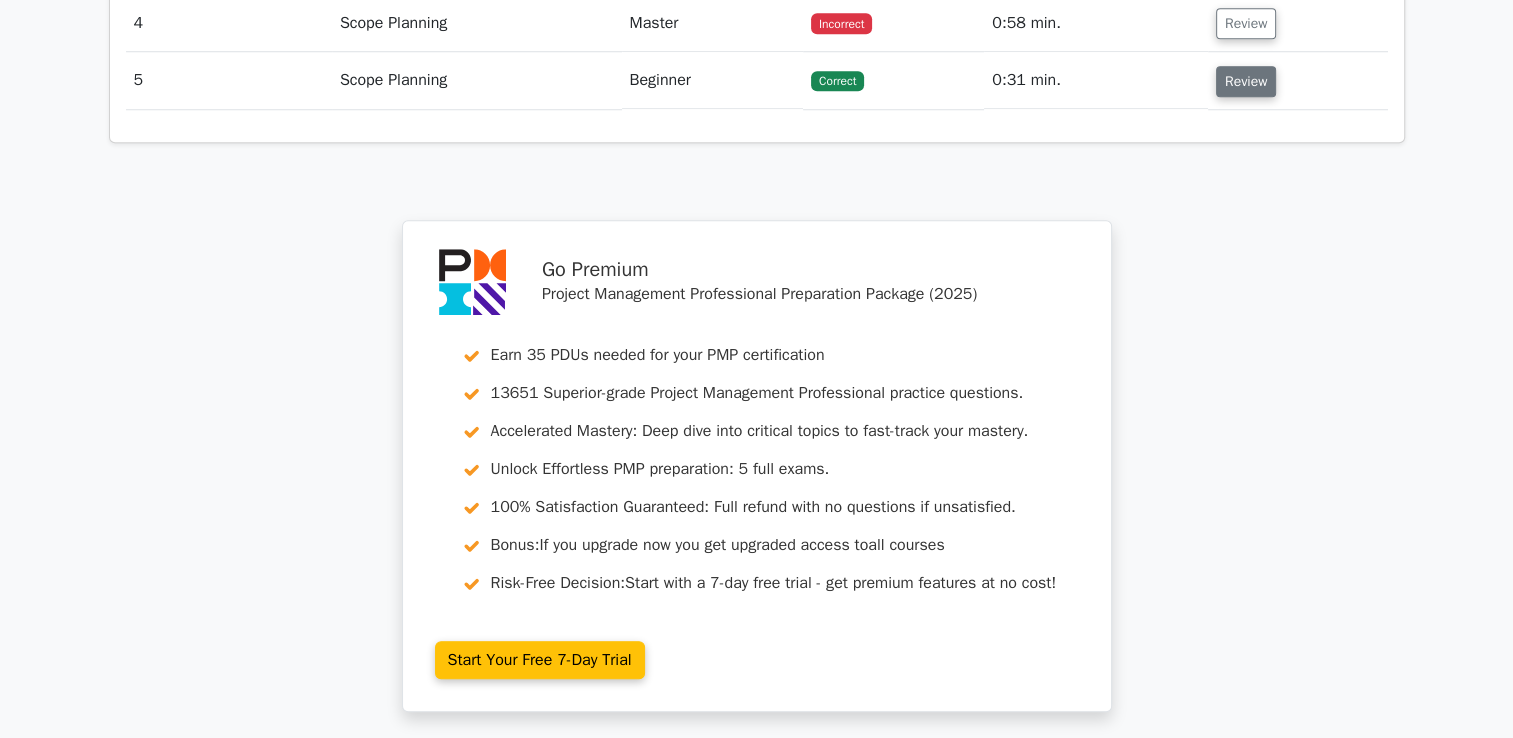 click on "Review" at bounding box center (1246, 81) 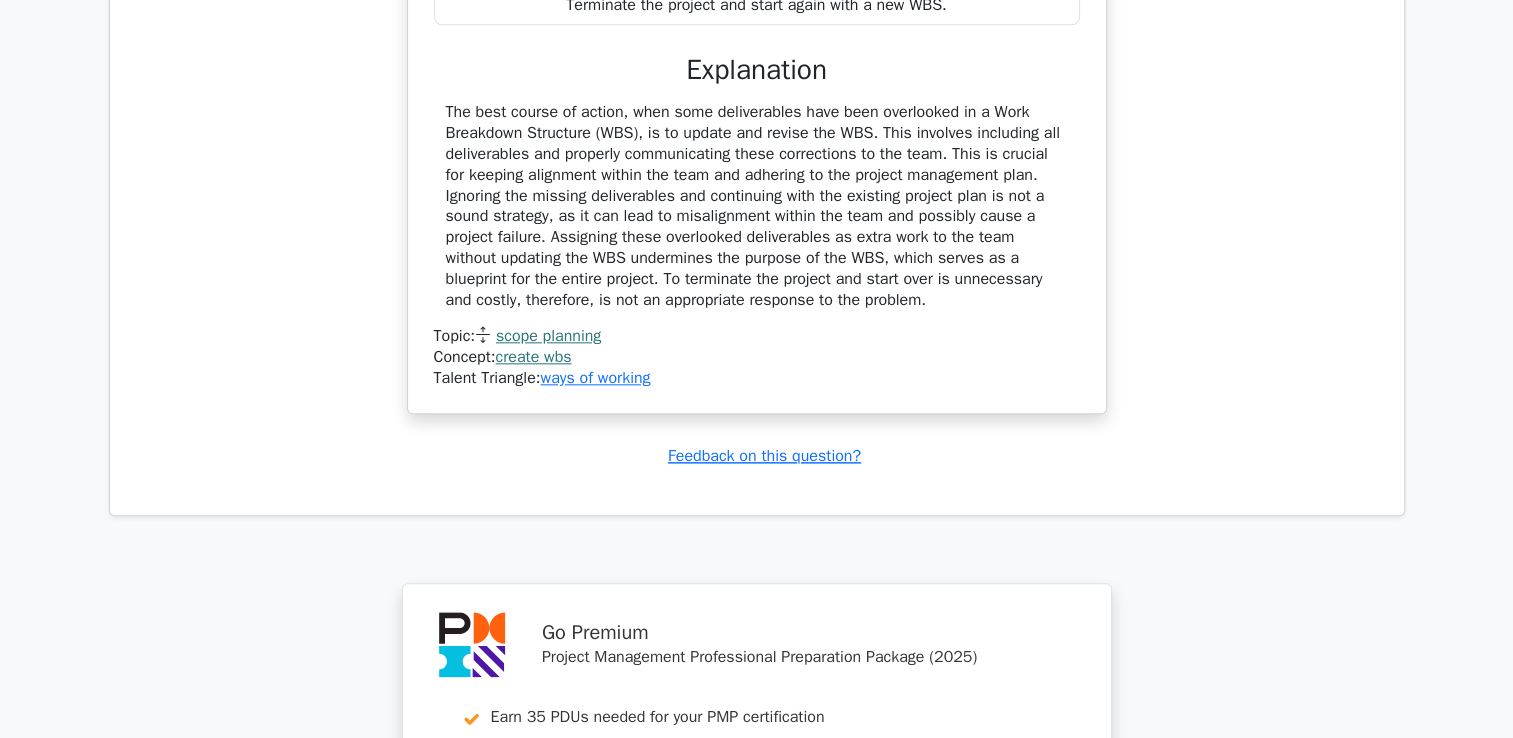 scroll, scrollTop: 2516, scrollLeft: 0, axis: vertical 